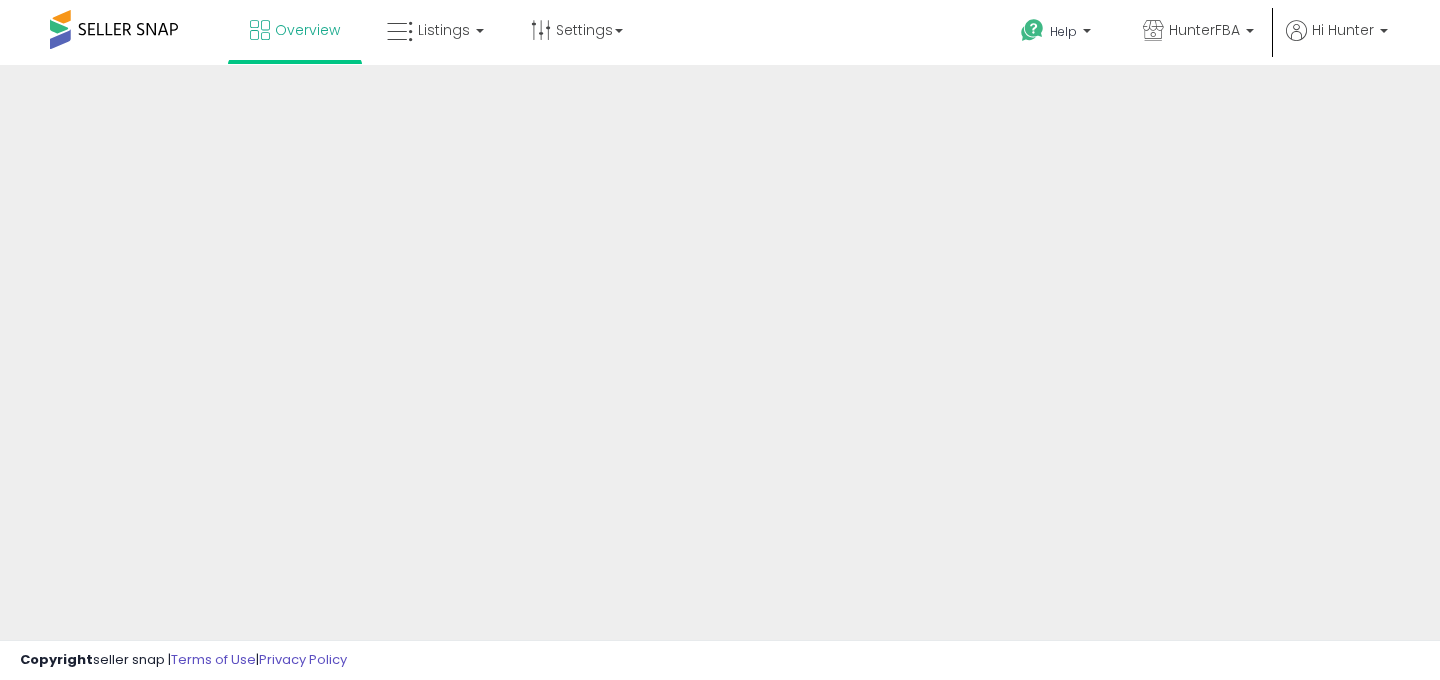 scroll, scrollTop: 0, scrollLeft: 0, axis: both 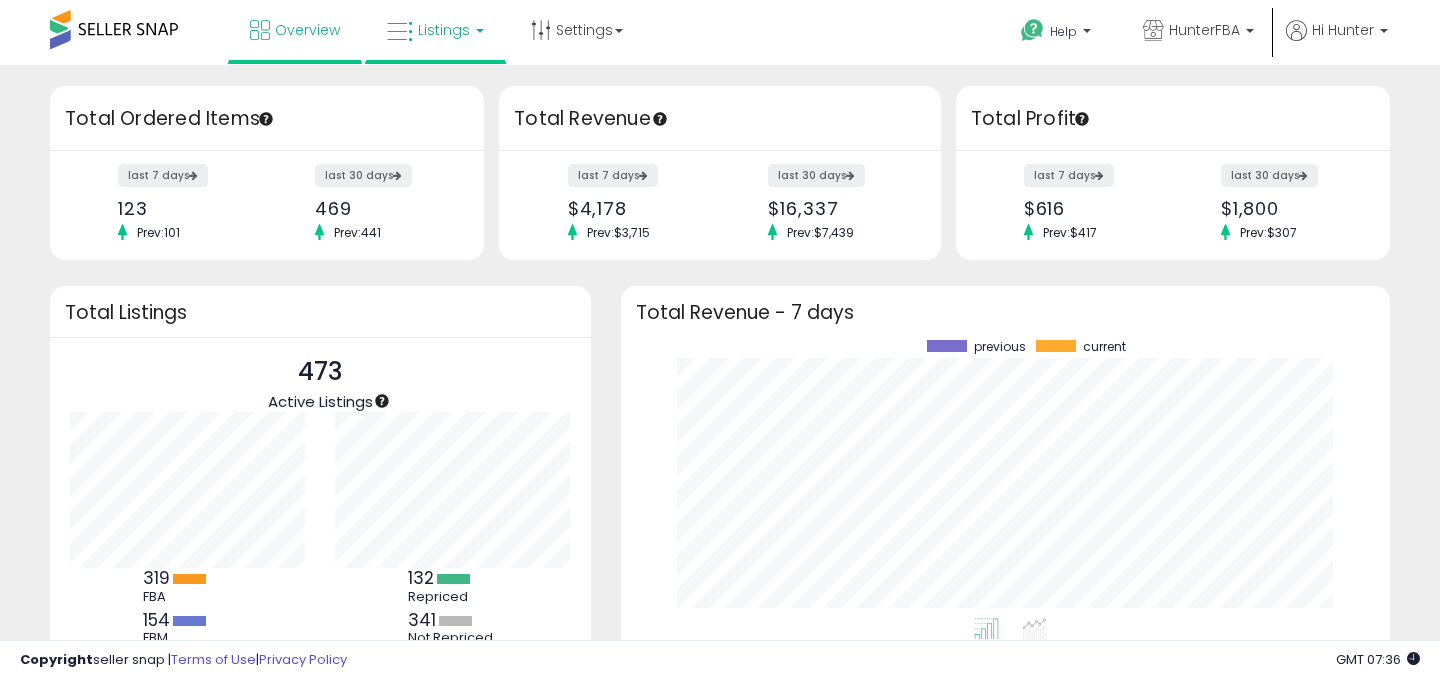 click at bounding box center (400, 32) 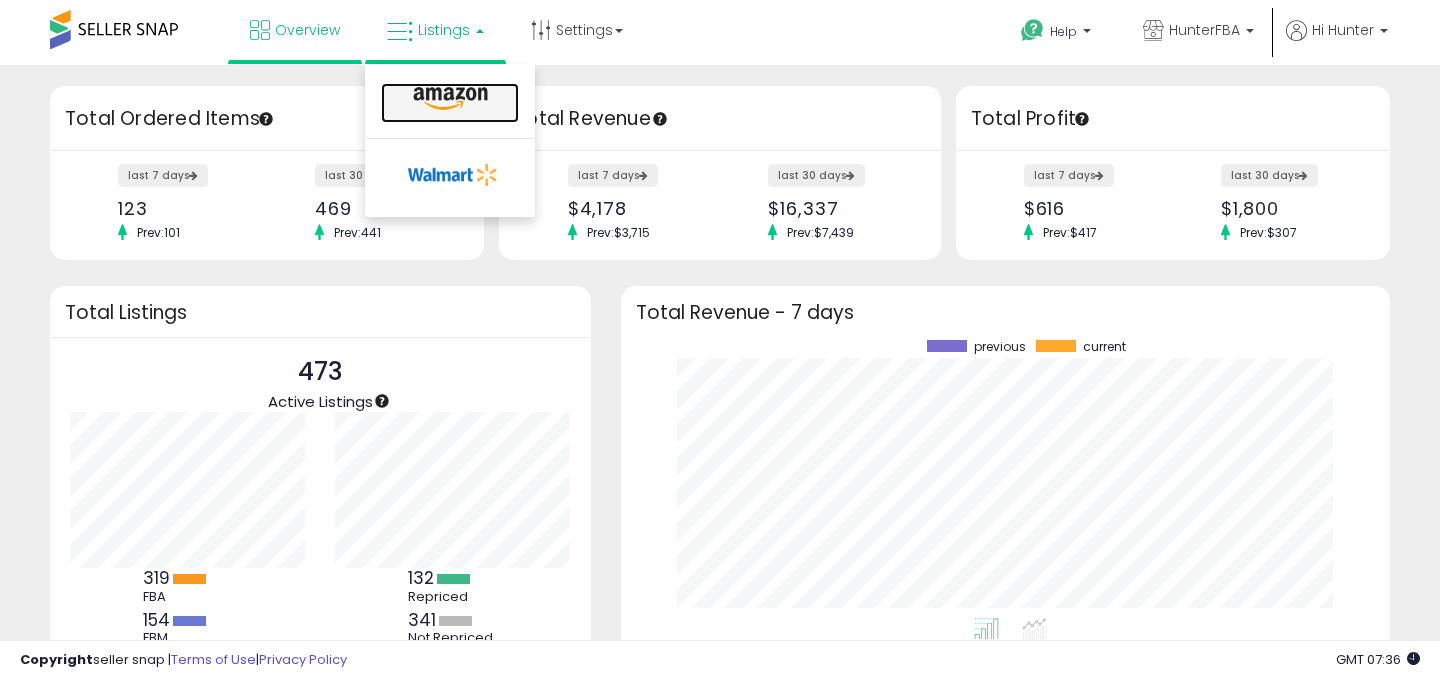 click at bounding box center [450, 99] 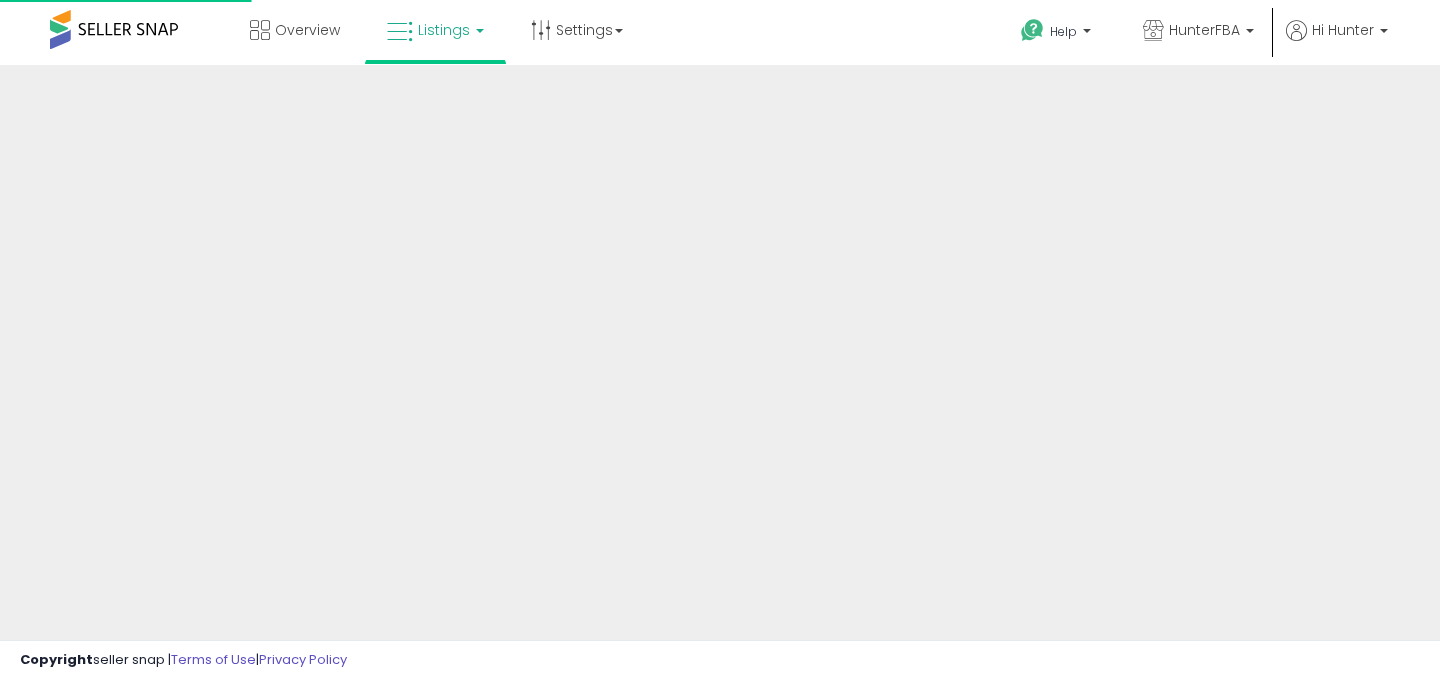 scroll, scrollTop: 0, scrollLeft: 0, axis: both 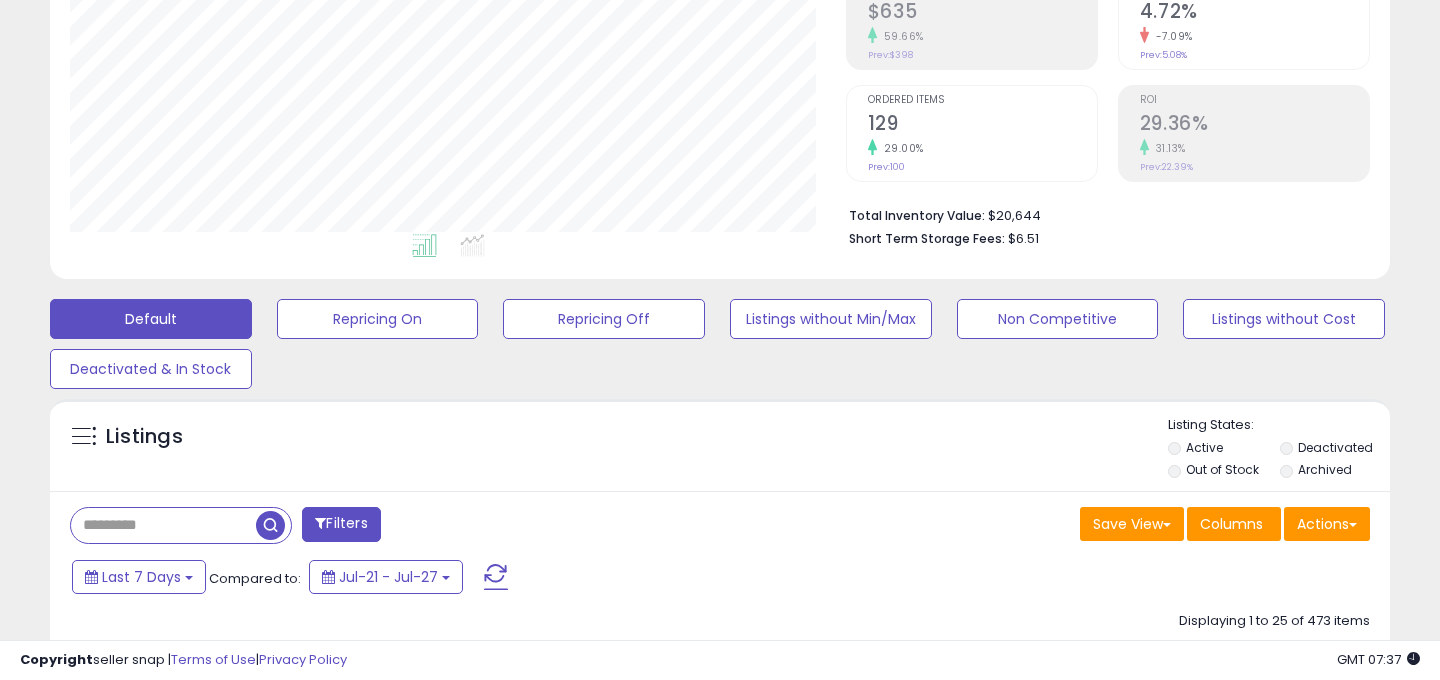 click on "Out of Stock" at bounding box center [1222, 469] 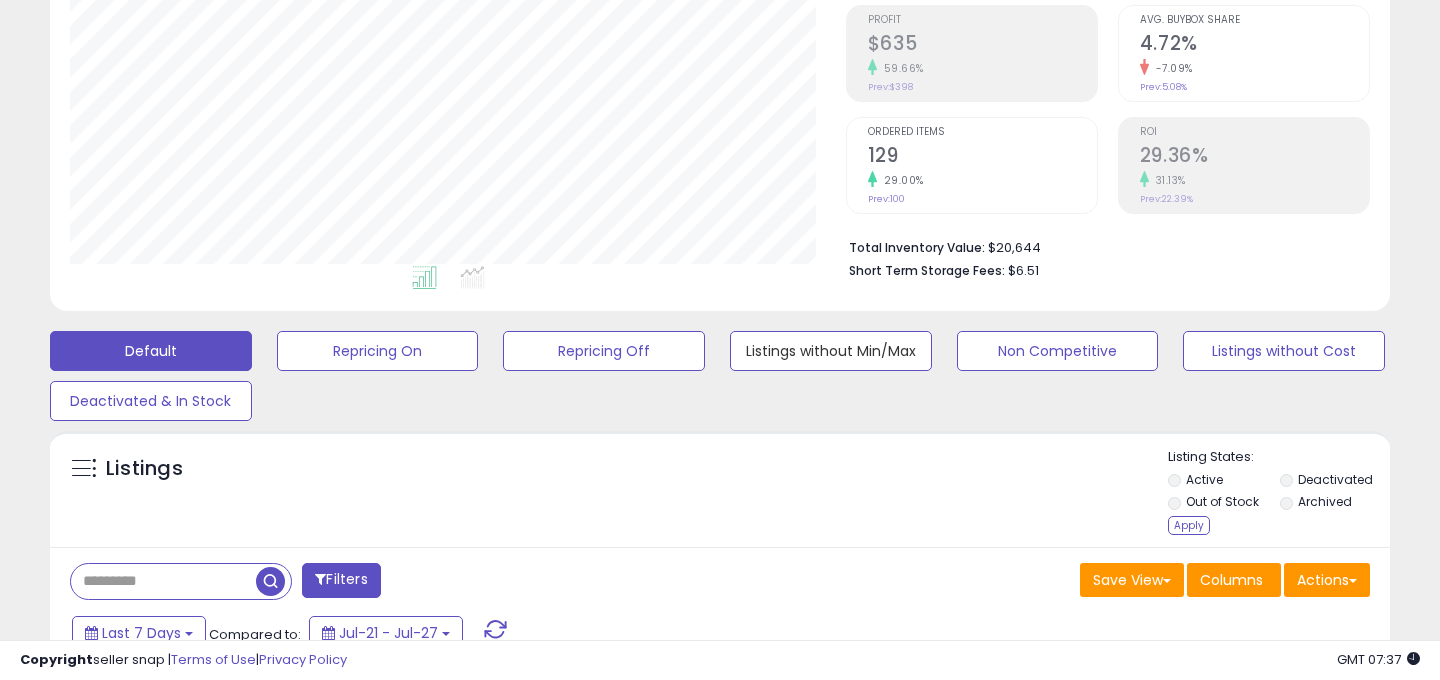 click on "Listings without Min/Max" at bounding box center (378, 351) 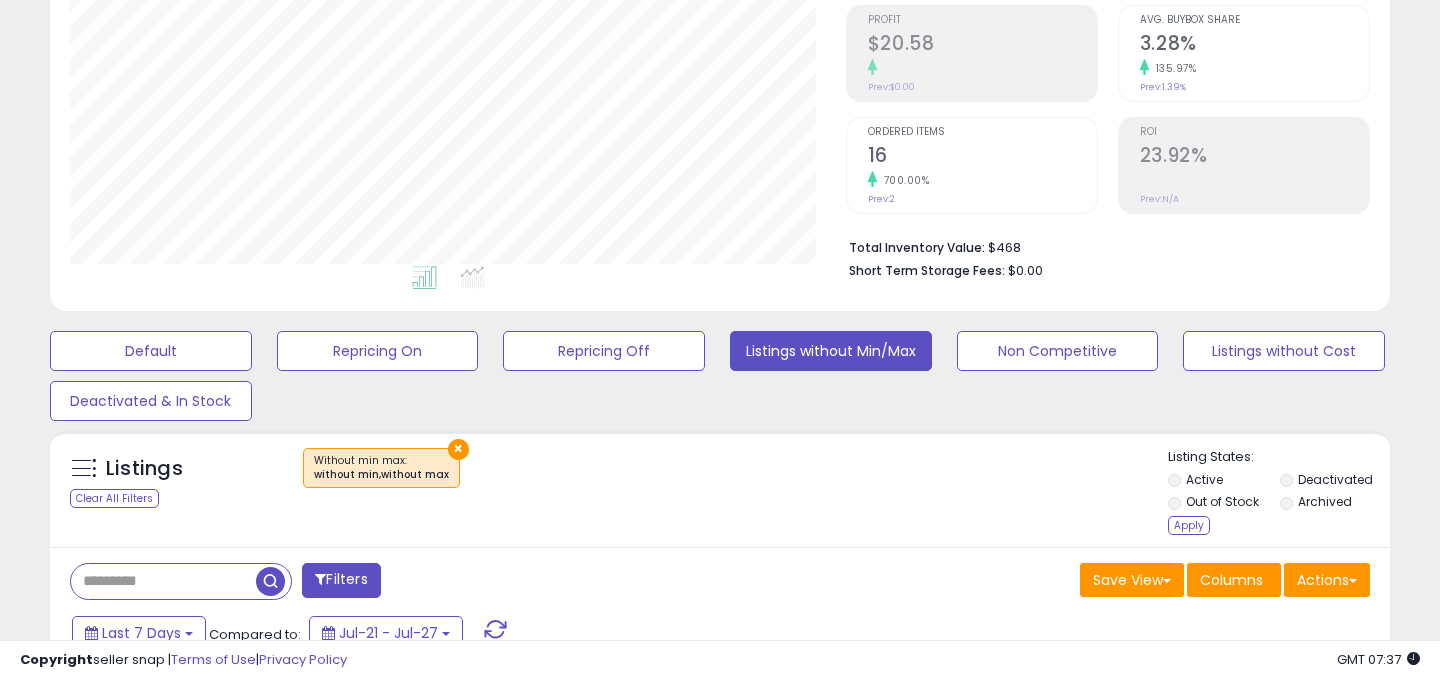 click on "Apply" at bounding box center [1189, 525] 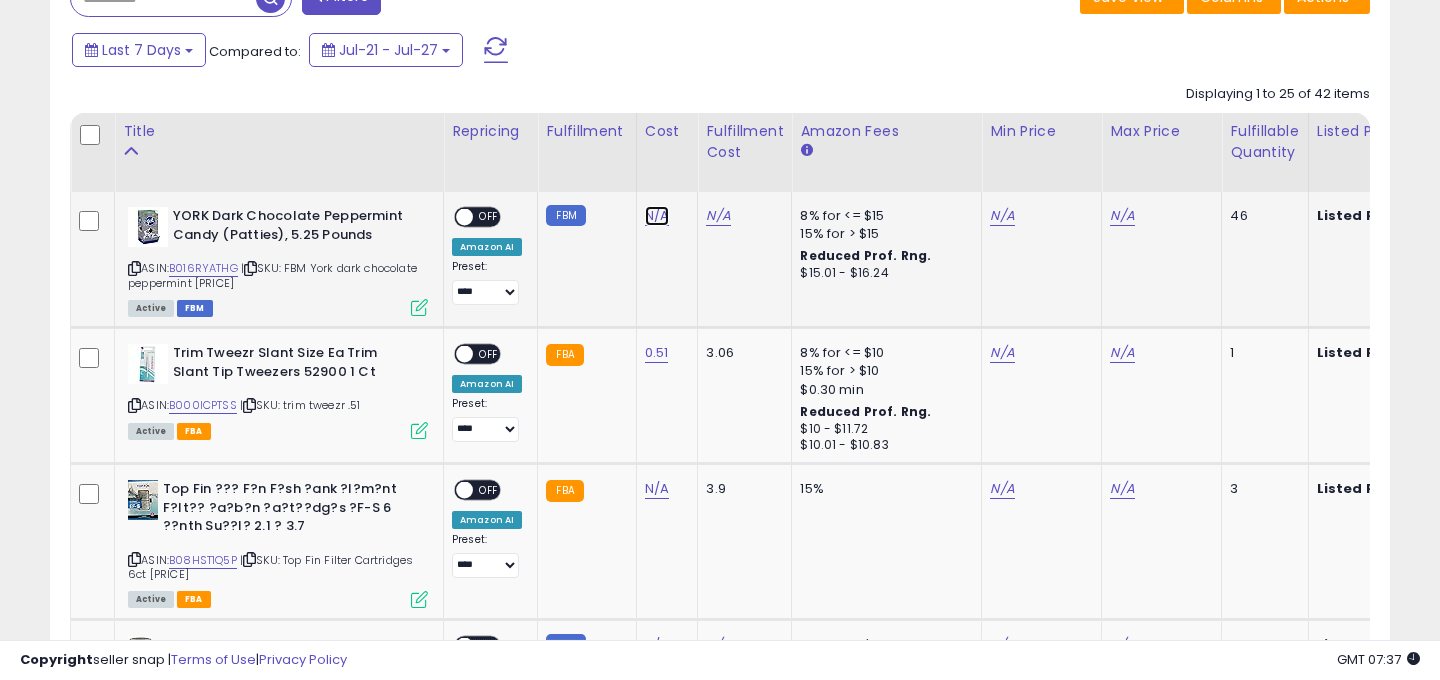 click on "N/A" at bounding box center [657, 216] 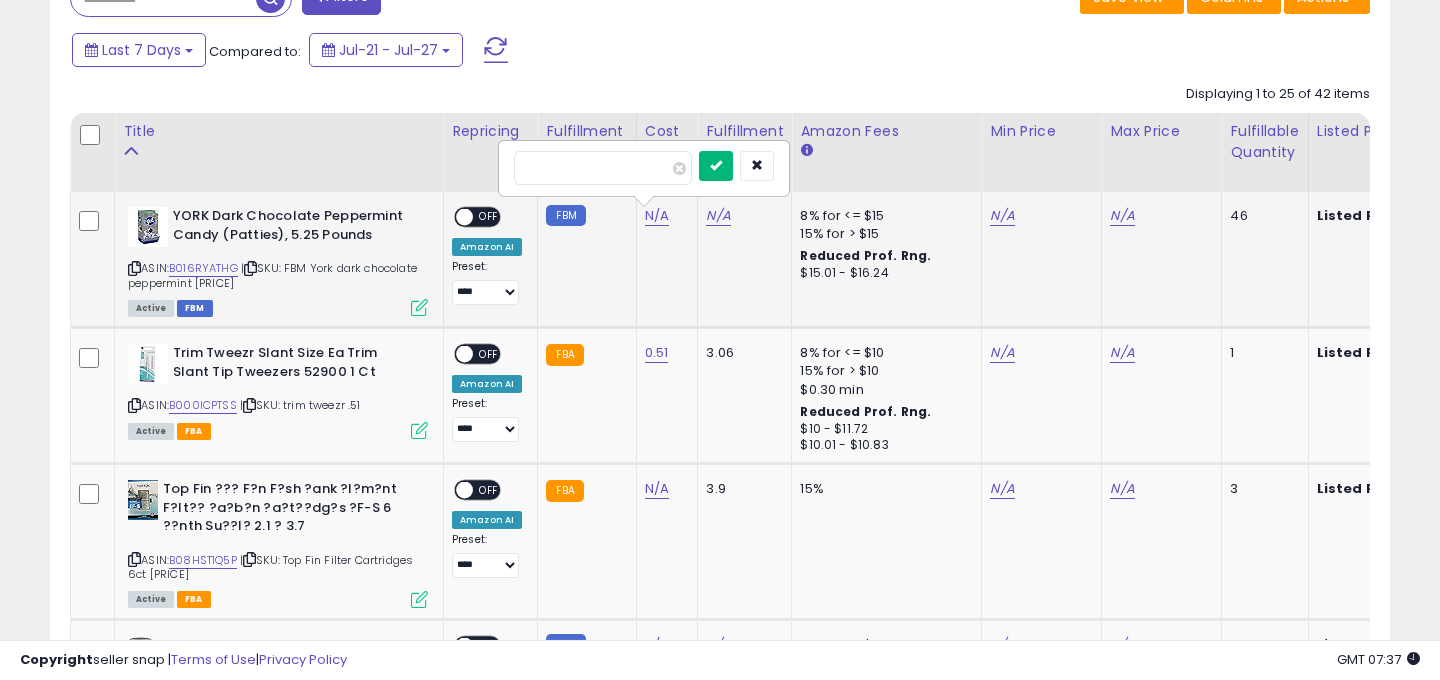 type on "*****" 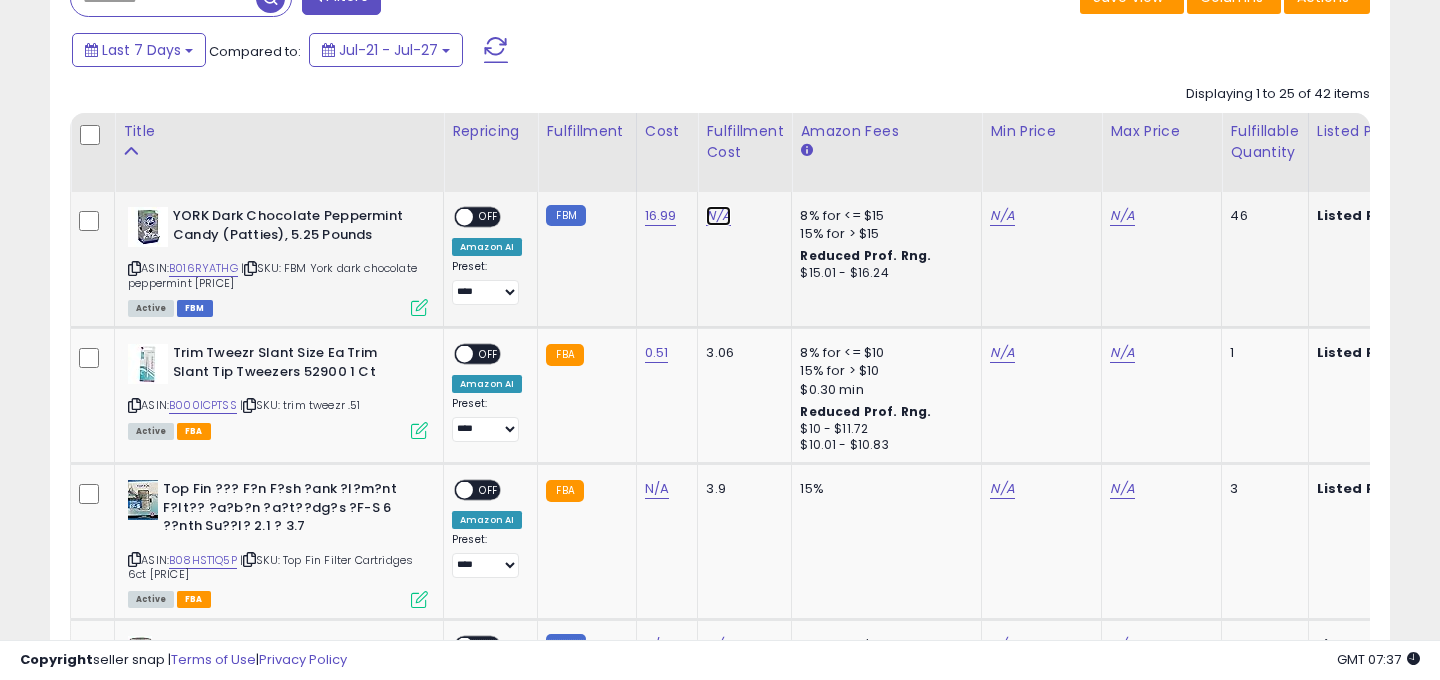 click on "N/A" at bounding box center (718, 216) 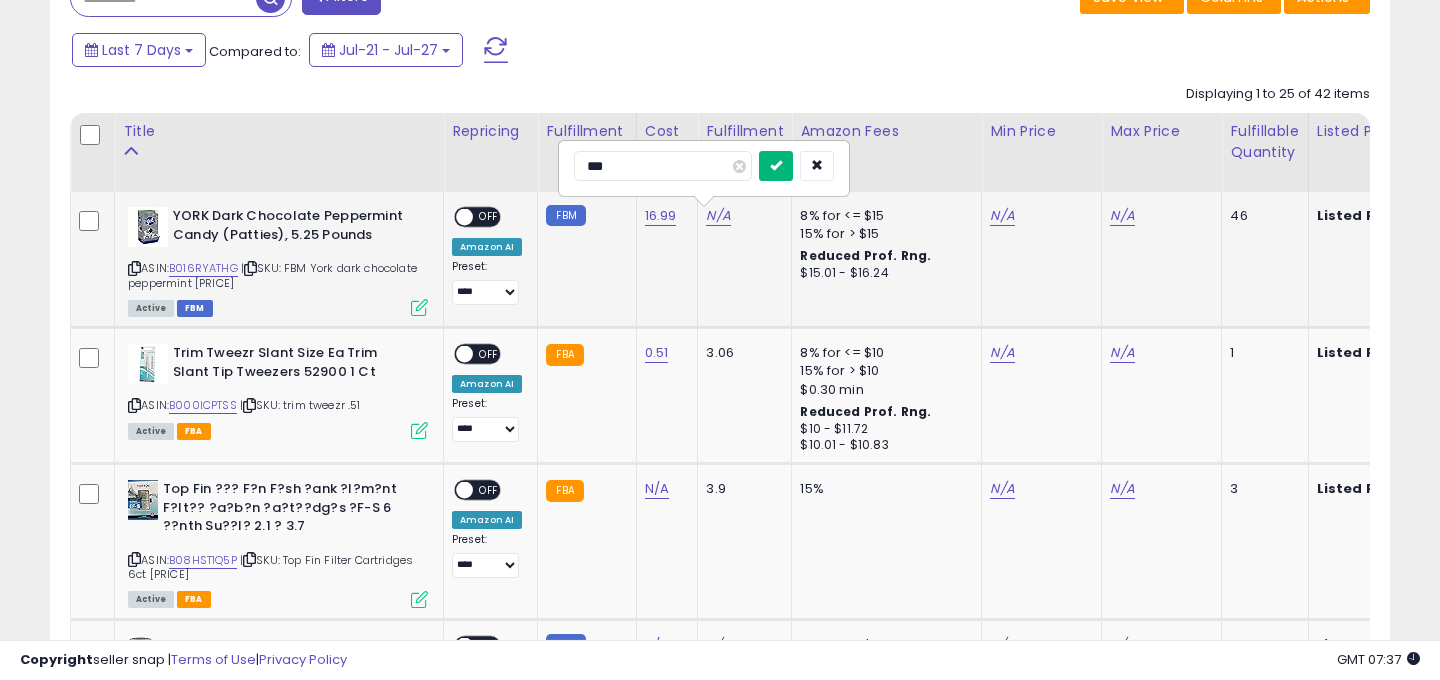 type on "***" 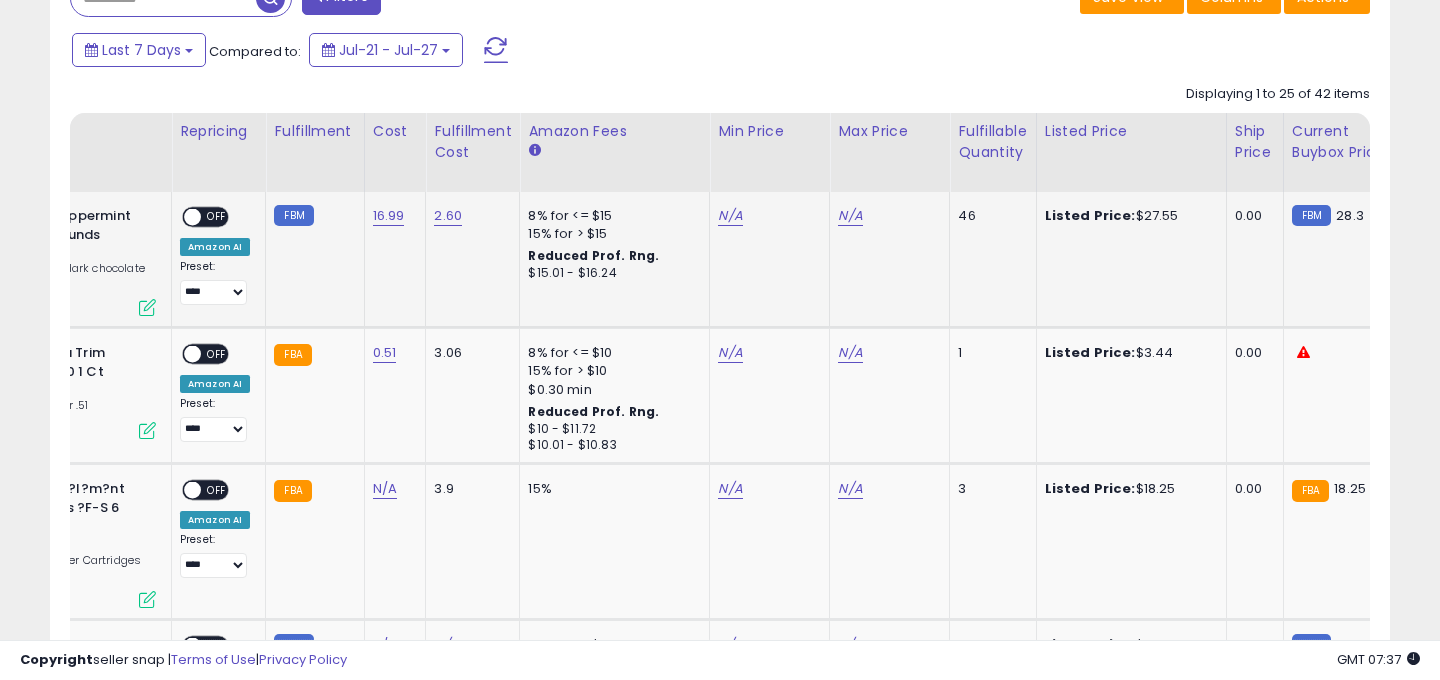 click on "N/A" at bounding box center [766, 216] 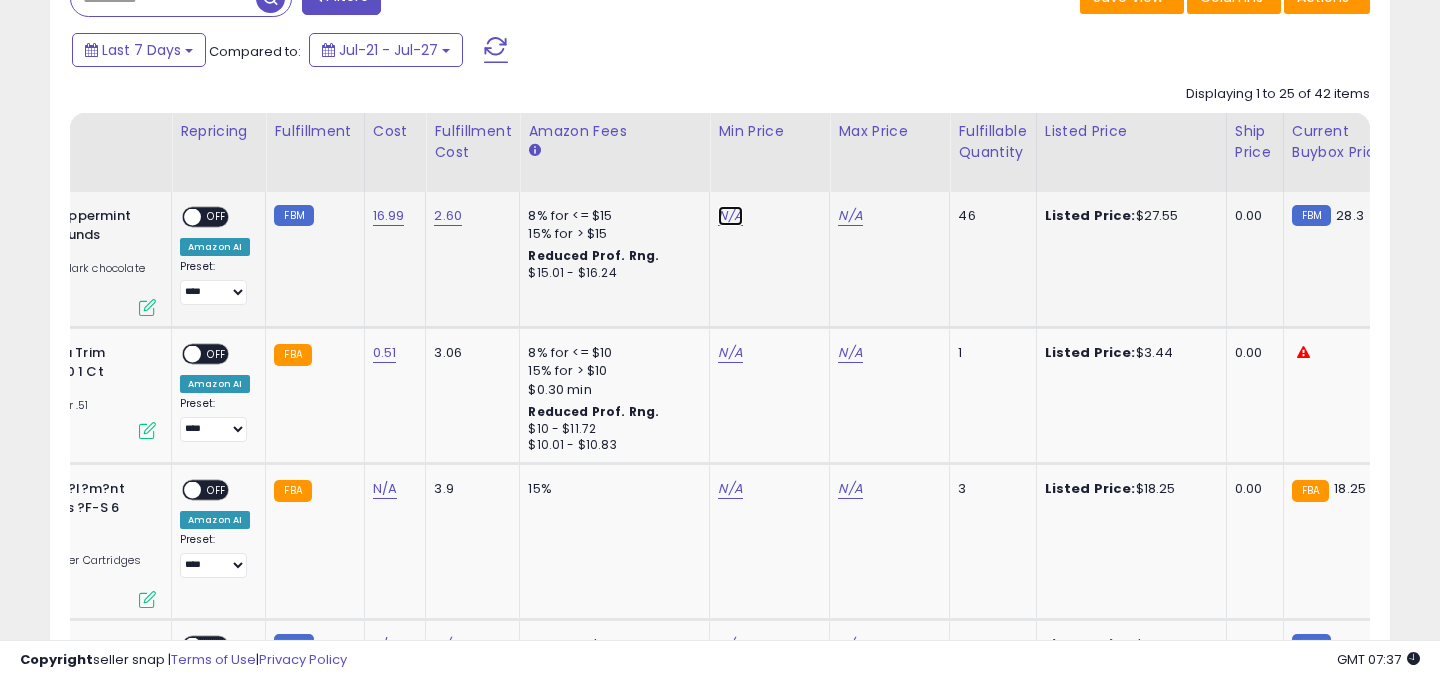 click on "N/A" at bounding box center (730, 216) 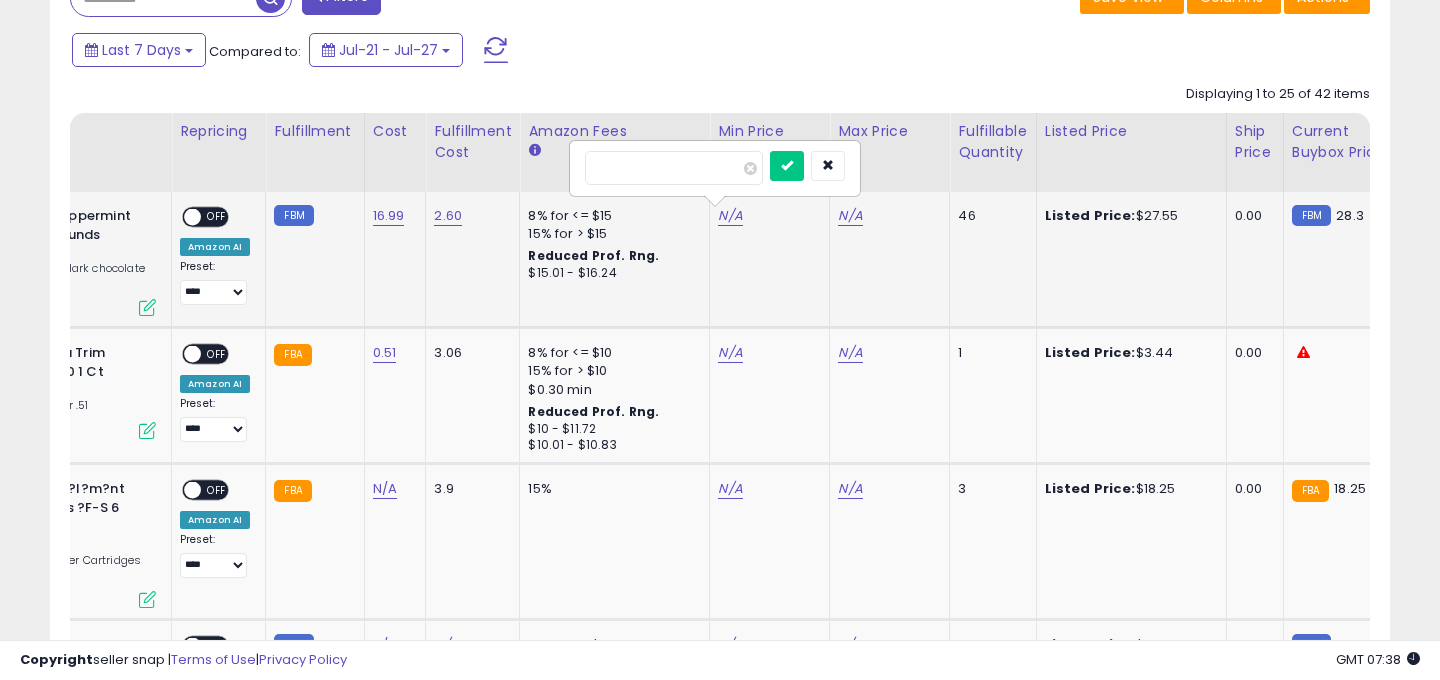 type on "*****" 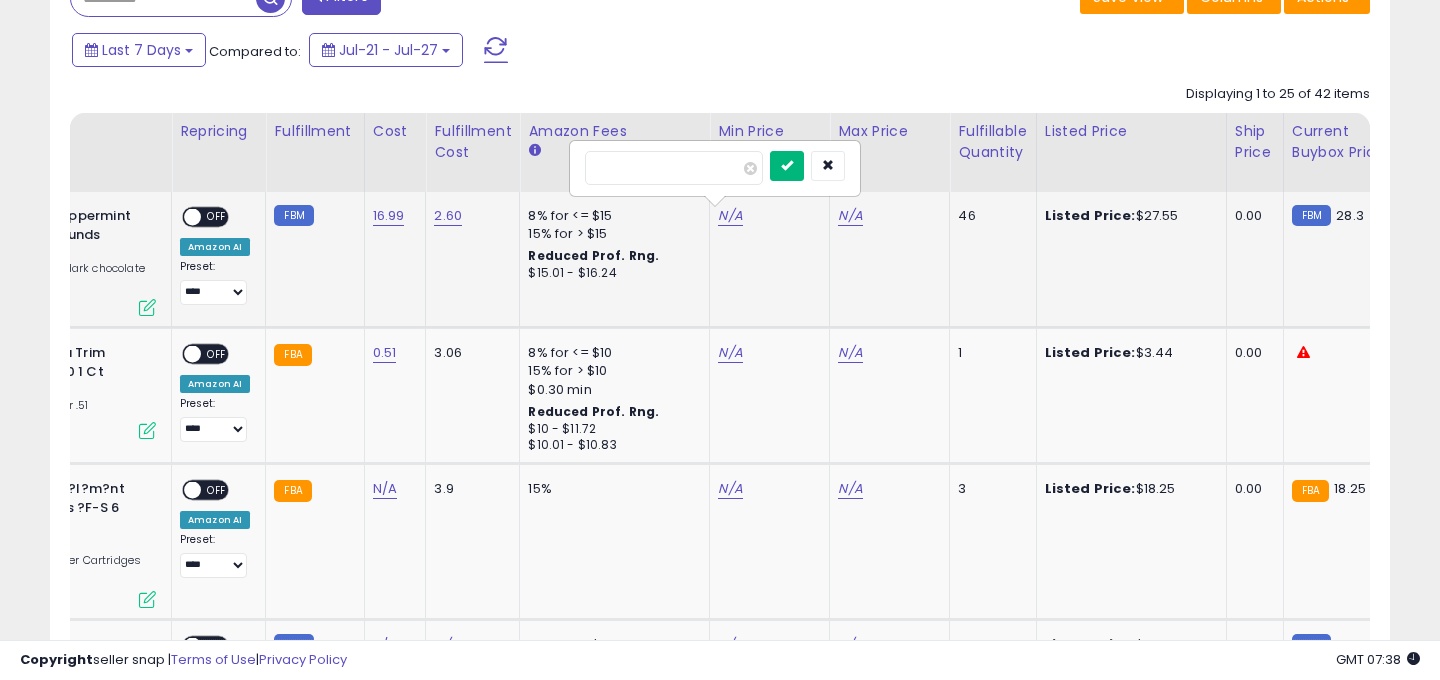 click at bounding box center (787, 165) 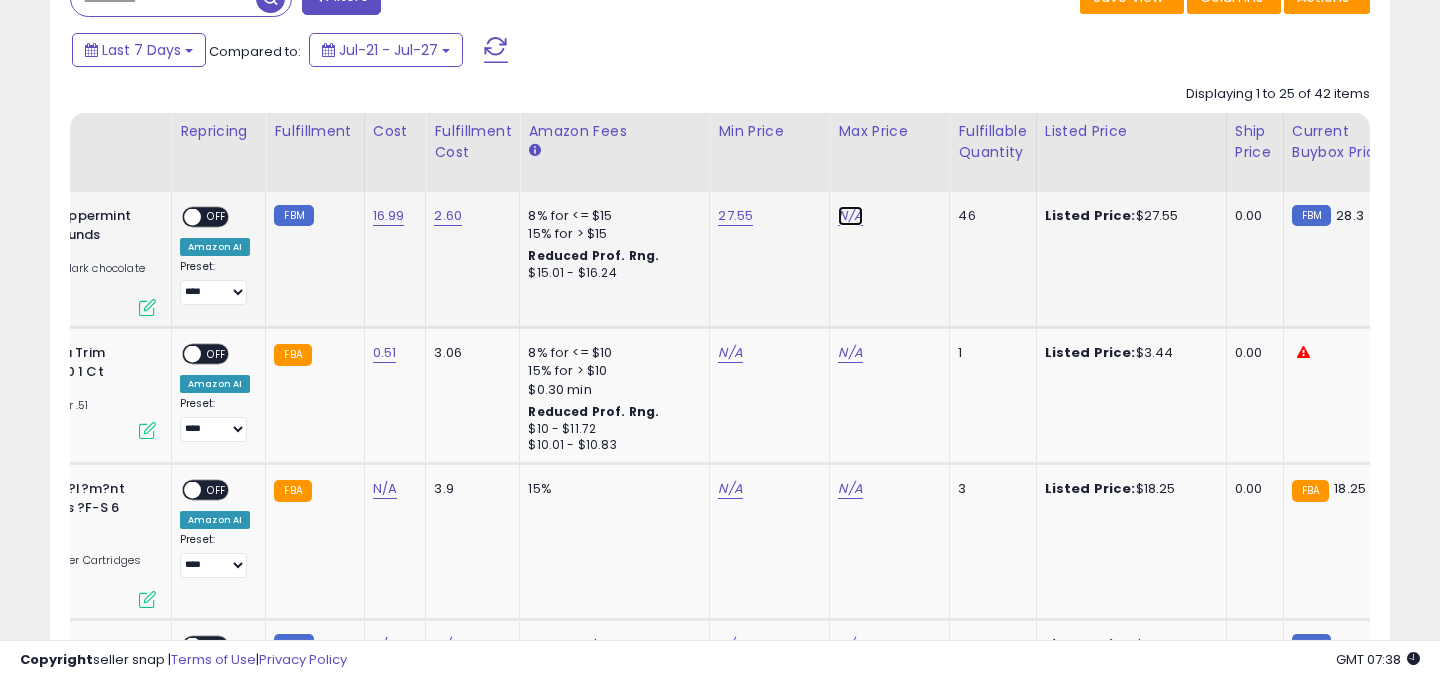 click on "N/A" at bounding box center [850, 216] 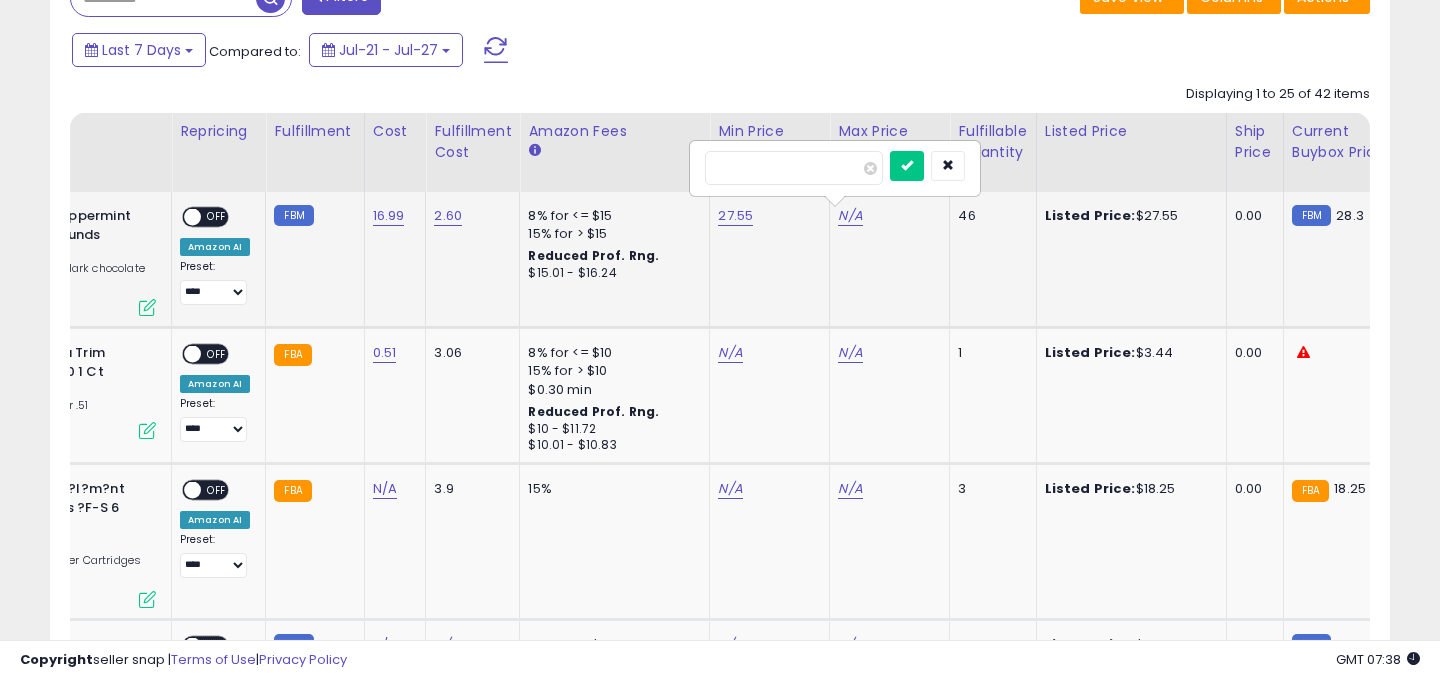 type on "*****" 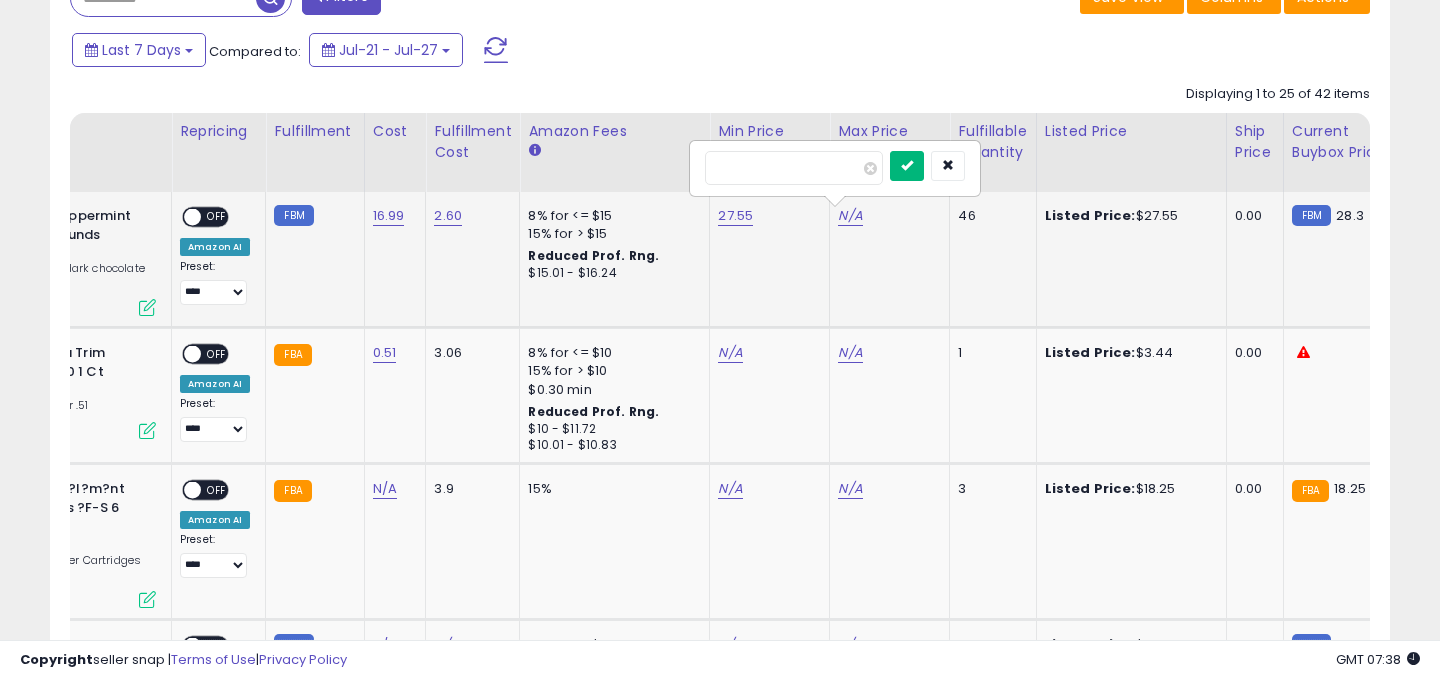 click at bounding box center [907, 166] 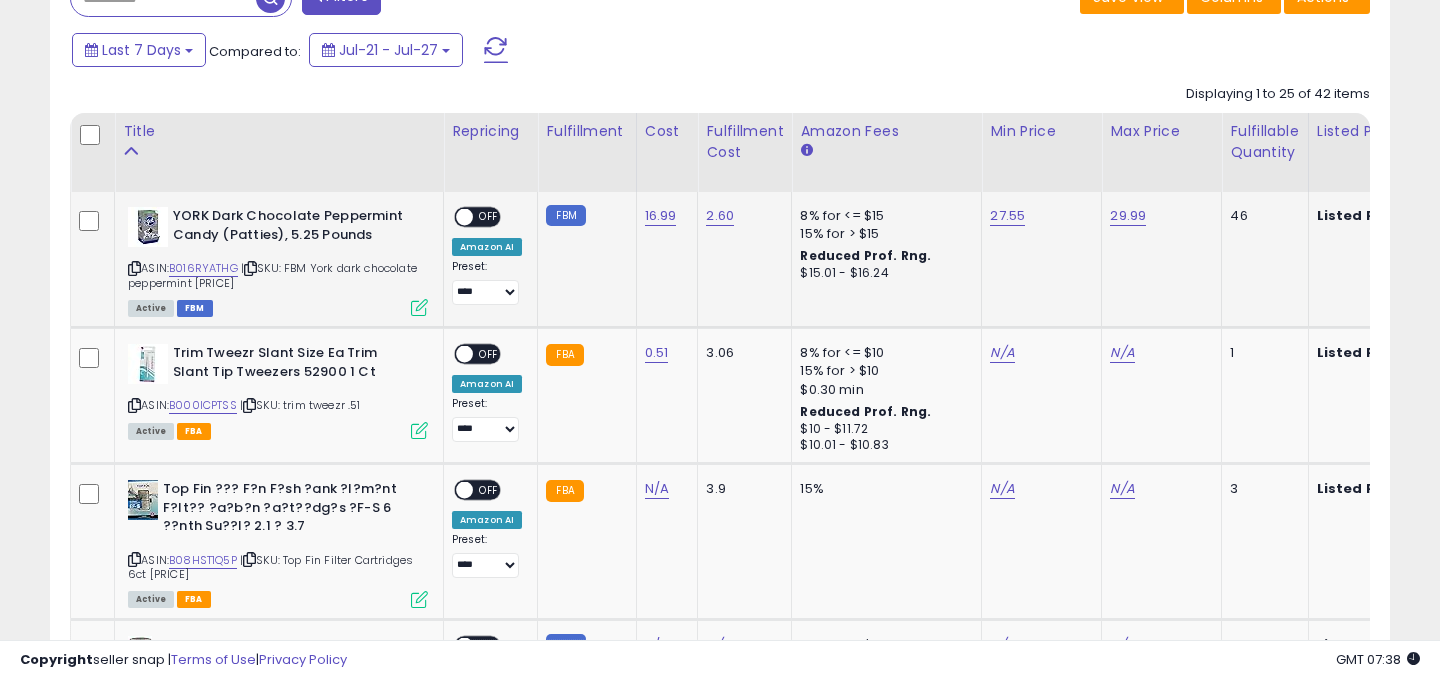 click at bounding box center [464, 217] 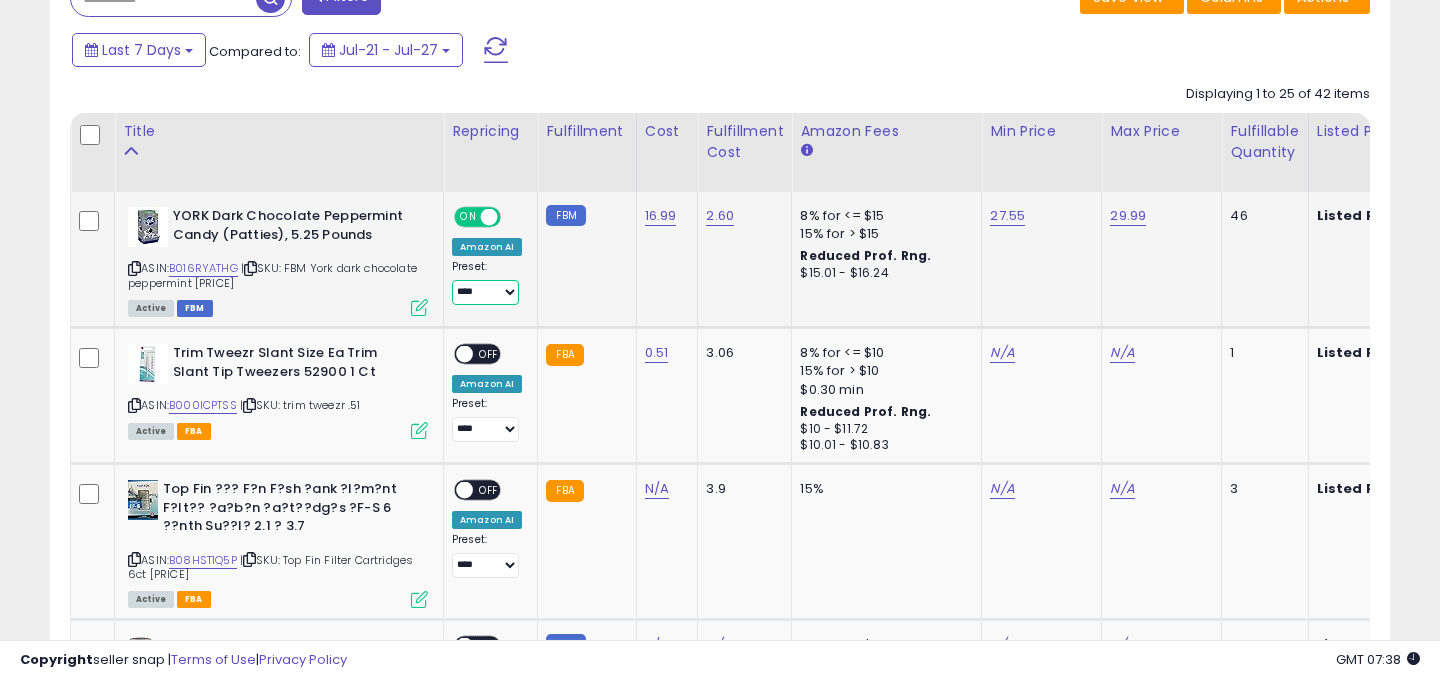 click on "**********" at bounding box center [485, 292] 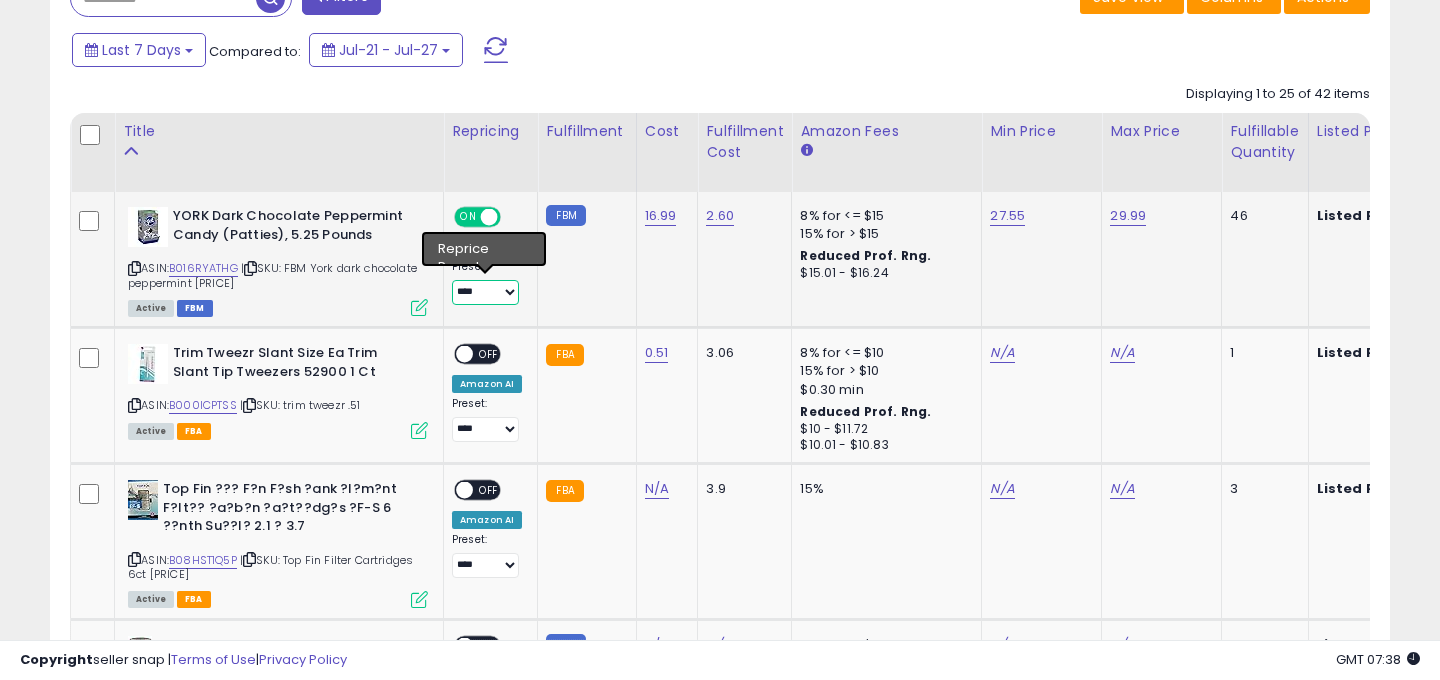 select on "*******" 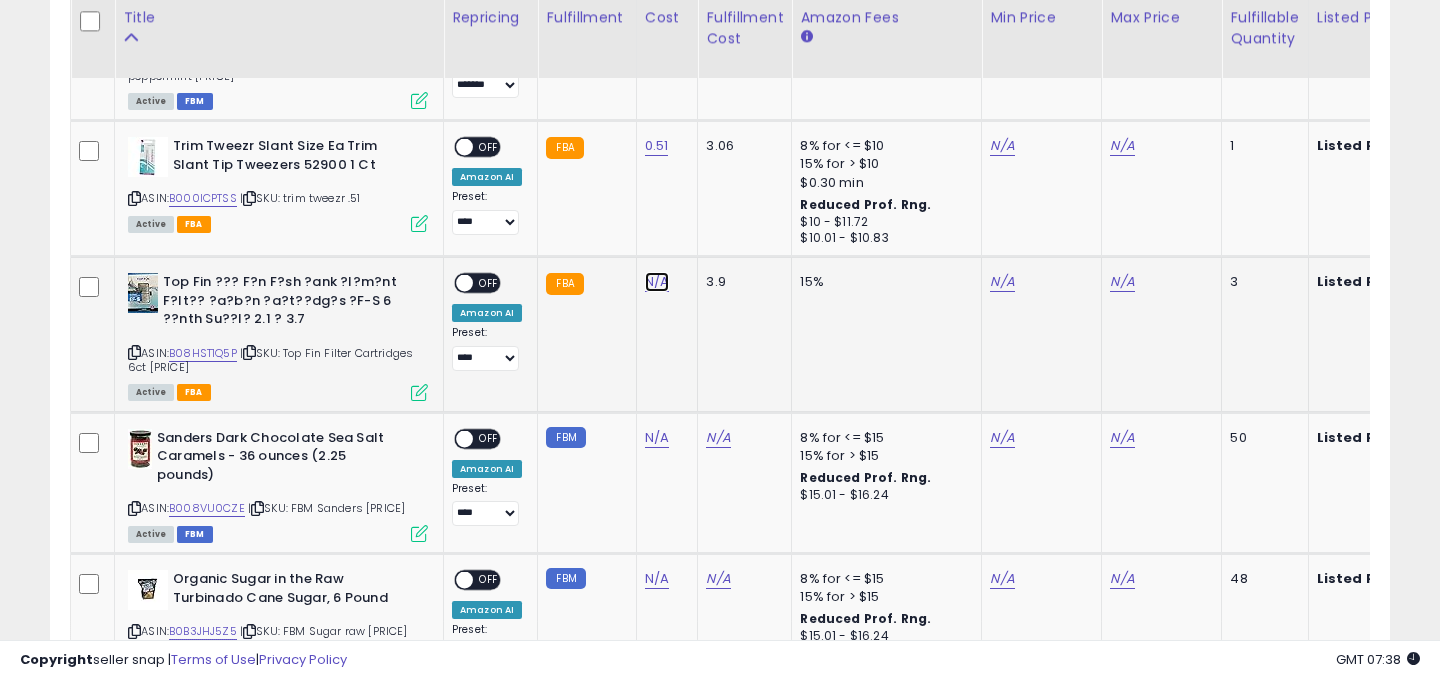 click on "N/A" at bounding box center [657, 282] 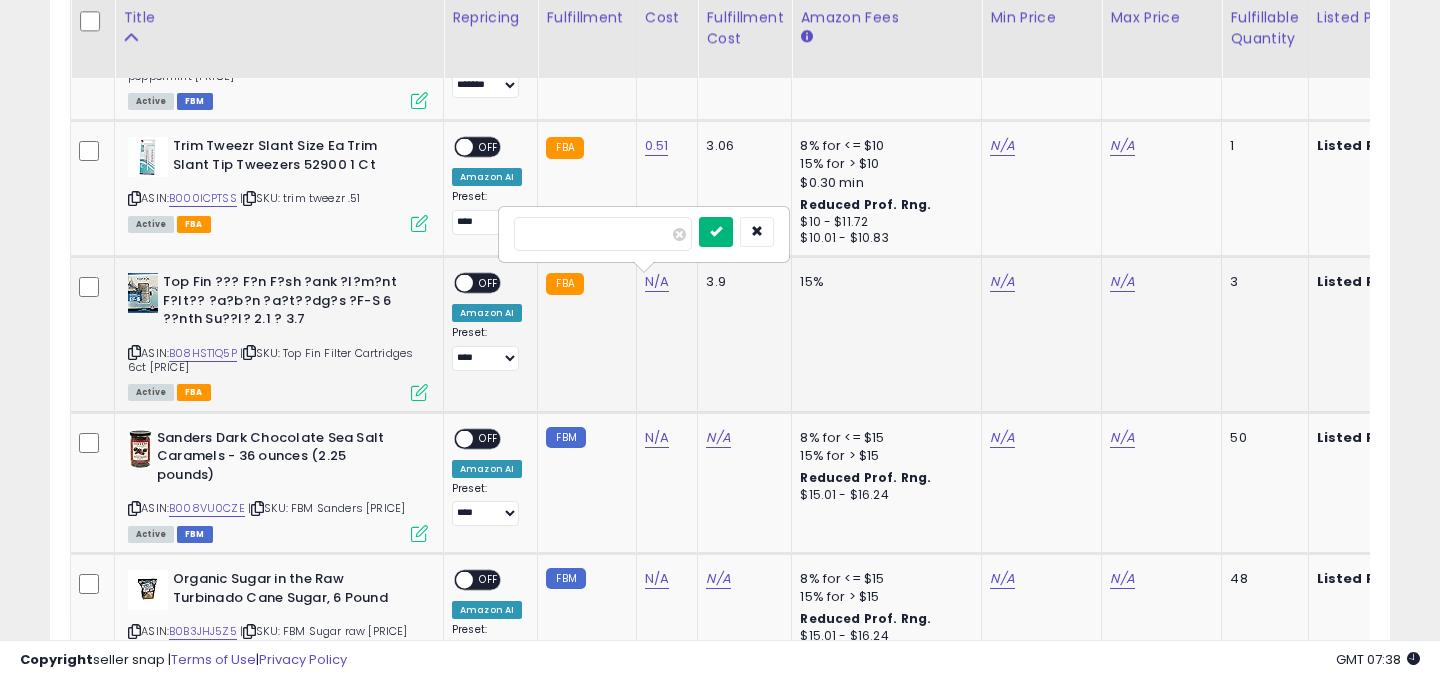 type on "****" 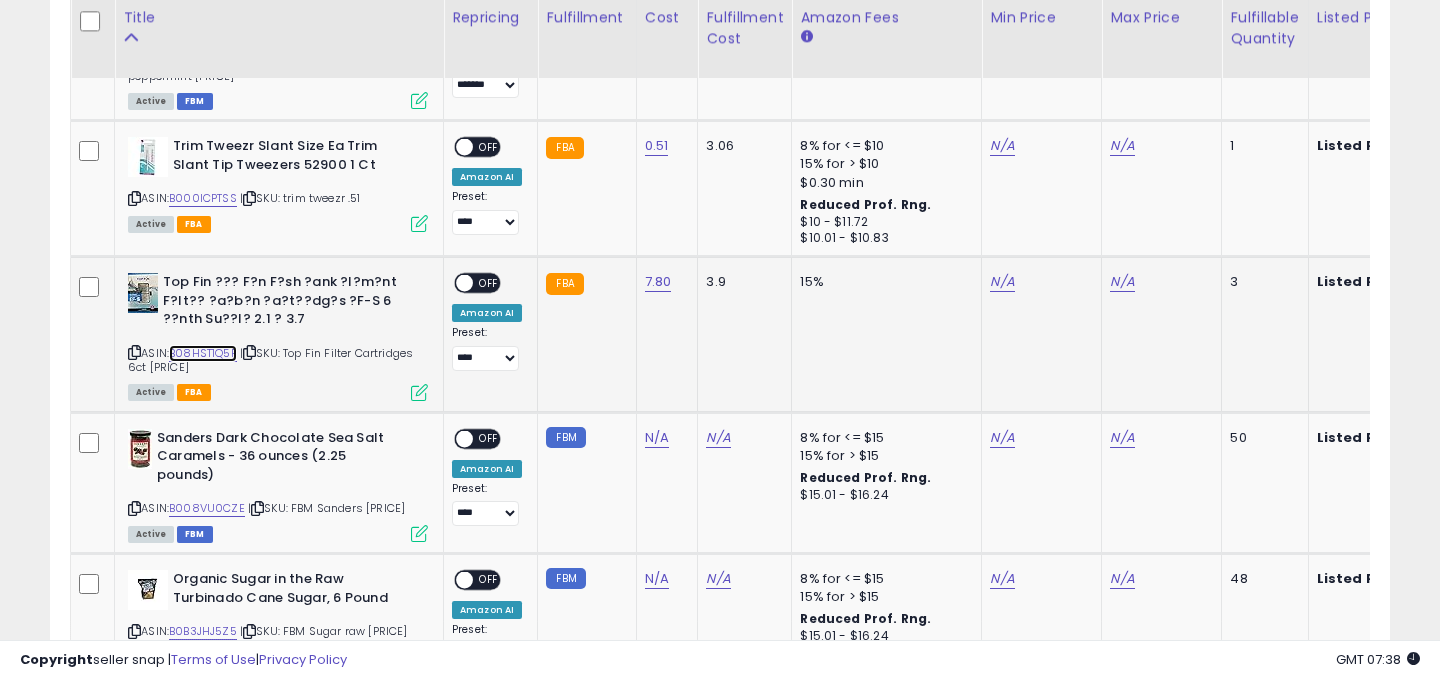 click on "B08HST1Q5P" at bounding box center (203, 353) 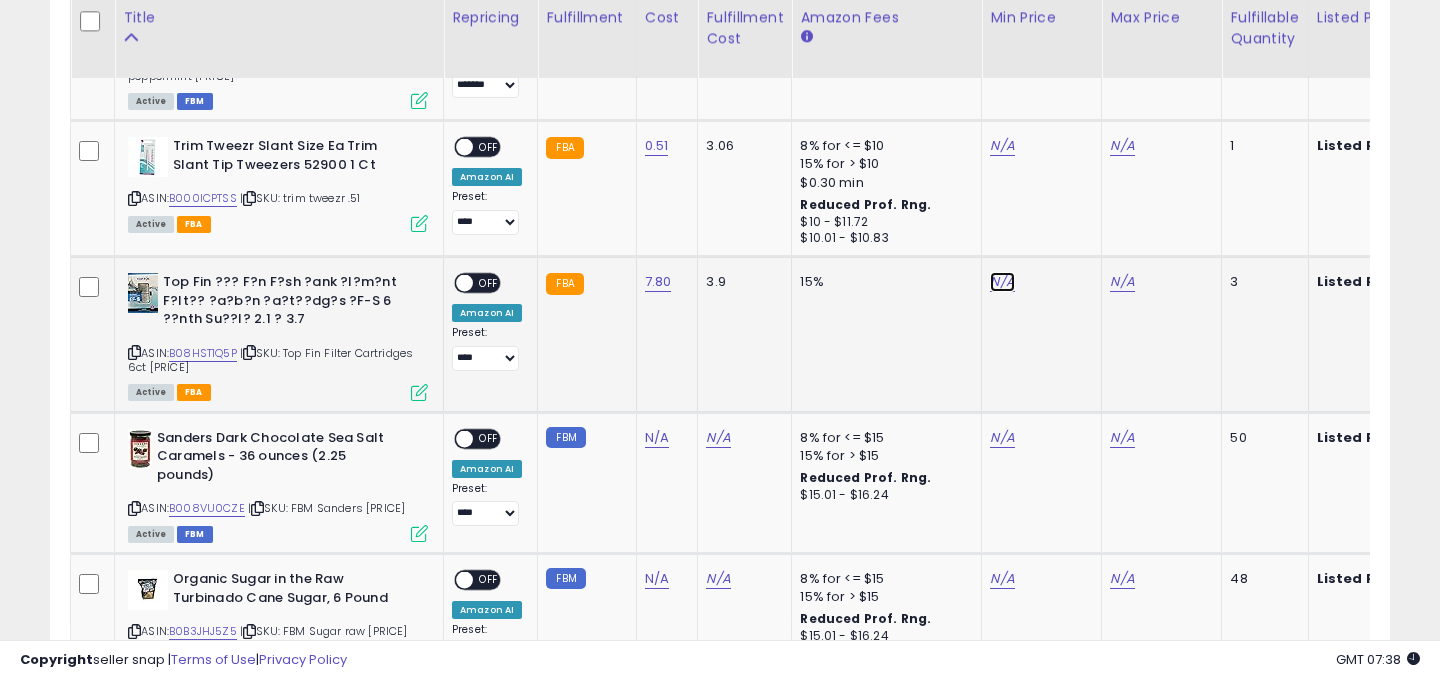 click on "N/A" at bounding box center [1002, 146] 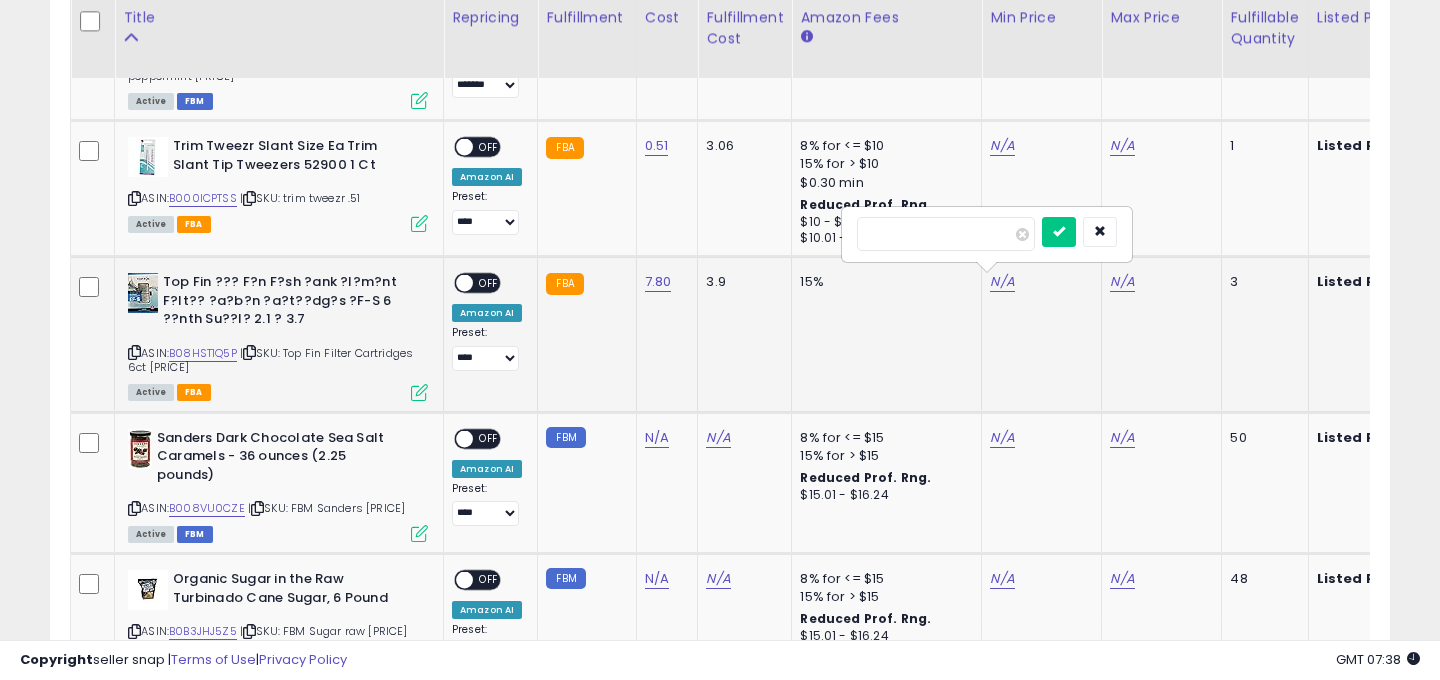 type on "**" 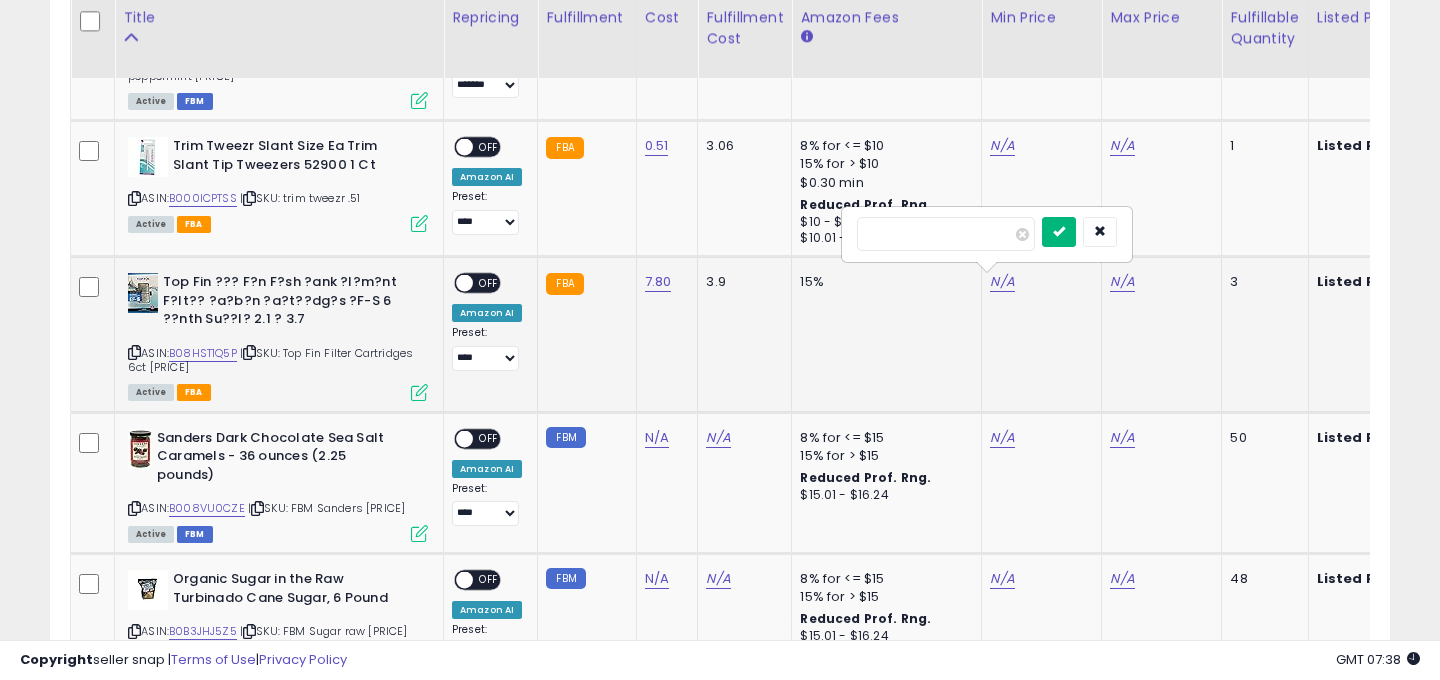 click at bounding box center [1059, 232] 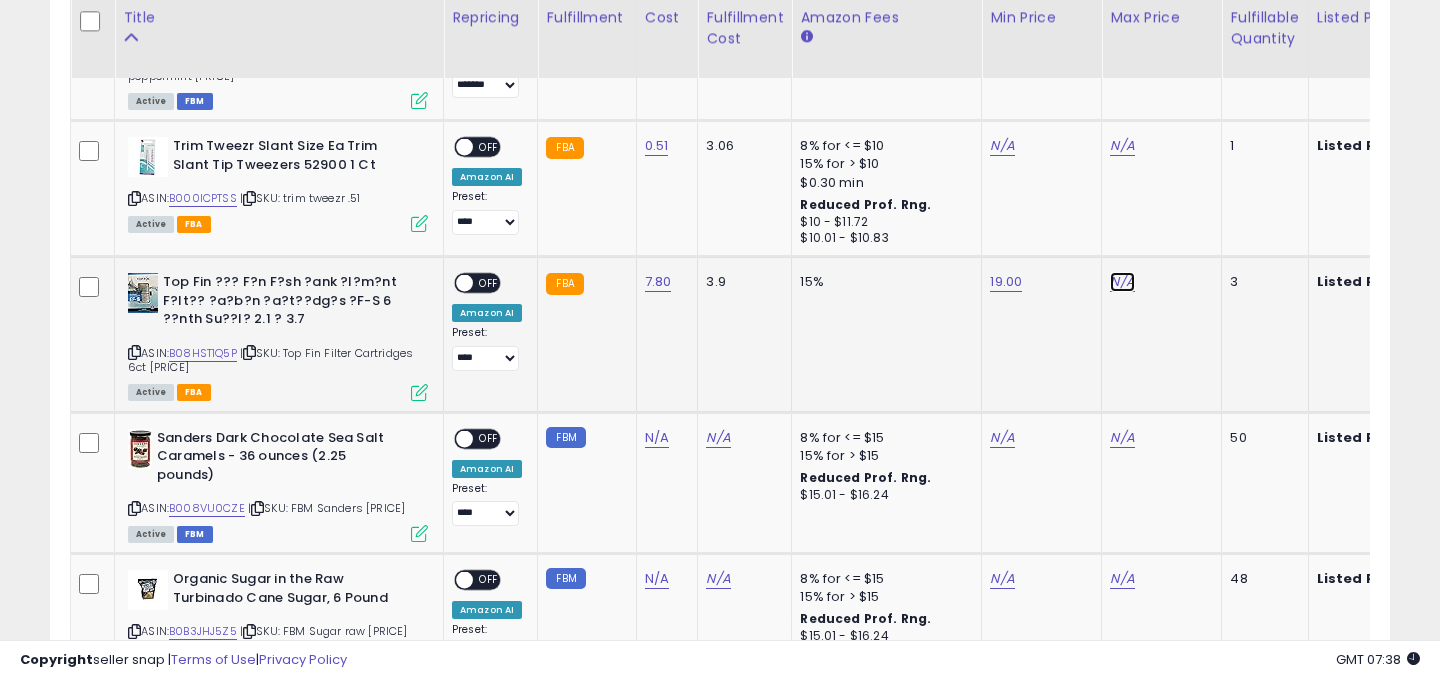 click on "N/A" at bounding box center [1122, 146] 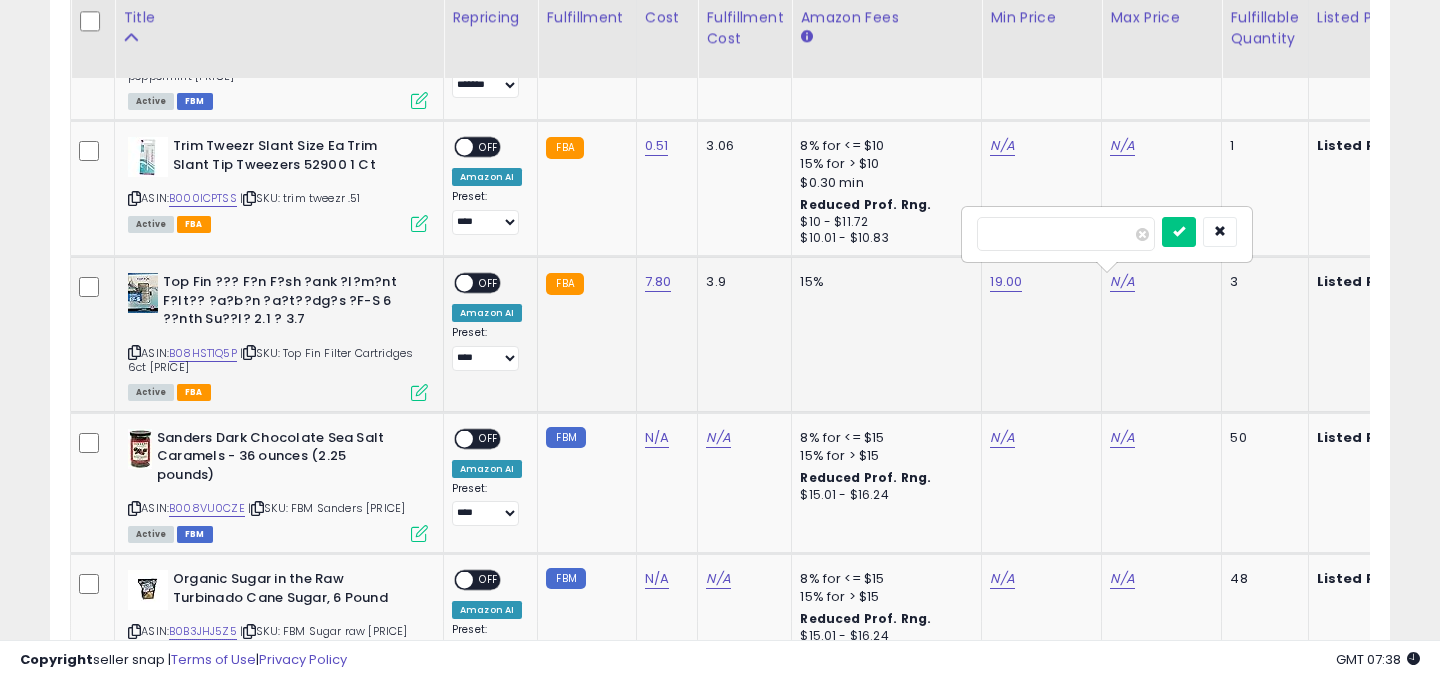 type on "**" 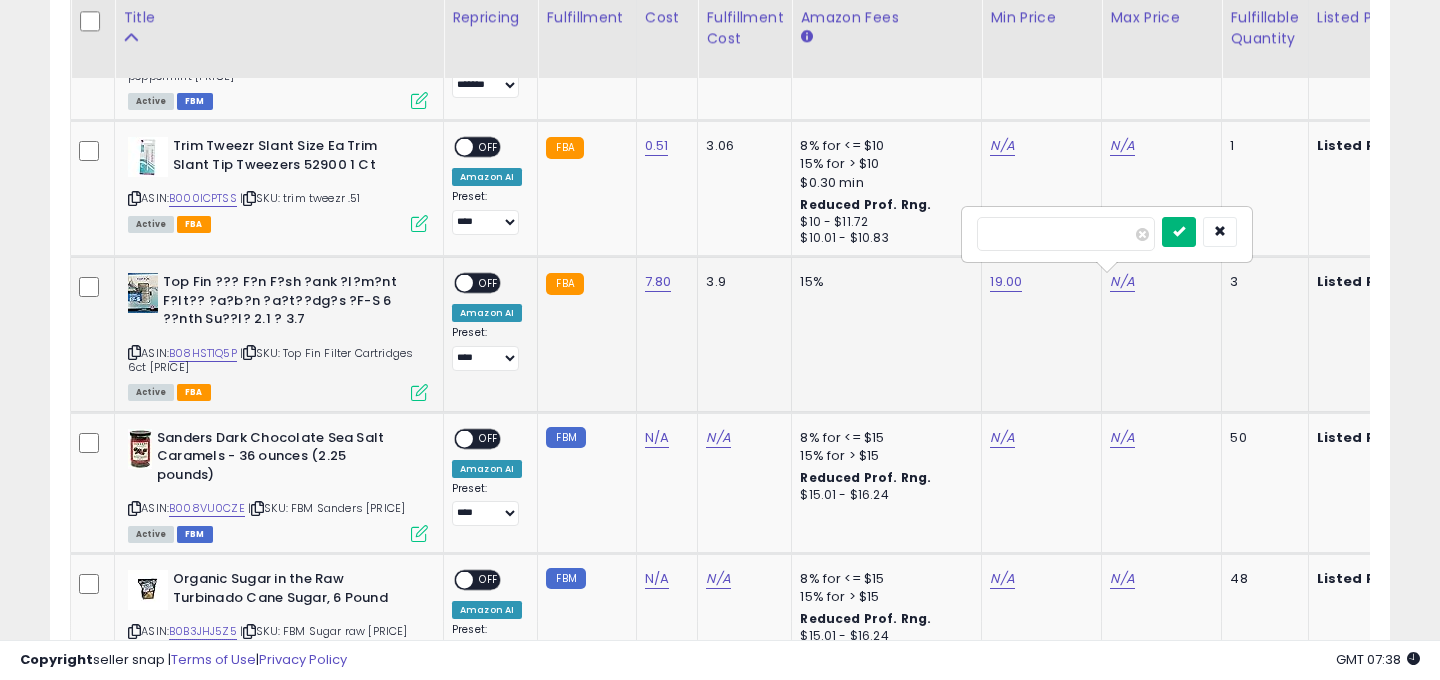 click at bounding box center [1179, 232] 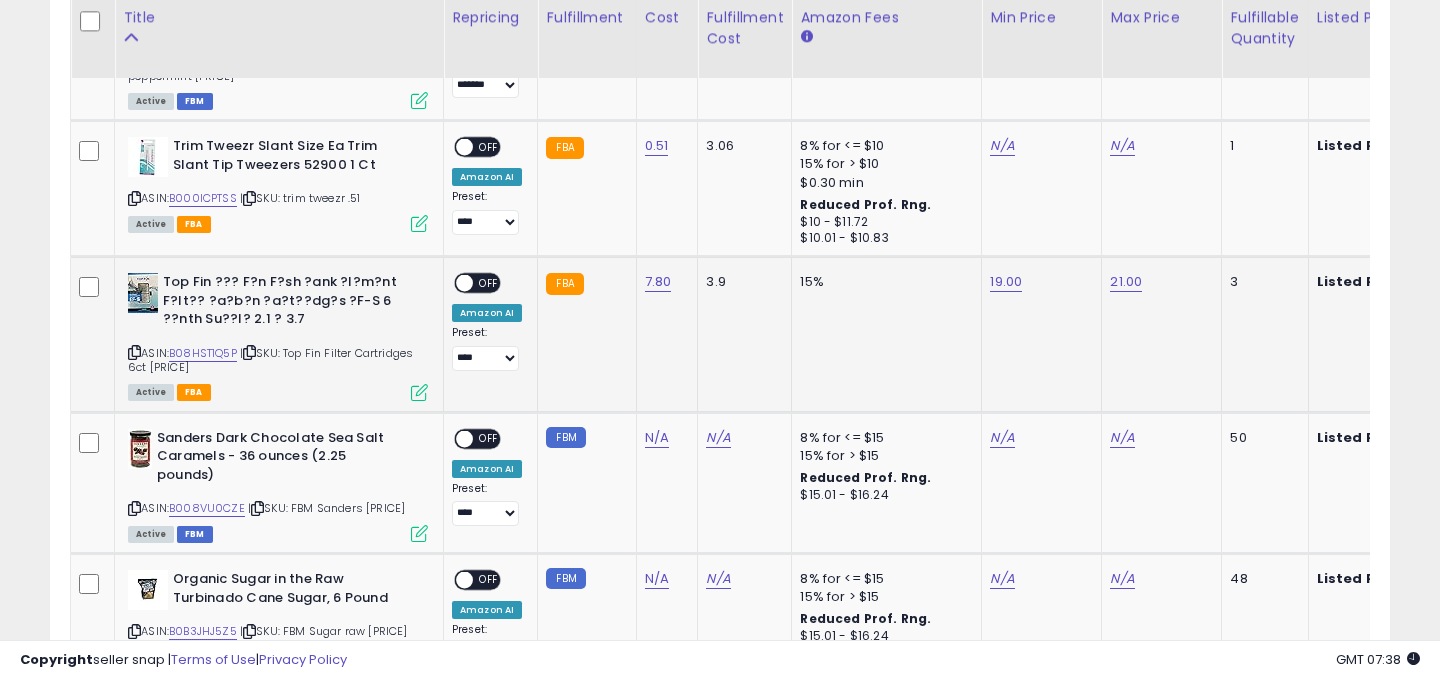 click on "OFF" at bounding box center (489, 283) 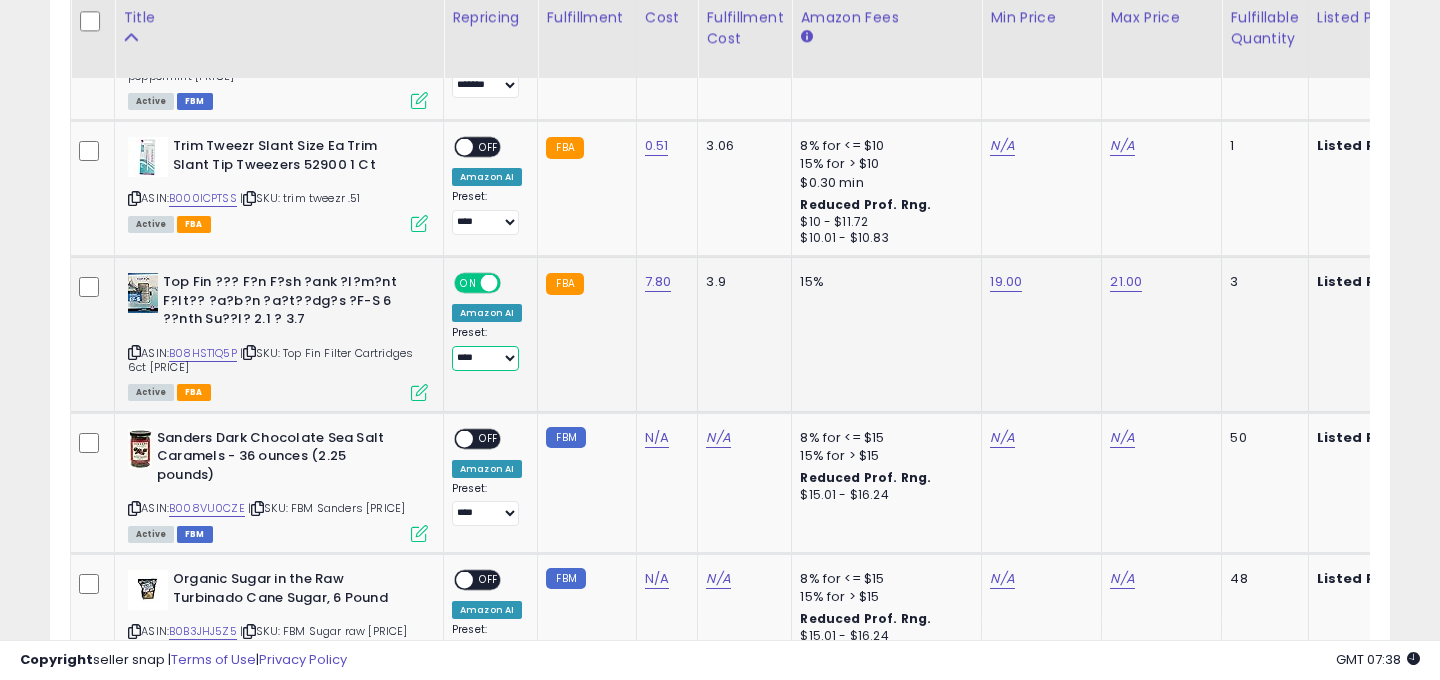 click on "**********" at bounding box center (485, 358) 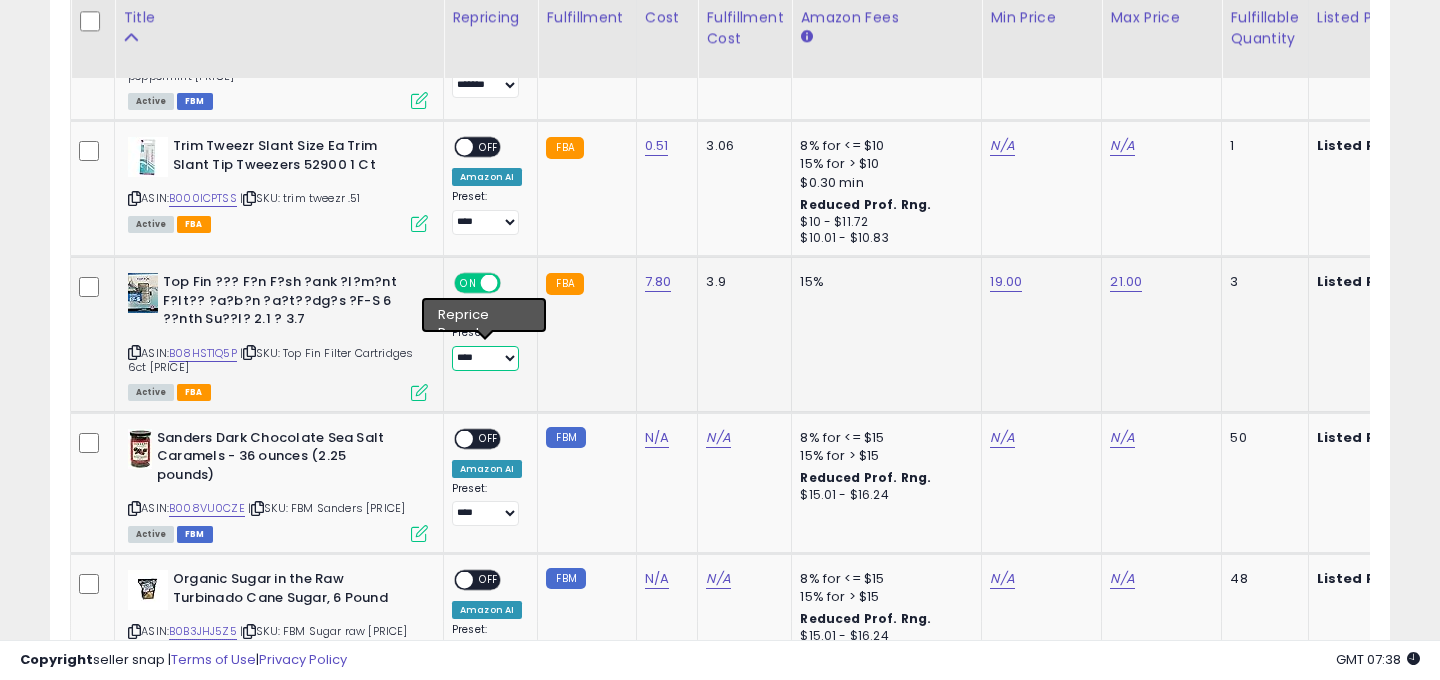 select on "*******" 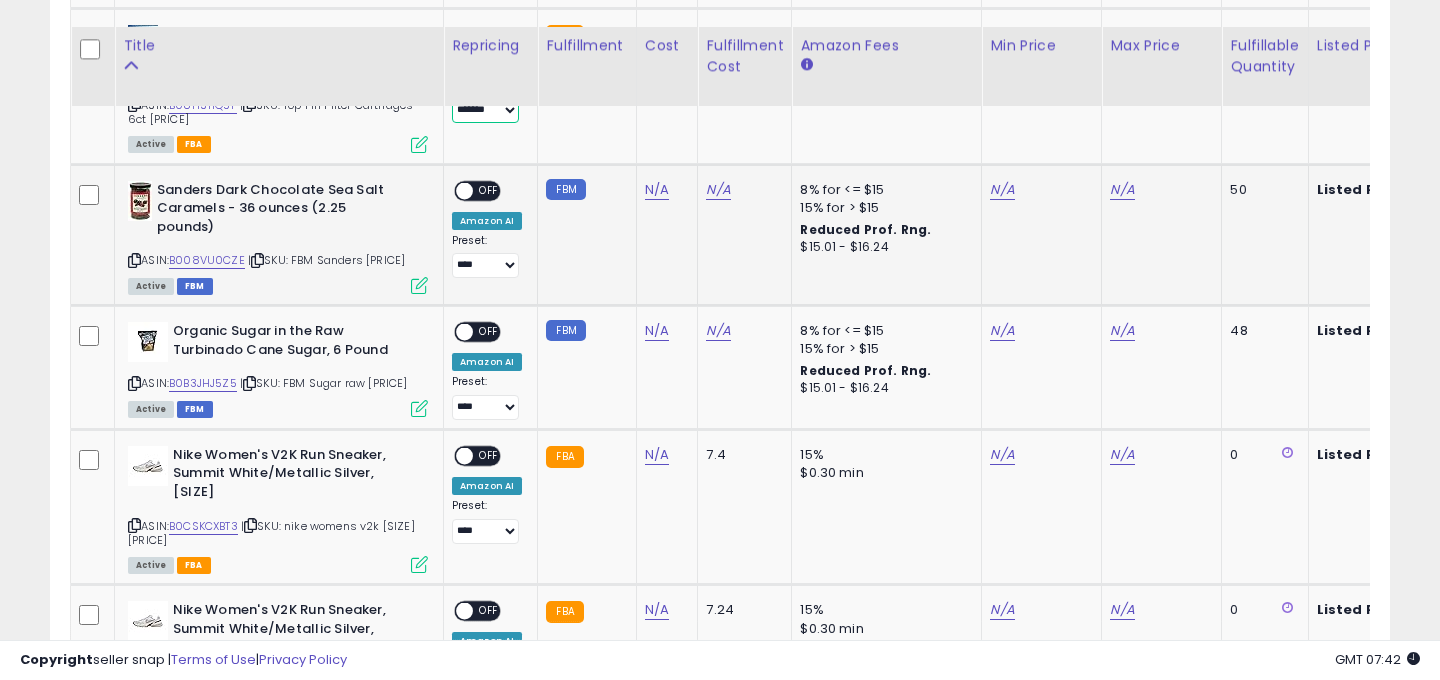 scroll, scrollTop: 1341, scrollLeft: 0, axis: vertical 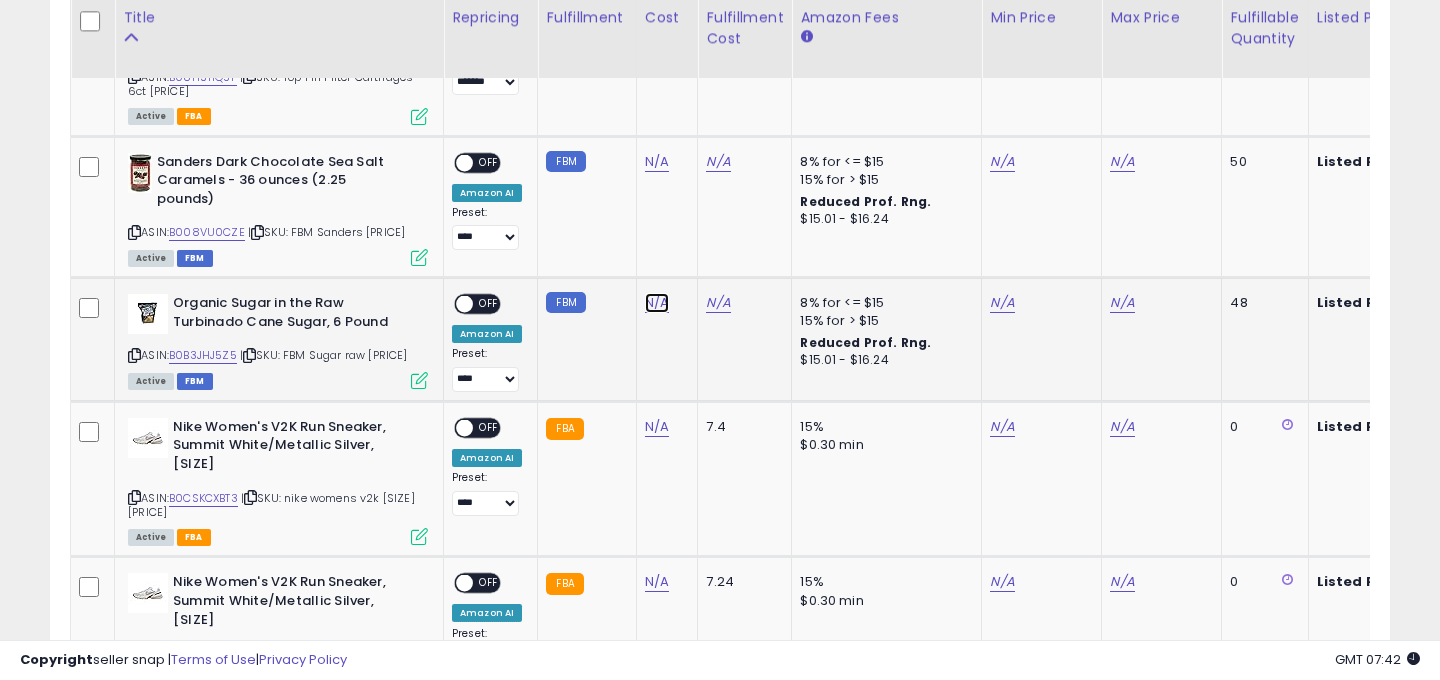 click on "N/A" at bounding box center (657, 162) 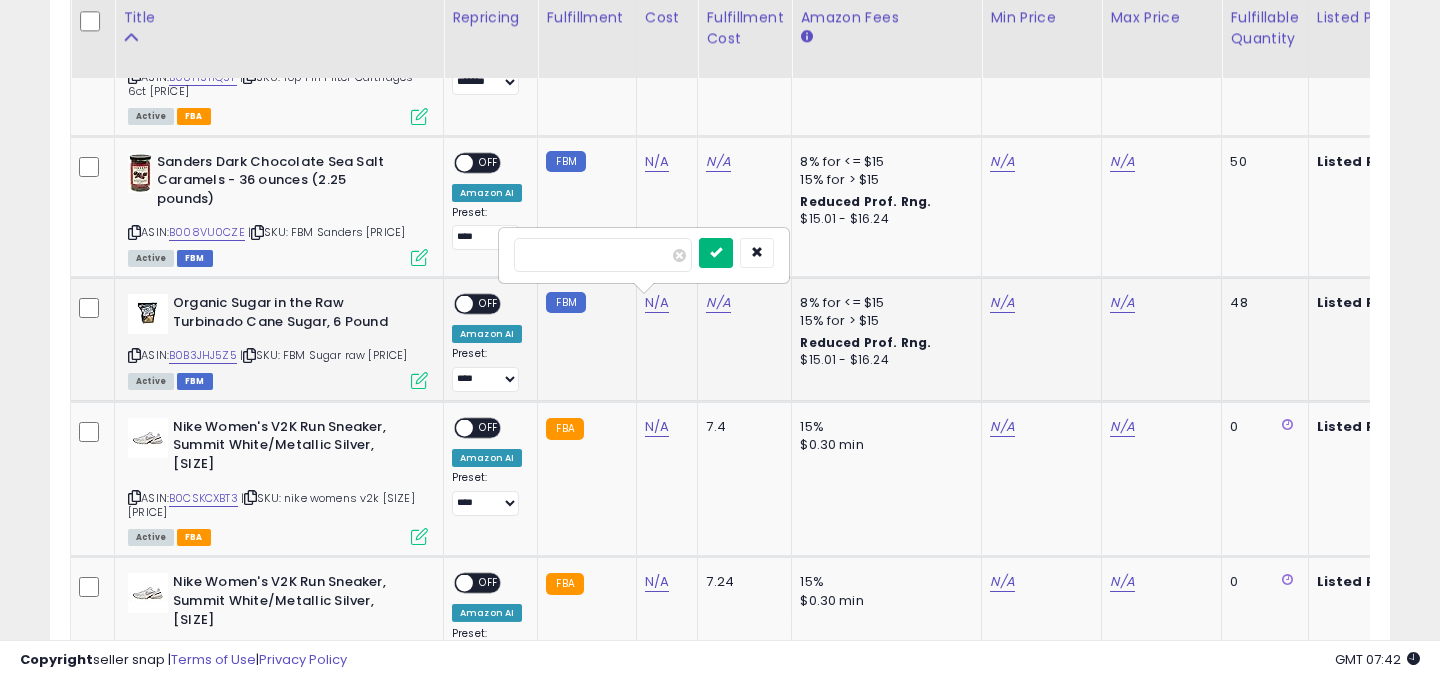 type on "****" 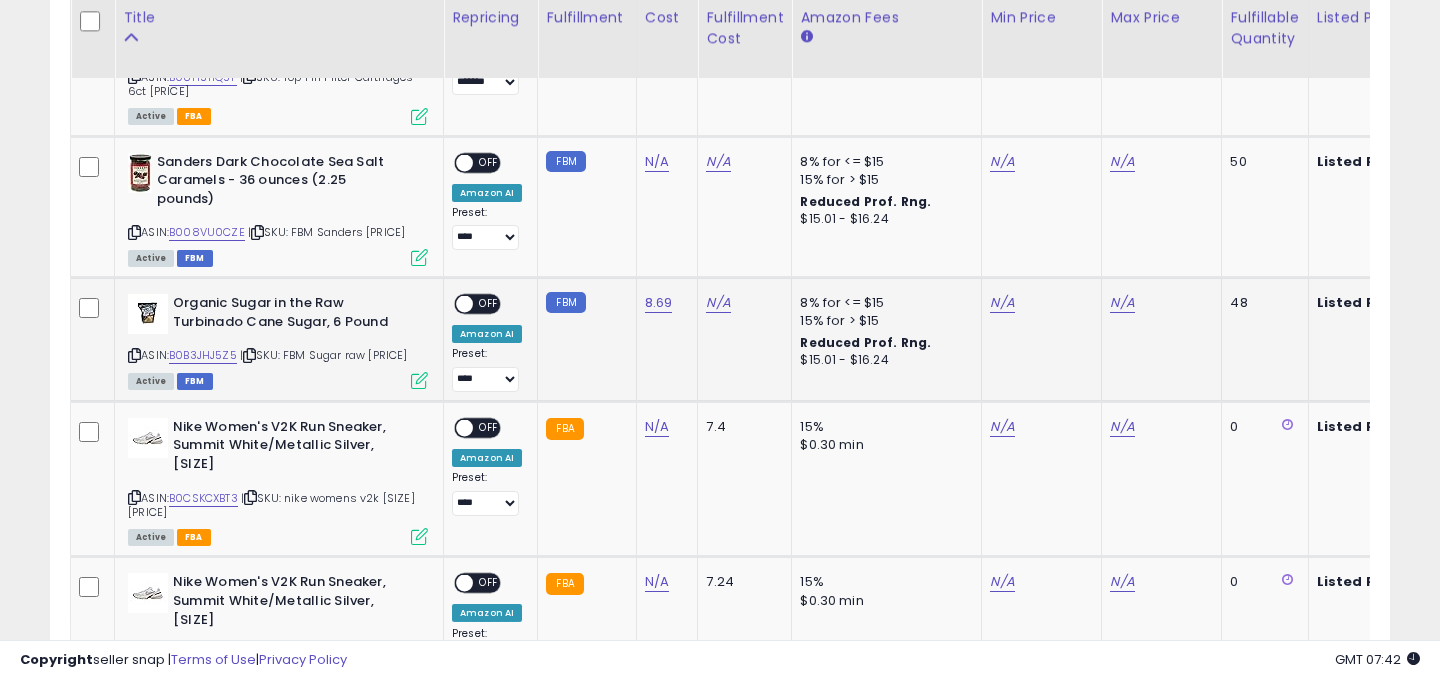 scroll, scrollTop: 0, scrollLeft: 80, axis: horizontal 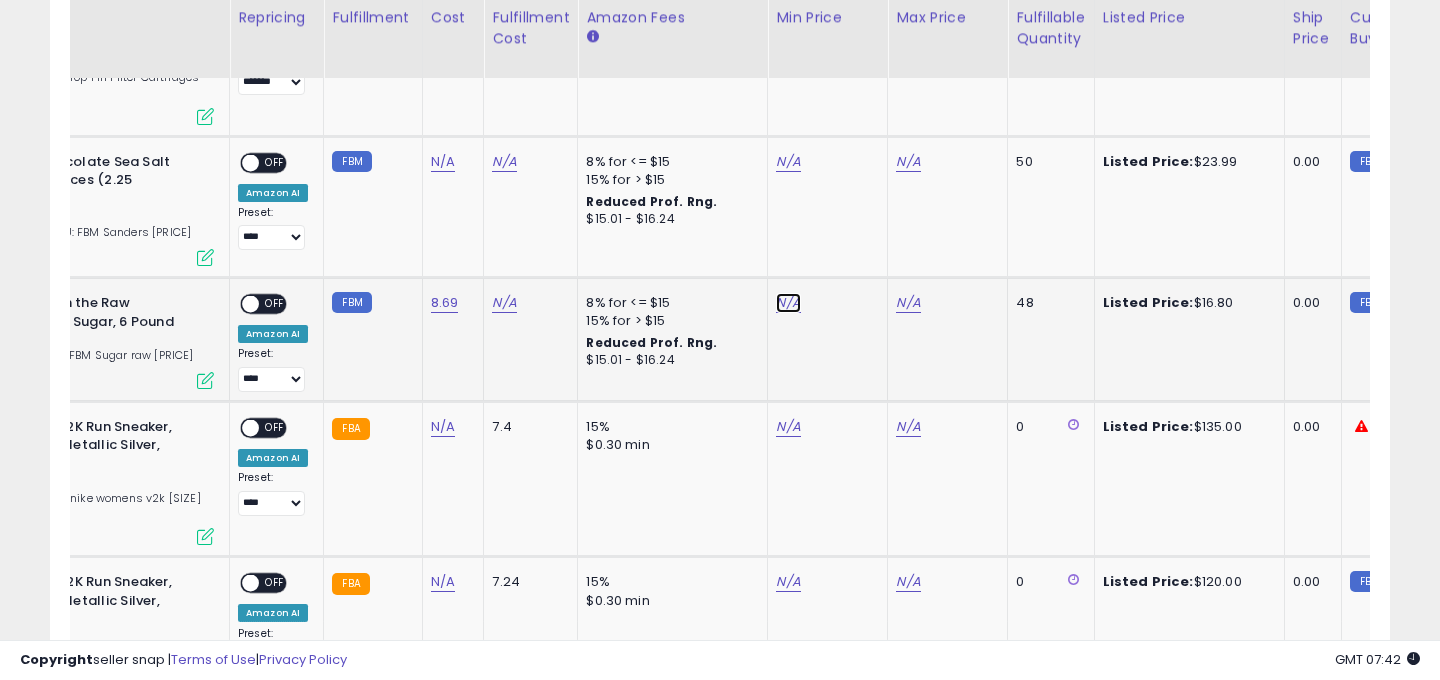 click on "N/A" at bounding box center (788, -130) 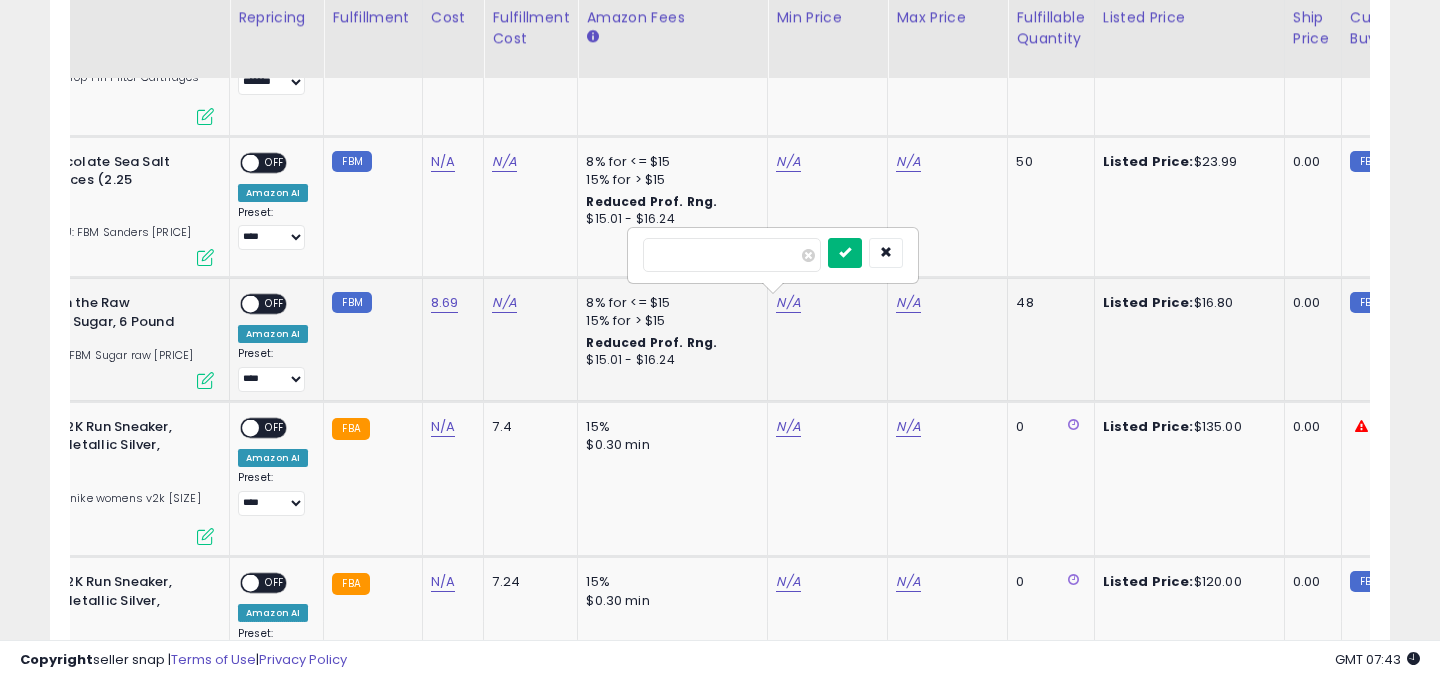 type on "****" 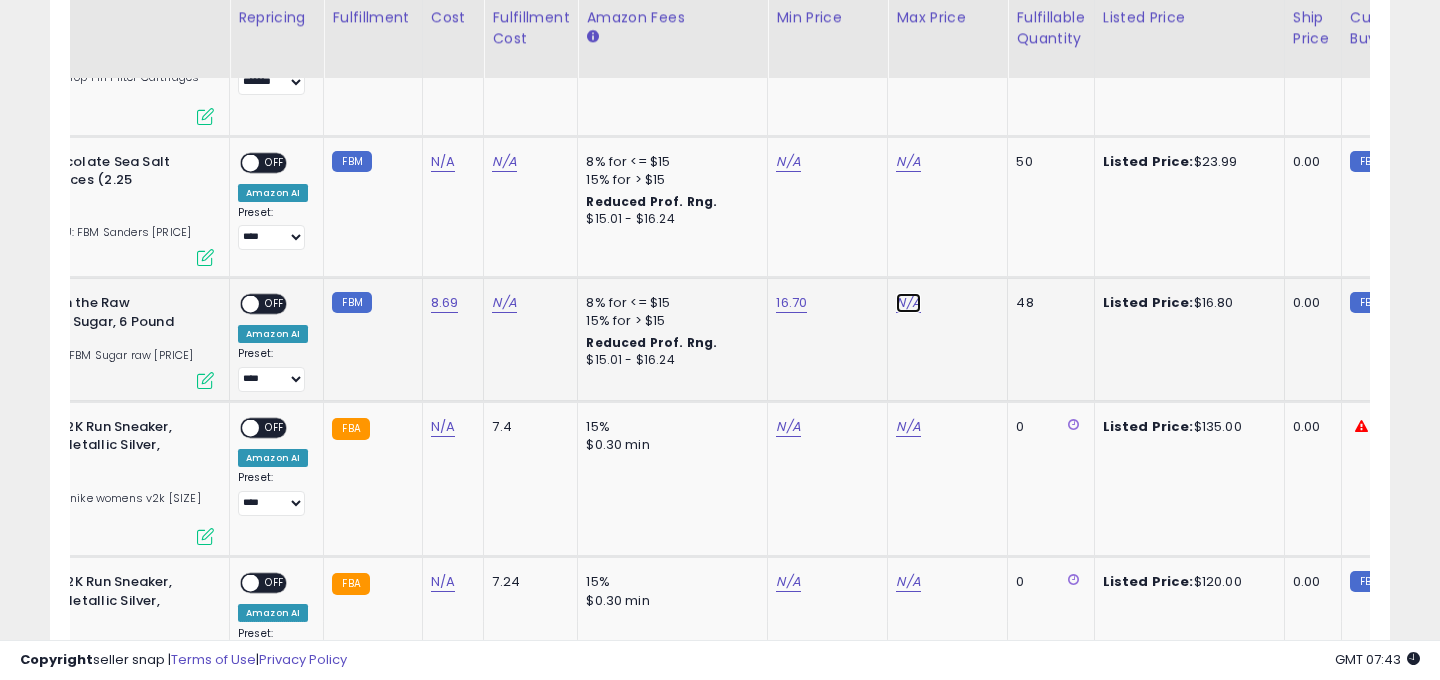 click on "N/A" at bounding box center [908, -130] 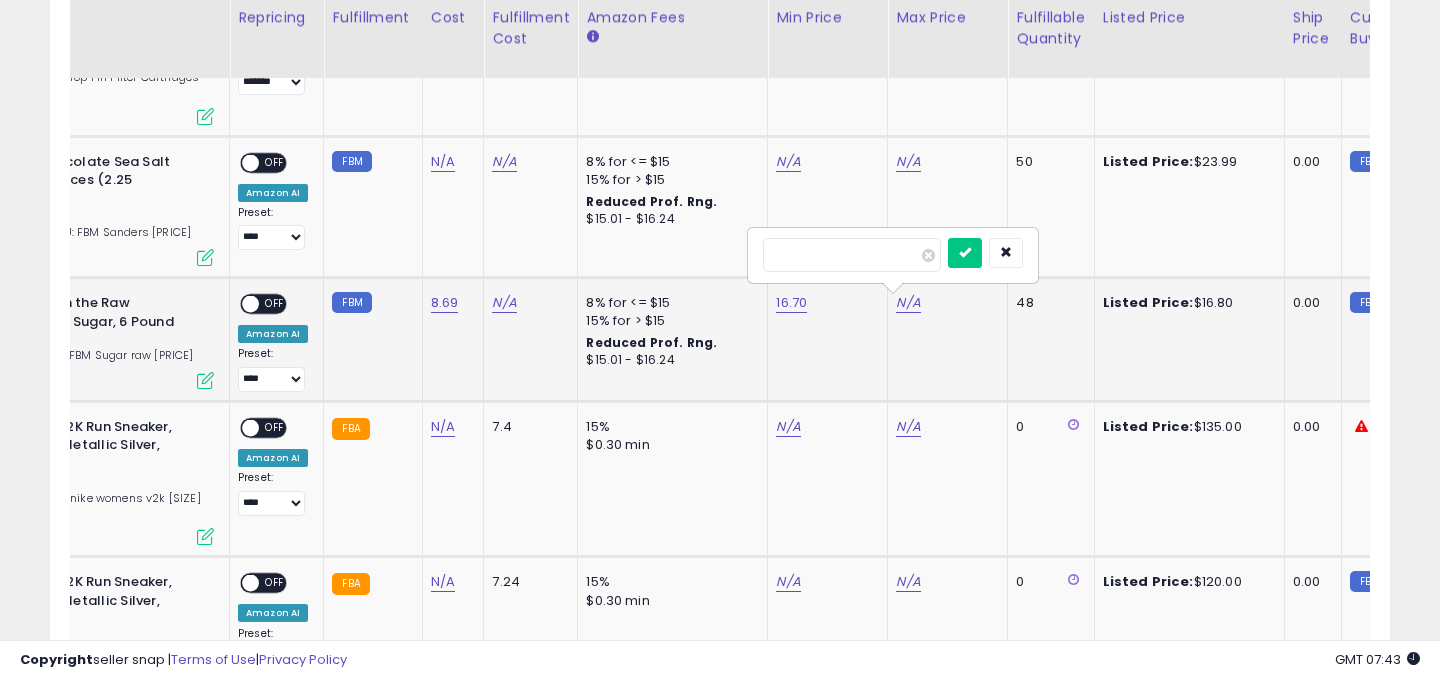 type on "**" 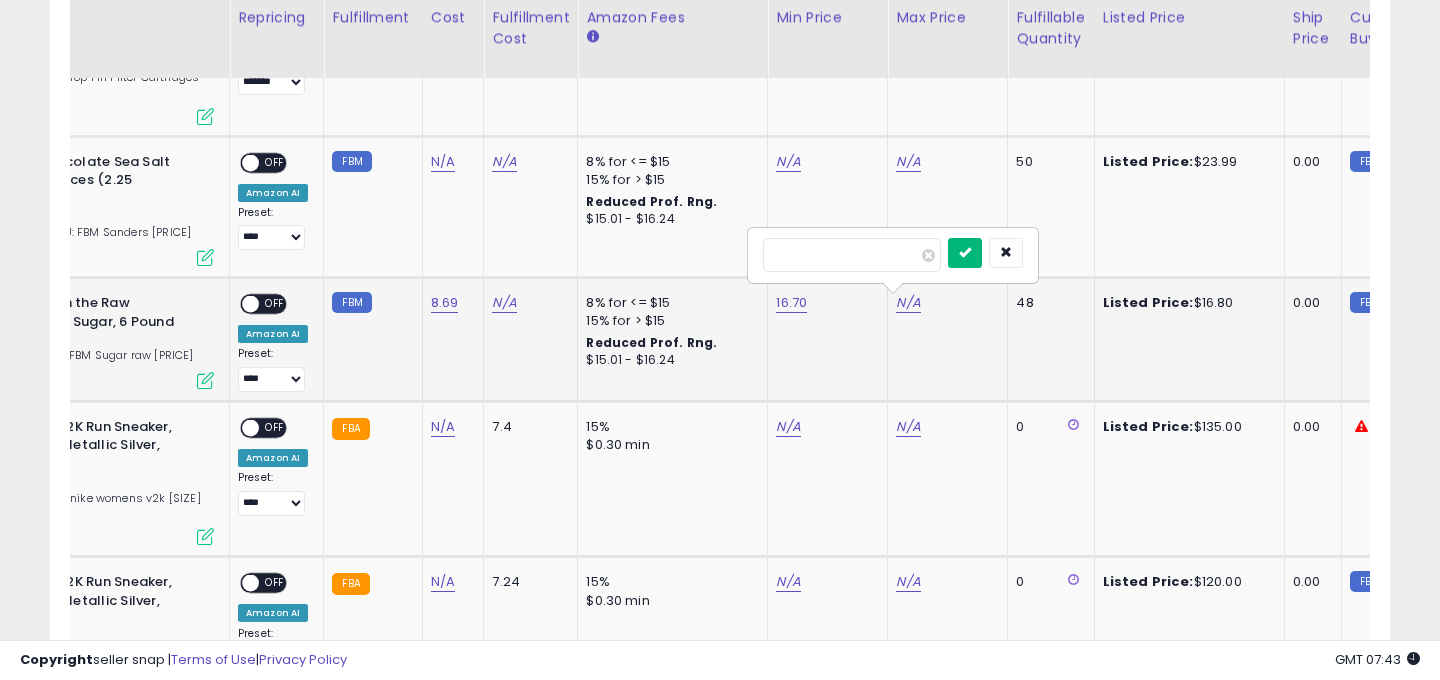 click at bounding box center [965, 252] 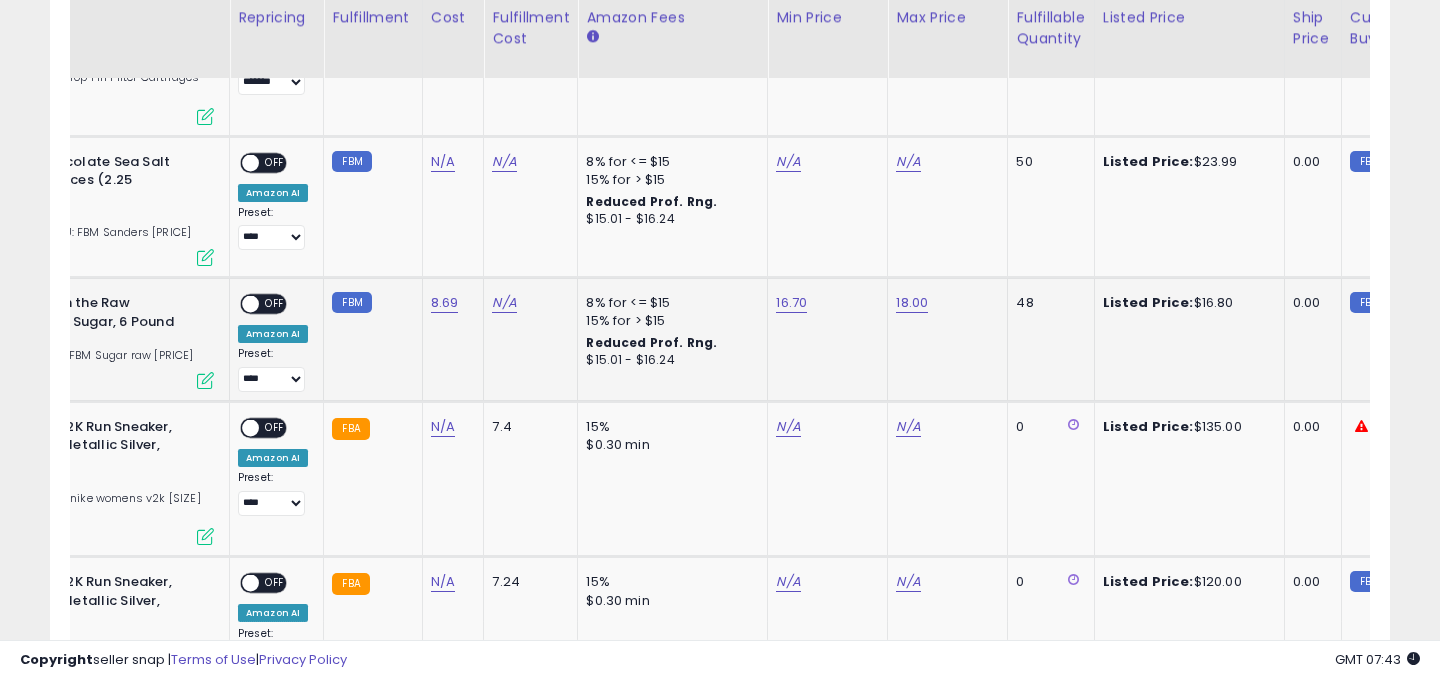 click on "OFF" at bounding box center (275, 304) 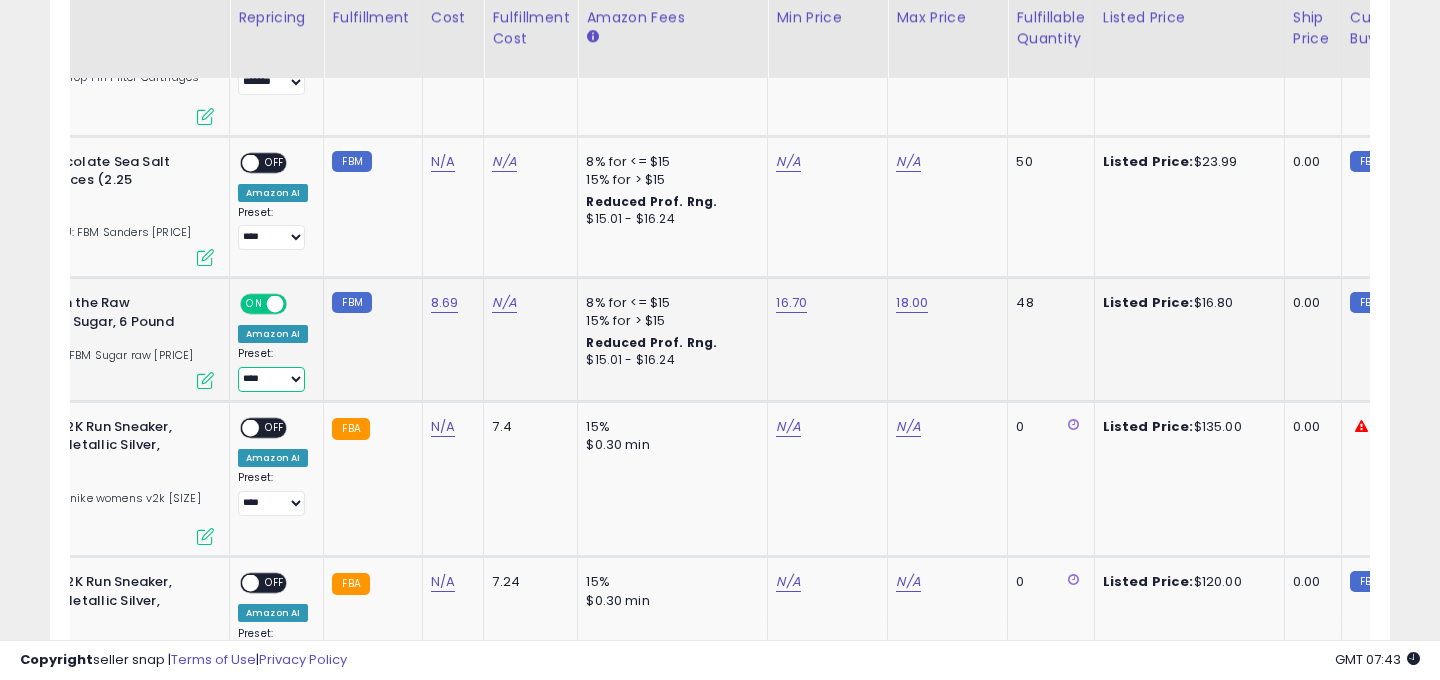 click on "**********" at bounding box center [271, 379] 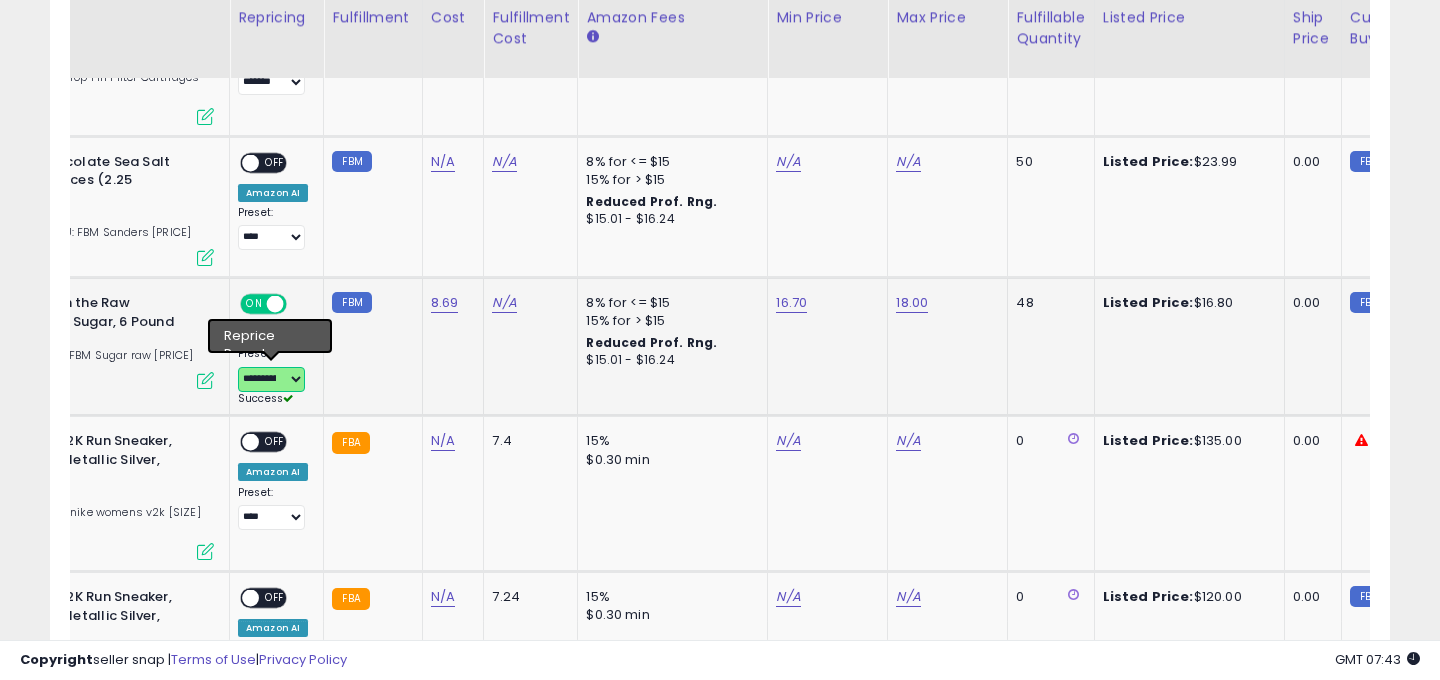 click on "**********" at bounding box center [271, 379] 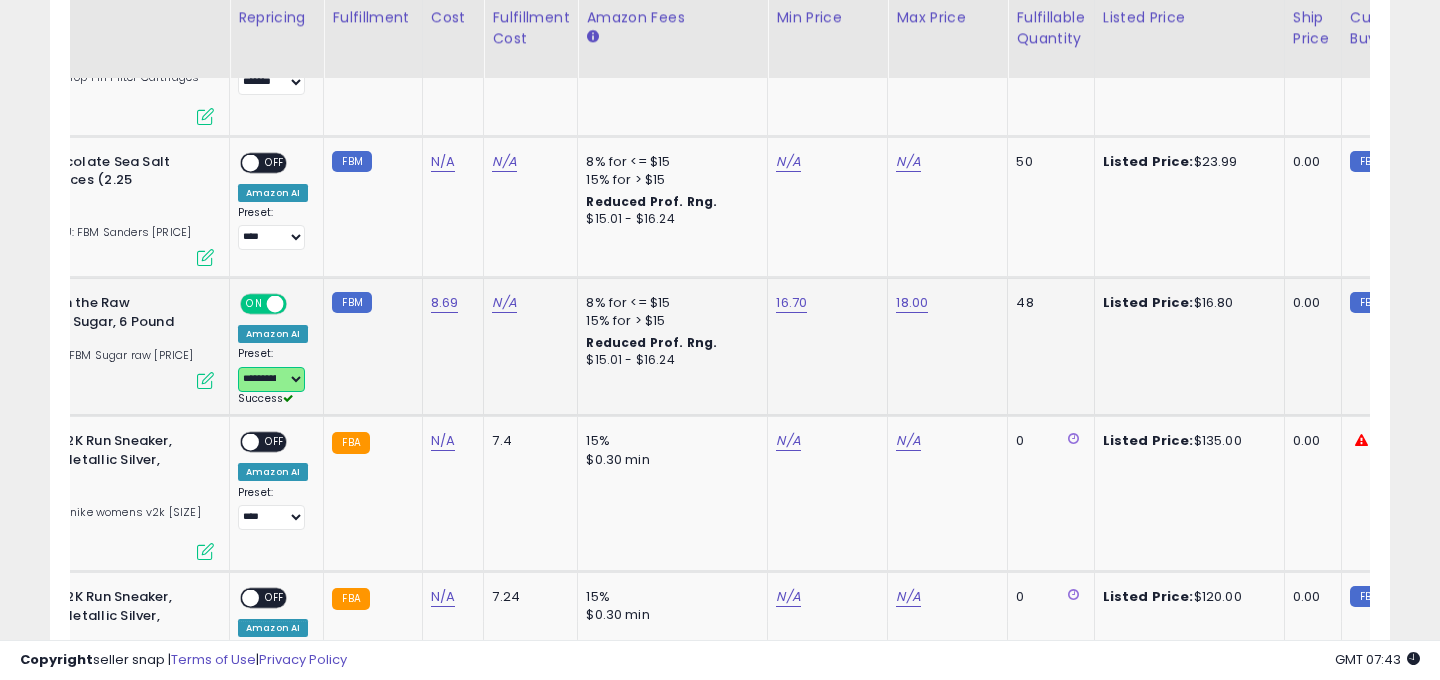 click on "**********" at bounding box center (271, 379) 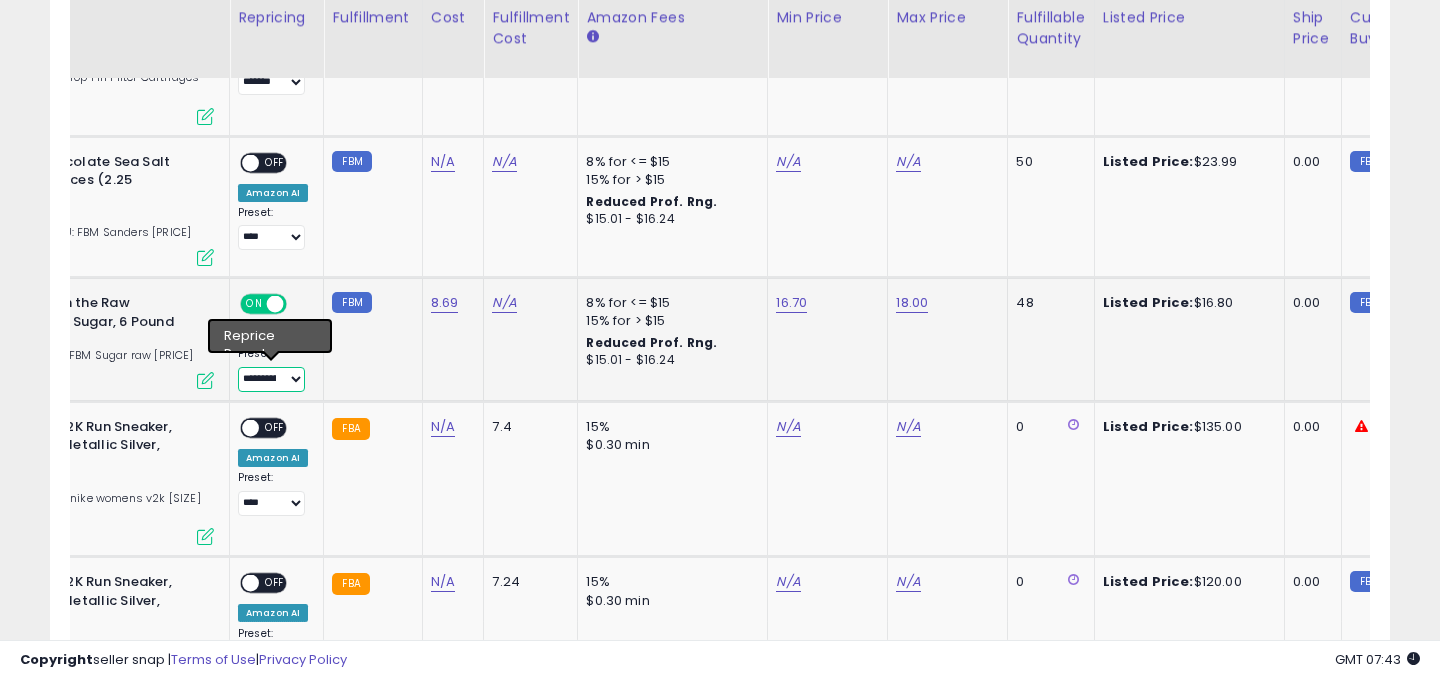 select on "*******" 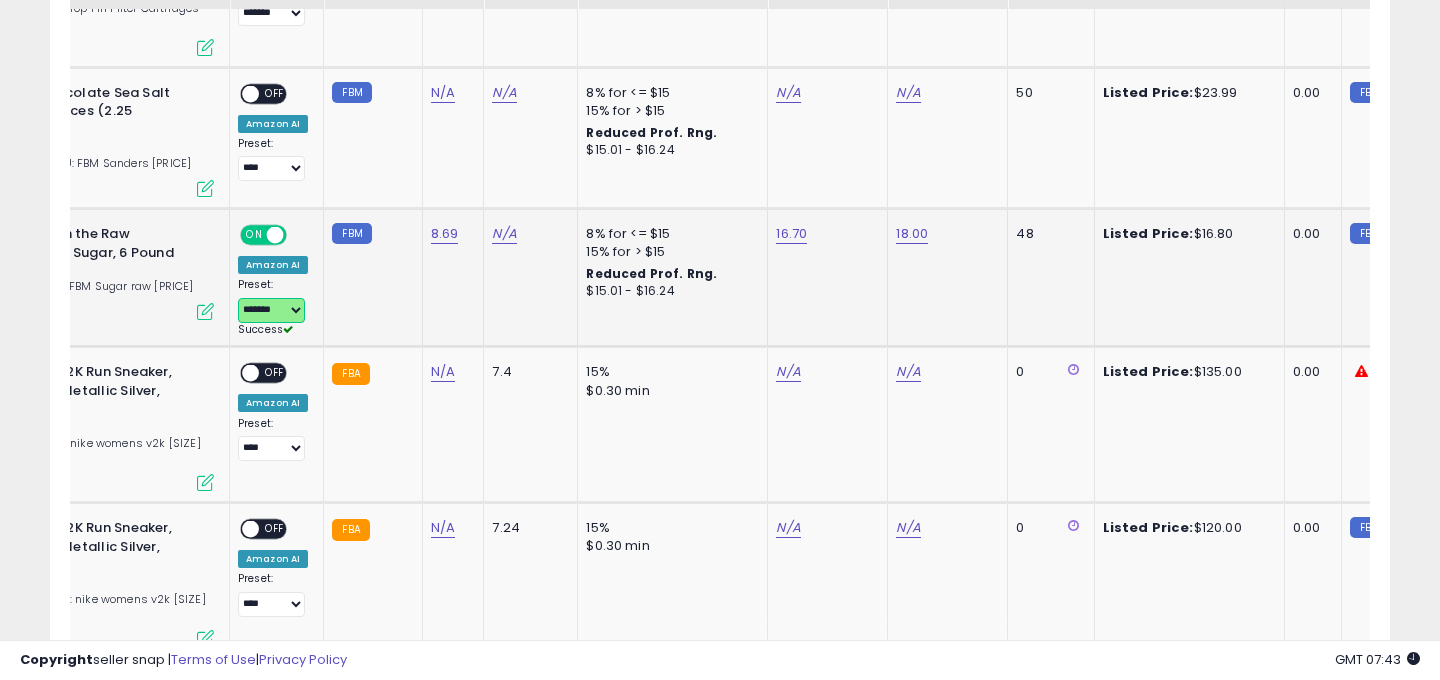 scroll, scrollTop: 1477, scrollLeft: 0, axis: vertical 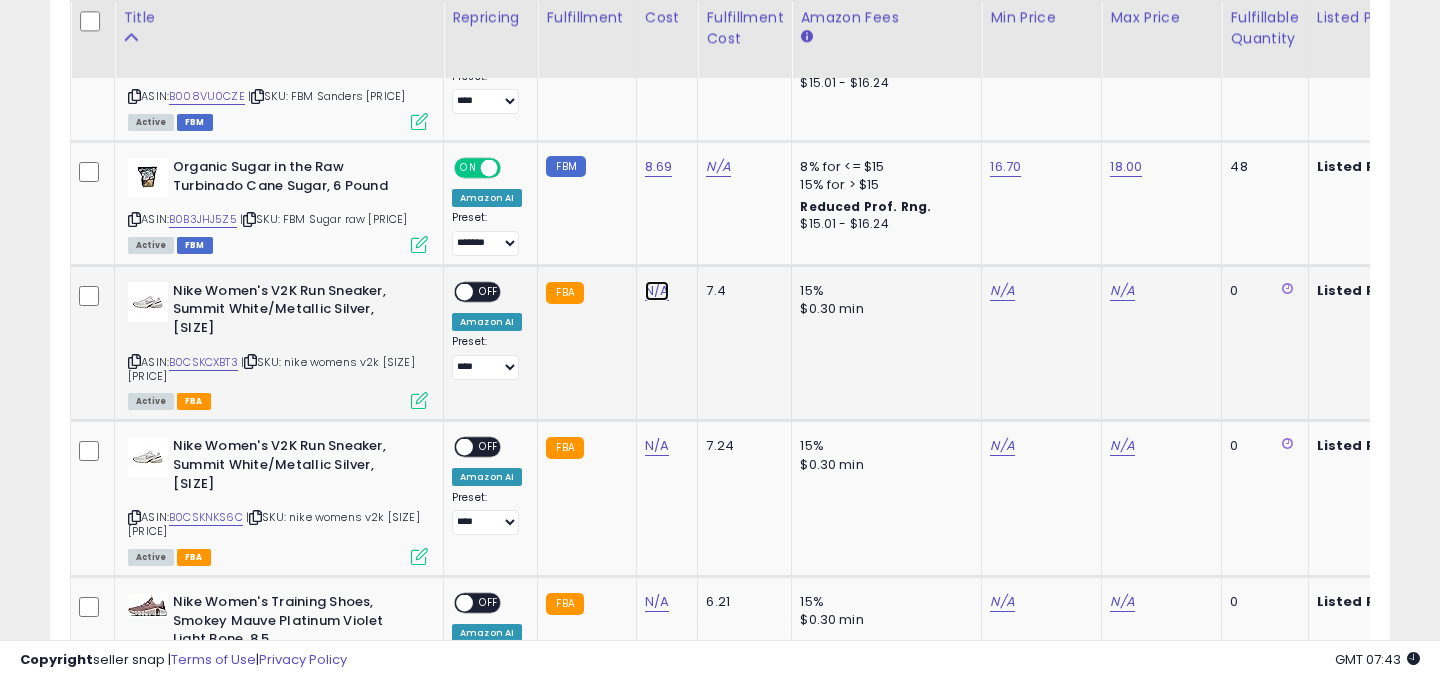 click on "N/A" at bounding box center [657, 26] 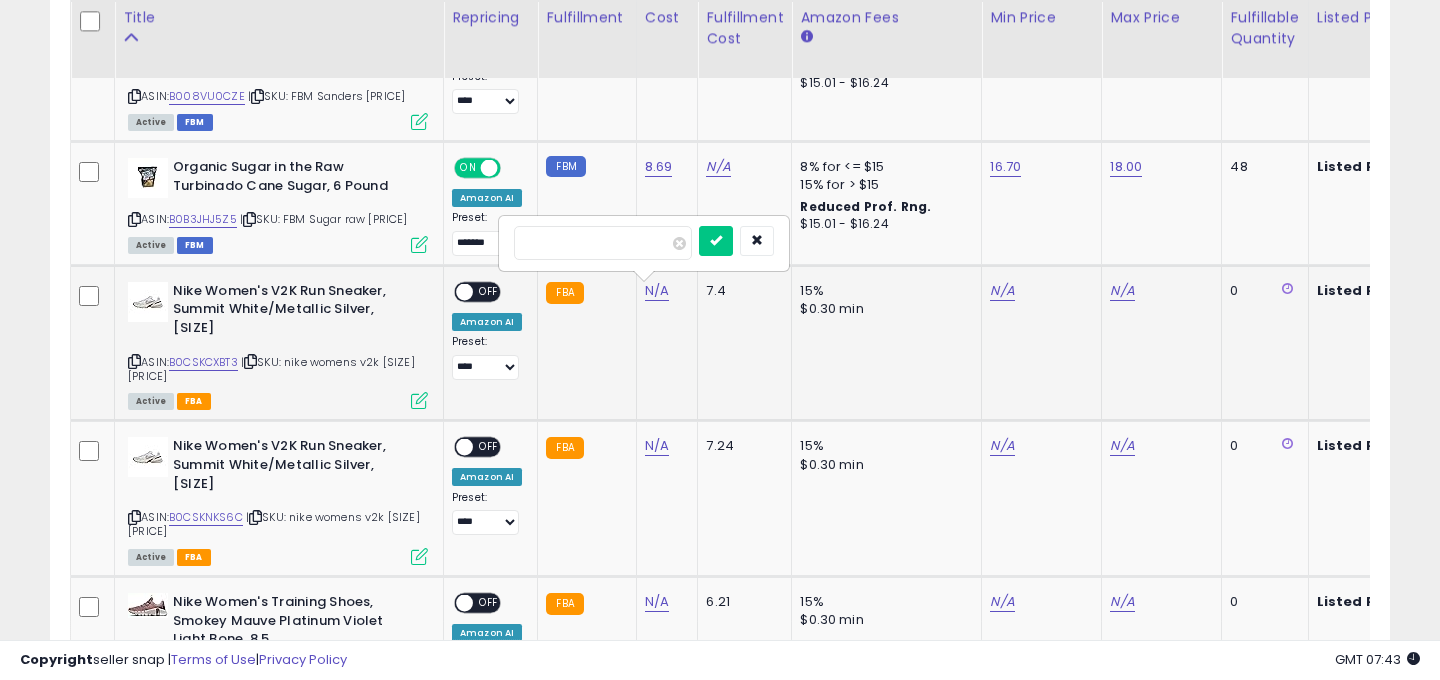 type on "*****" 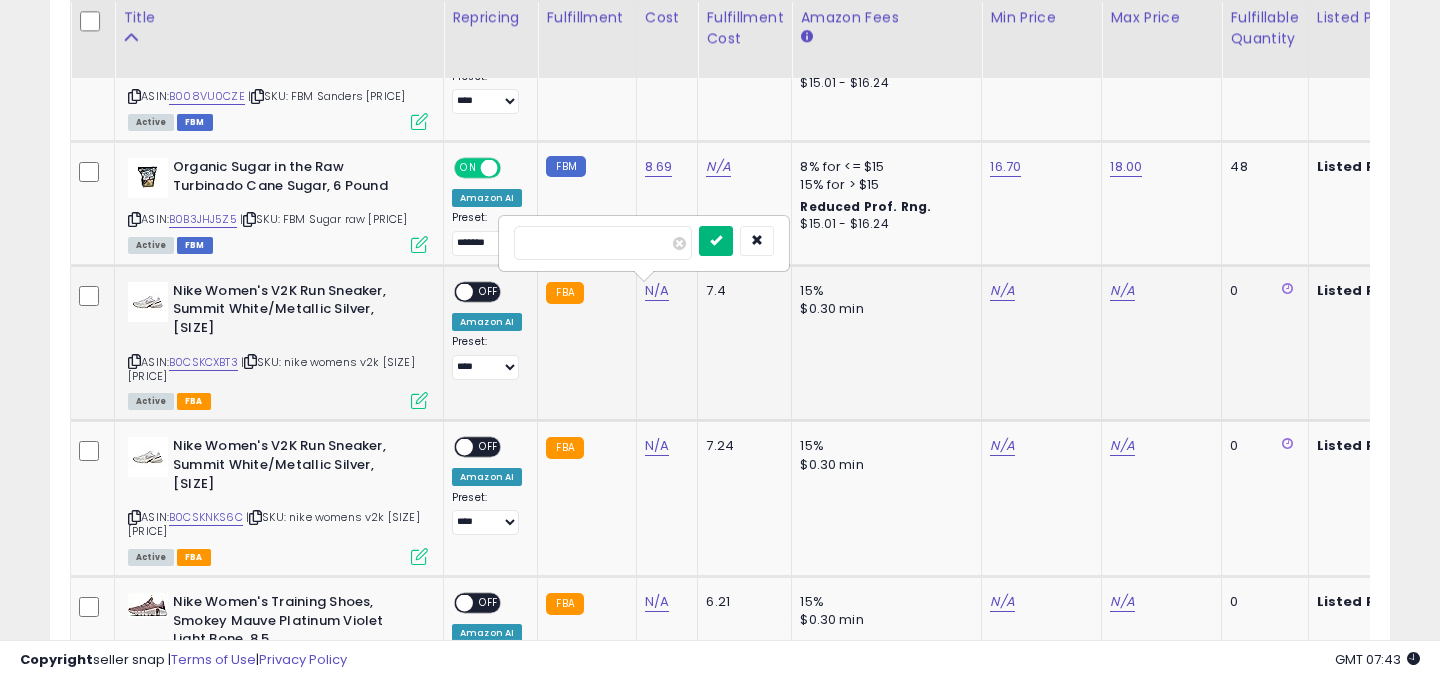 click at bounding box center [716, 241] 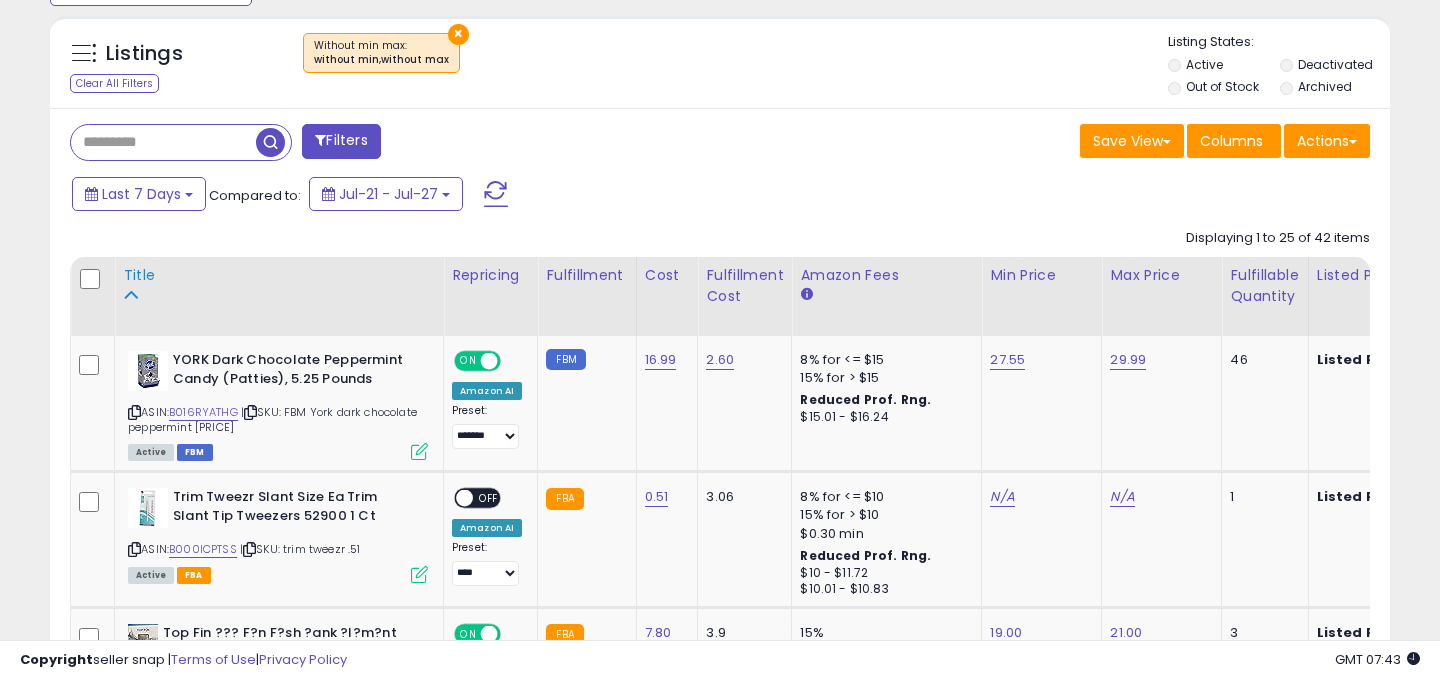 scroll, scrollTop: 718, scrollLeft: 0, axis: vertical 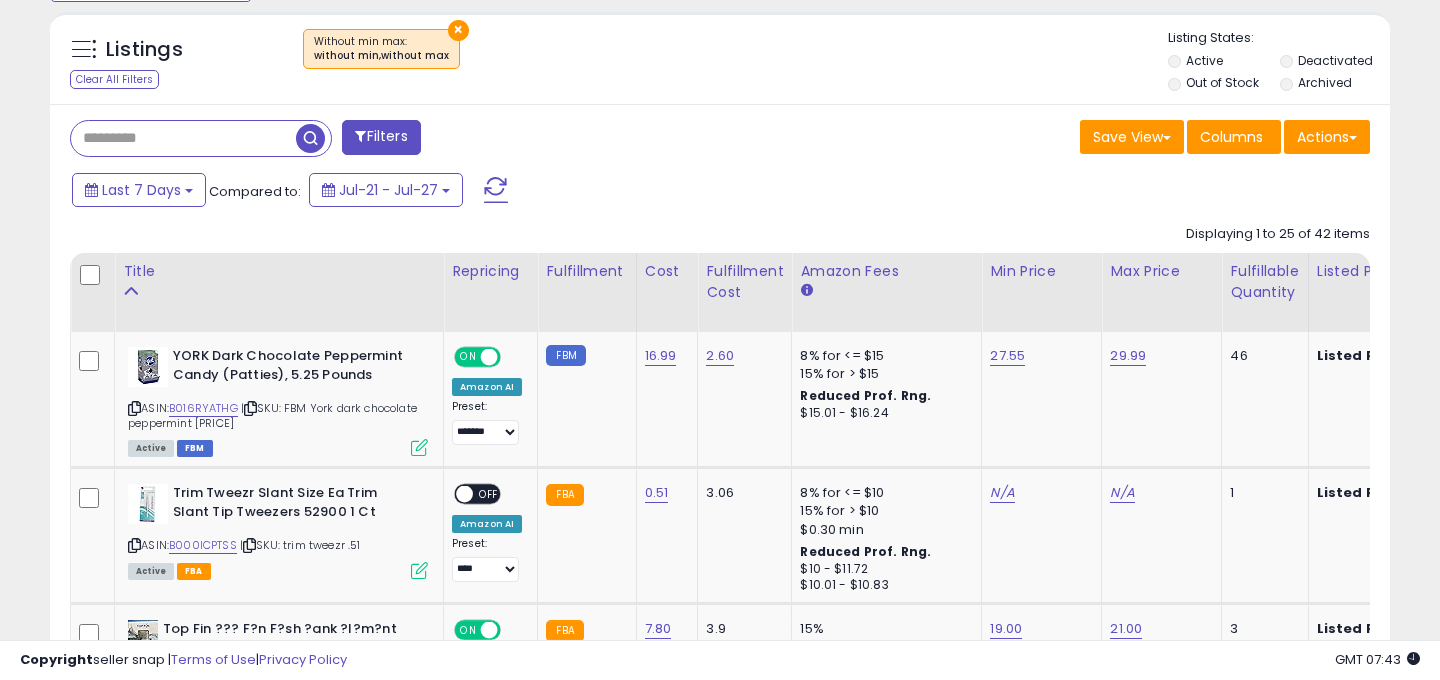 click at bounding box center [183, 138] 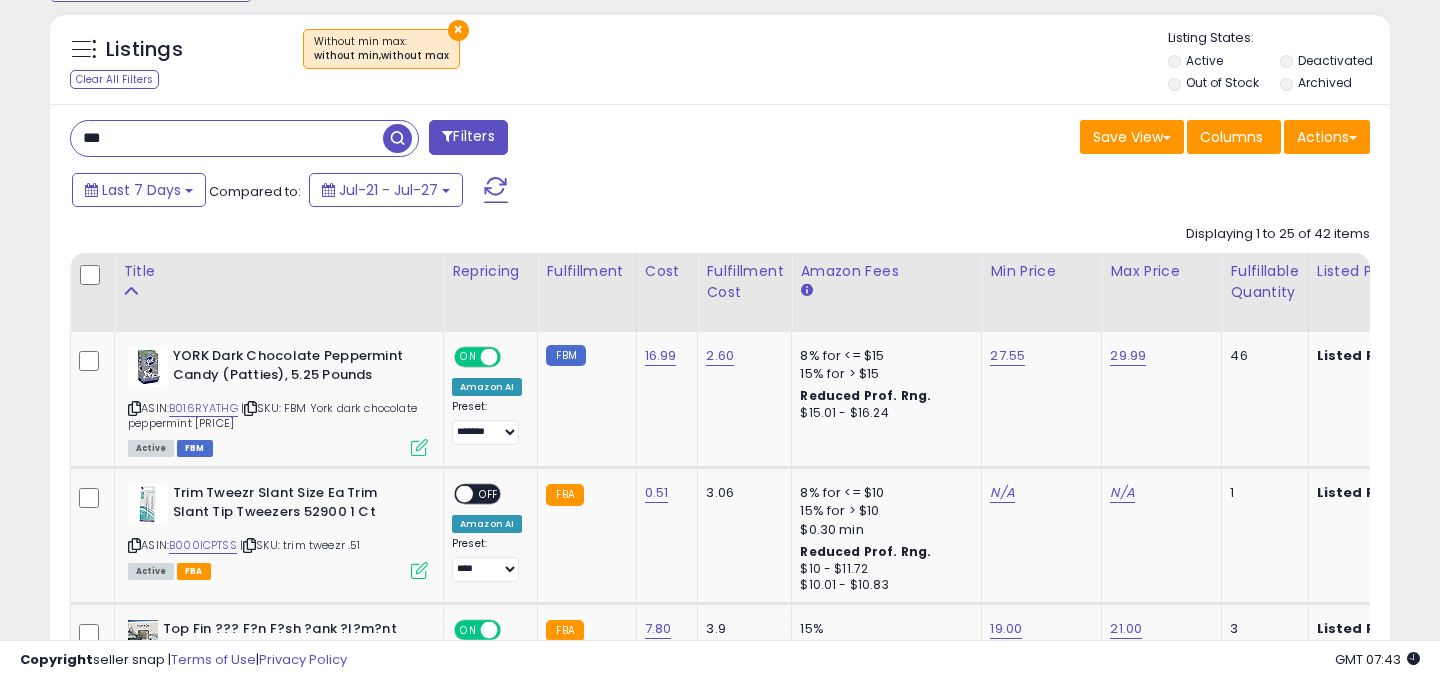 type on "***" 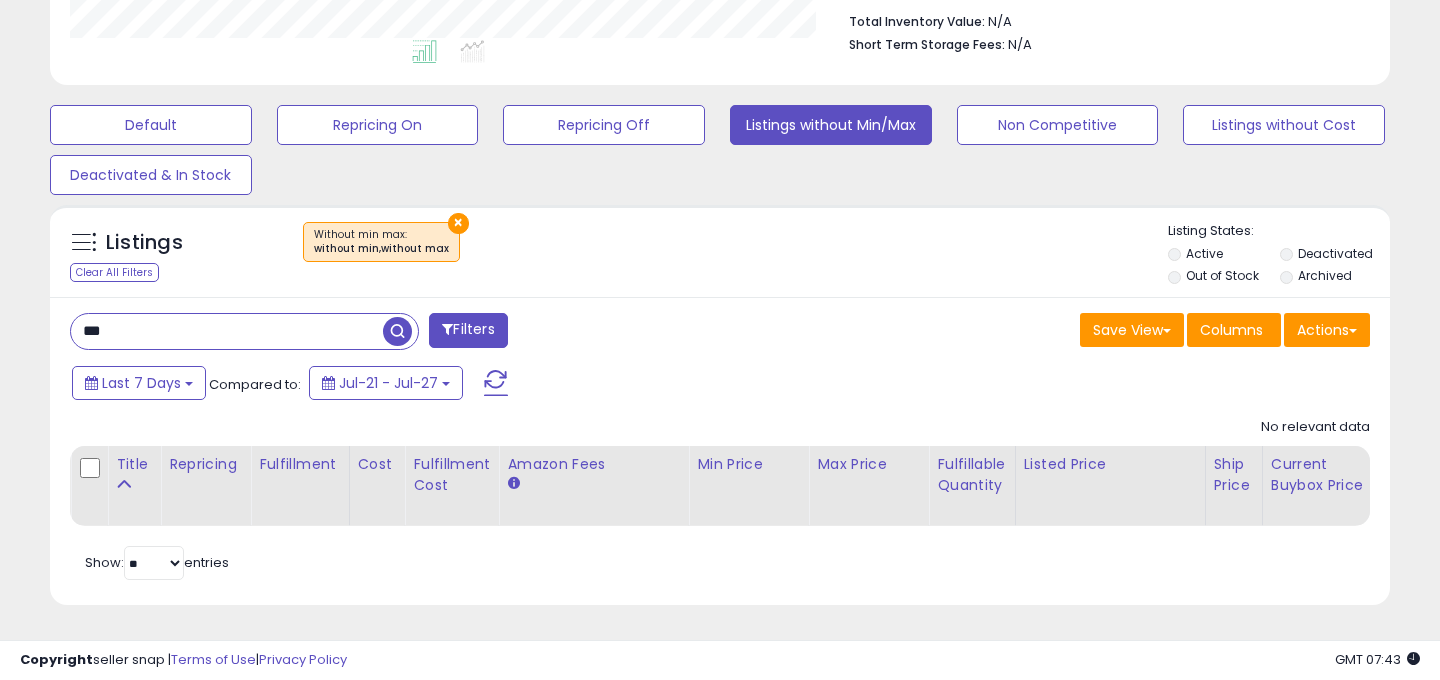 click on "***" at bounding box center (227, 331) 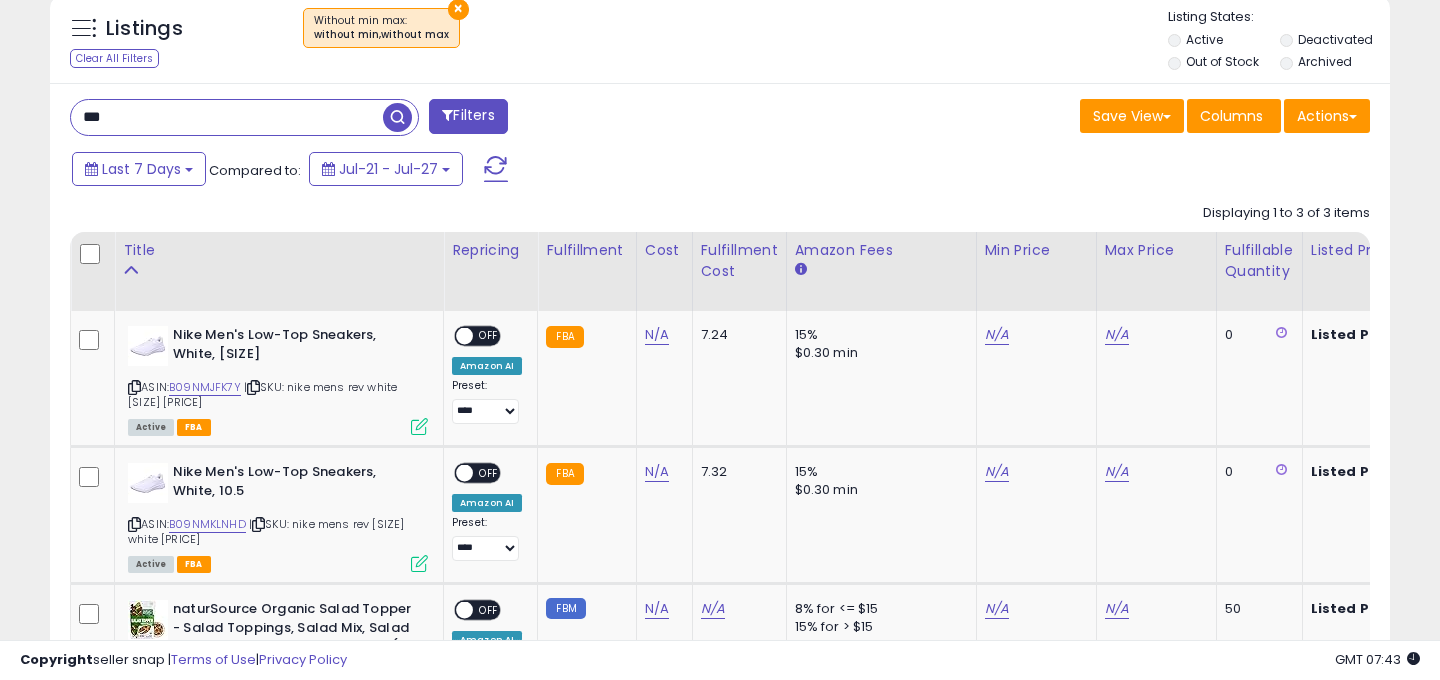 click on "***" at bounding box center (227, 117) 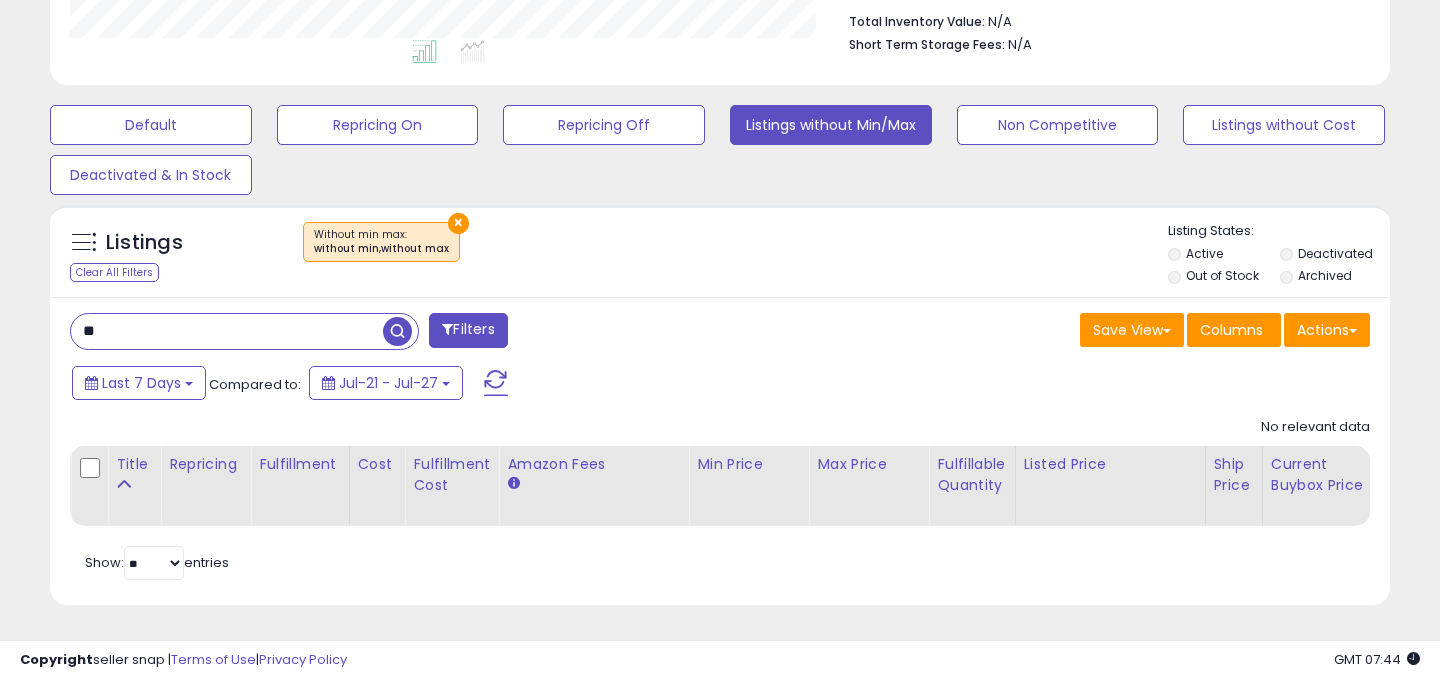 type on "*" 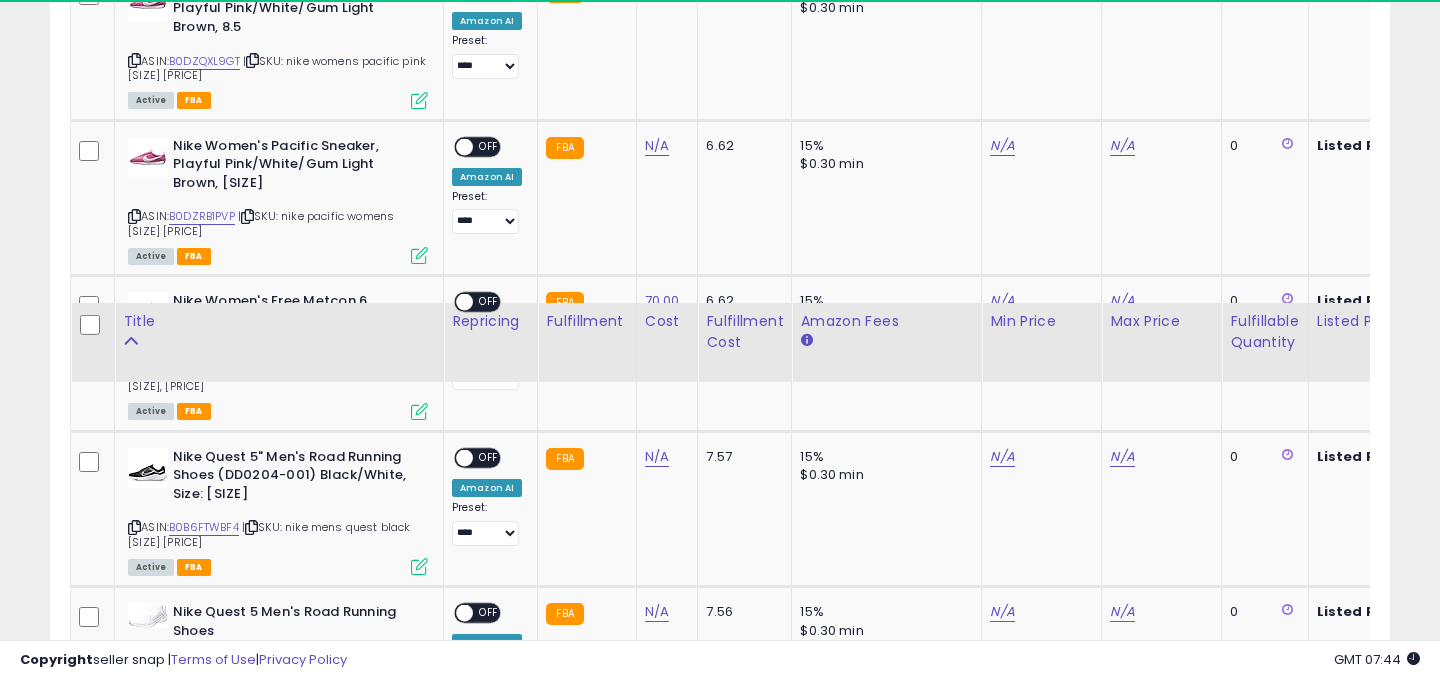 scroll, scrollTop: 2606, scrollLeft: 0, axis: vertical 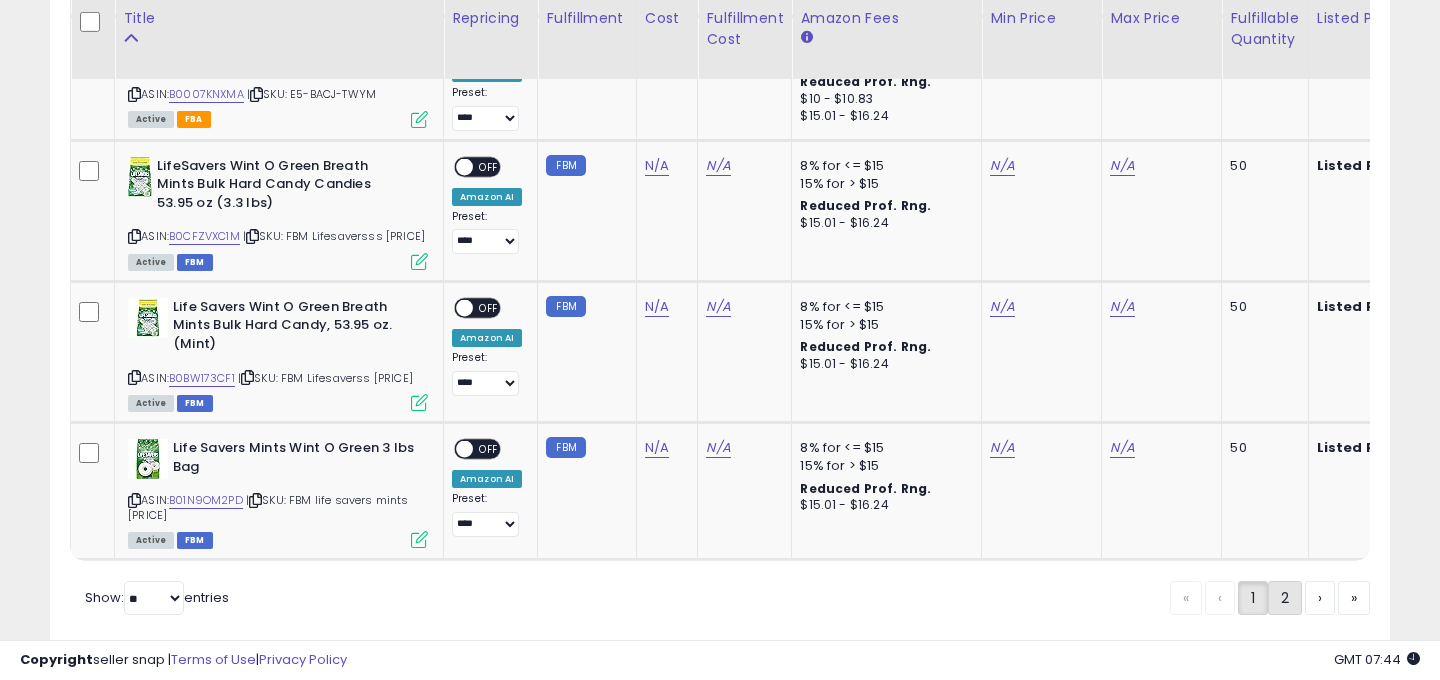 click on "2" 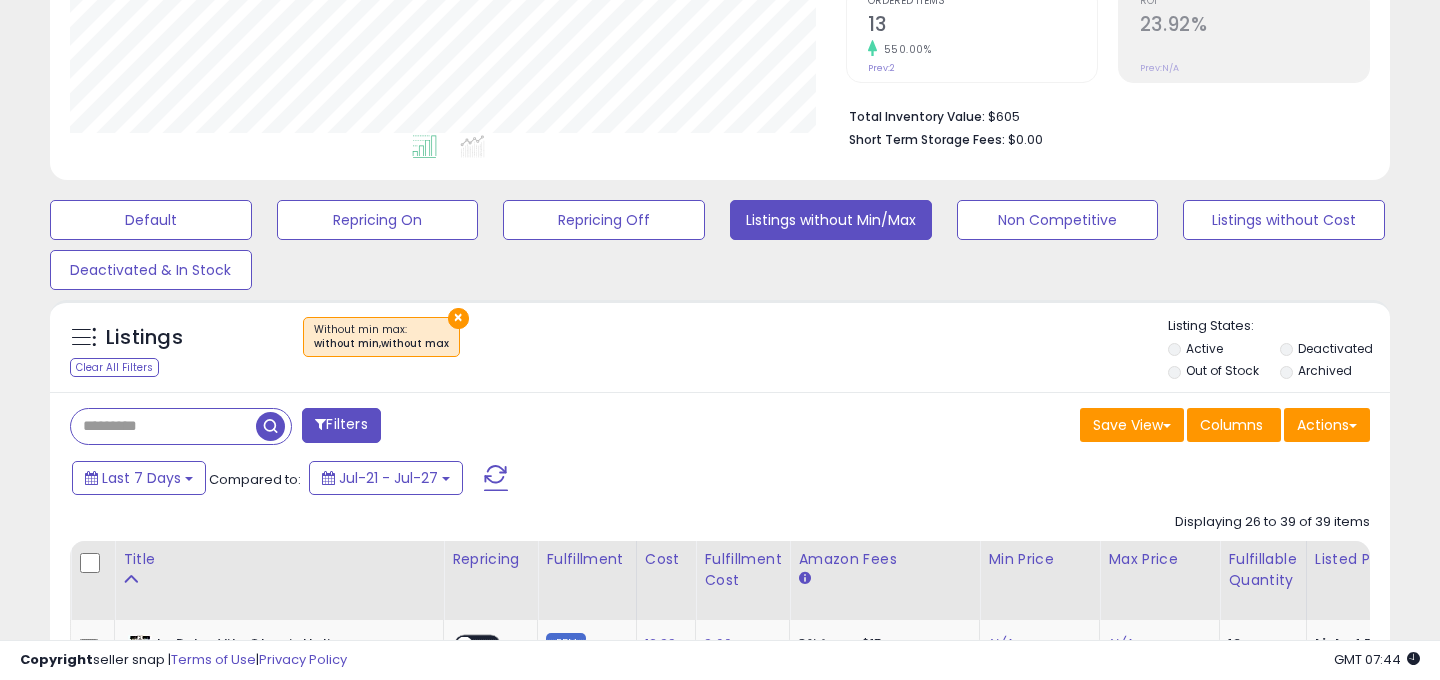scroll, scrollTop: 436, scrollLeft: 0, axis: vertical 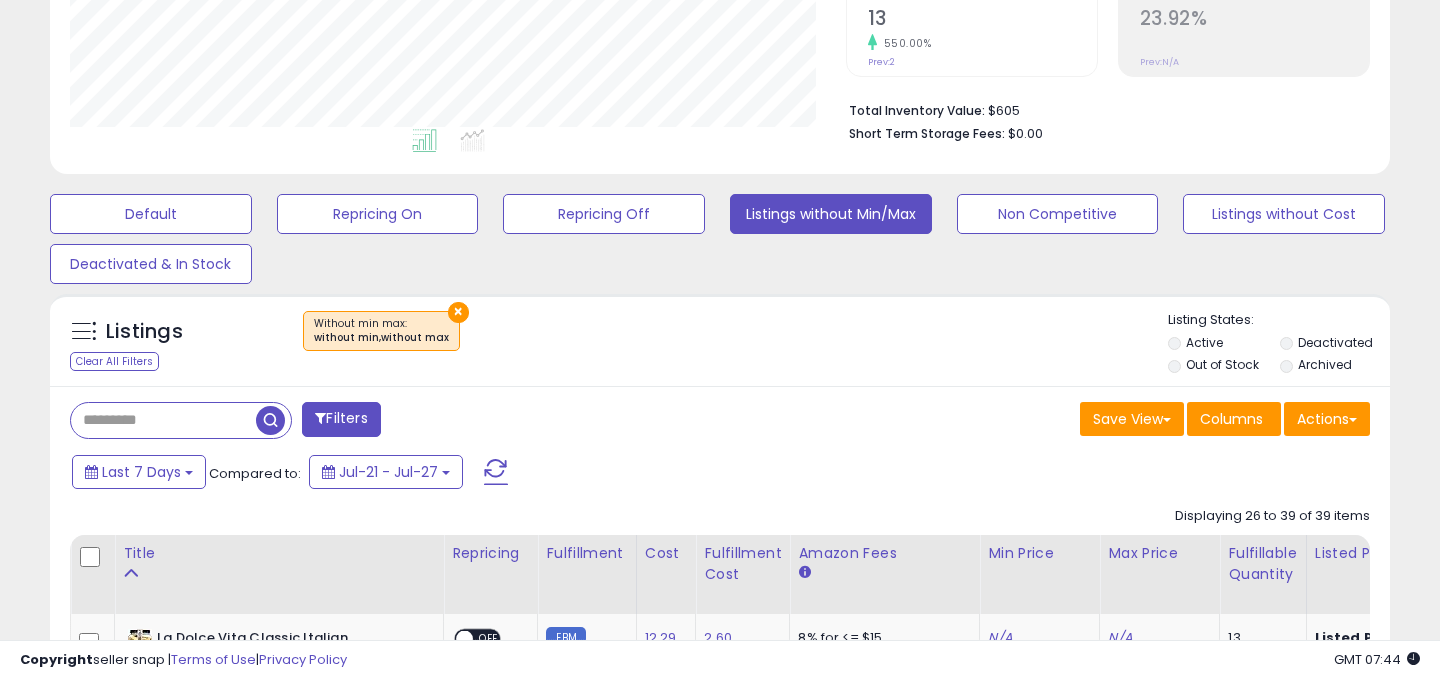 click on "×" at bounding box center [458, 312] 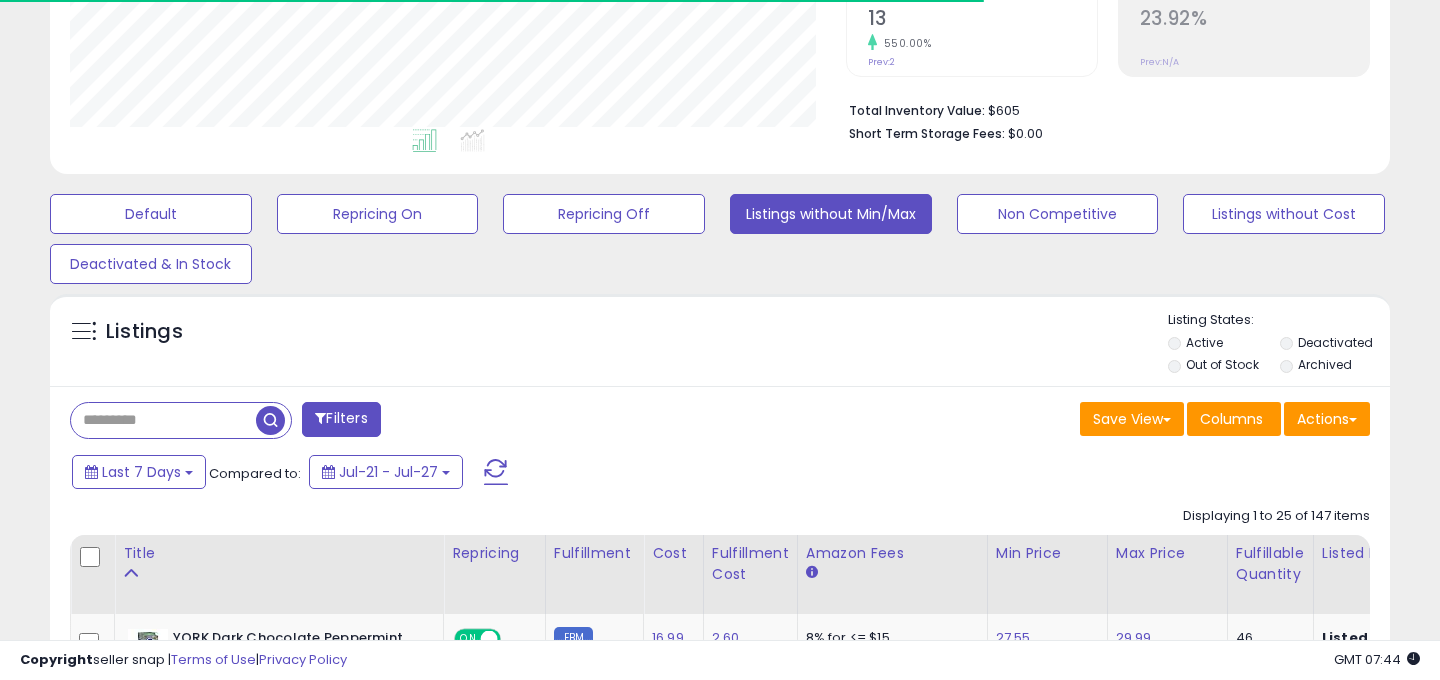click at bounding box center (163, 420) 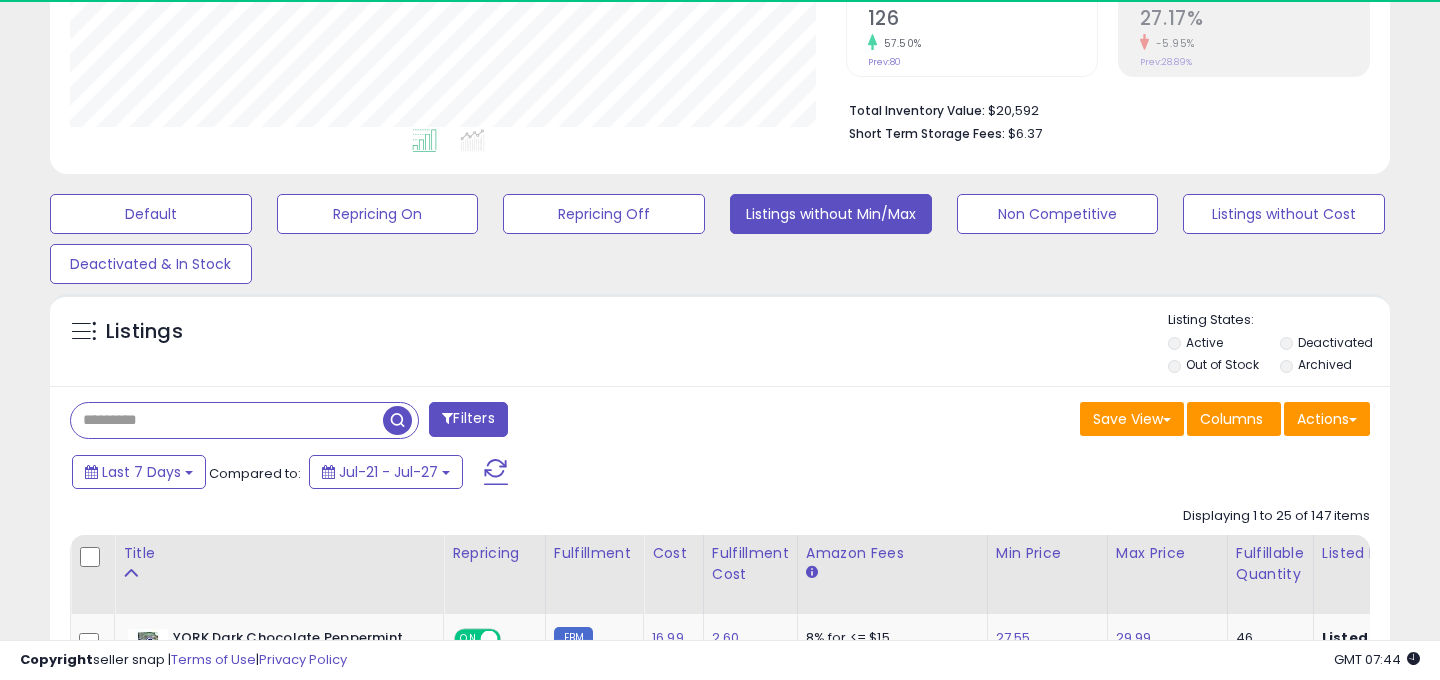 scroll, scrollTop: 999590, scrollLeft: 999224, axis: both 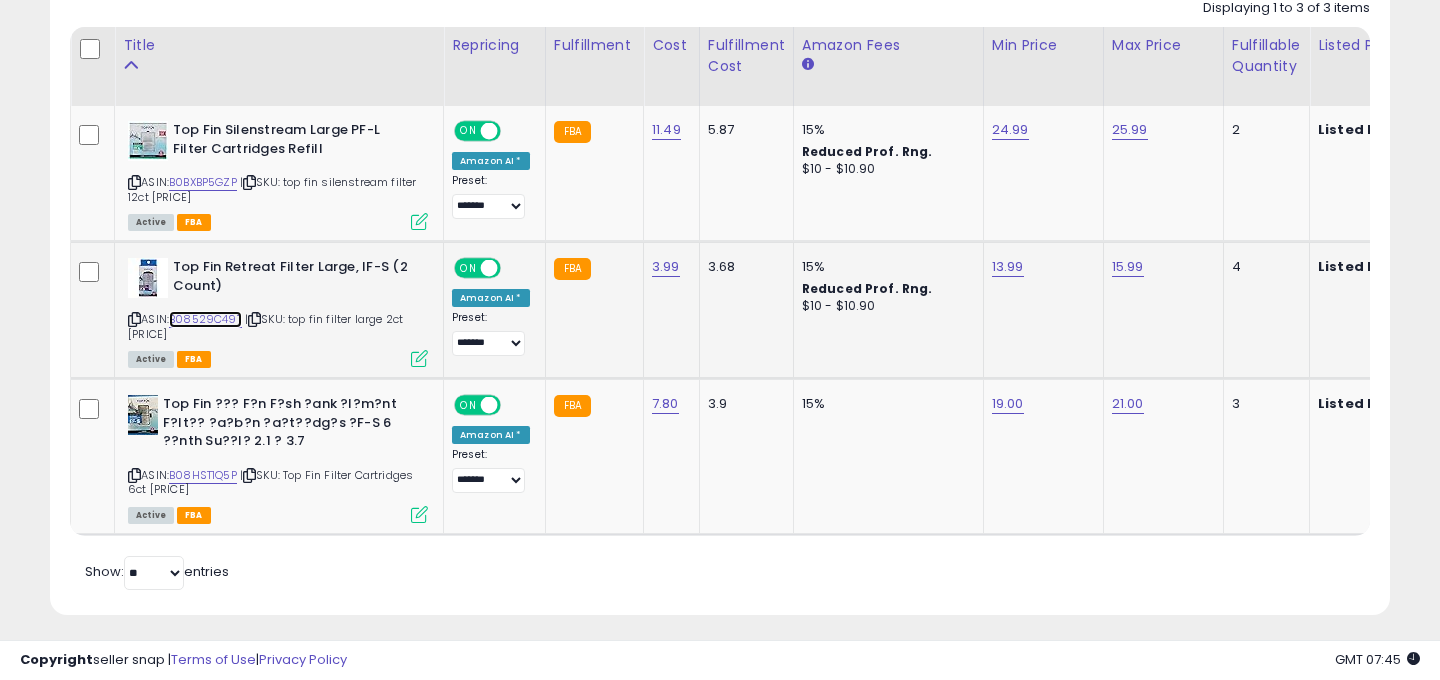 click on "B08529C49T" at bounding box center [205, 319] 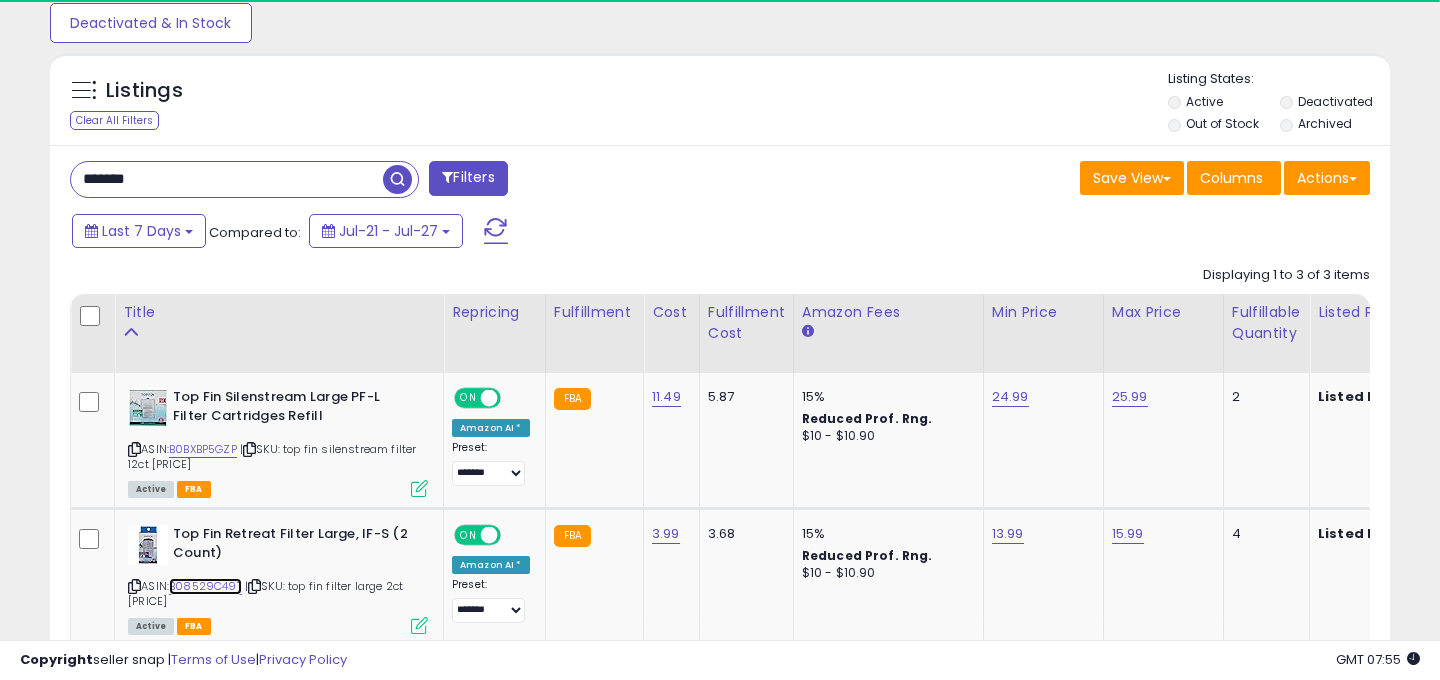 scroll, scrollTop: 653, scrollLeft: 0, axis: vertical 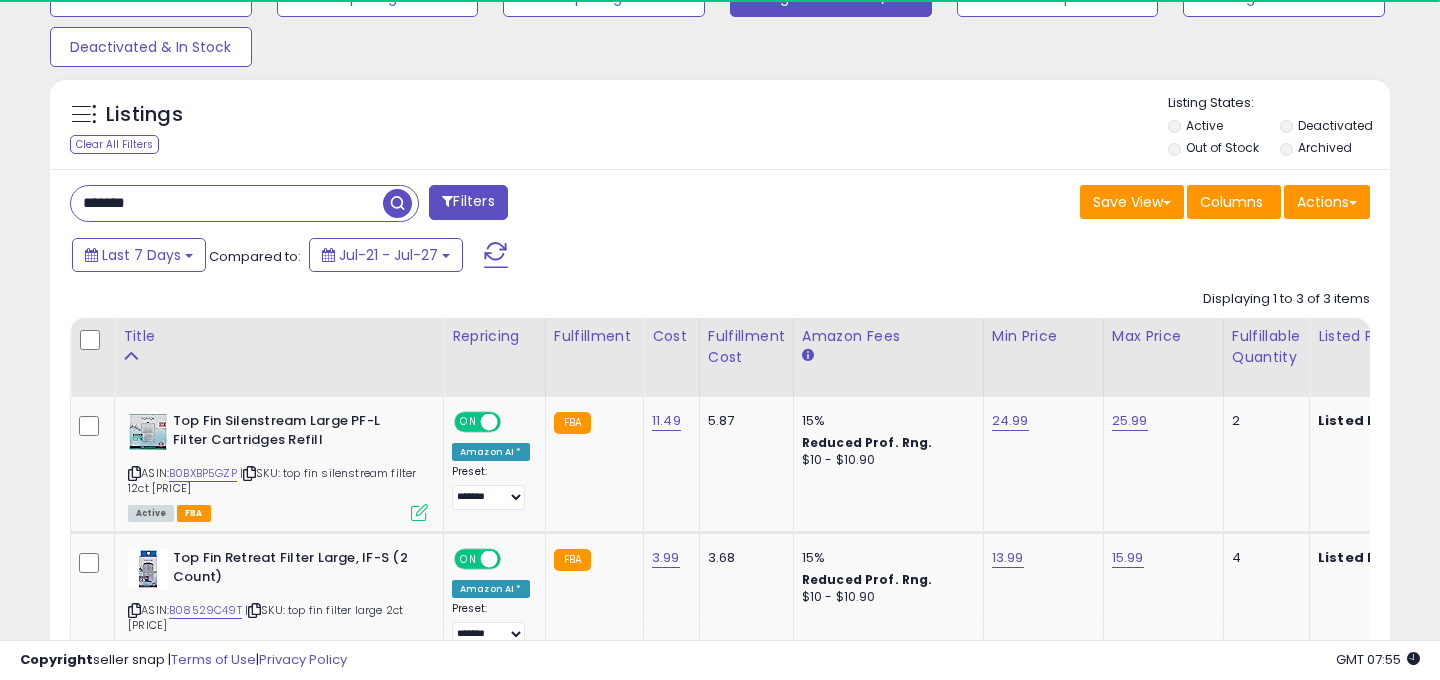 click on "*******" at bounding box center (227, 203) 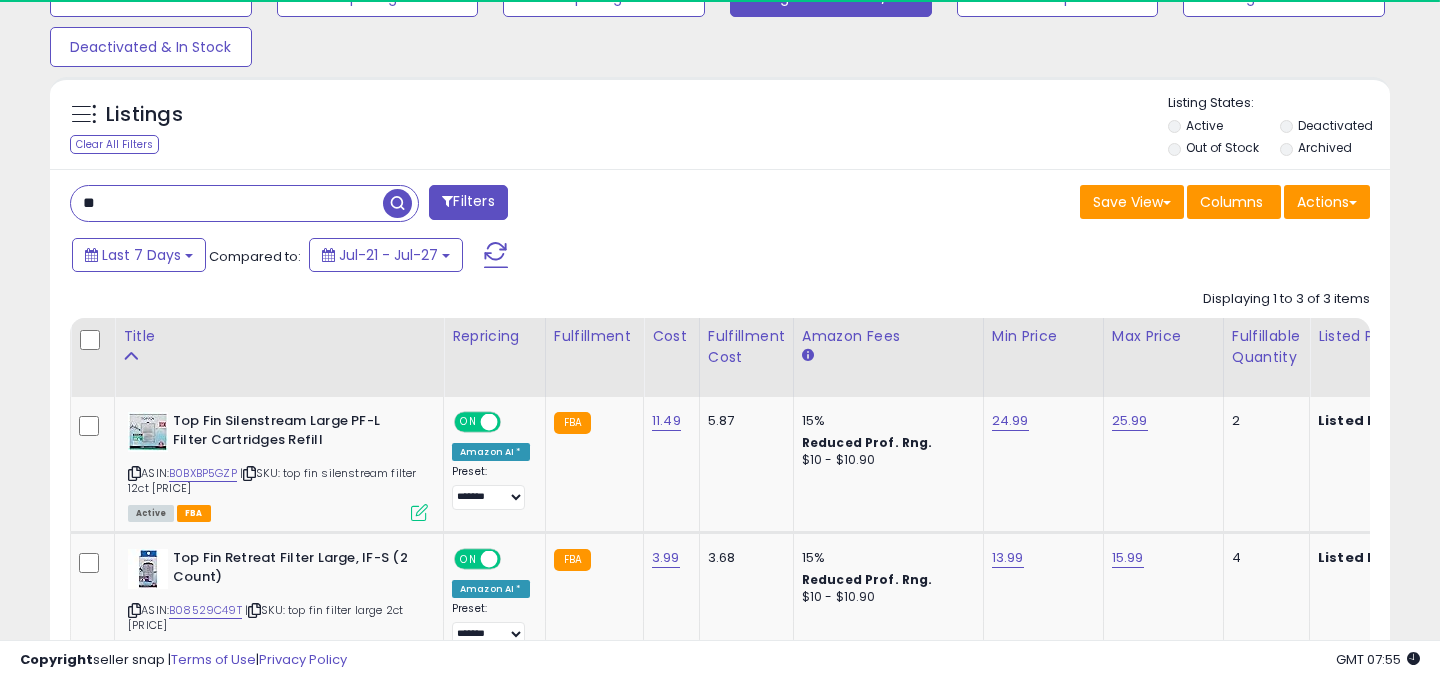 type on "*" 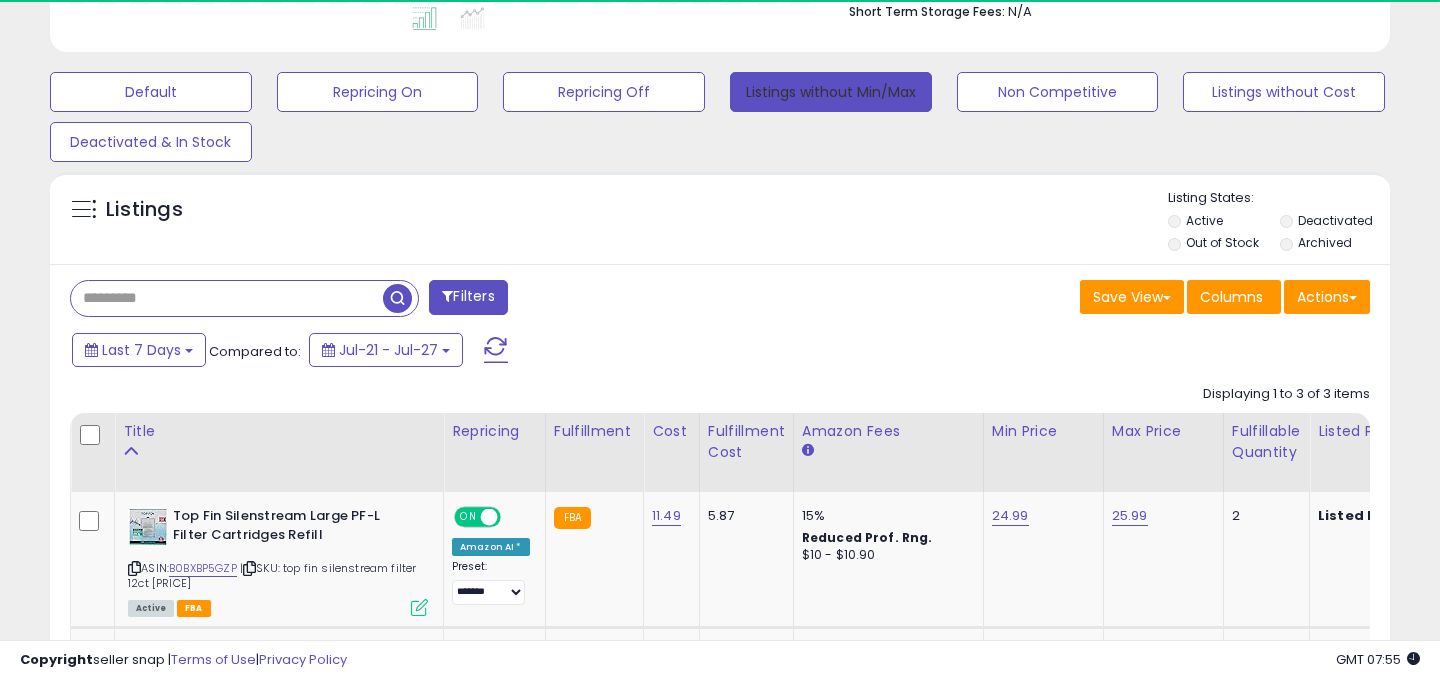 type 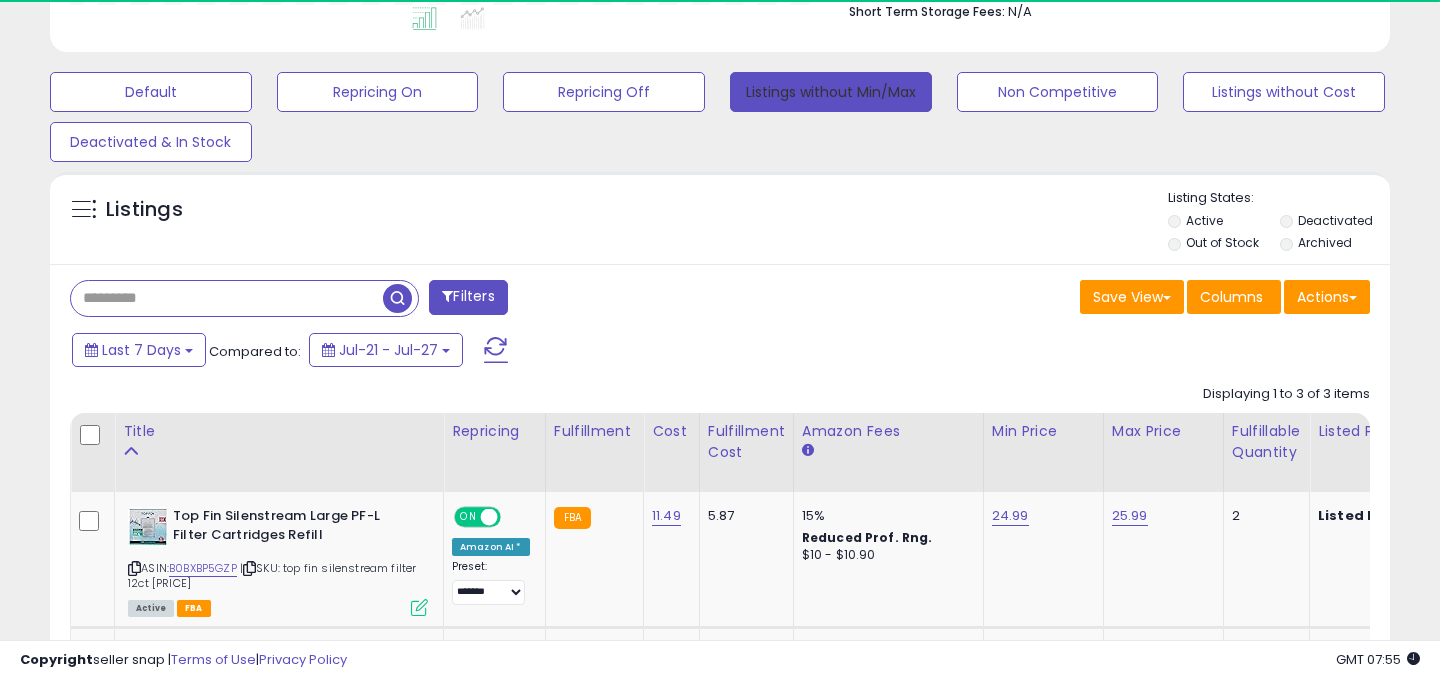 click on "Listings without Min/Max" at bounding box center (831, 92) 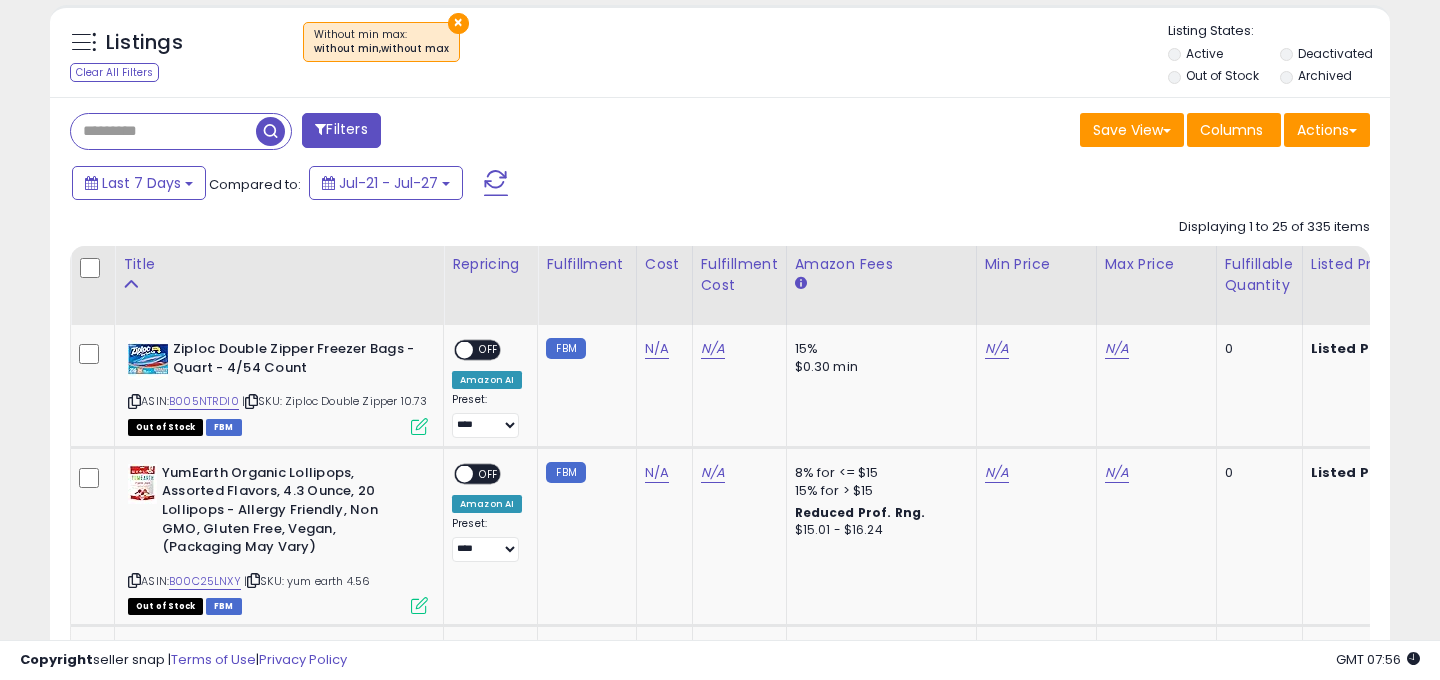 scroll, scrollTop: 926, scrollLeft: 0, axis: vertical 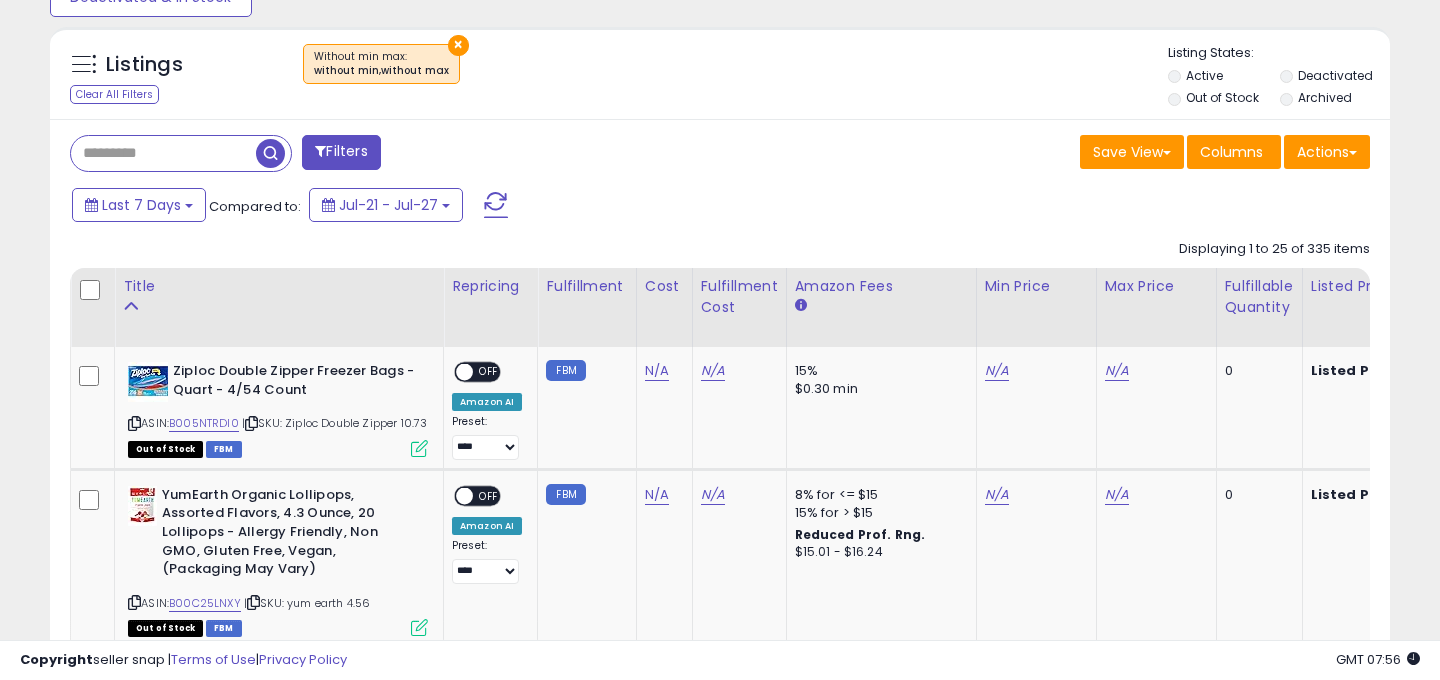 click on "Out of Stock" at bounding box center [1222, 97] 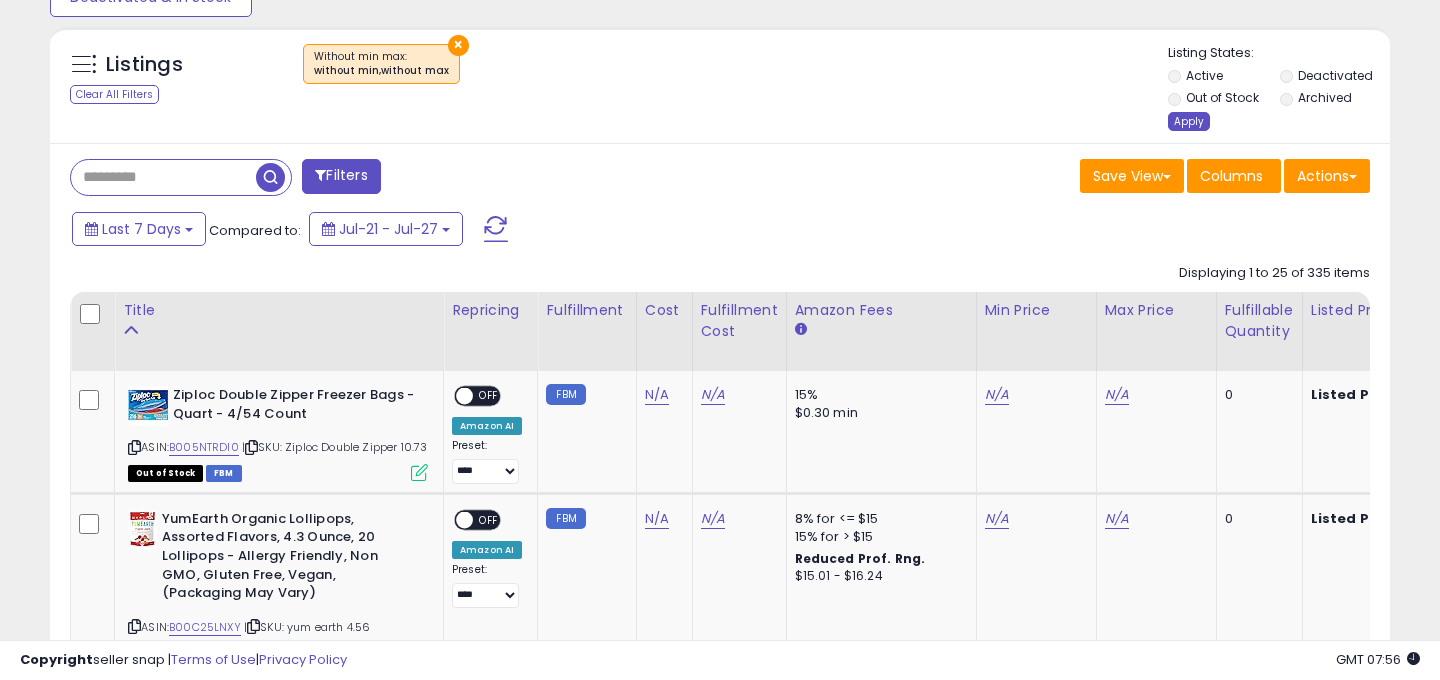 click on "Apply" at bounding box center [1189, 121] 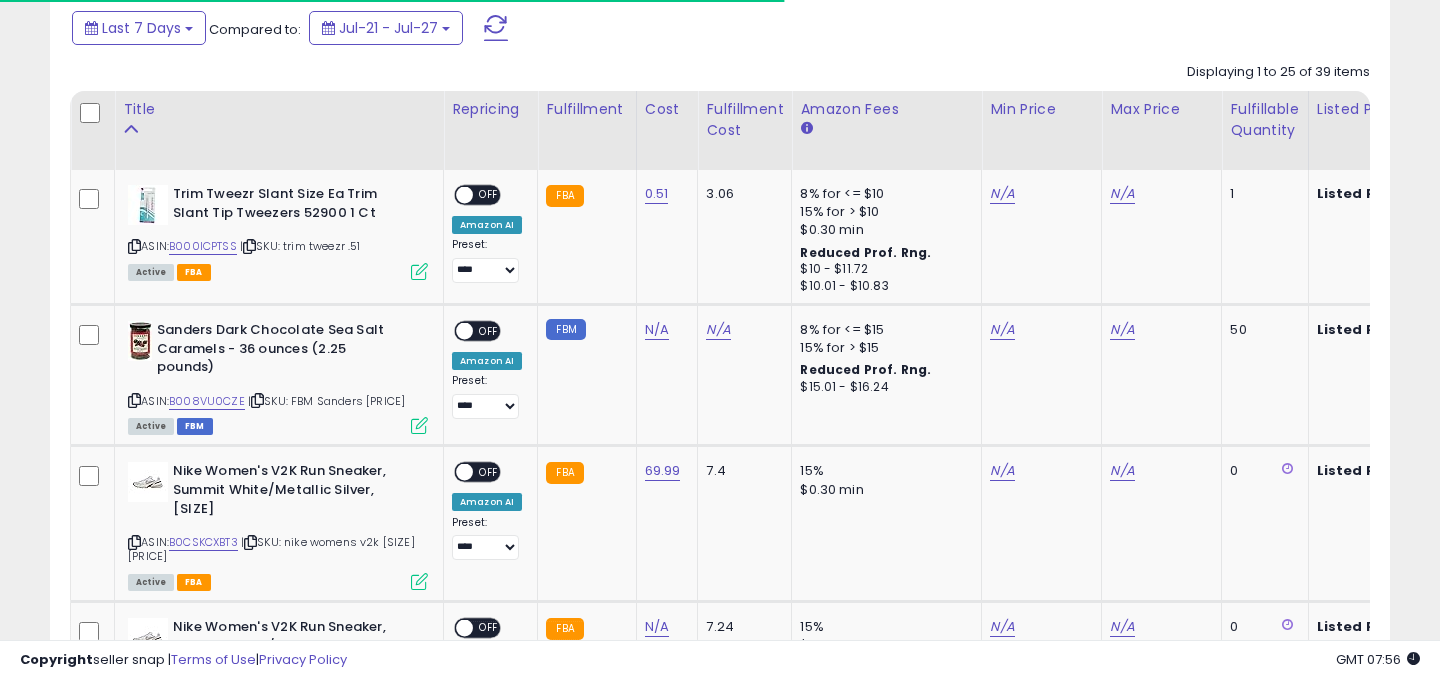 scroll, scrollTop: 884, scrollLeft: 0, axis: vertical 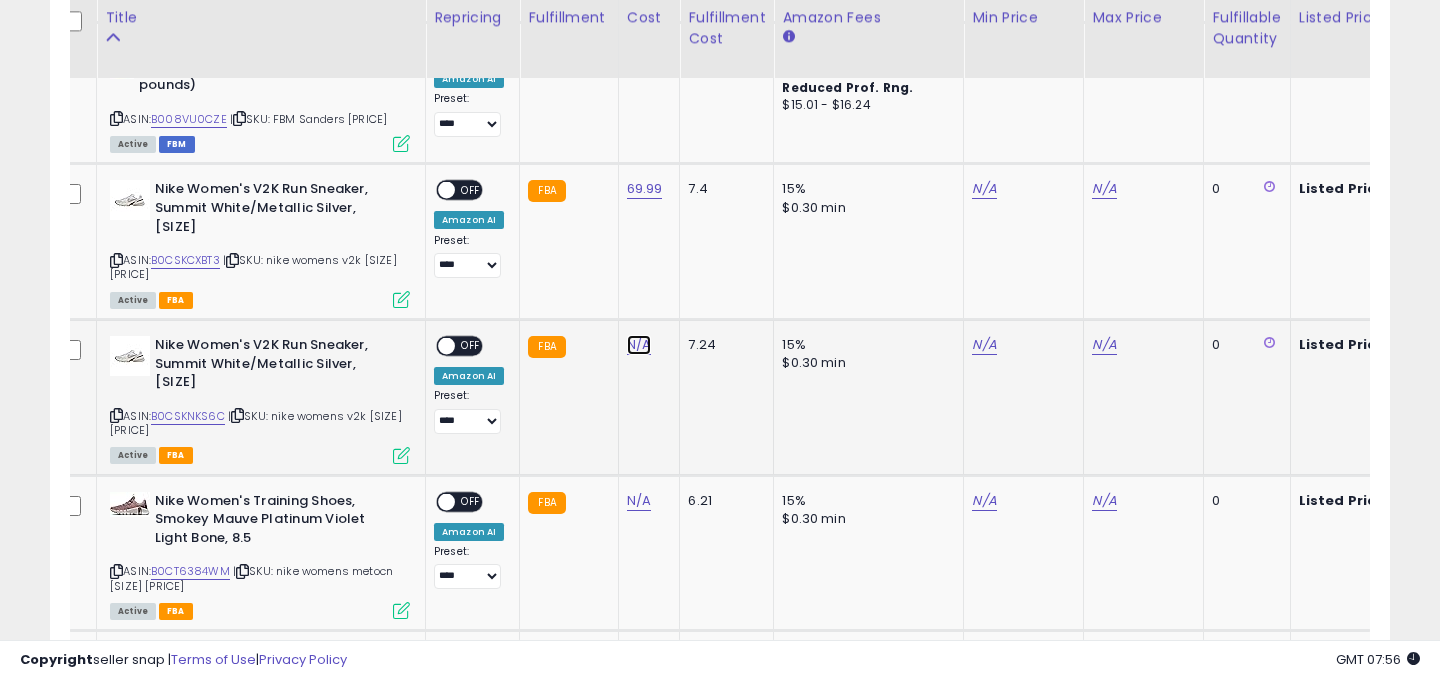 click on "N/A" at bounding box center (639, 48) 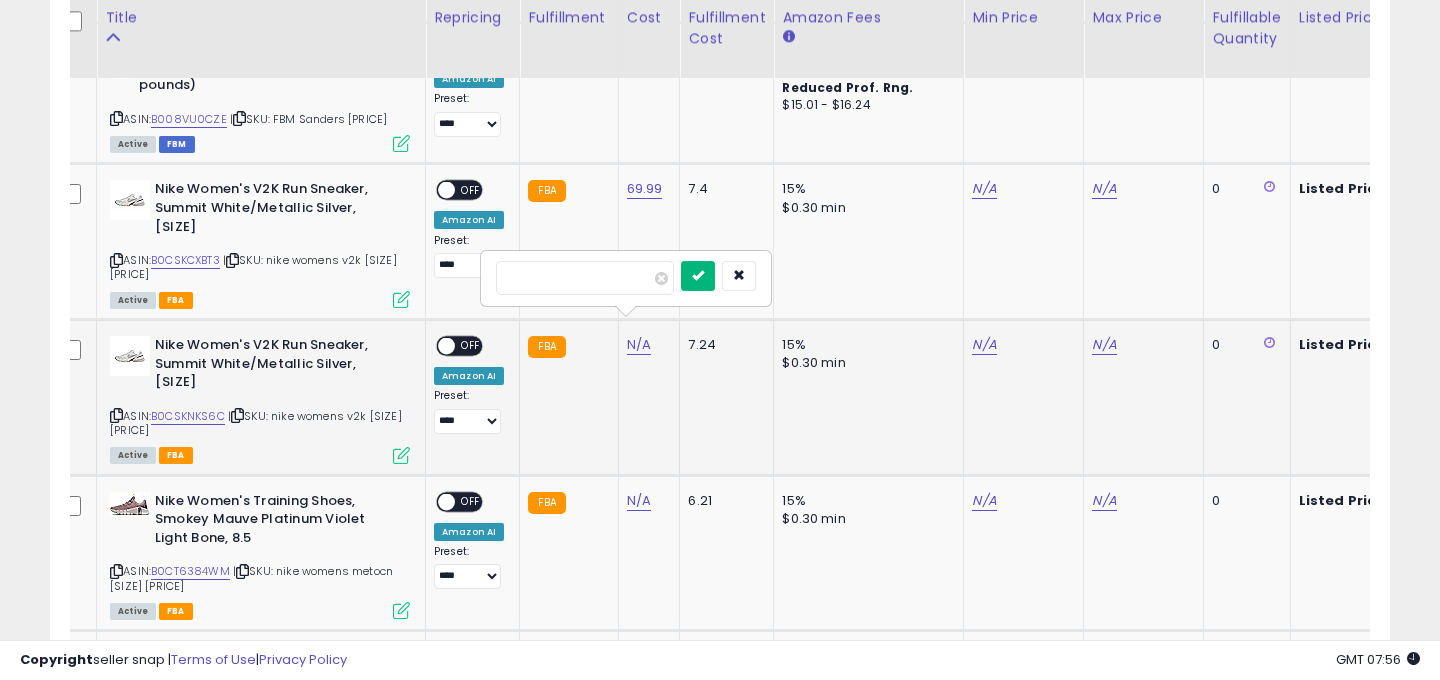 type on "*****" 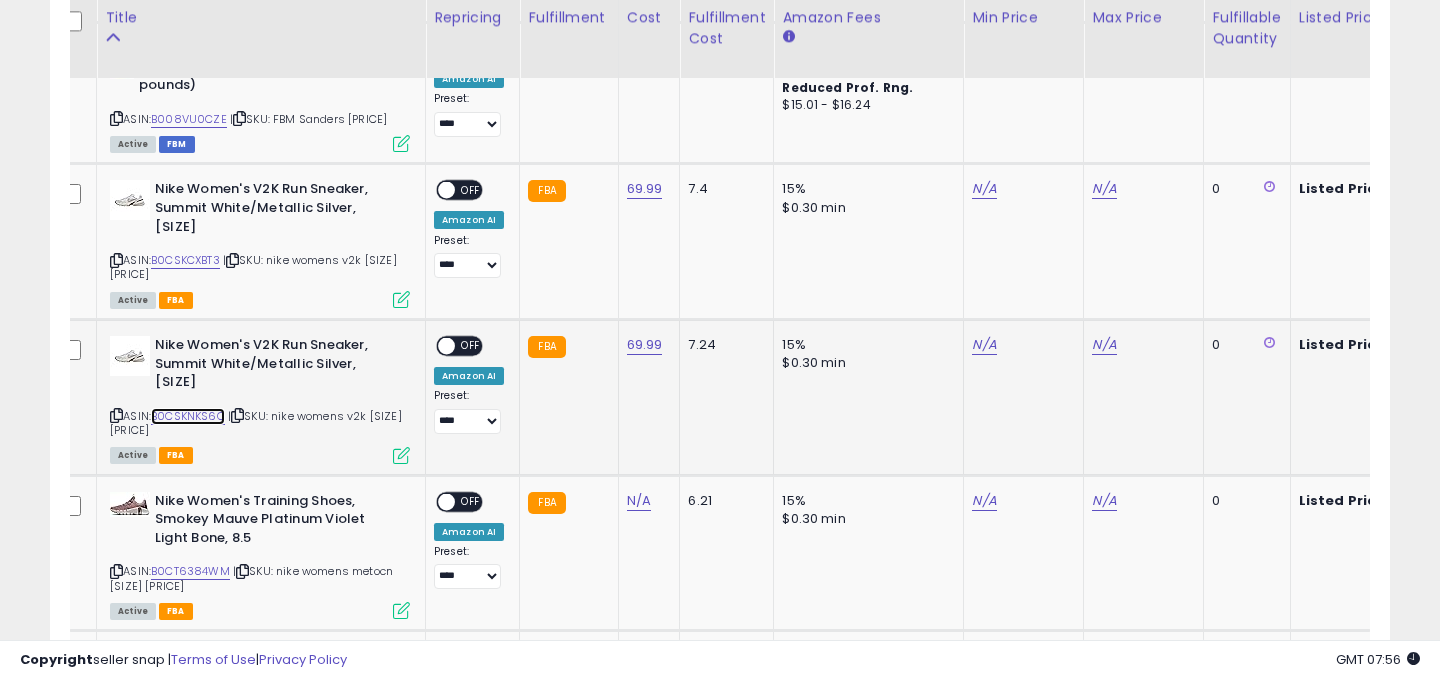 click on "B0CSKNKS6C" at bounding box center [188, 416] 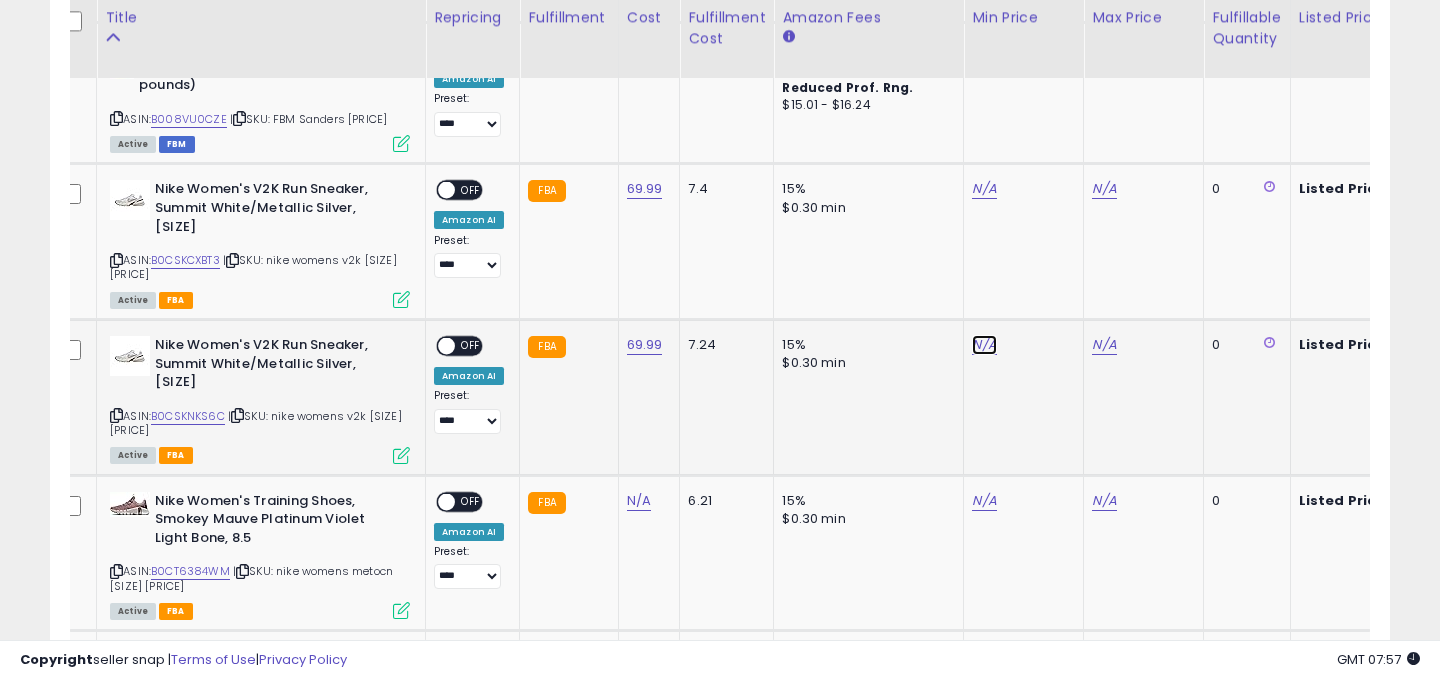 click on "N/A" at bounding box center [984, -88] 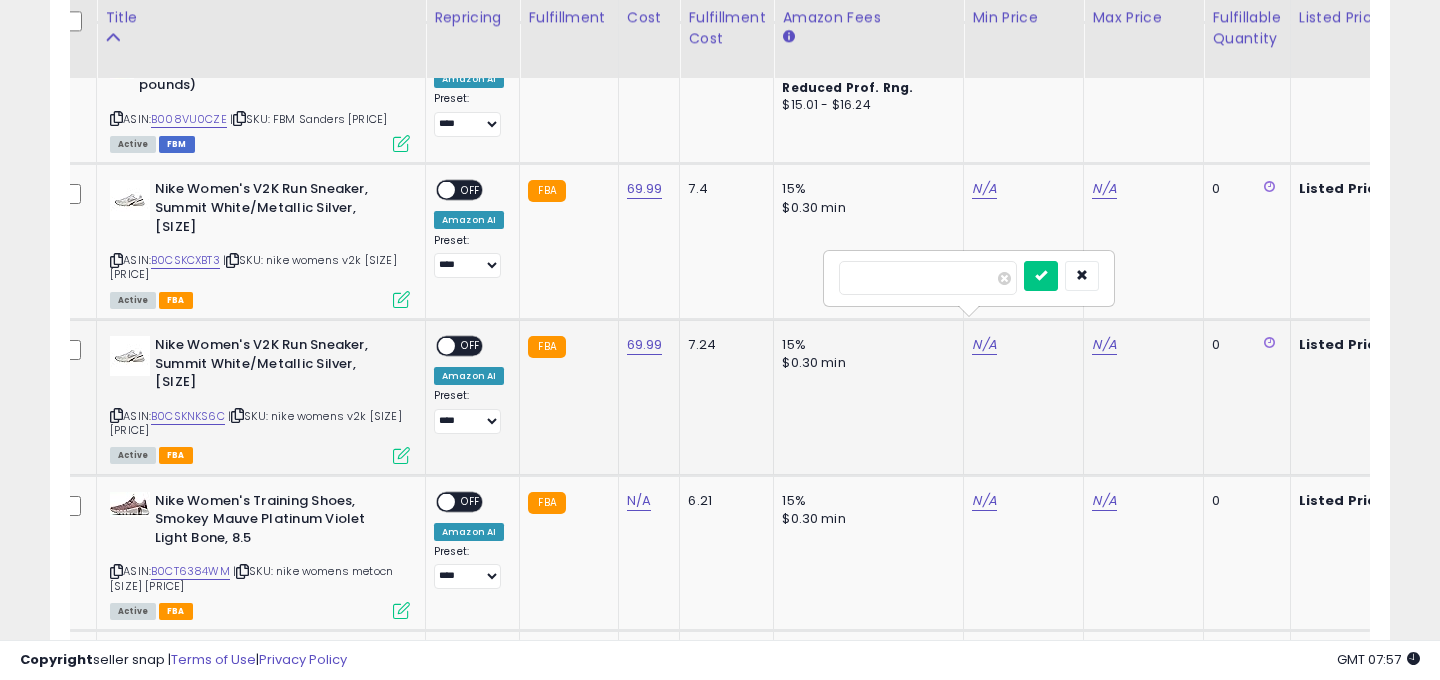 type on "***" 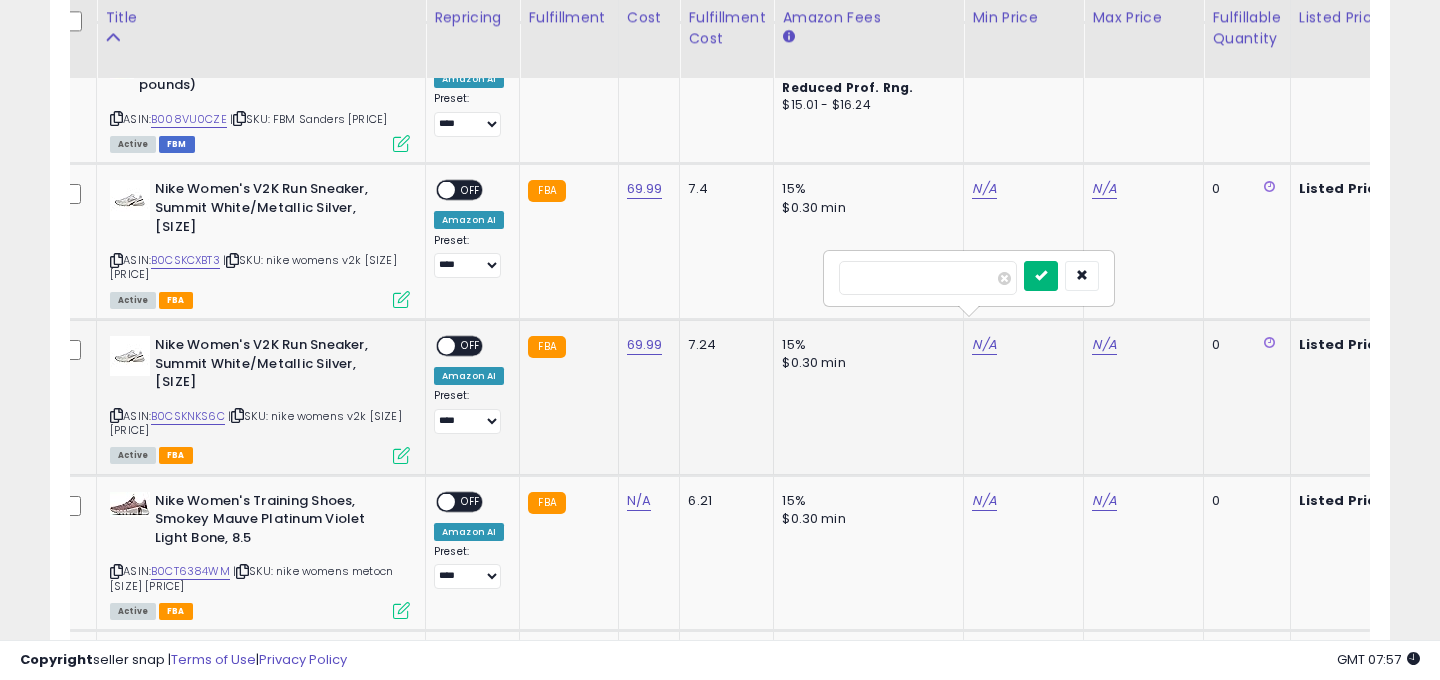 click at bounding box center [1041, 276] 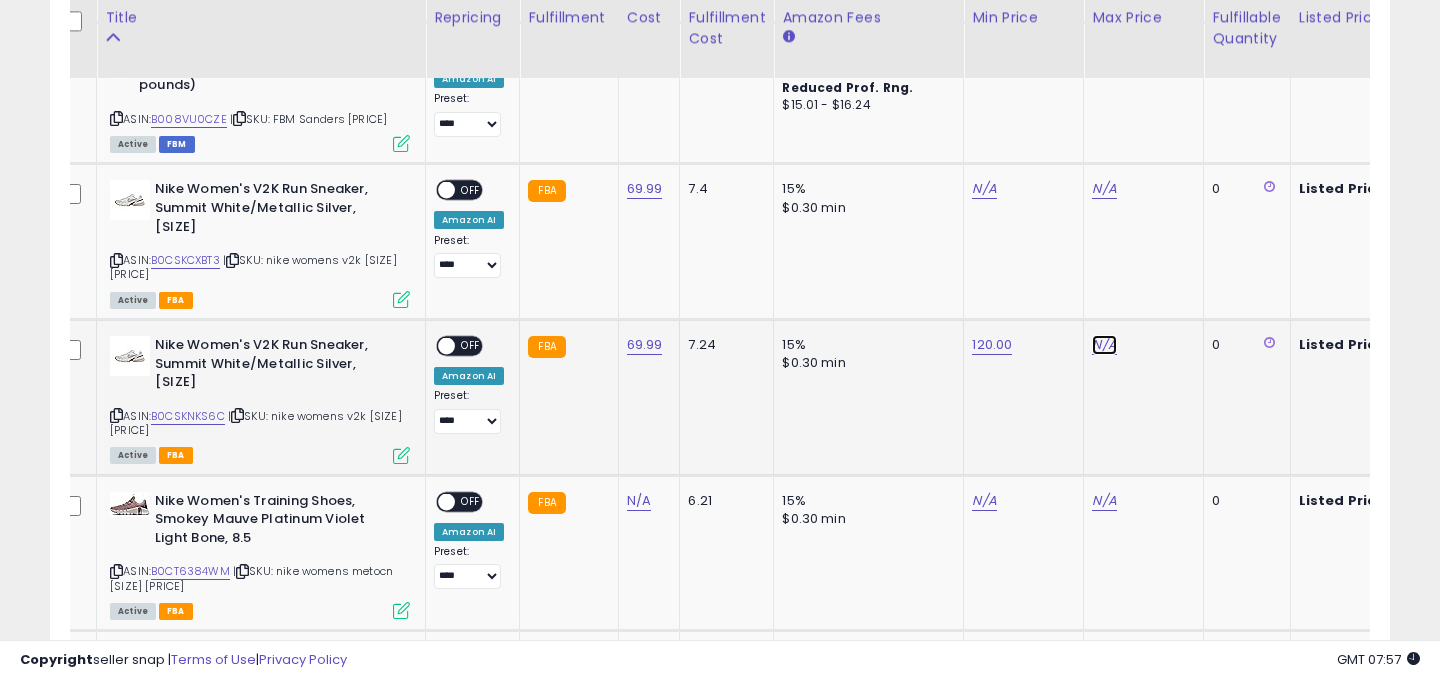 click on "N/A" at bounding box center (1104, -88) 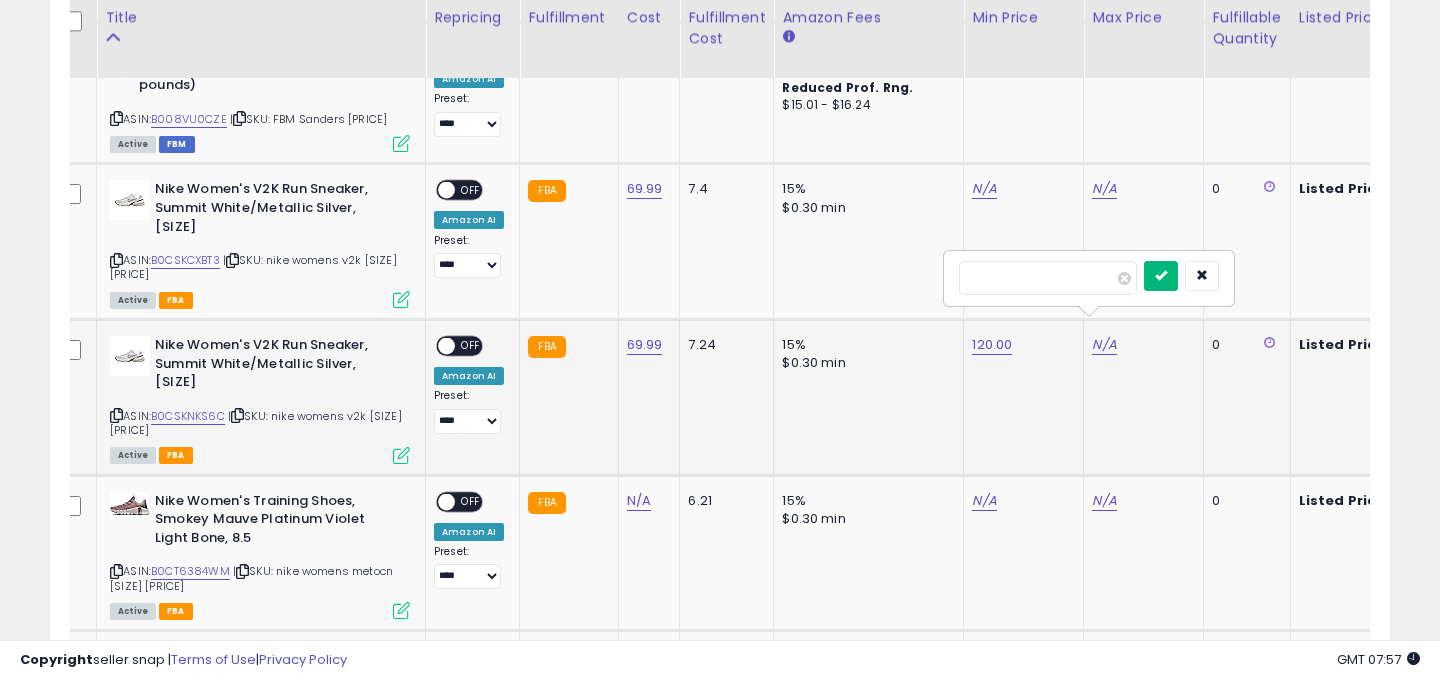 type on "***" 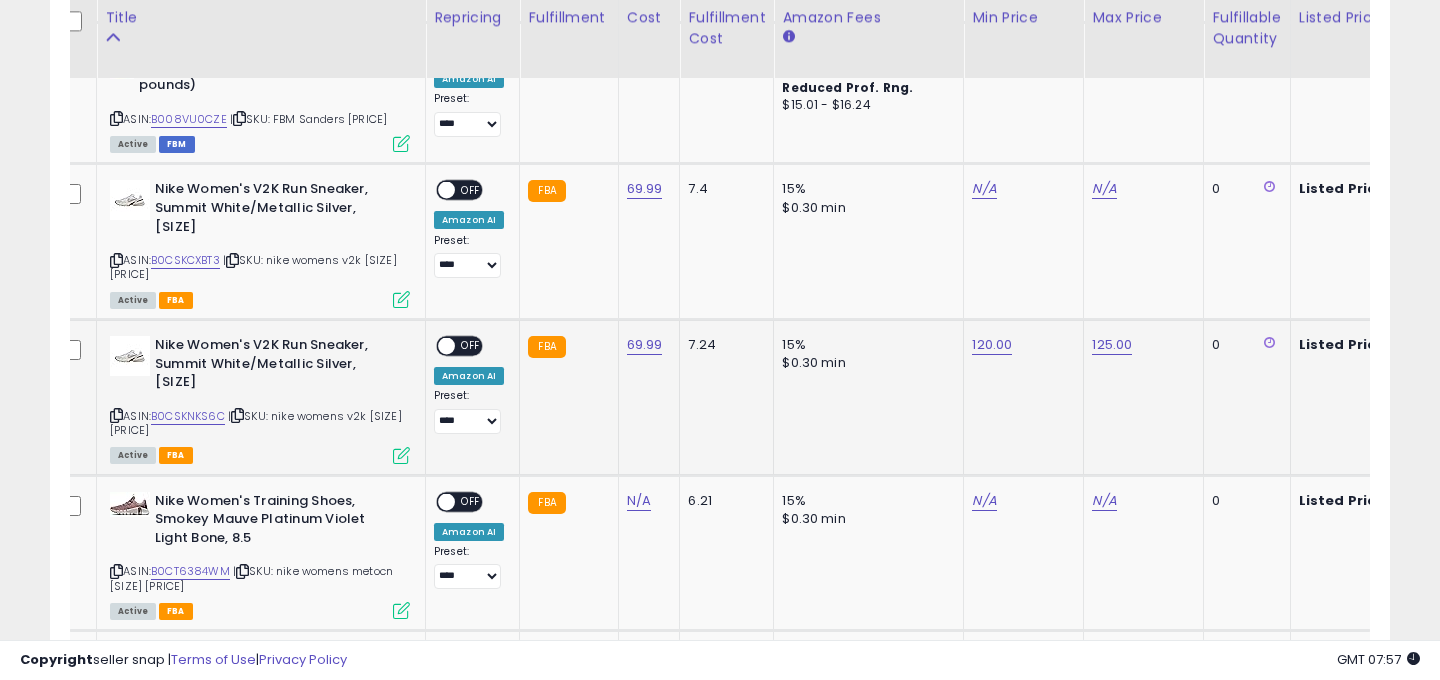 click on "ON   OFF" at bounding box center (437, 346) 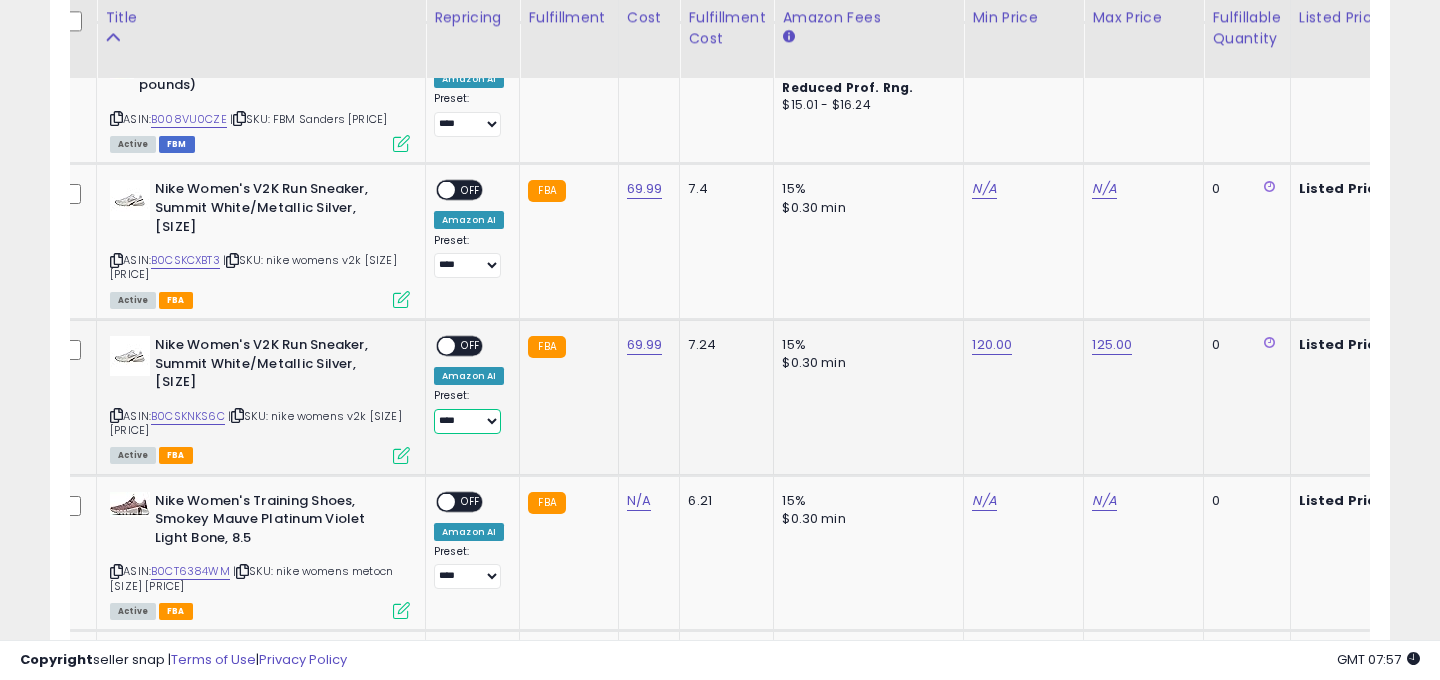 click on "**********" at bounding box center (467, 421) 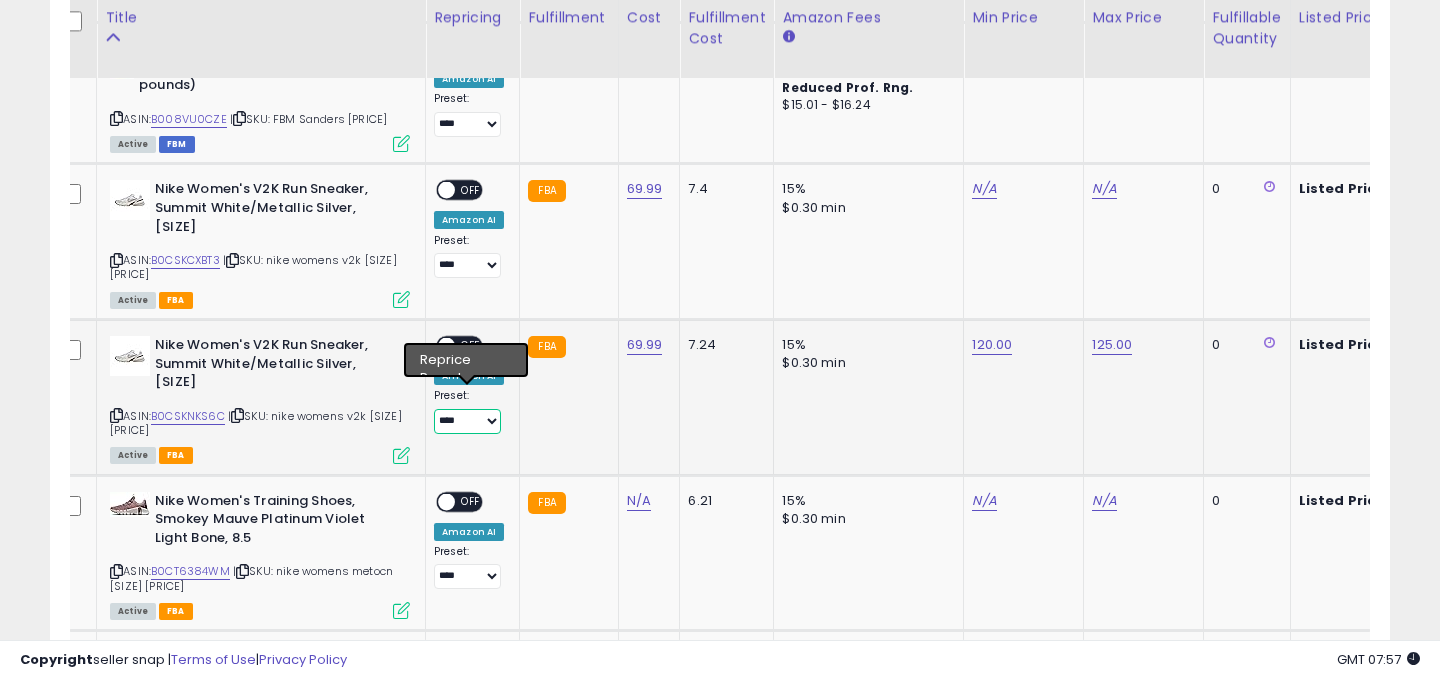 select on "*******" 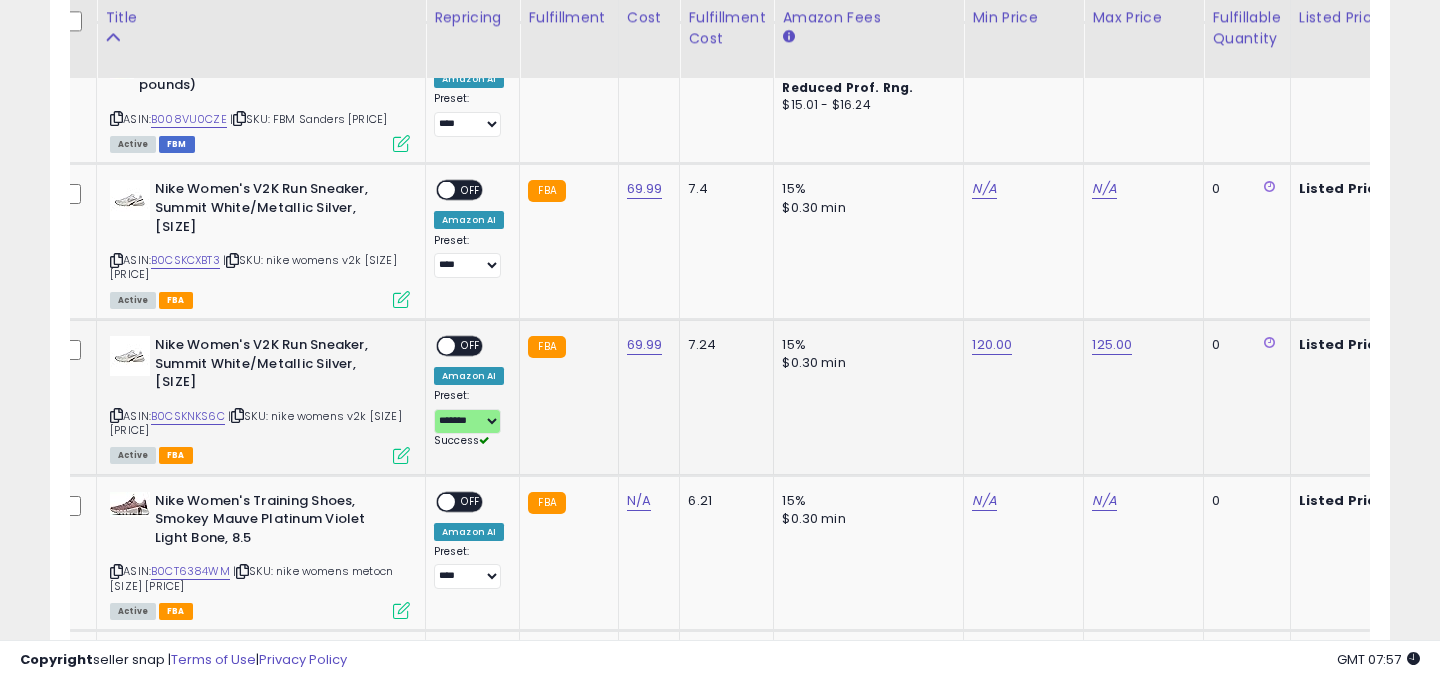click on "ON   OFF" at bounding box center (459, 346) 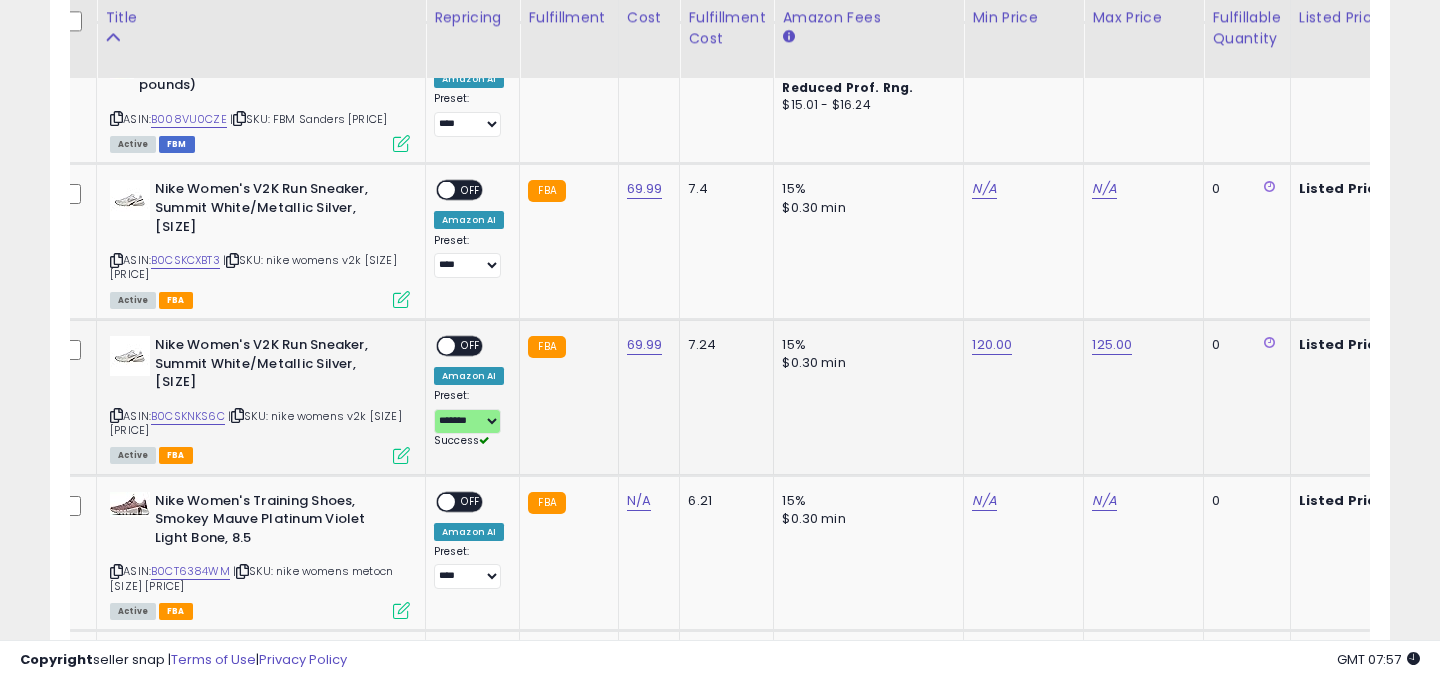 click at bounding box center (446, 346) 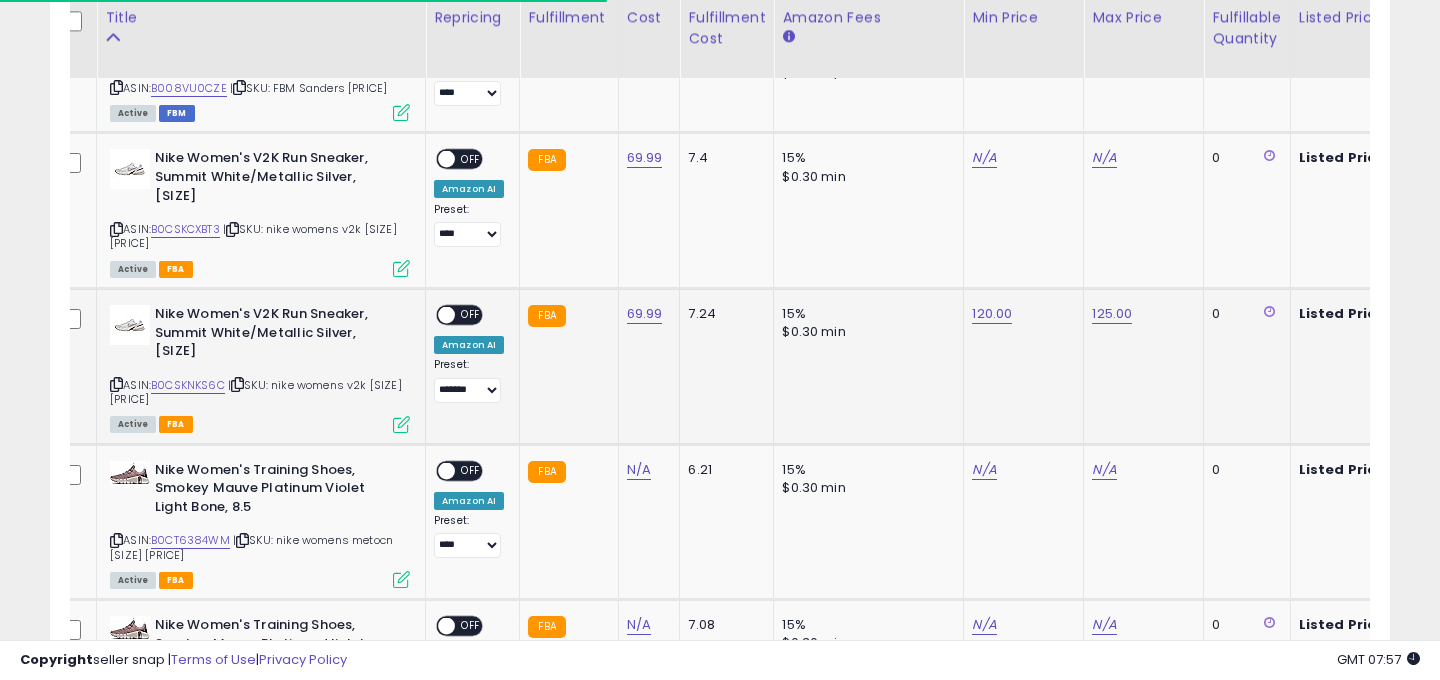 scroll, scrollTop: 1195, scrollLeft: 0, axis: vertical 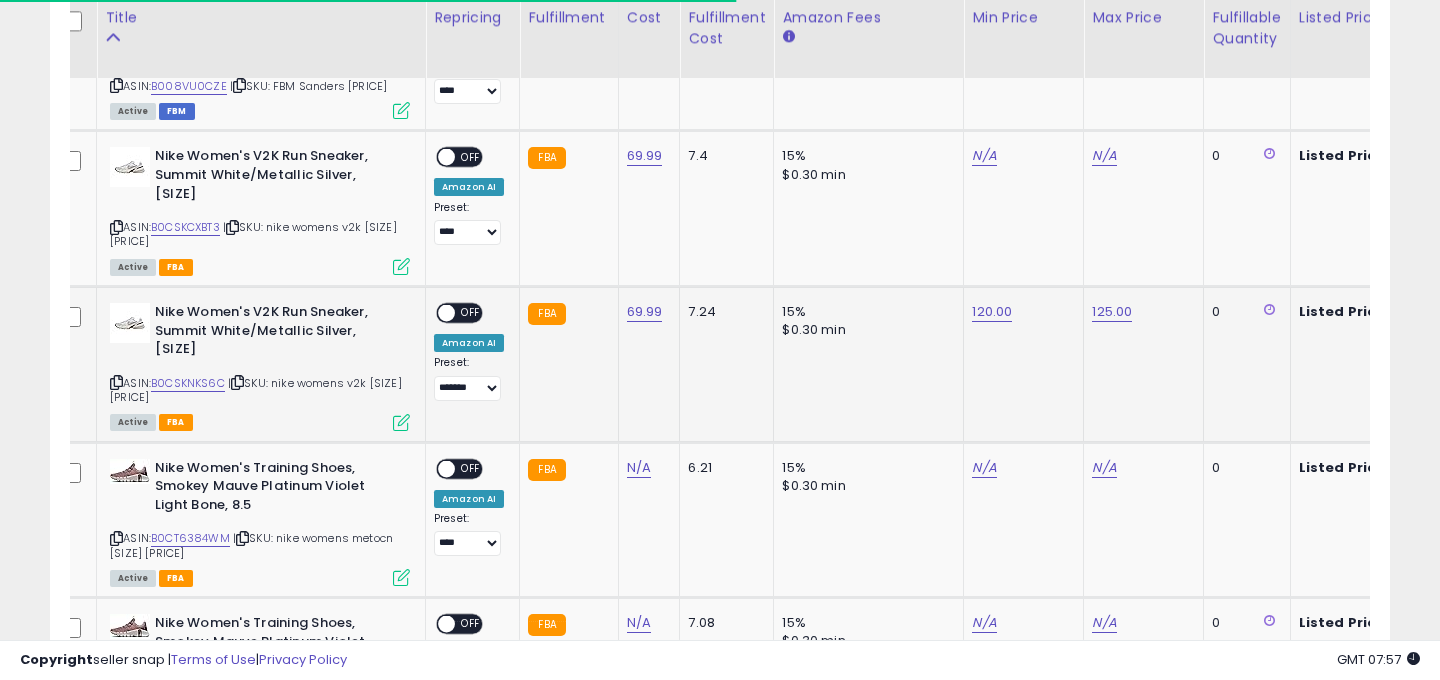 click at bounding box center [446, 313] 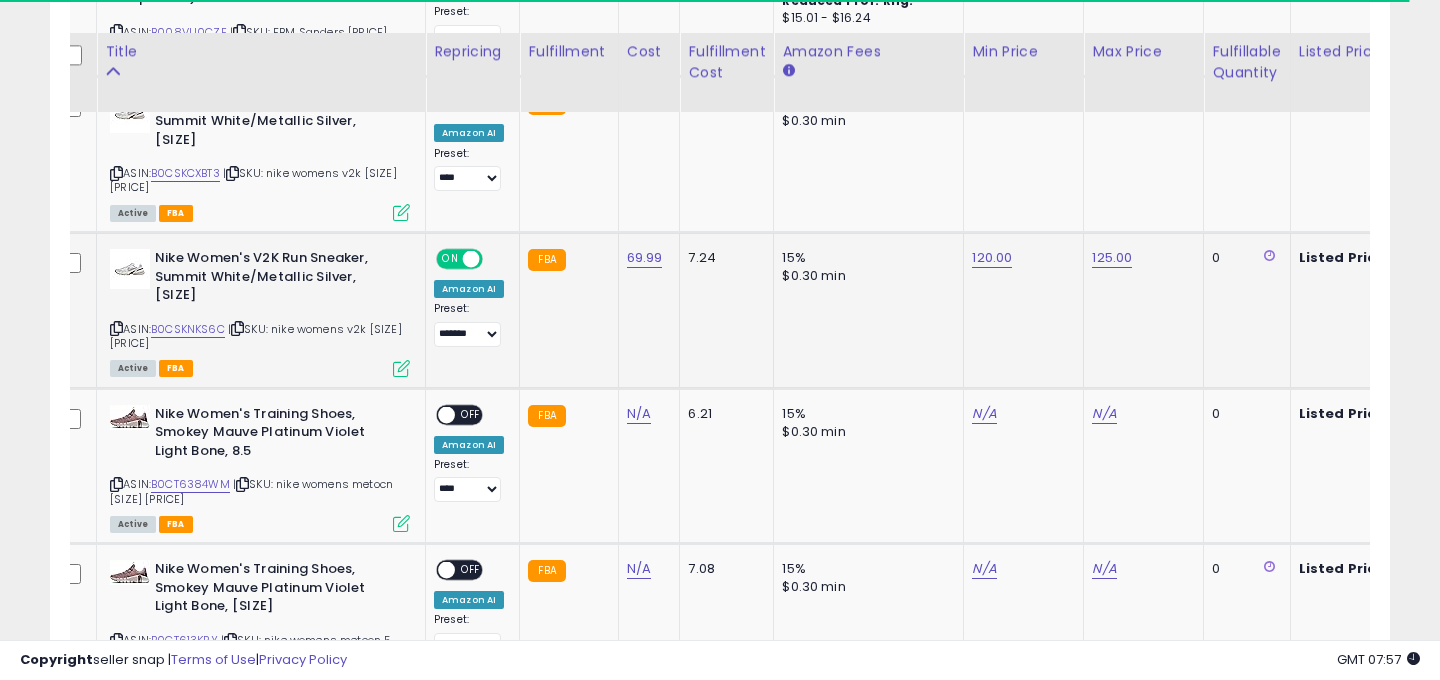 scroll, scrollTop: 1283, scrollLeft: 0, axis: vertical 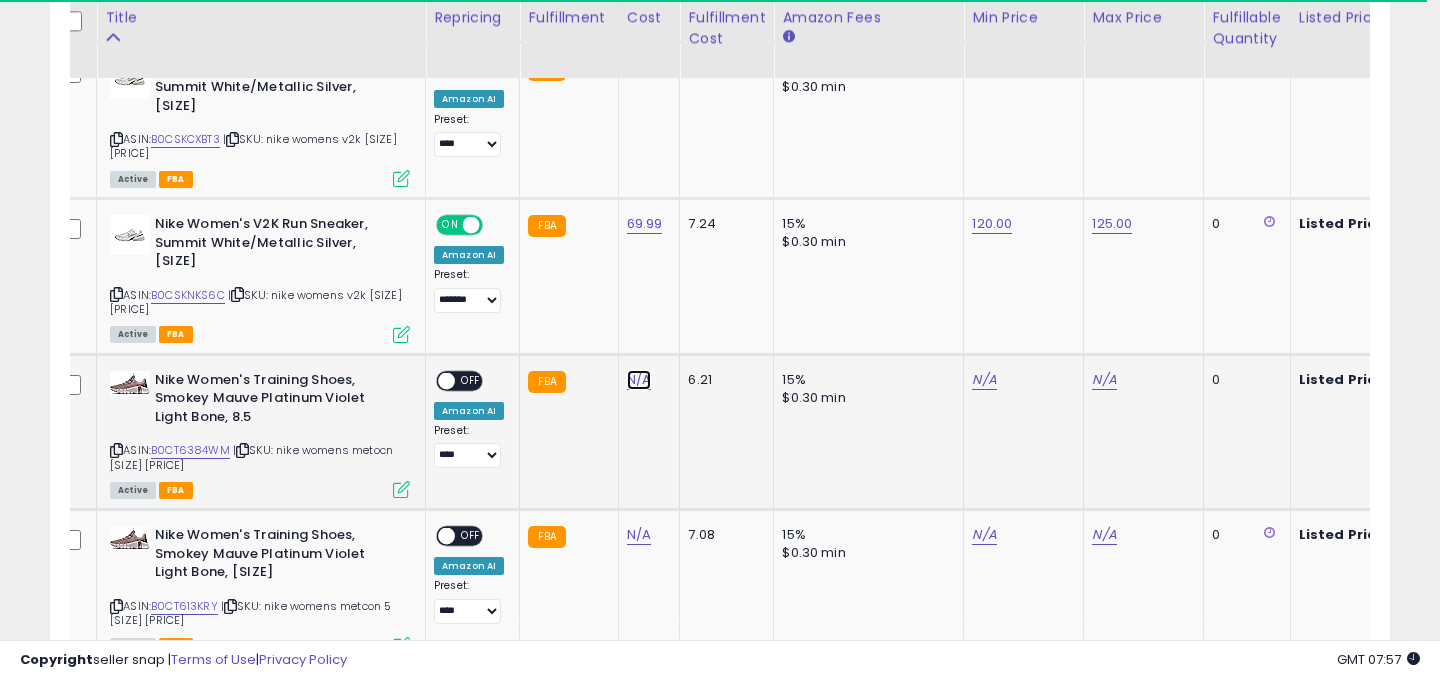 click on "N/A" at bounding box center (639, -73) 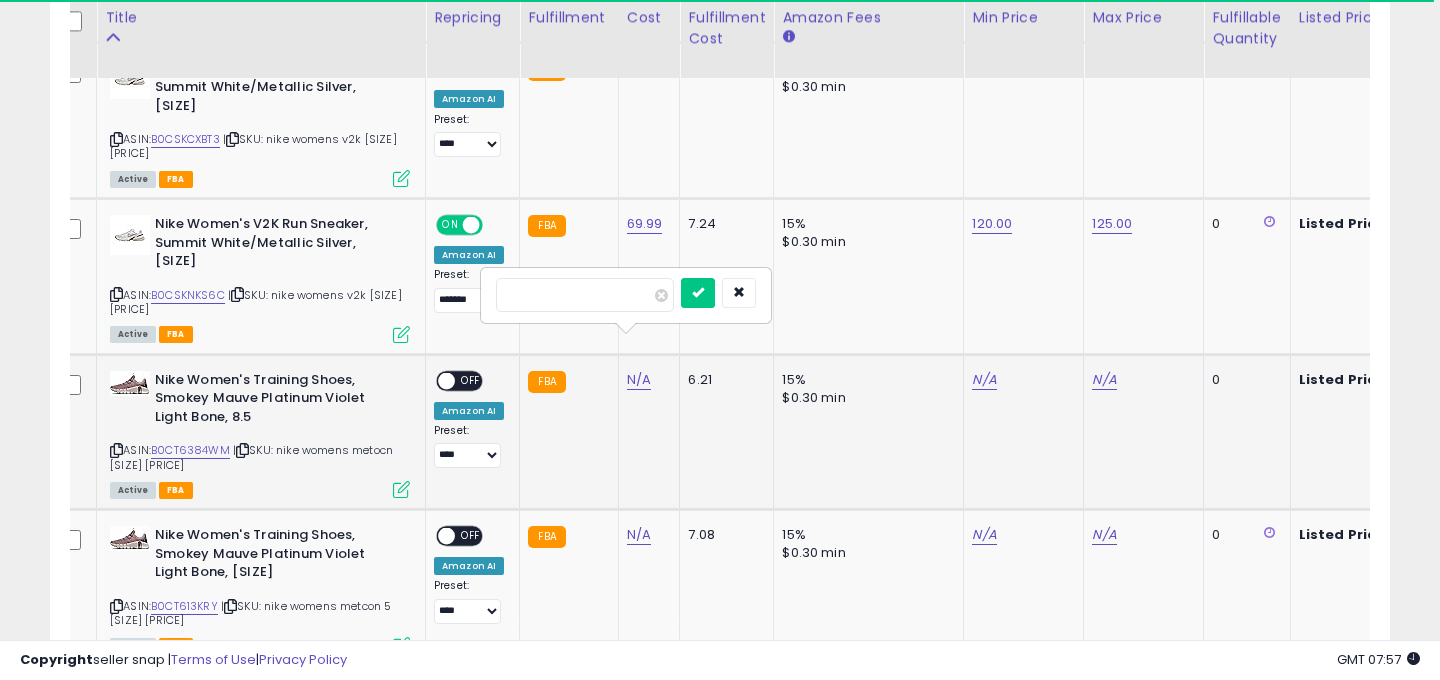 type on "*****" 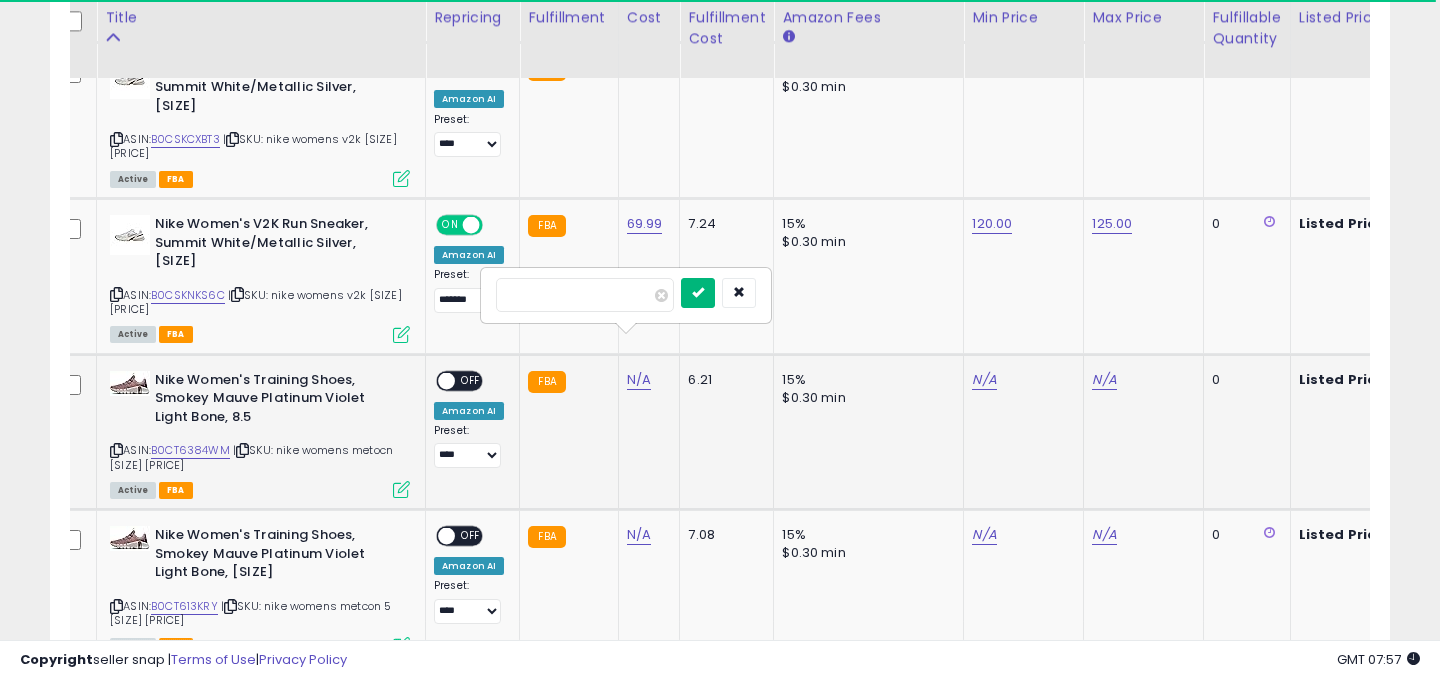 click at bounding box center (698, 292) 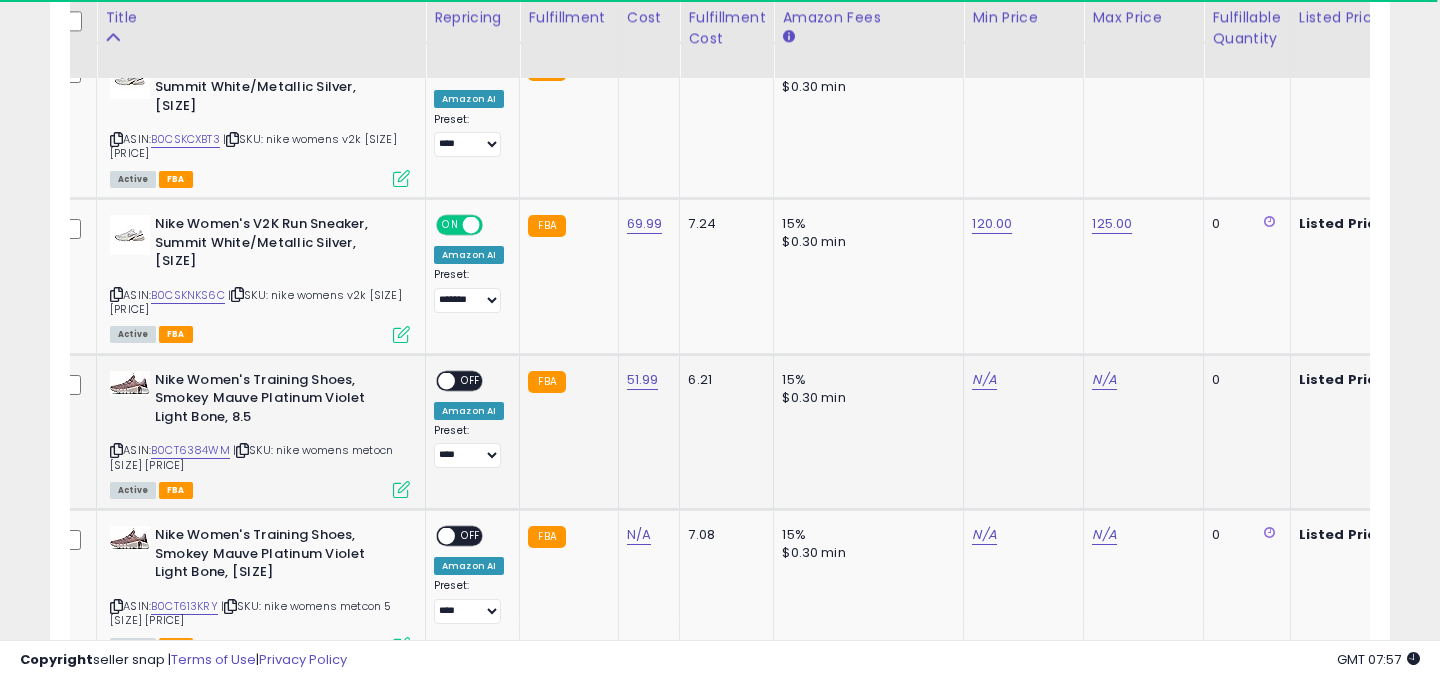 scroll, scrollTop: 0, scrollLeft: 153, axis: horizontal 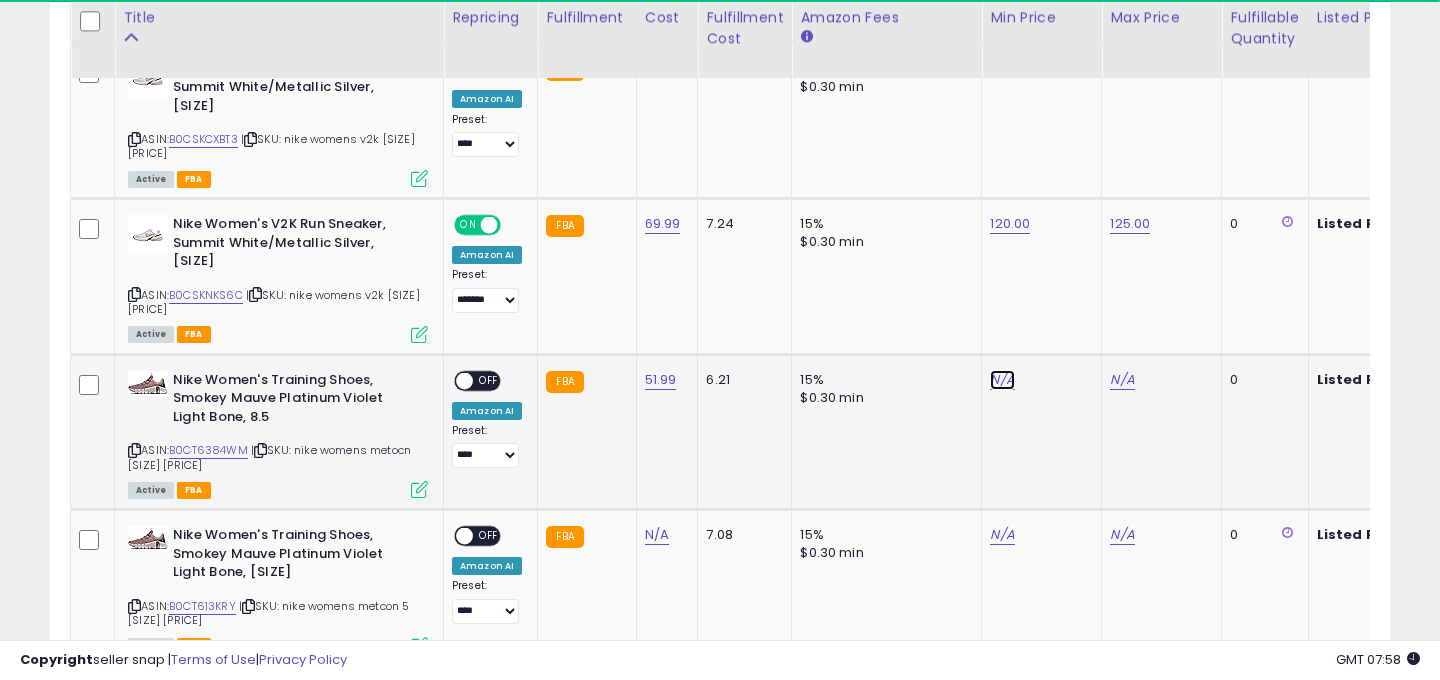click on "N/A" at bounding box center [1002, -209] 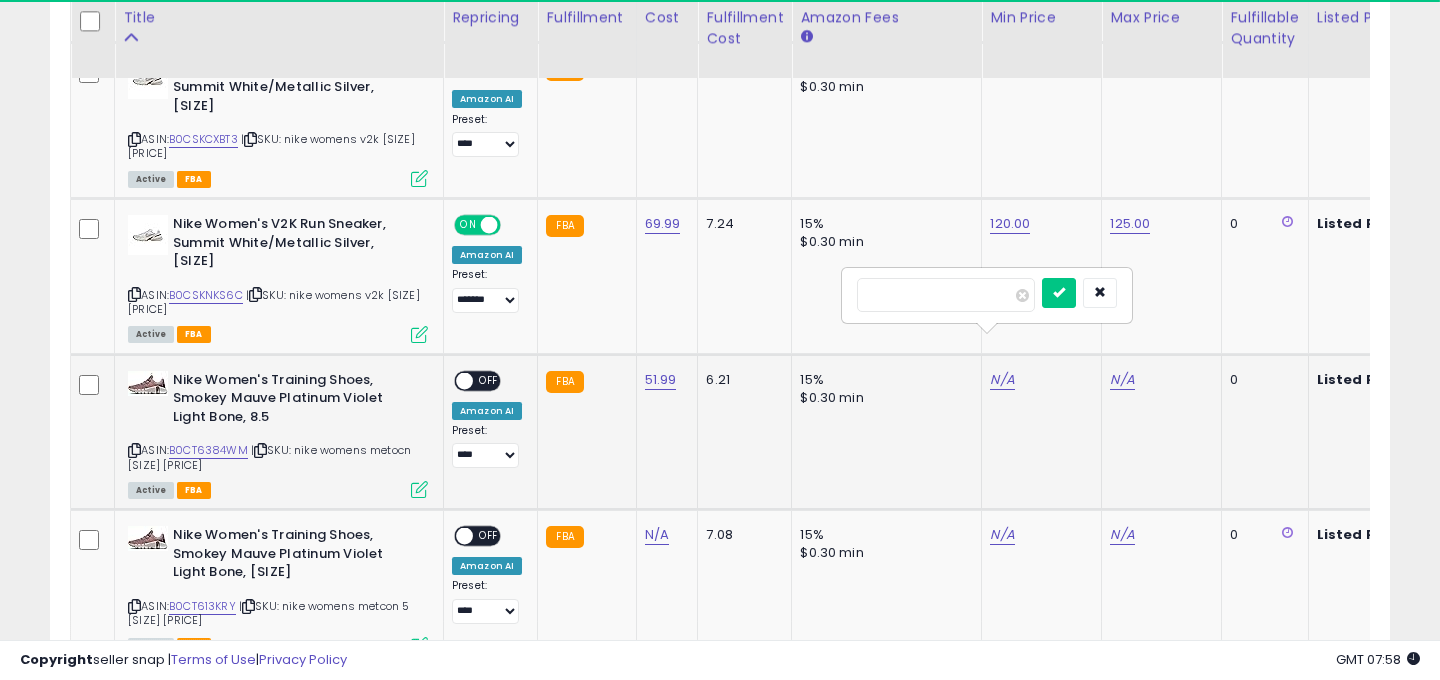type on "***" 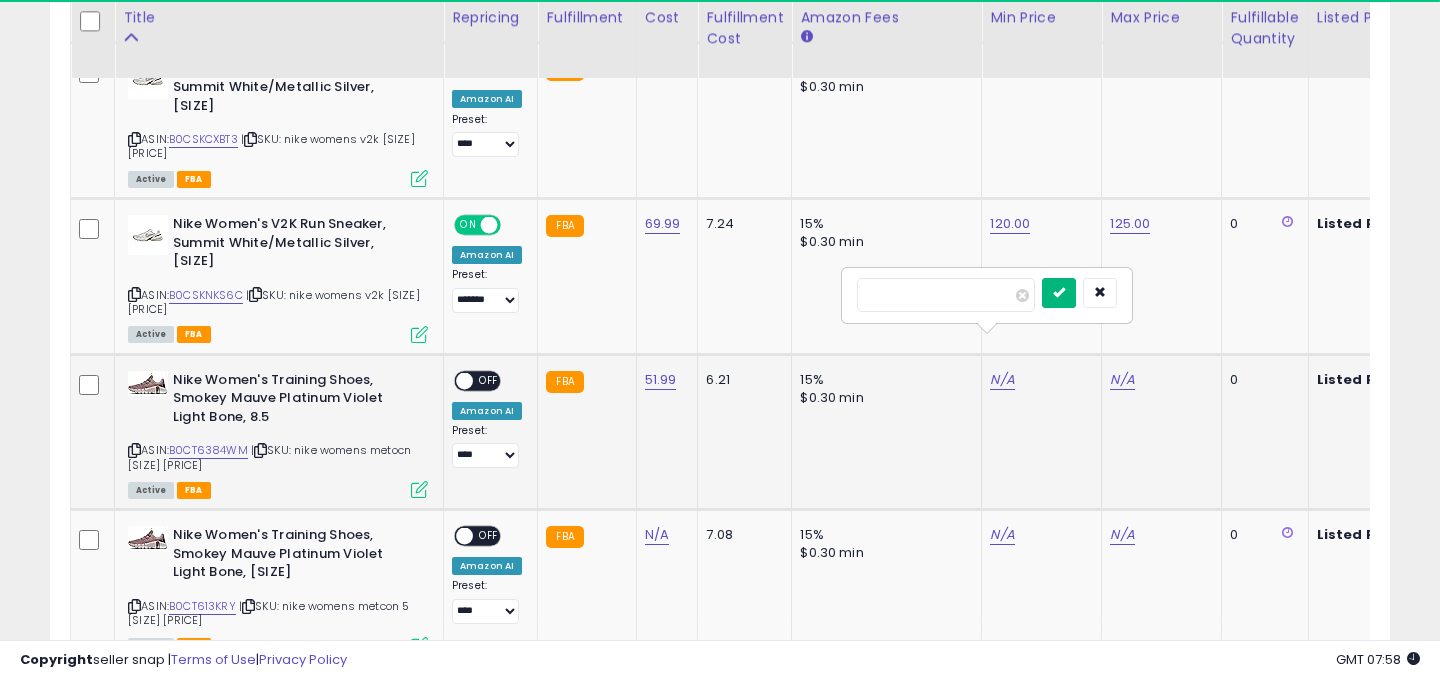 click at bounding box center (1059, 293) 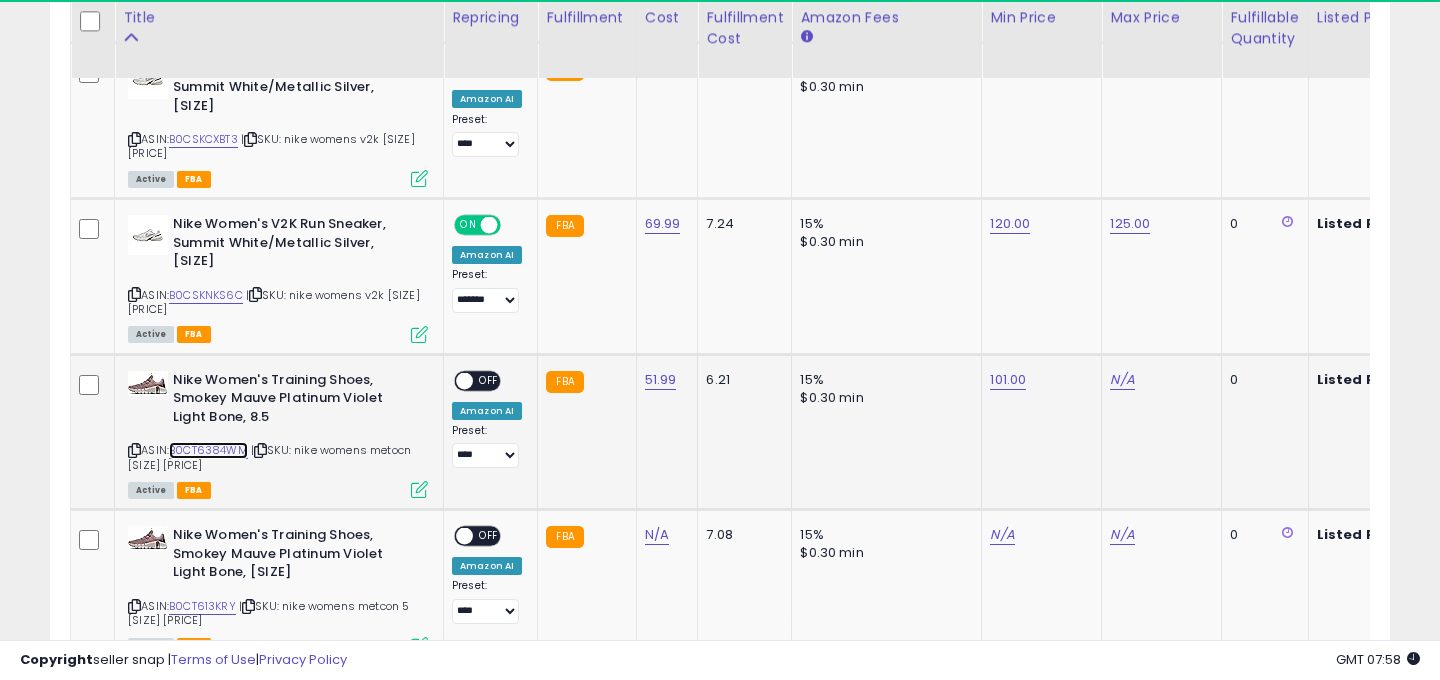 click on "B0CT6384WM" at bounding box center [208, 450] 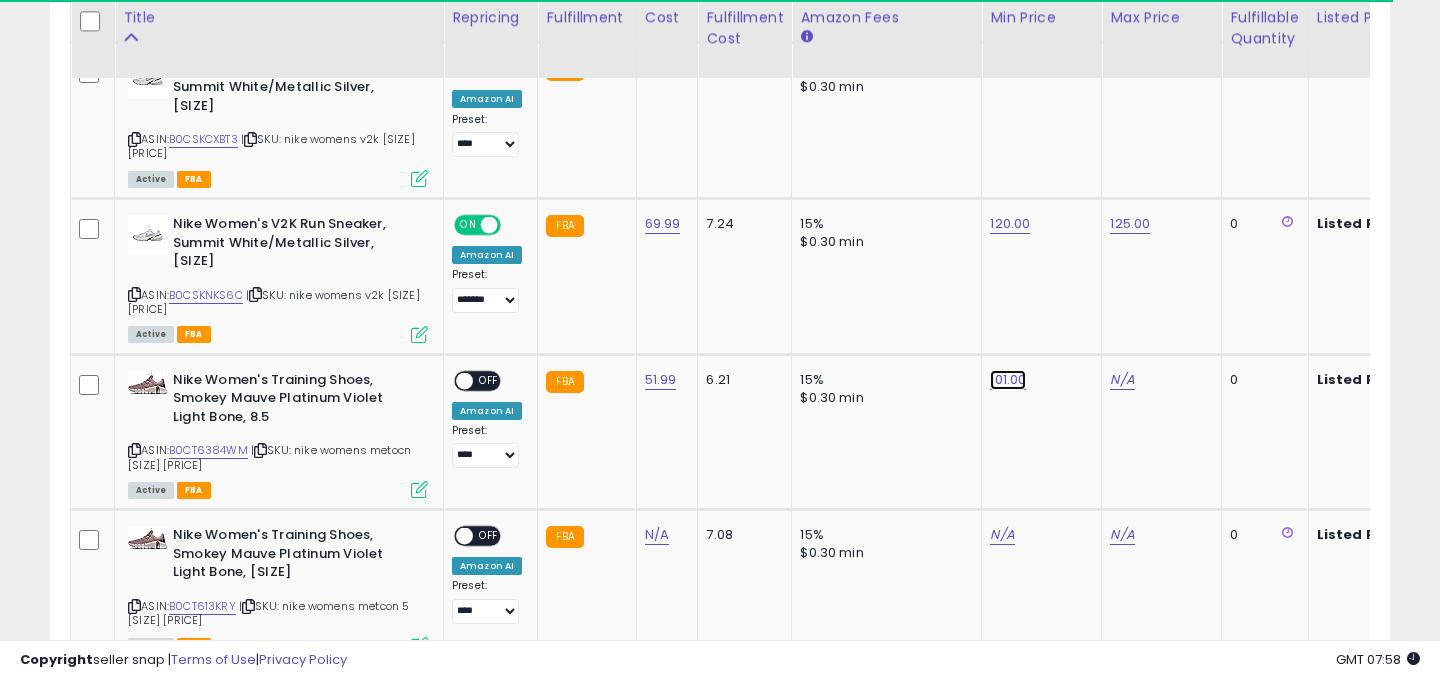 click on "101.00" at bounding box center [1002, -209] 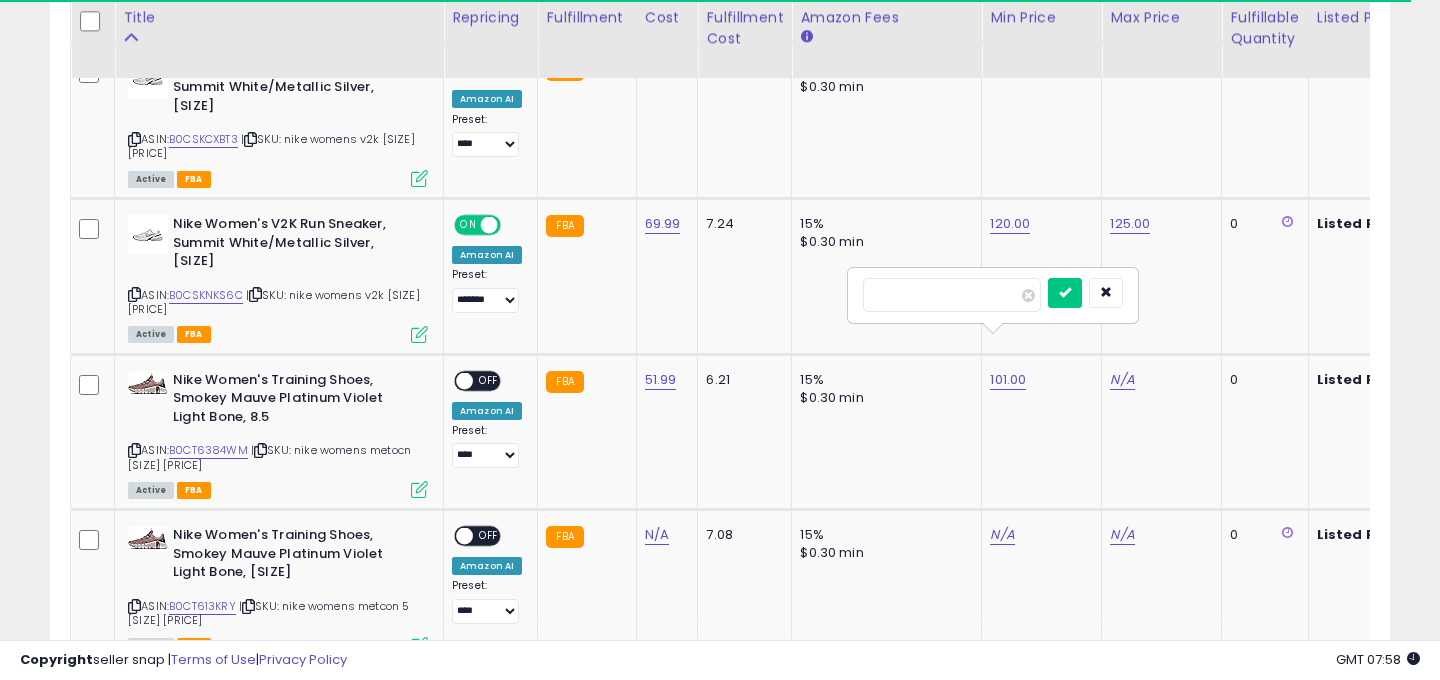 click on "******" at bounding box center (952, 295) 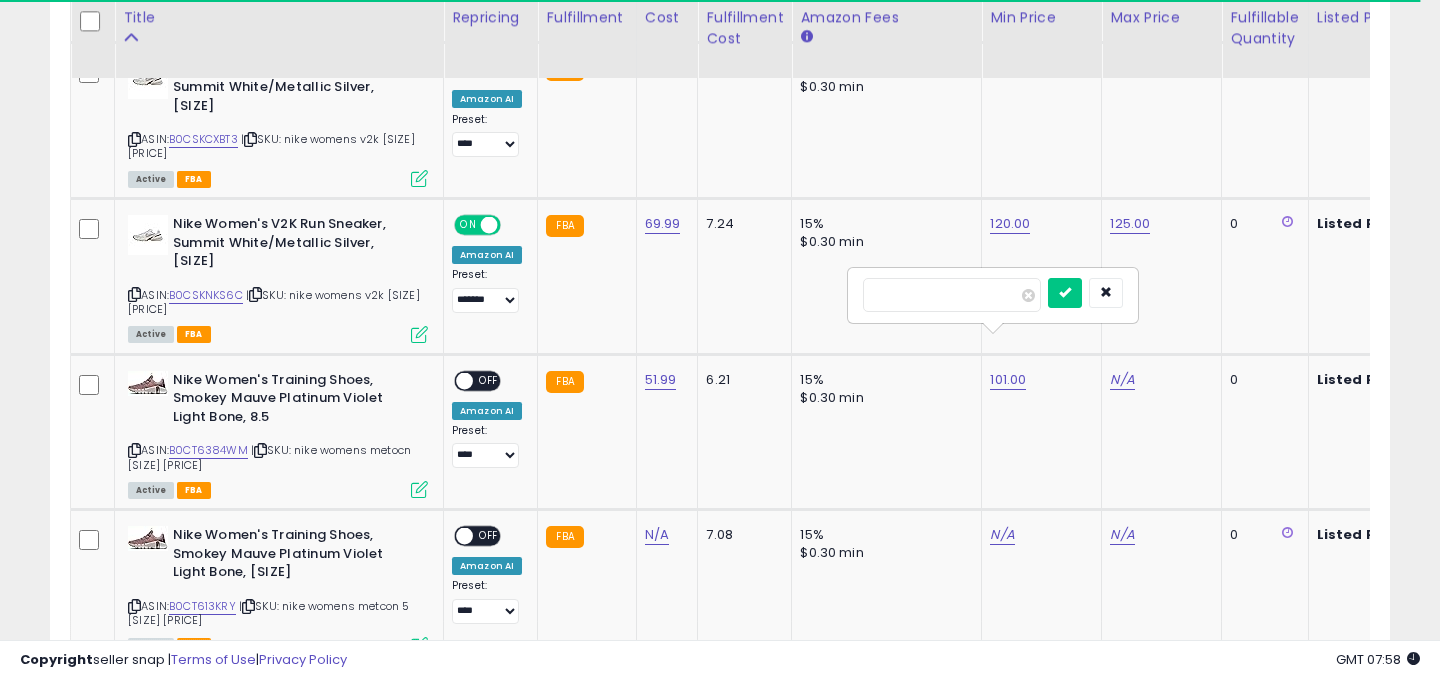 click on "******" at bounding box center (952, 295) 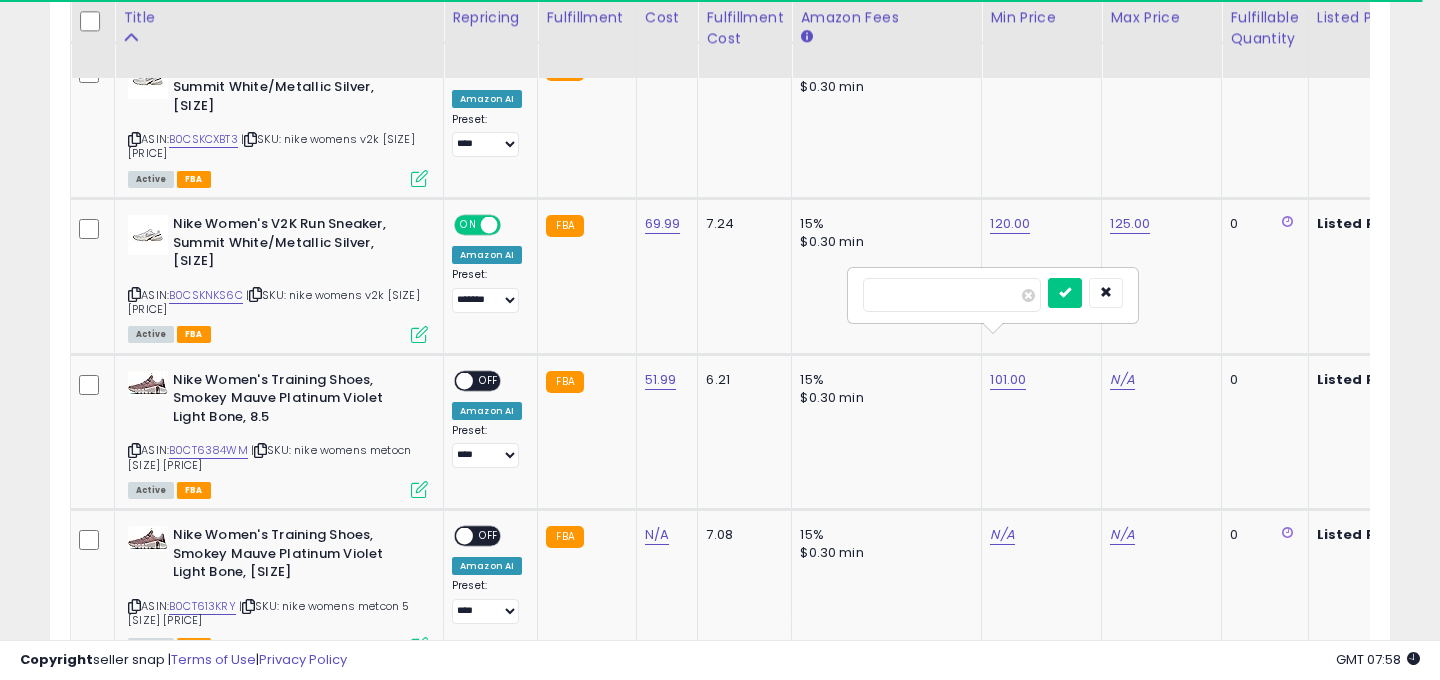 click on "******" at bounding box center (952, 295) 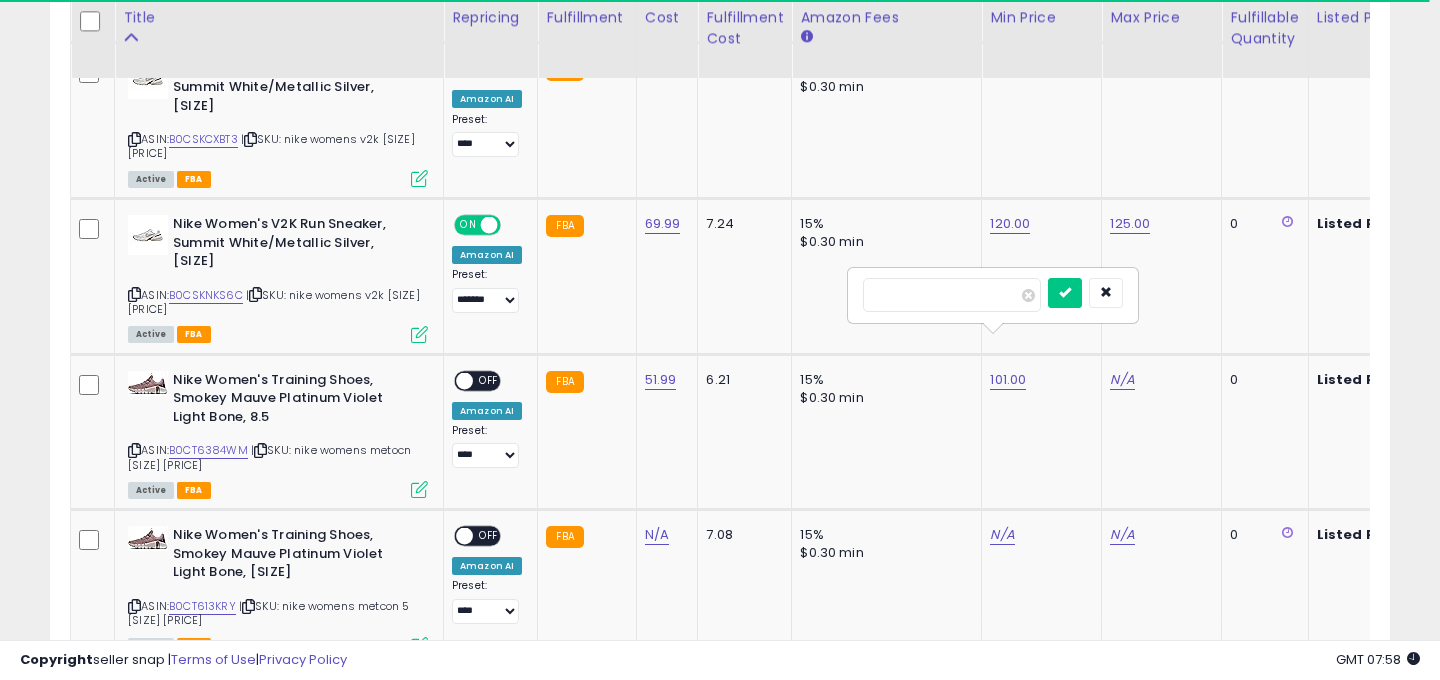 type on "*" 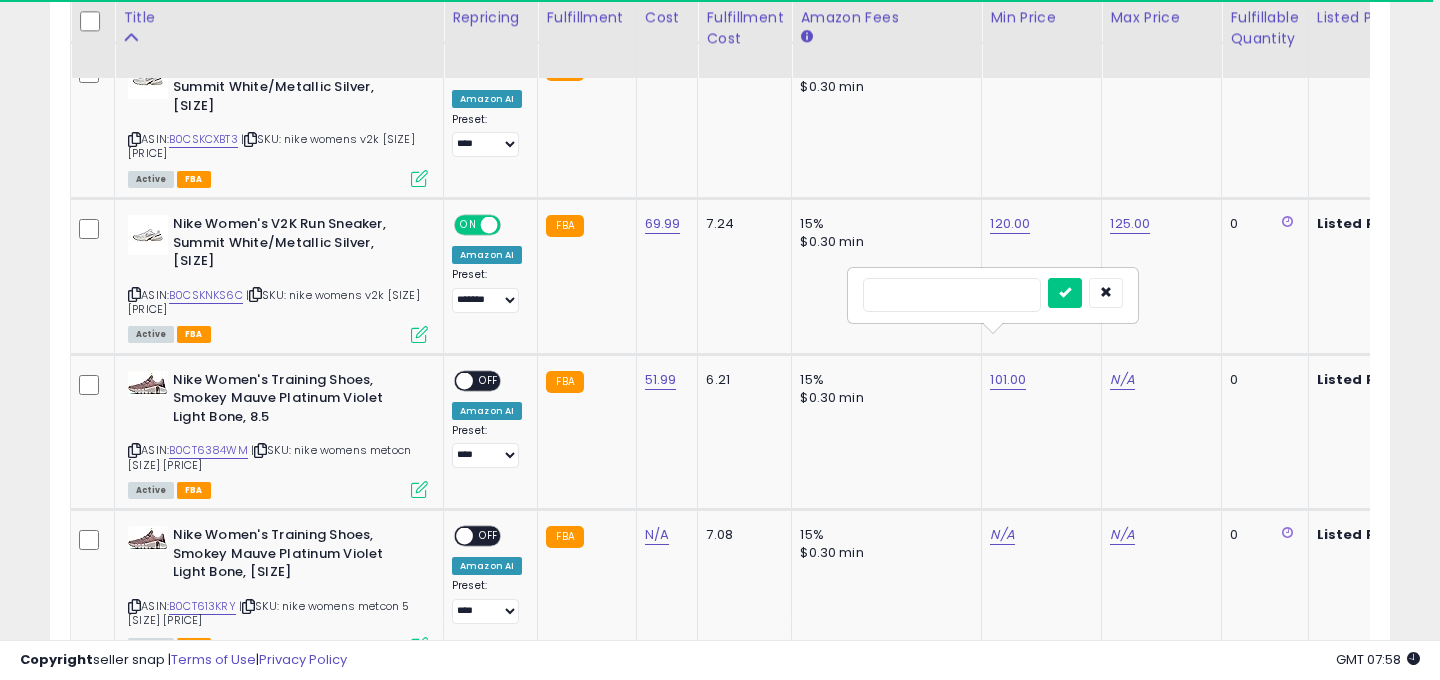 type on "**" 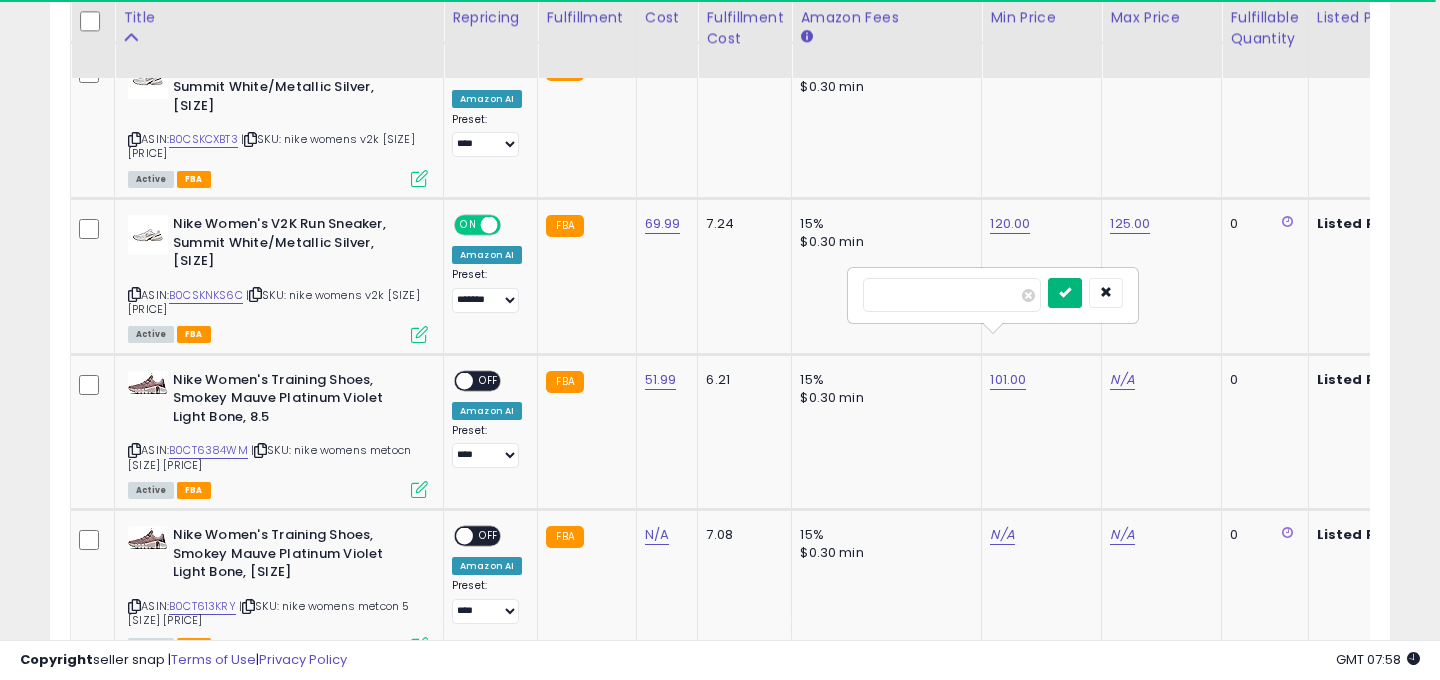 click at bounding box center [1065, 292] 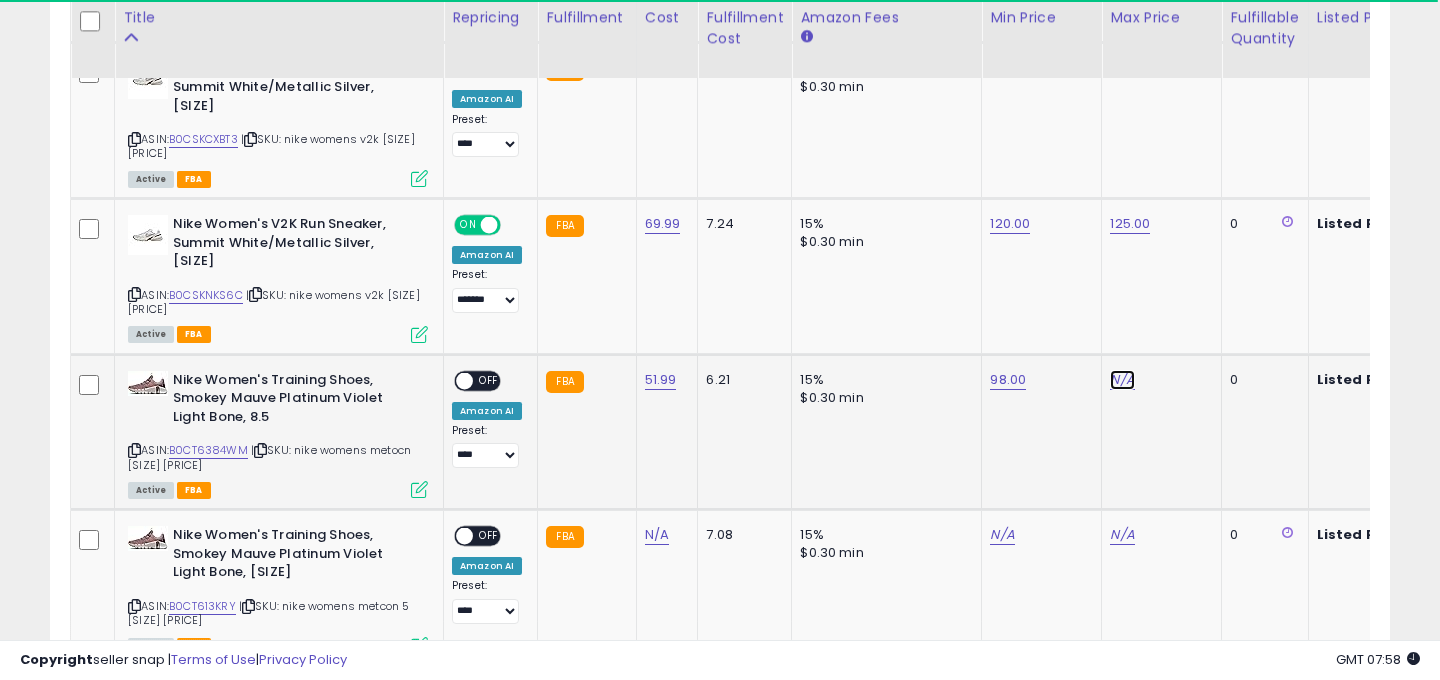 click on "N/A" at bounding box center (1122, -209) 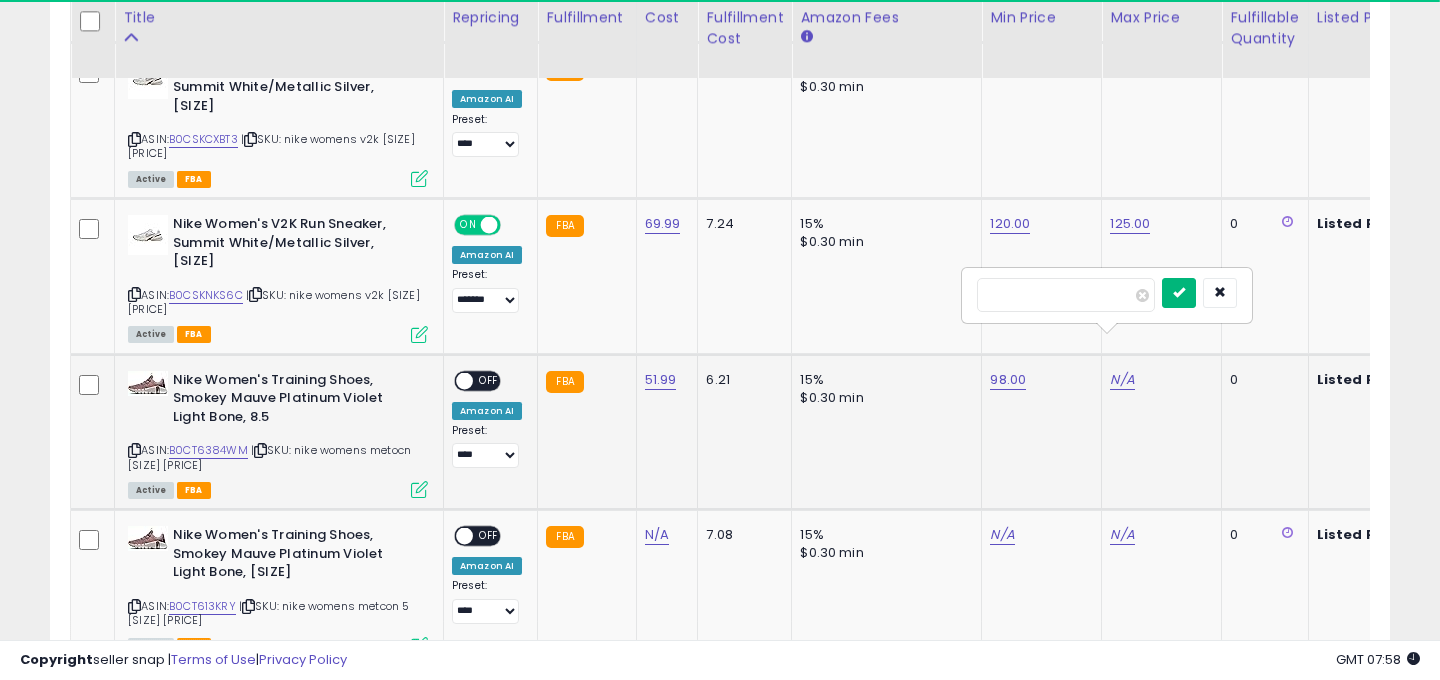 type on "***" 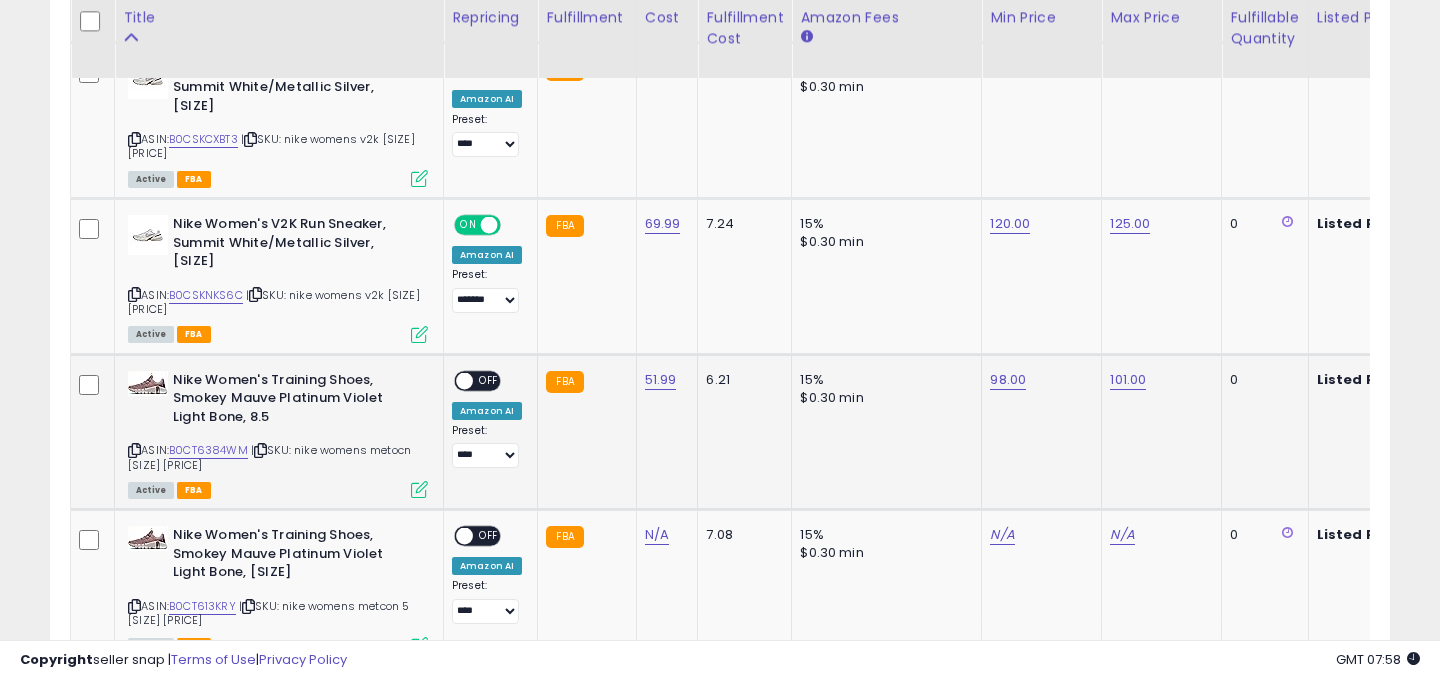 click at bounding box center (464, 380) 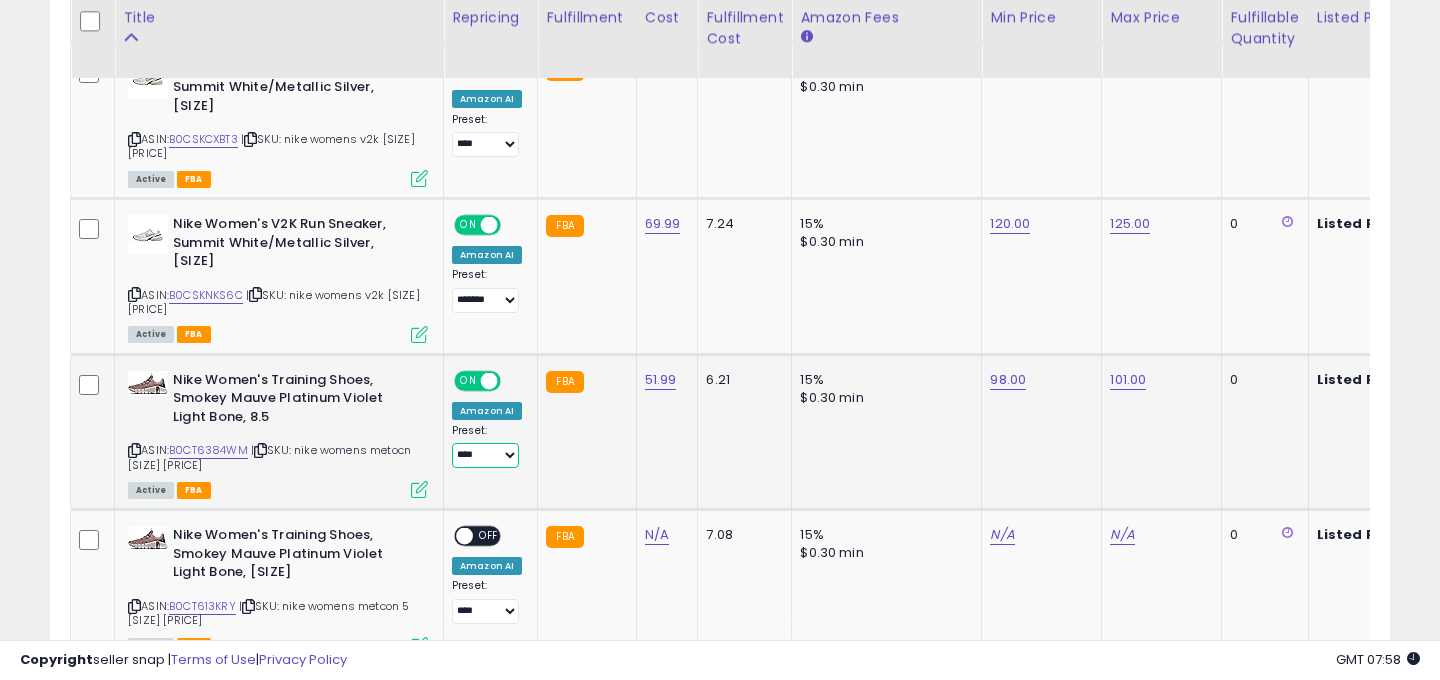 click on "**********" at bounding box center [485, 455] 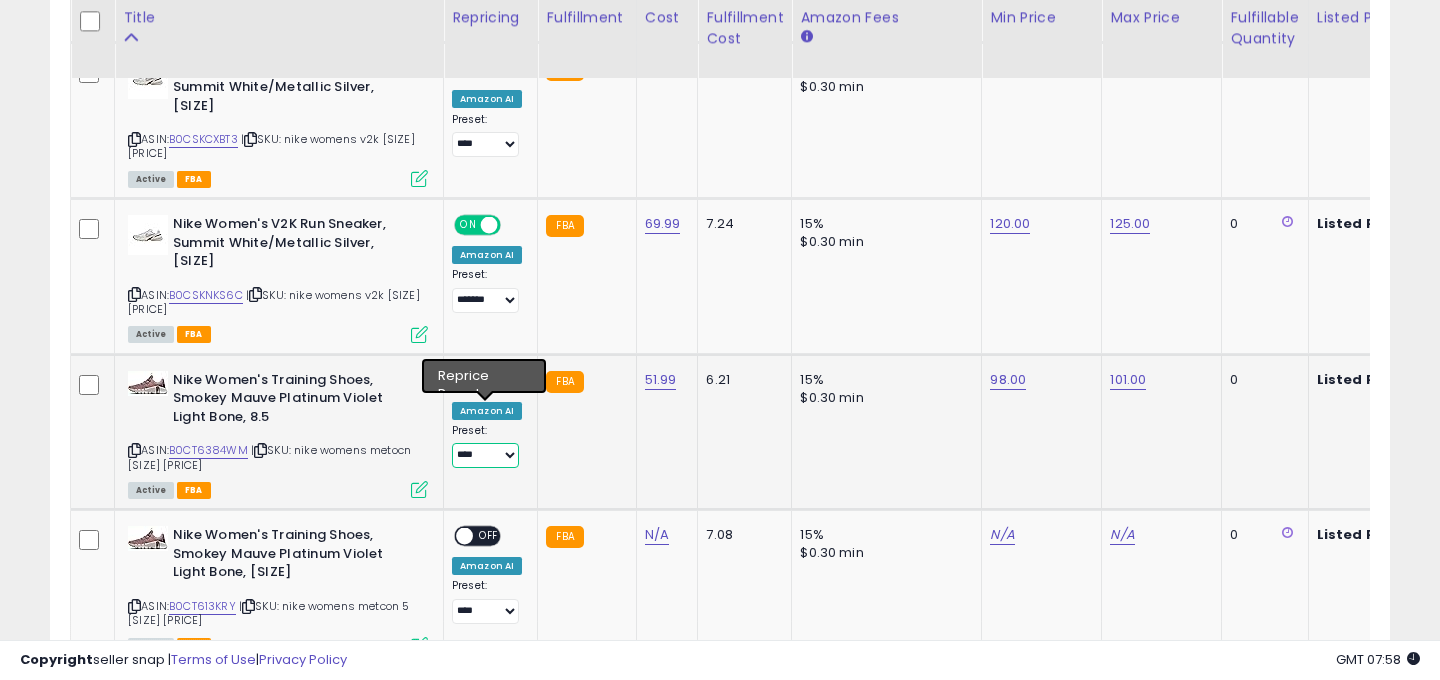 select on "*******" 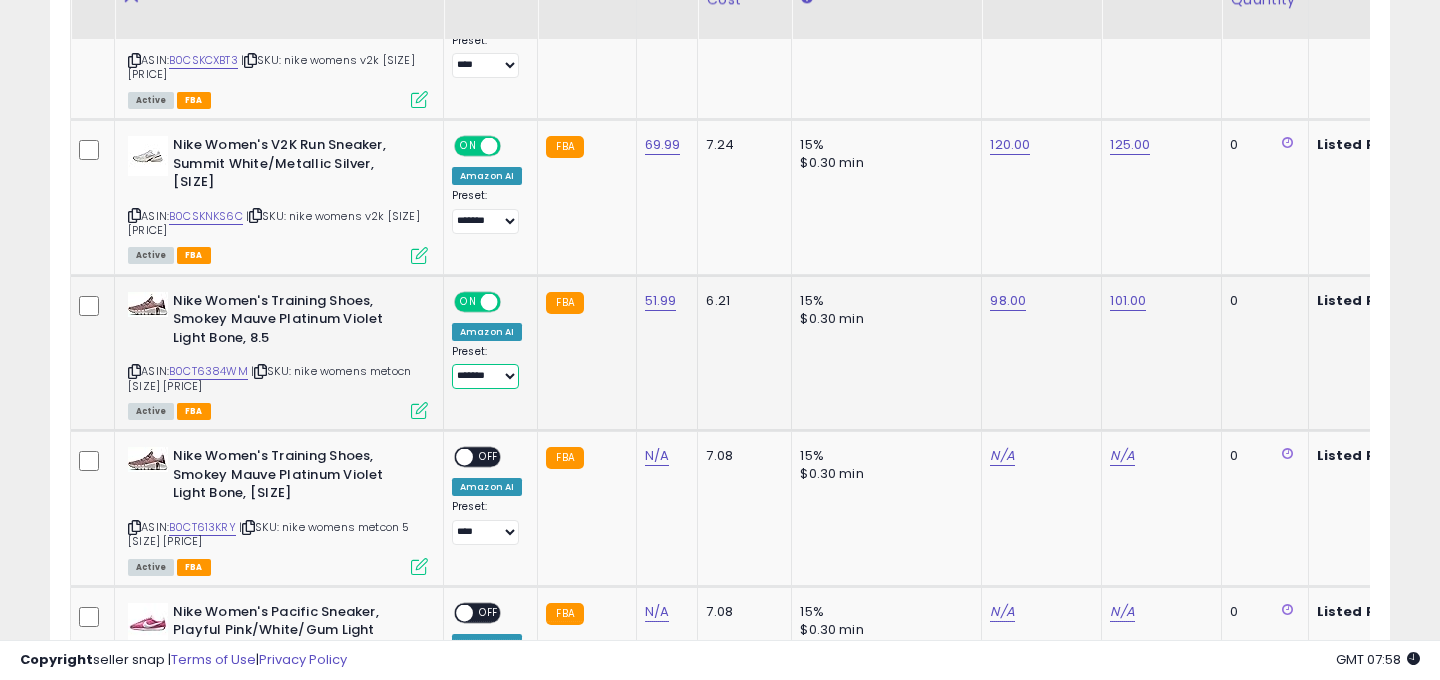 scroll, scrollTop: 1367, scrollLeft: 0, axis: vertical 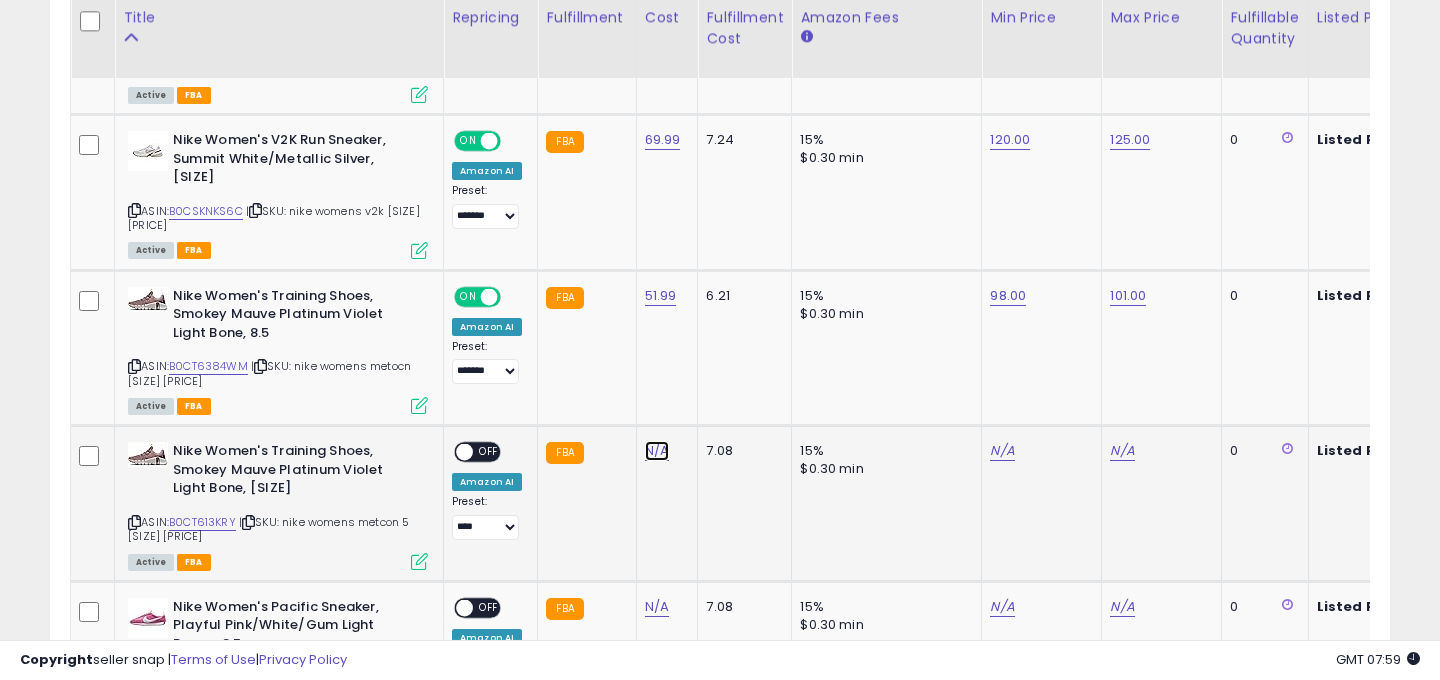 click on "N/A" at bounding box center [657, -157] 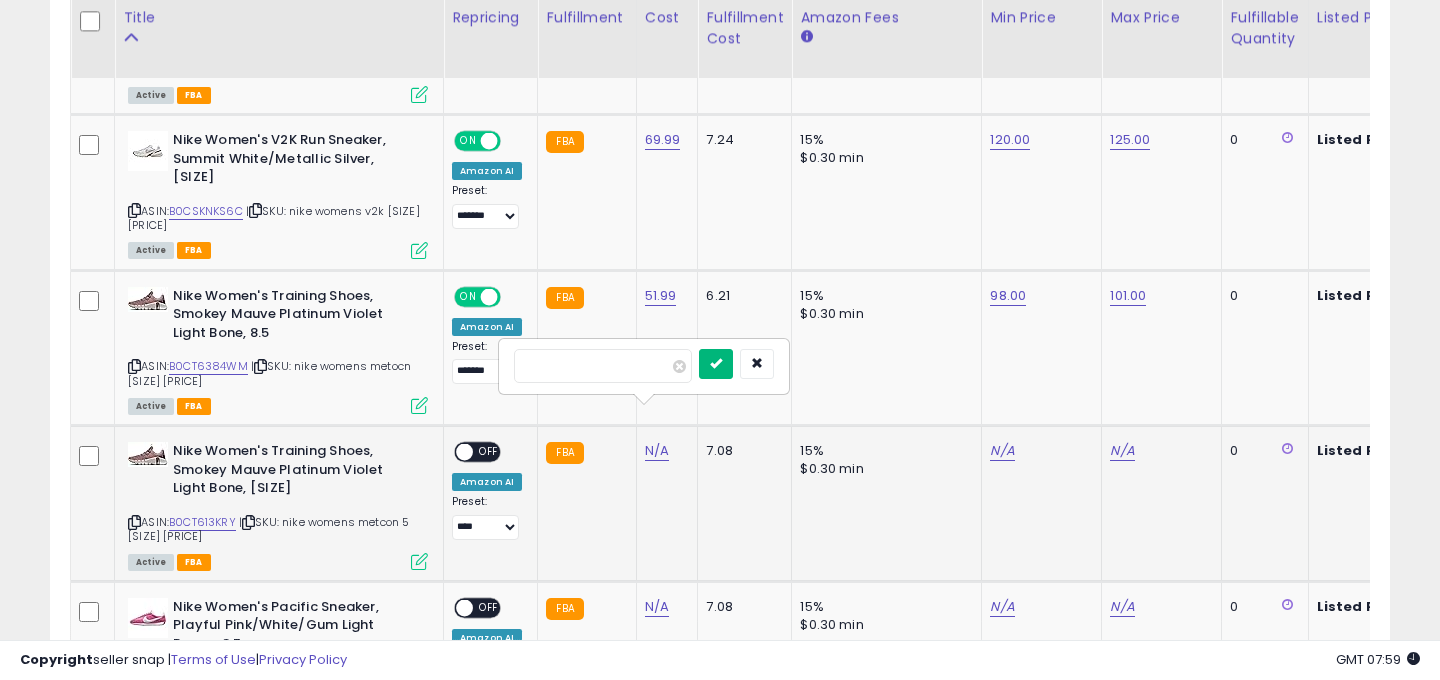 type on "*****" 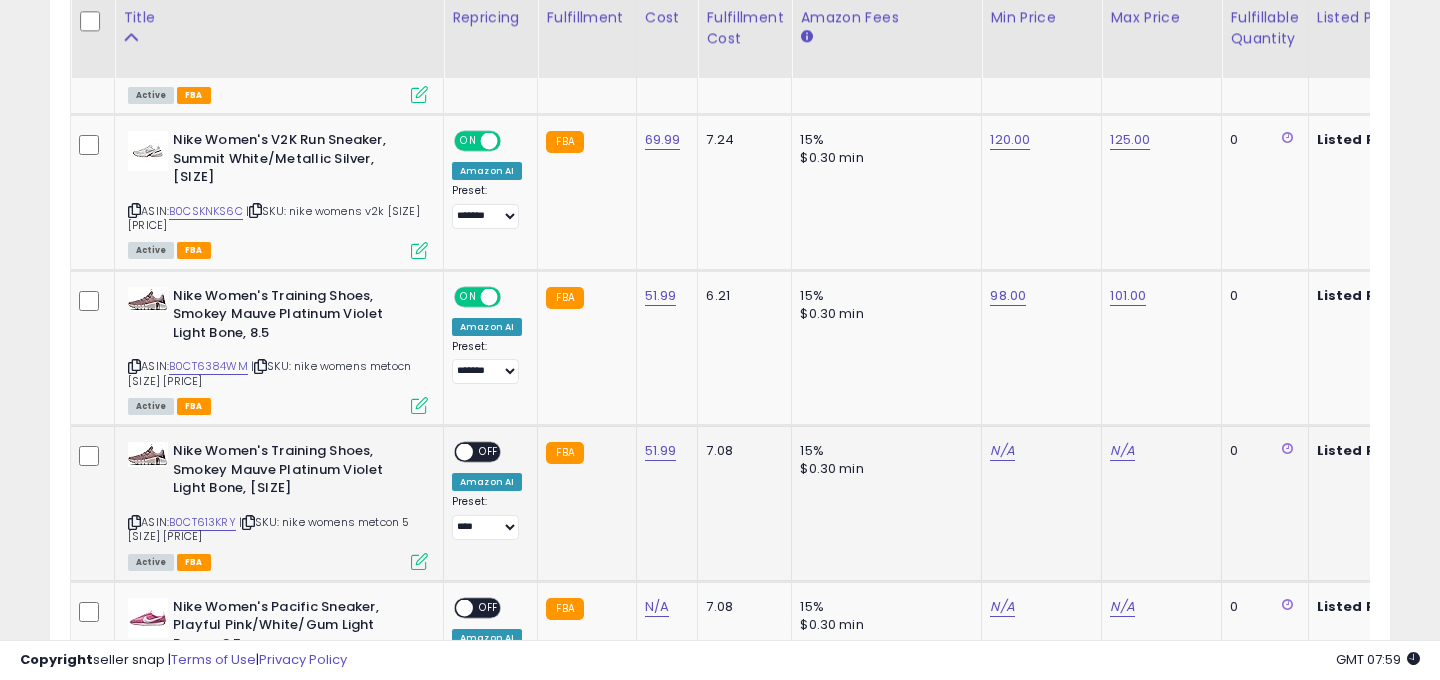 scroll, scrollTop: 0, scrollLeft: 85, axis: horizontal 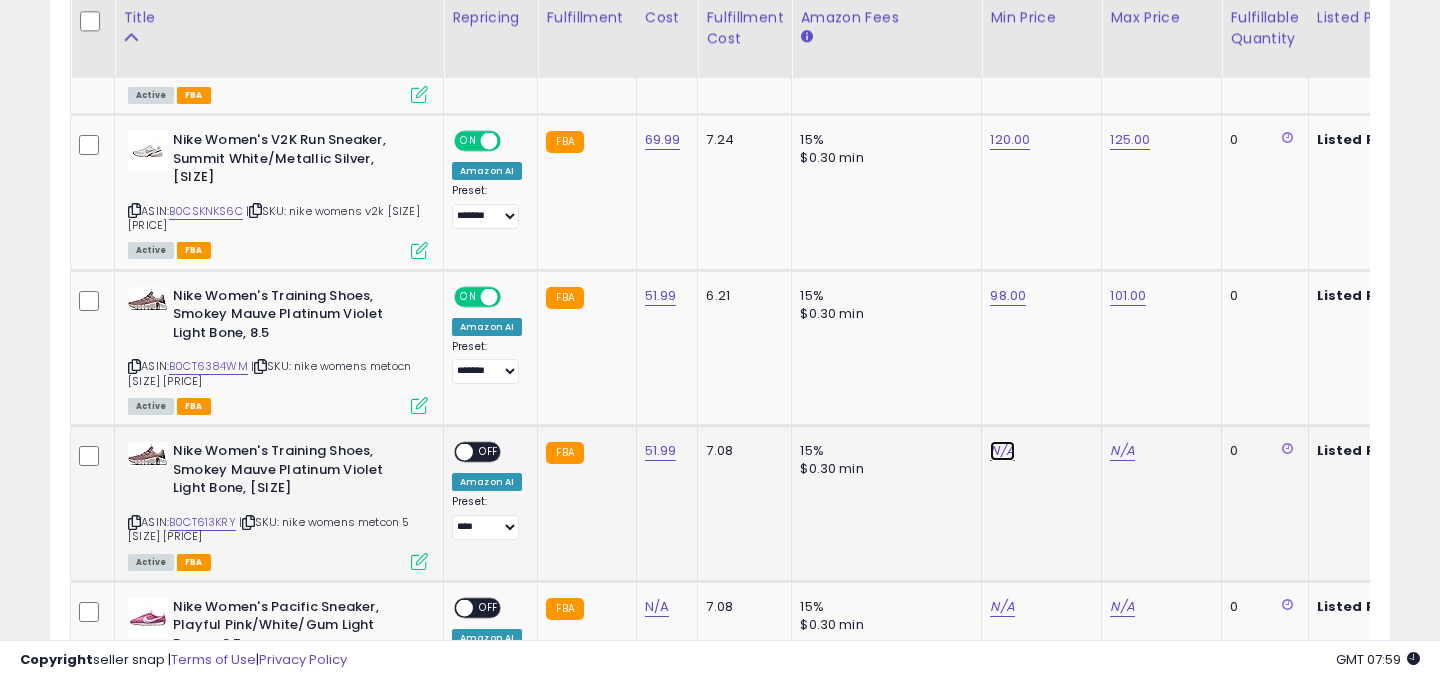 click on "N/A" at bounding box center [1002, -293] 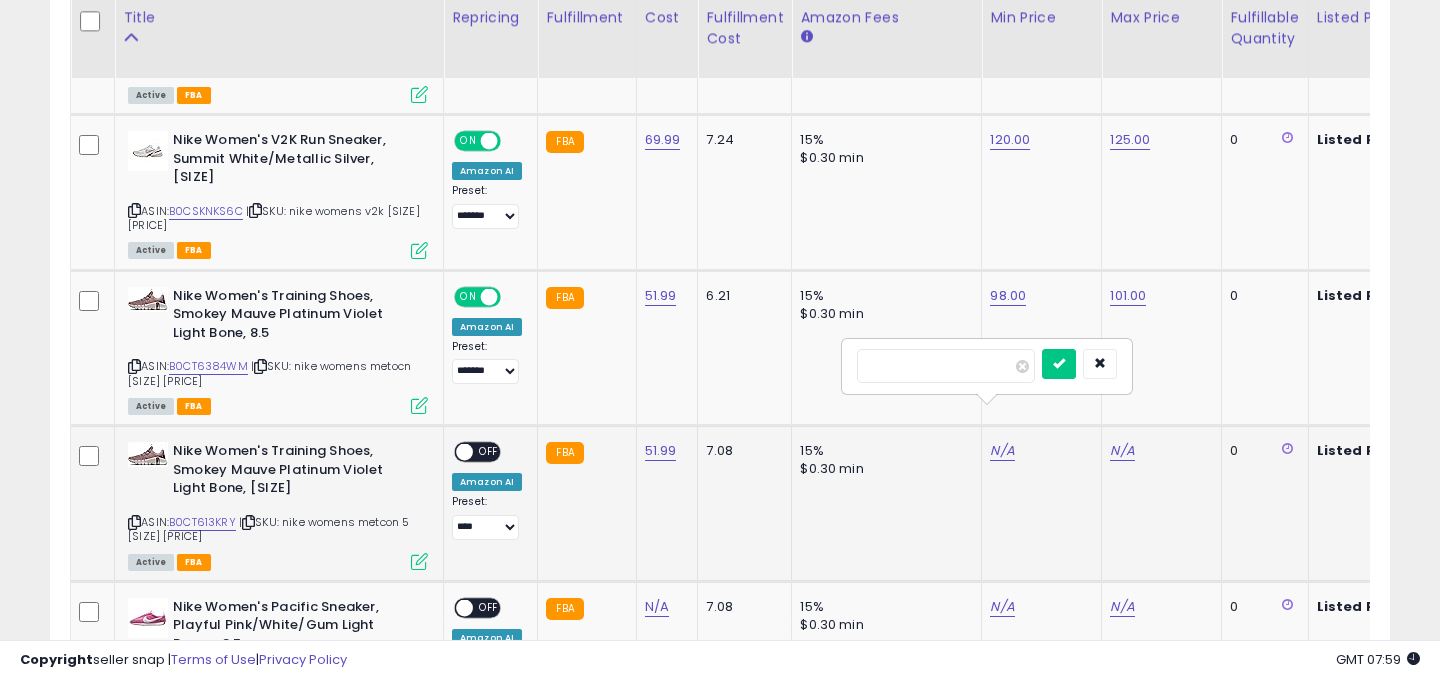 type on "***" 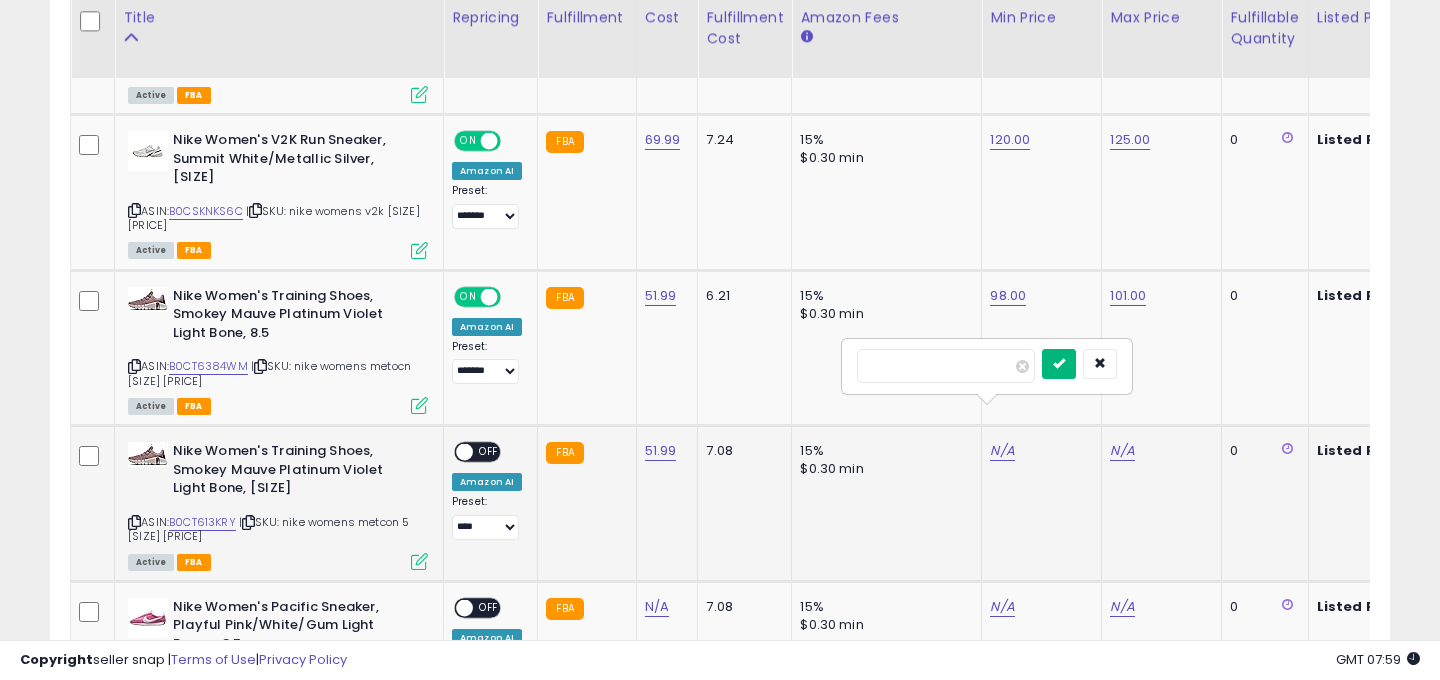 click at bounding box center [1059, 364] 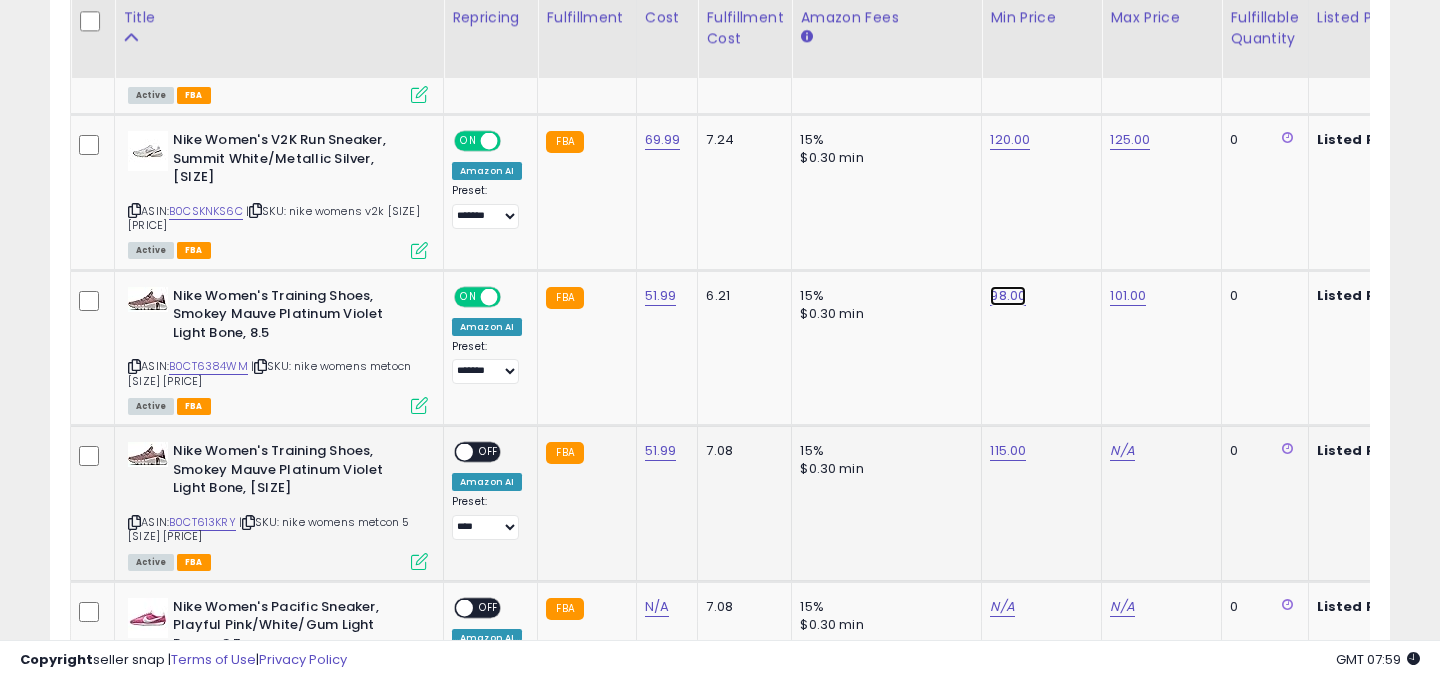 click on "98.00" at bounding box center (1002, -293) 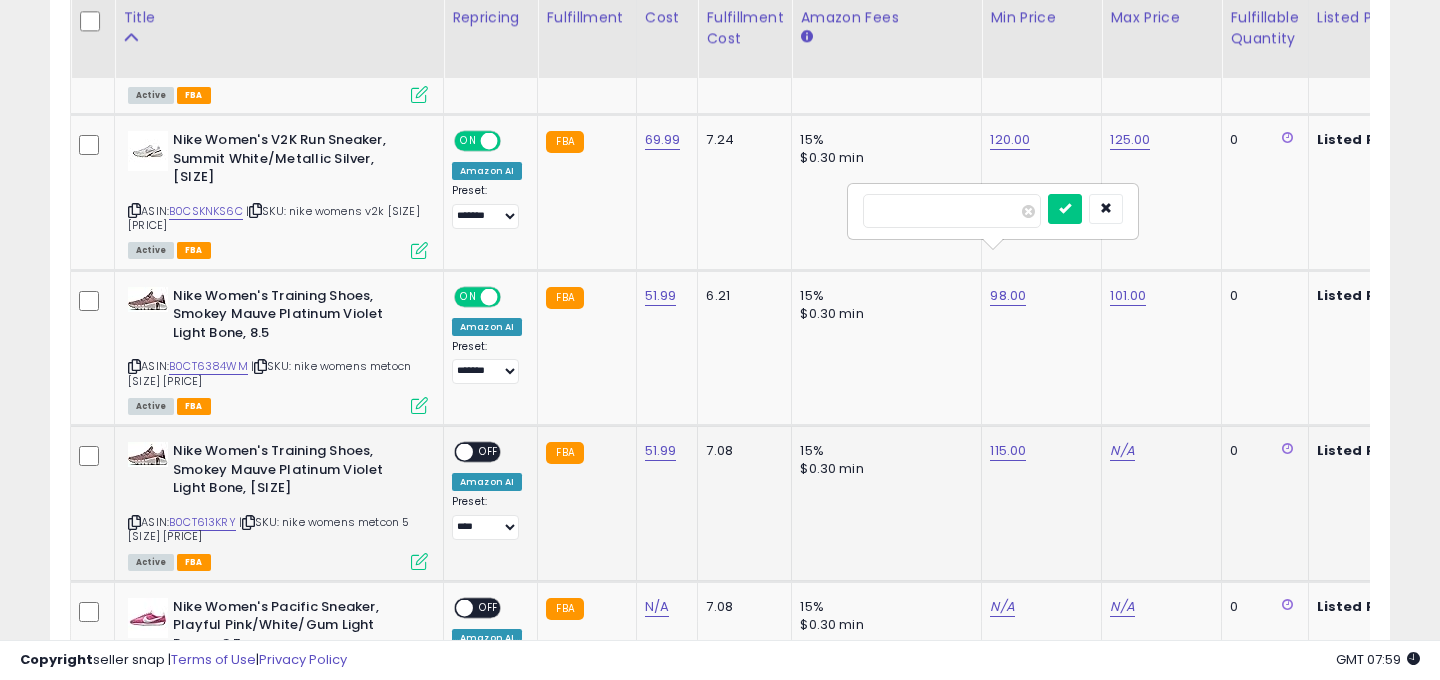drag, startPoint x: 930, startPoint y: 211, endPoint x: 864, endPoint y: 214, distance: 66.068146 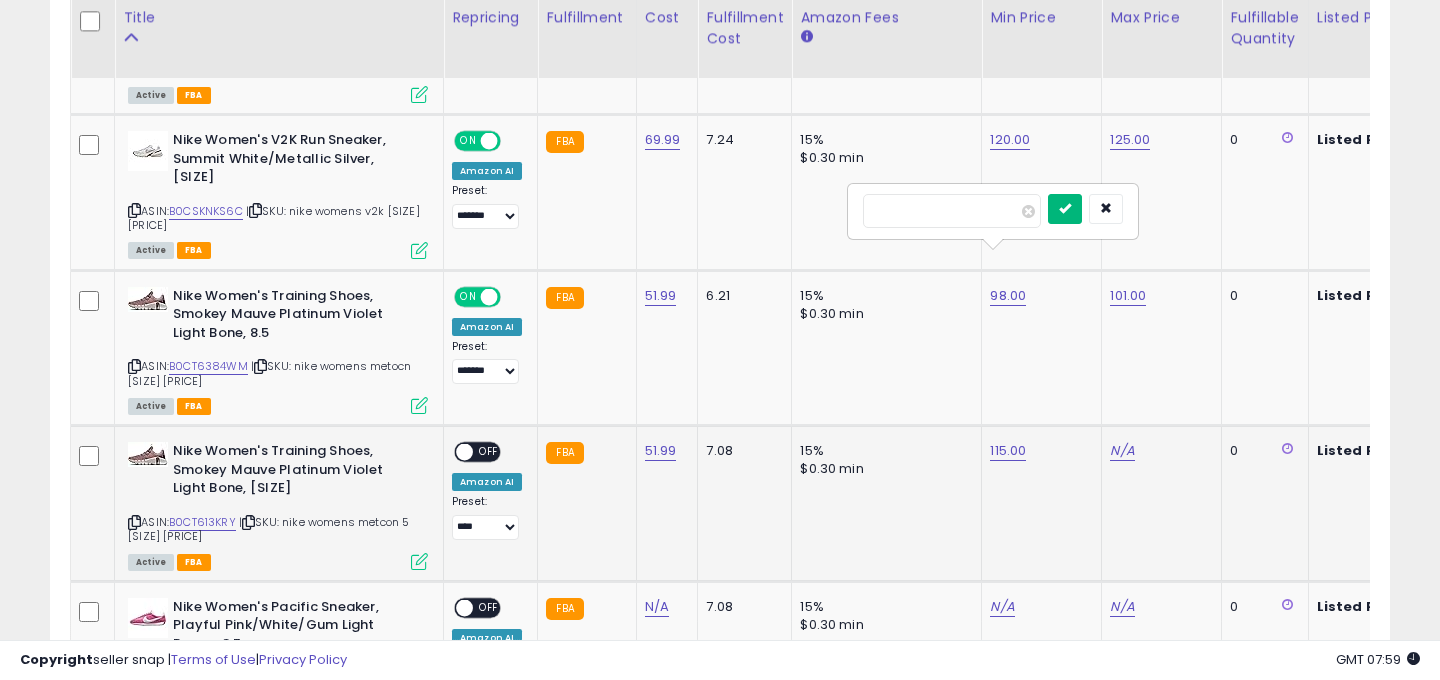 click at bounding box center [1065, 209] 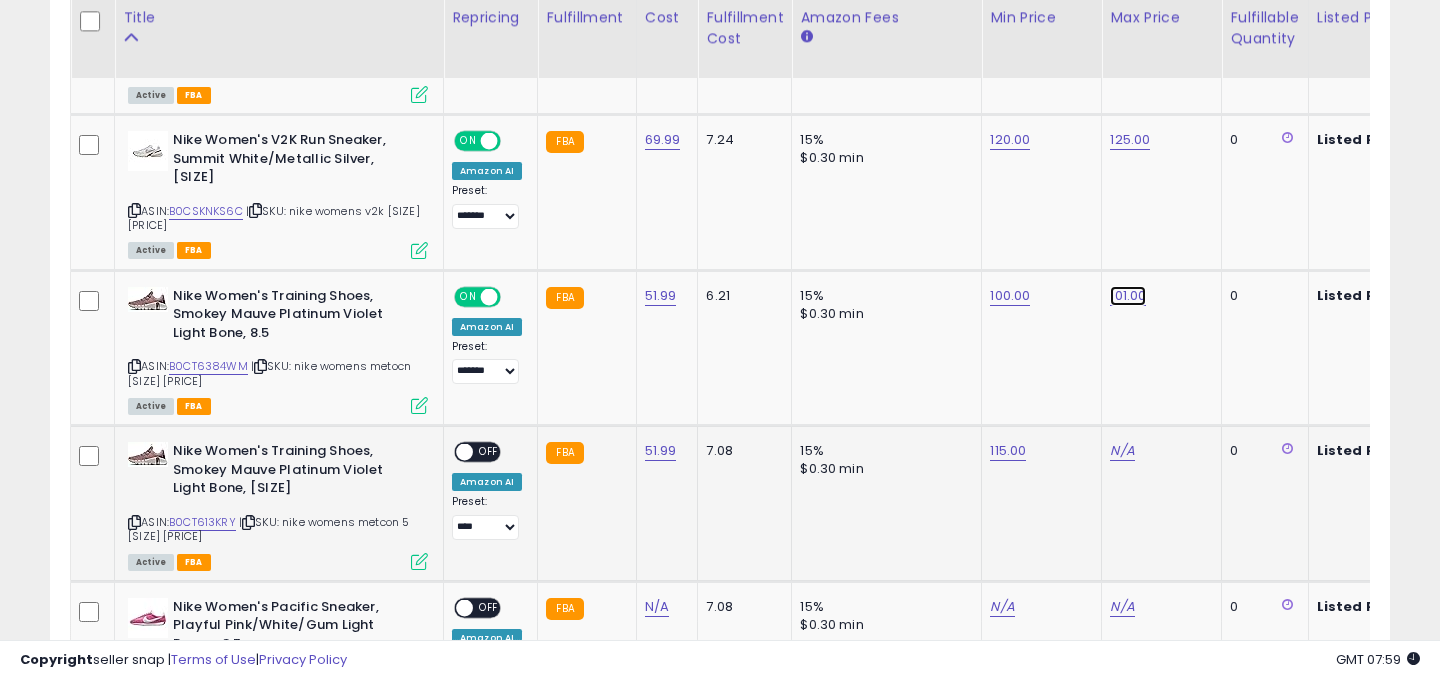 click on "101.00" at bounding box center [1122, -293] 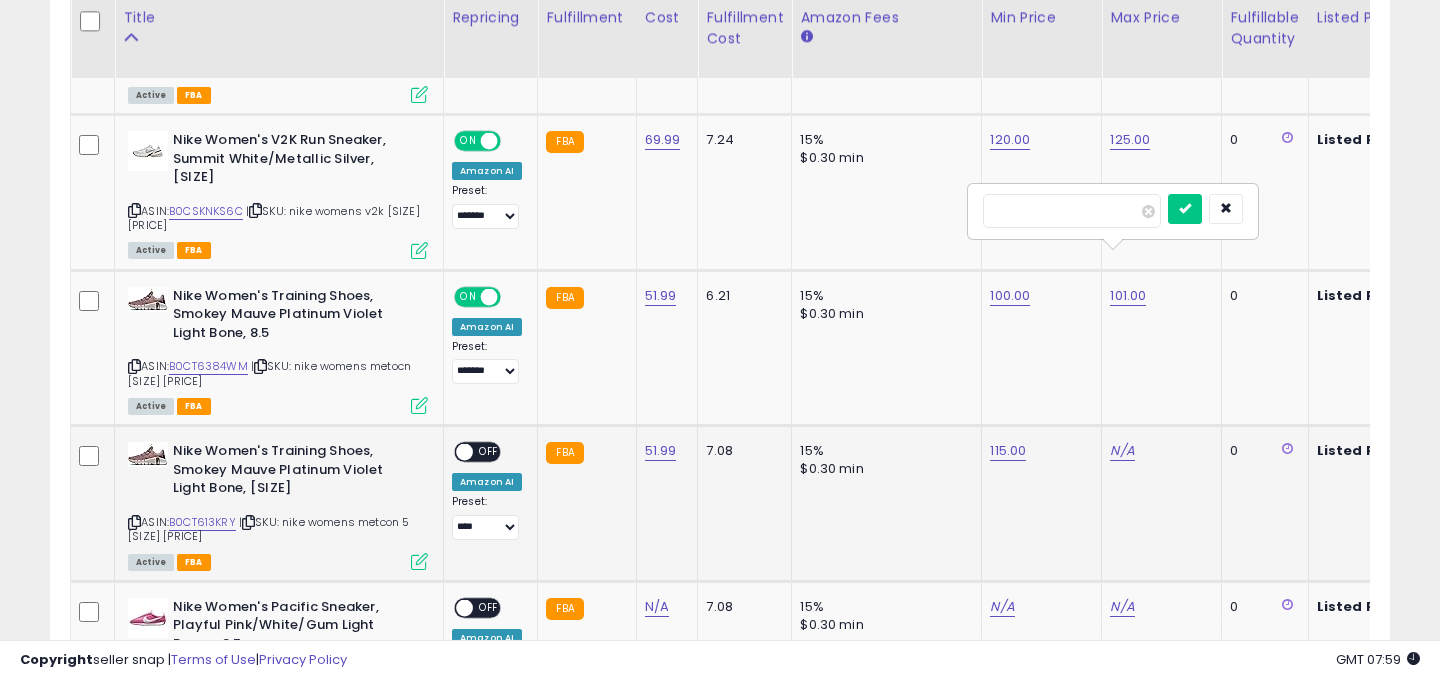 click on "******" at bounding box center (1072, 211) 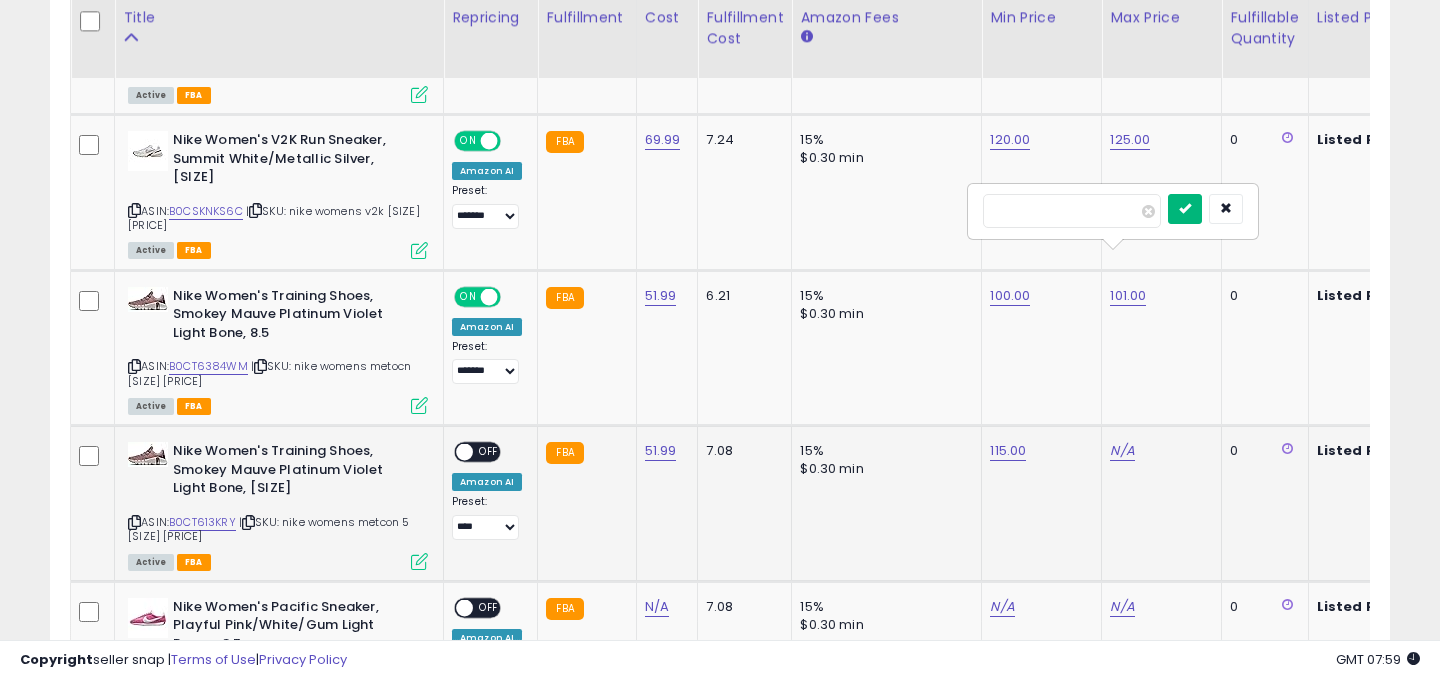type on "***" 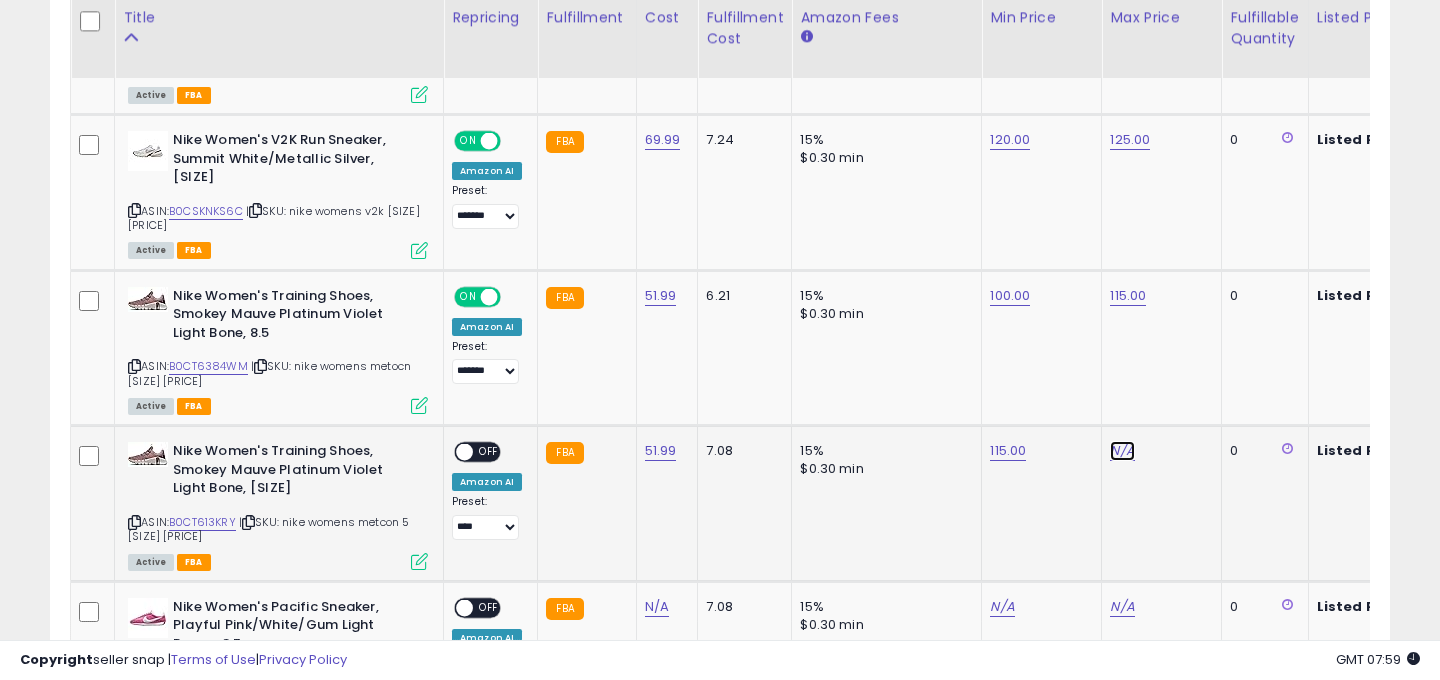 click on "N/A" at bounding box center (1122, -293) 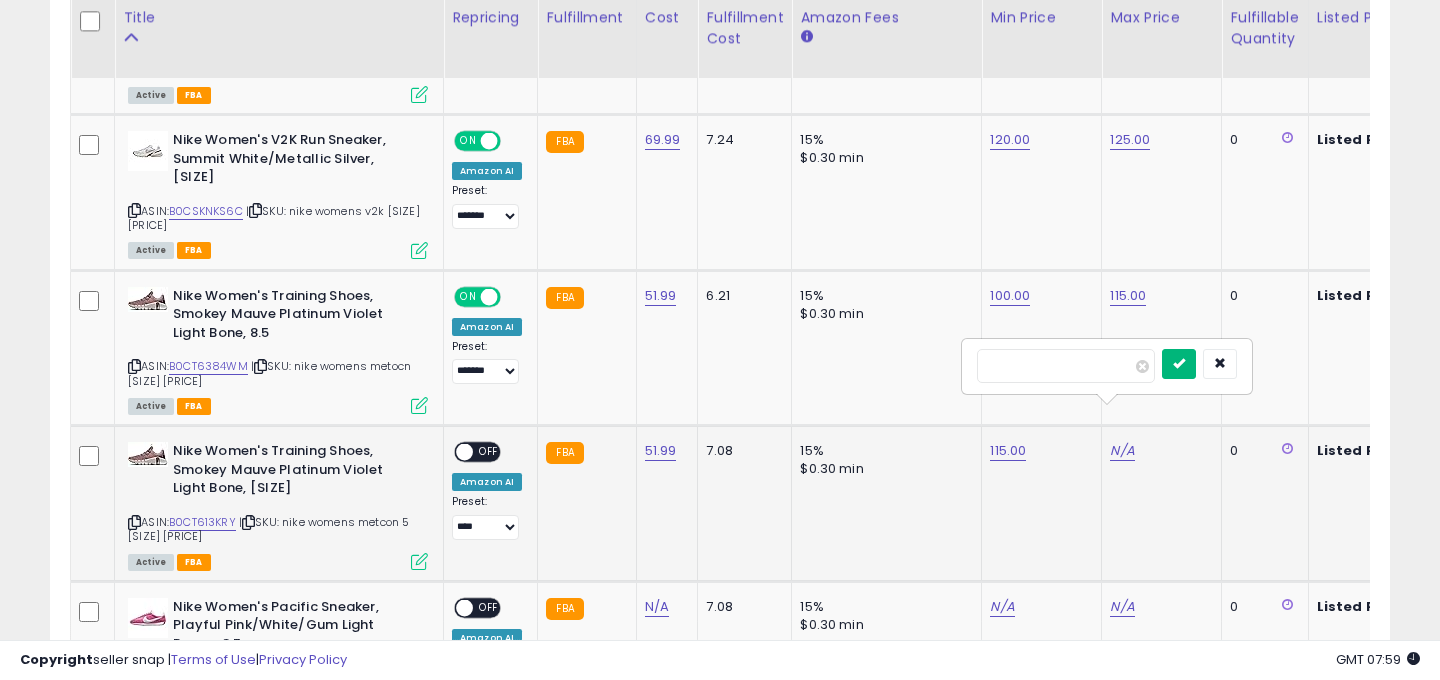 type on "***" 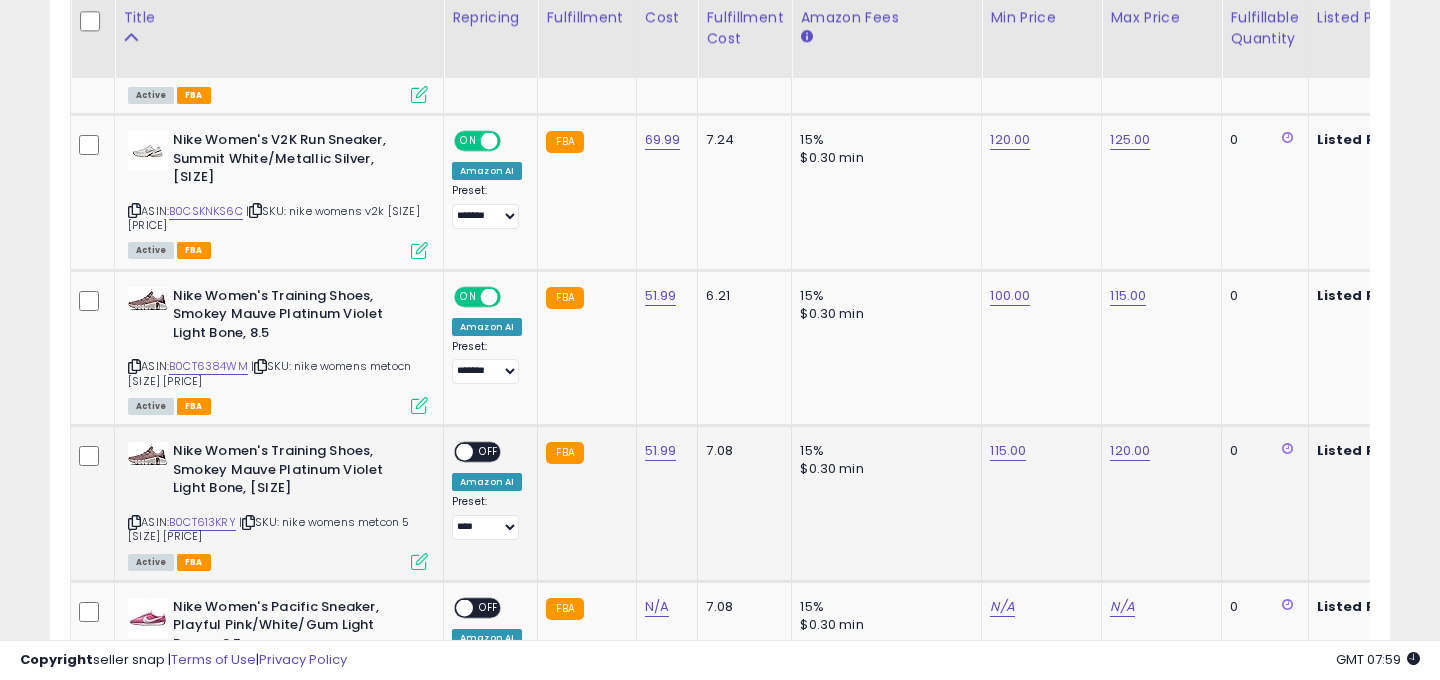 click on "OFF" at bounding box center [489, 452] 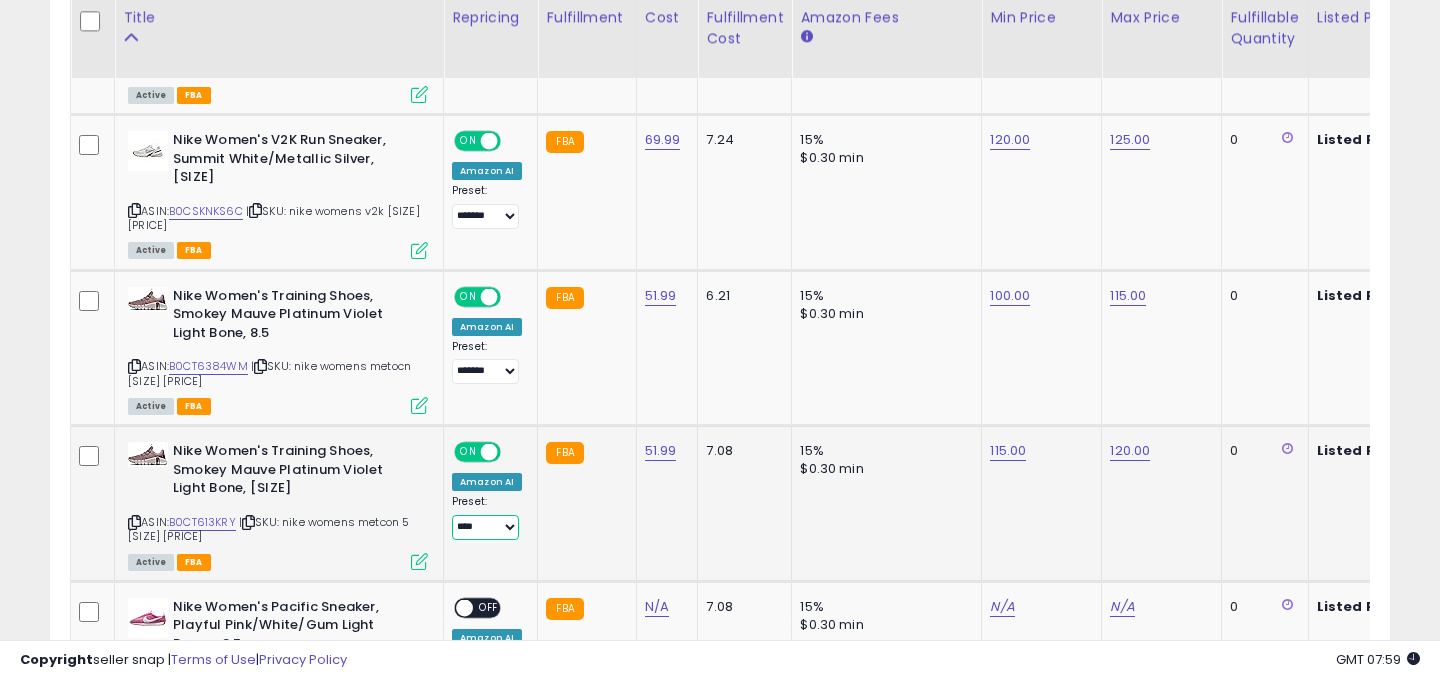 click on "**********" at bounding box center (485, 527) 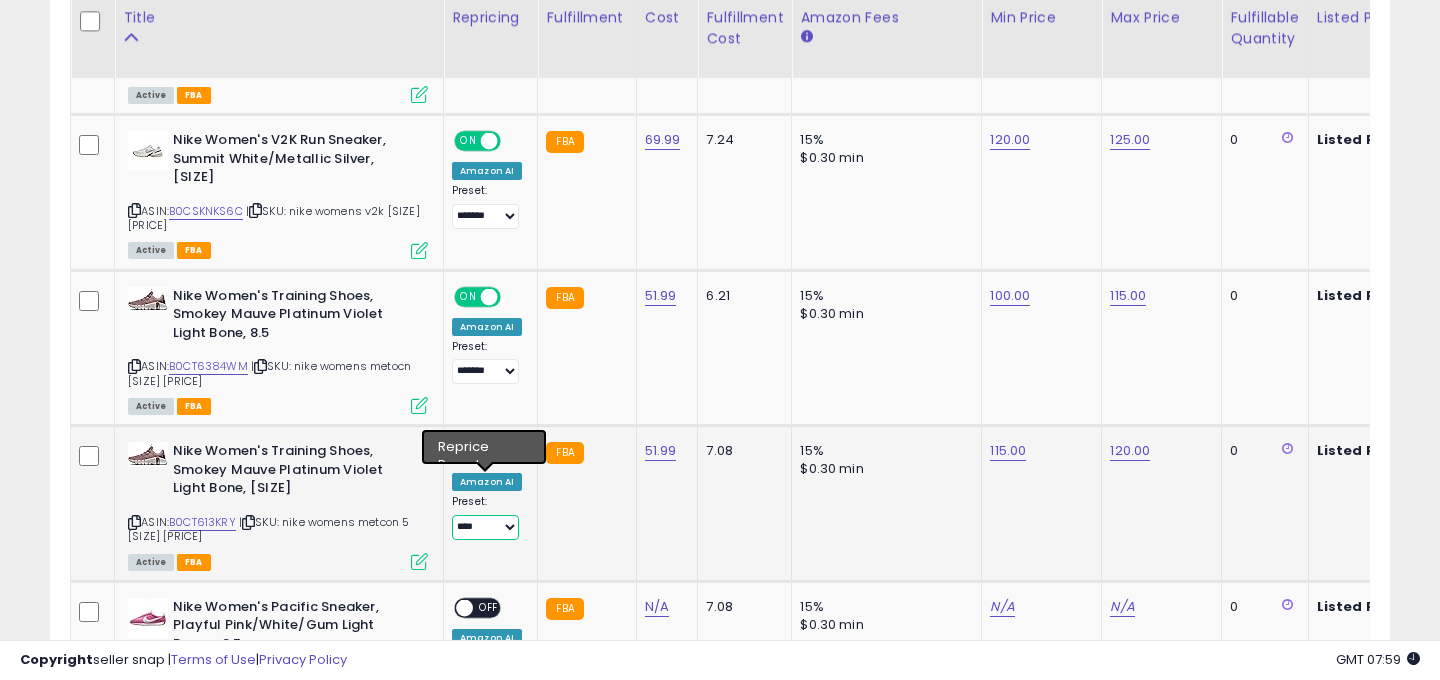 select on "*******" 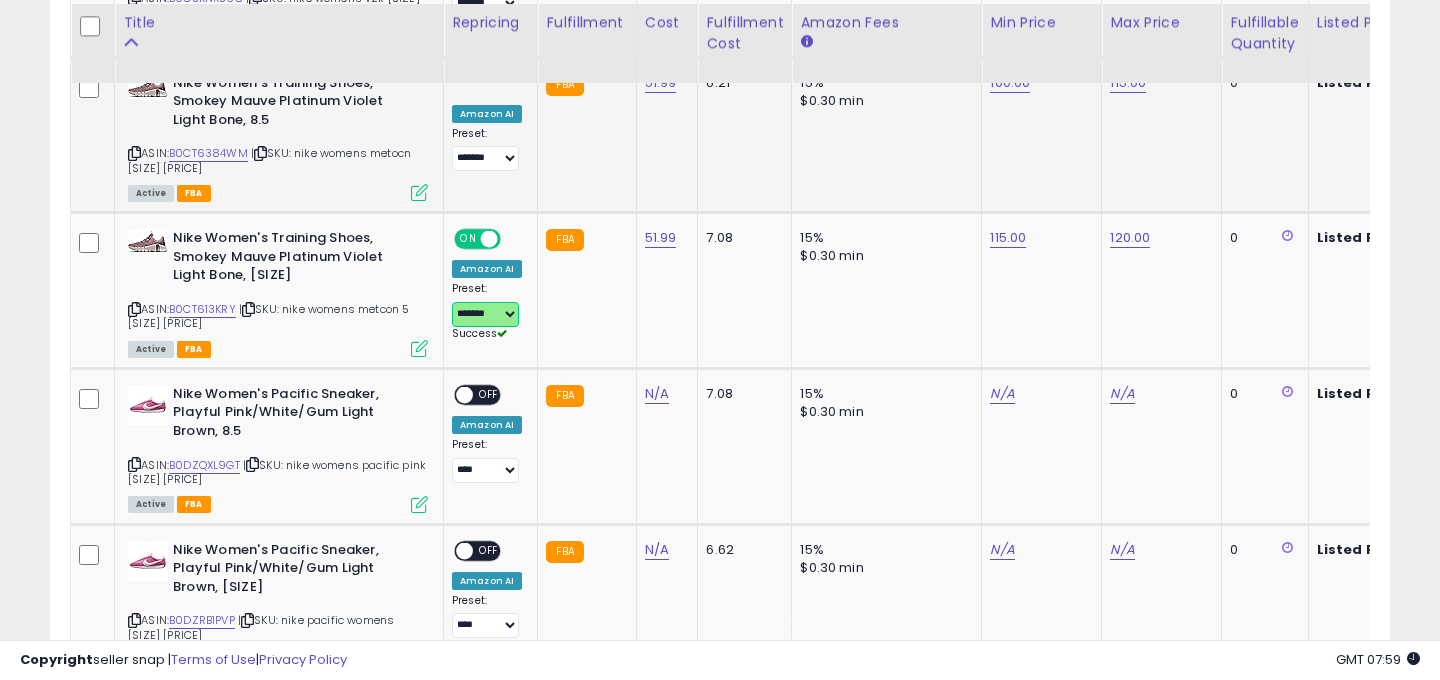 scroll, scrollTop: 1585, scrollLeft: 0, axis: vertical 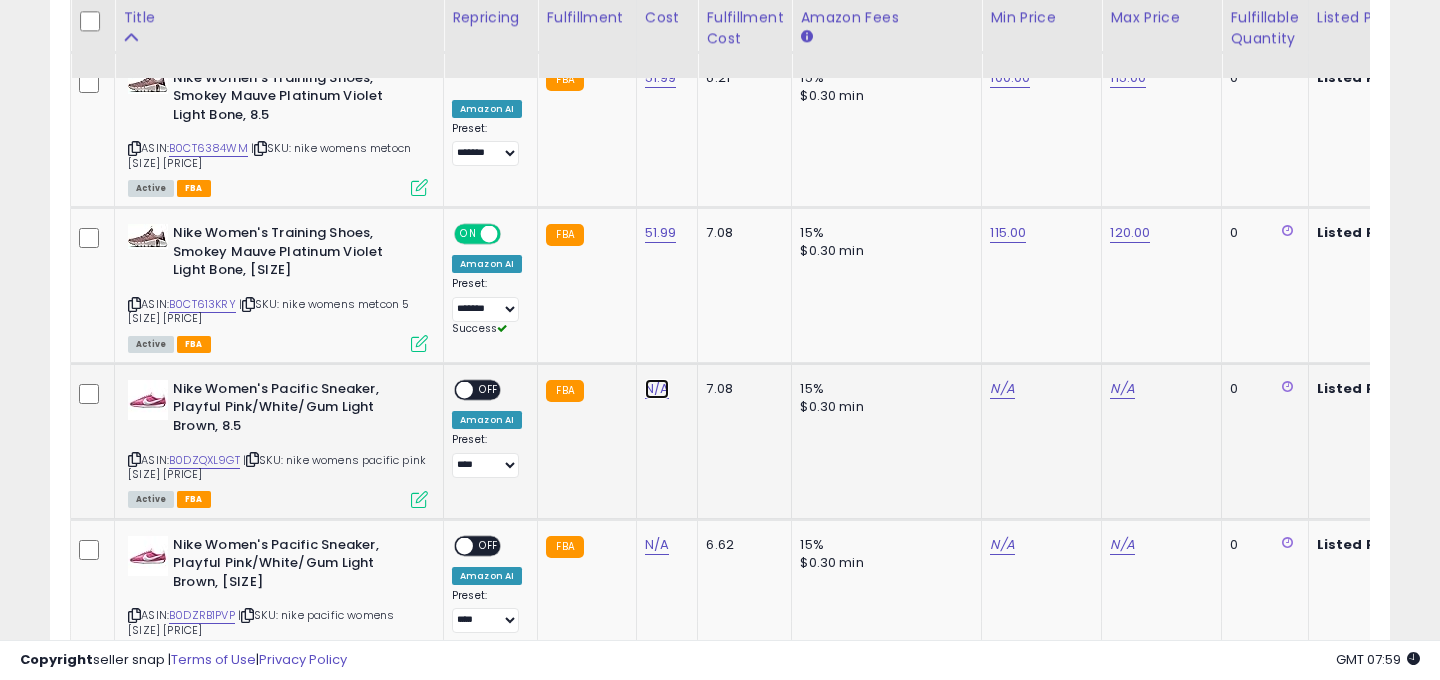 click on "N/A" at bounding box center [657, -375] 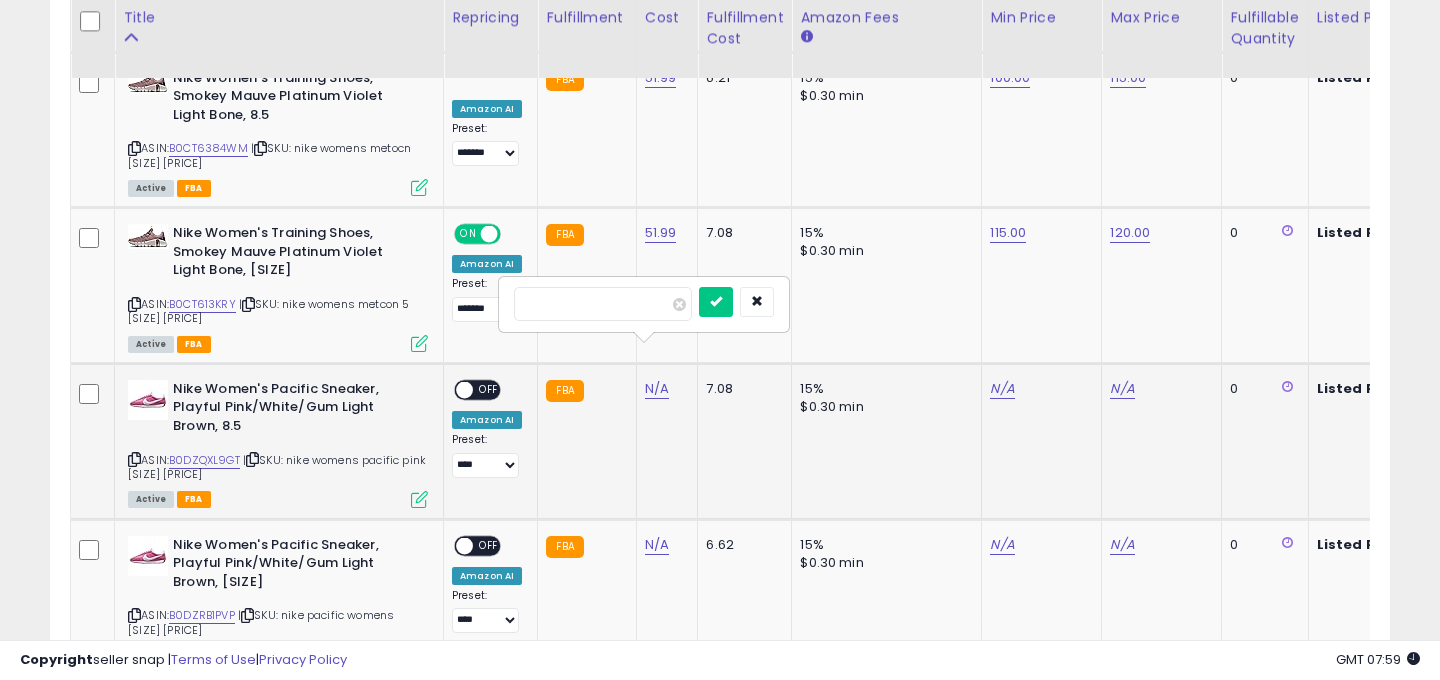 type on "*****" 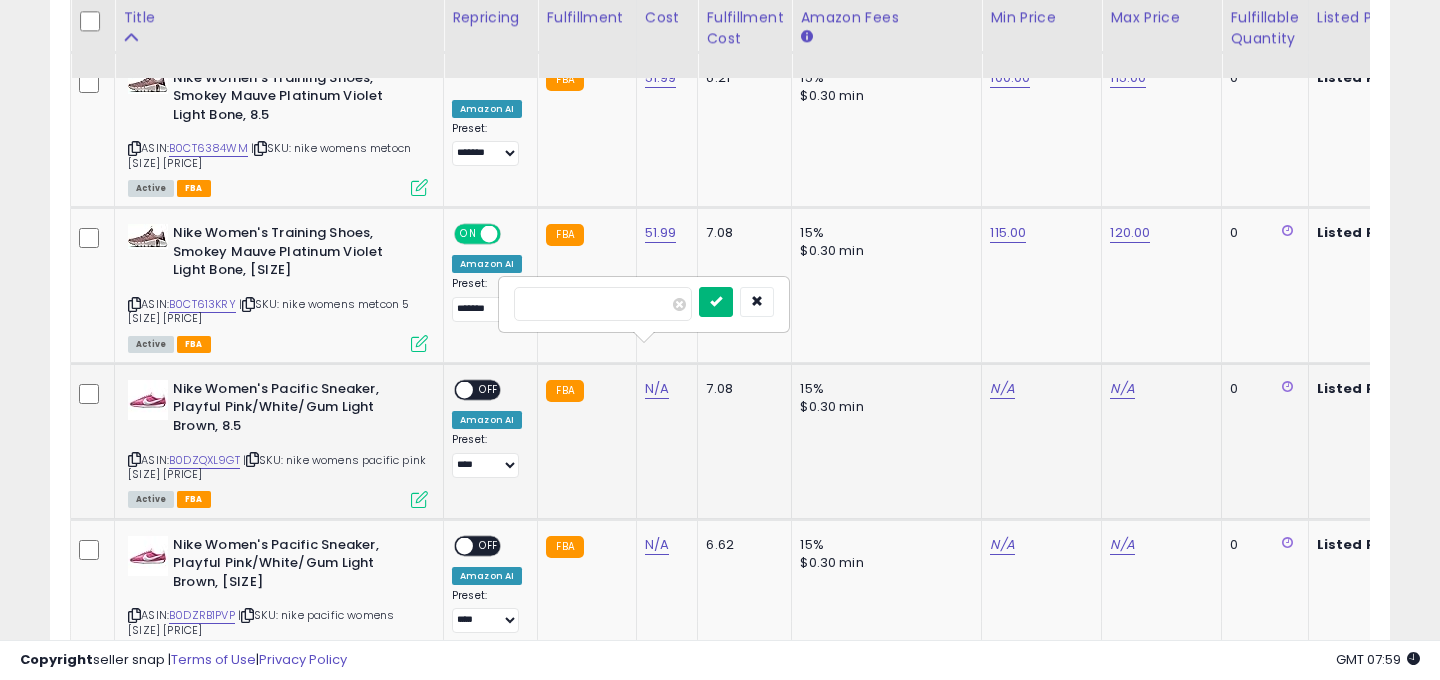 click at bounding box center (716, 301) 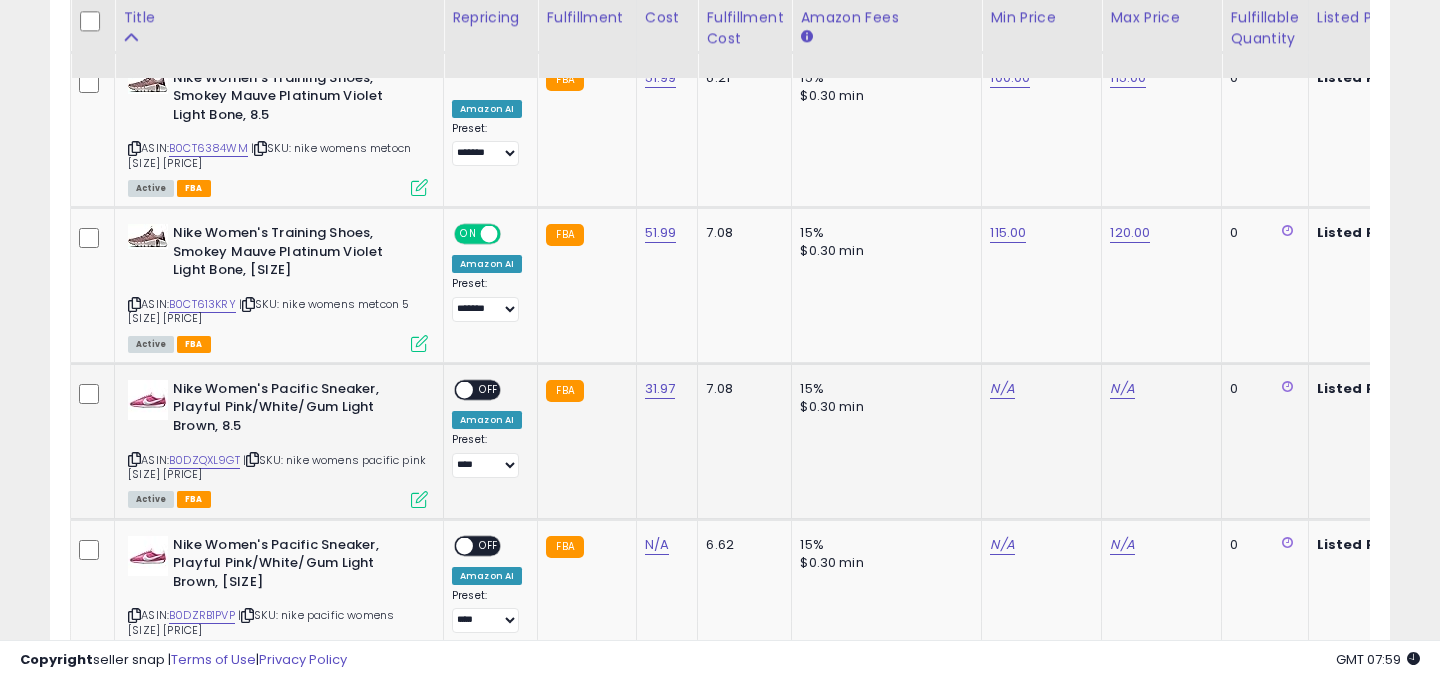 scroll, scrollTop: 0, scrollLeft: 174, axis: horizontal 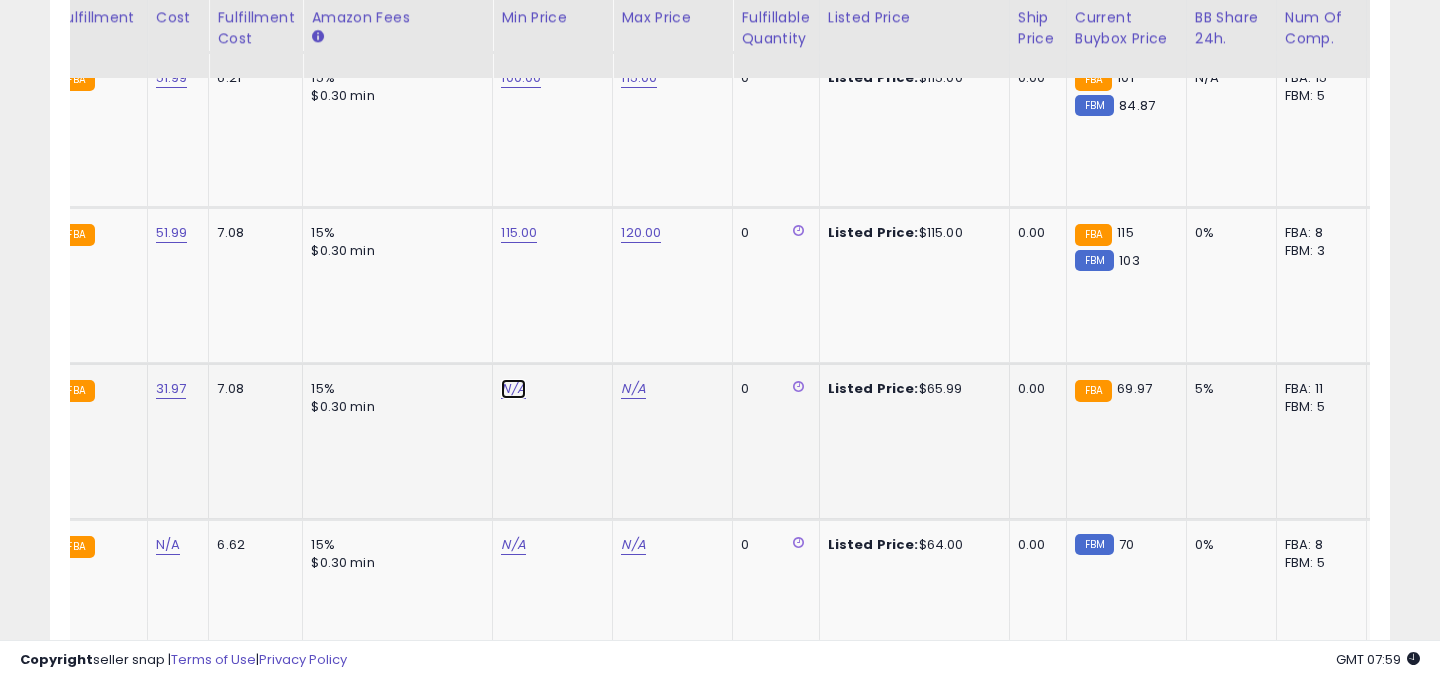 click on "N/A" at bounding box center (513, -511) 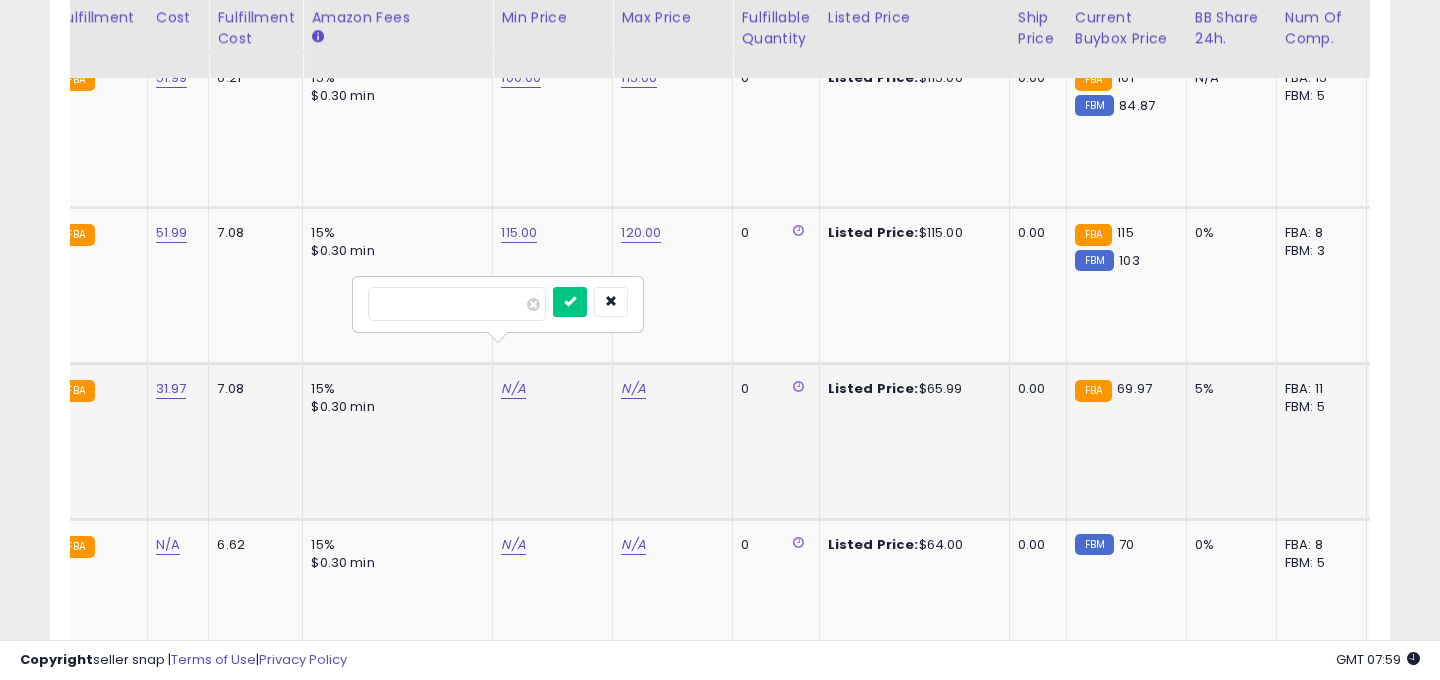 type on "**" 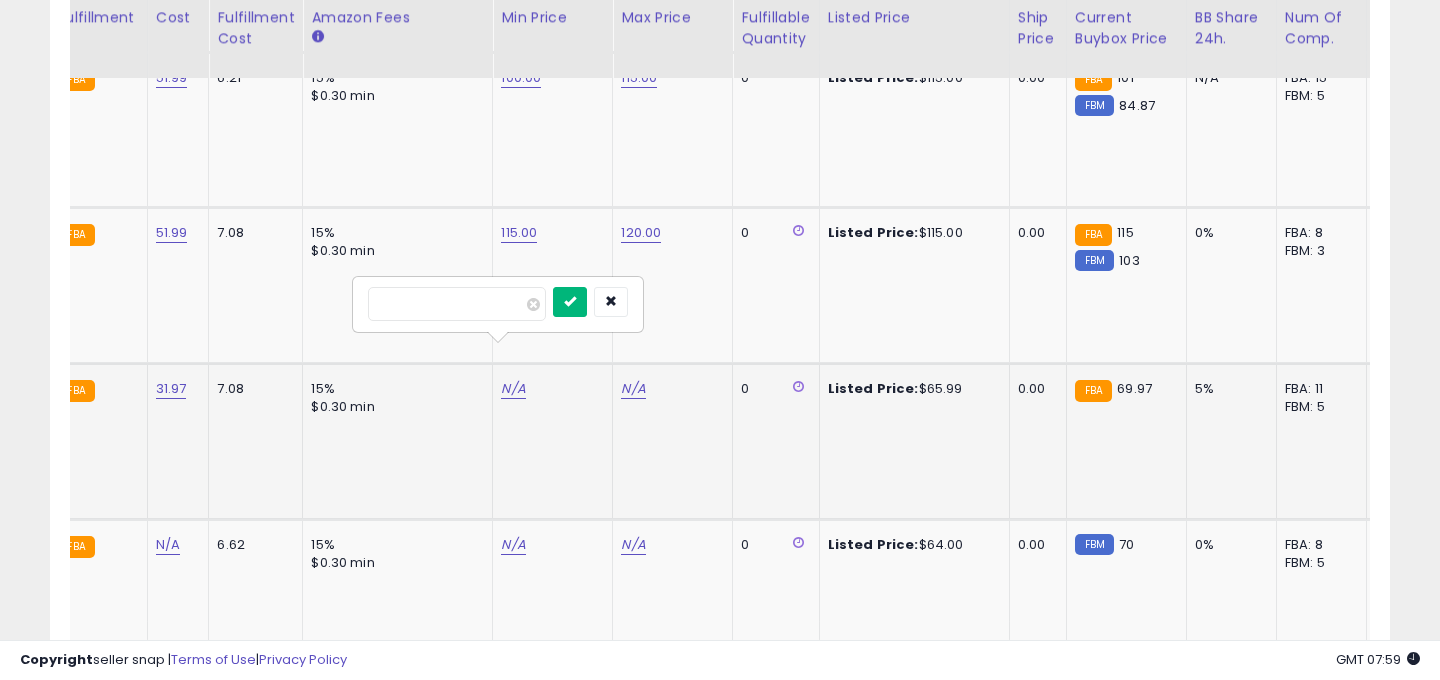 click at bounding box center (570, 301) 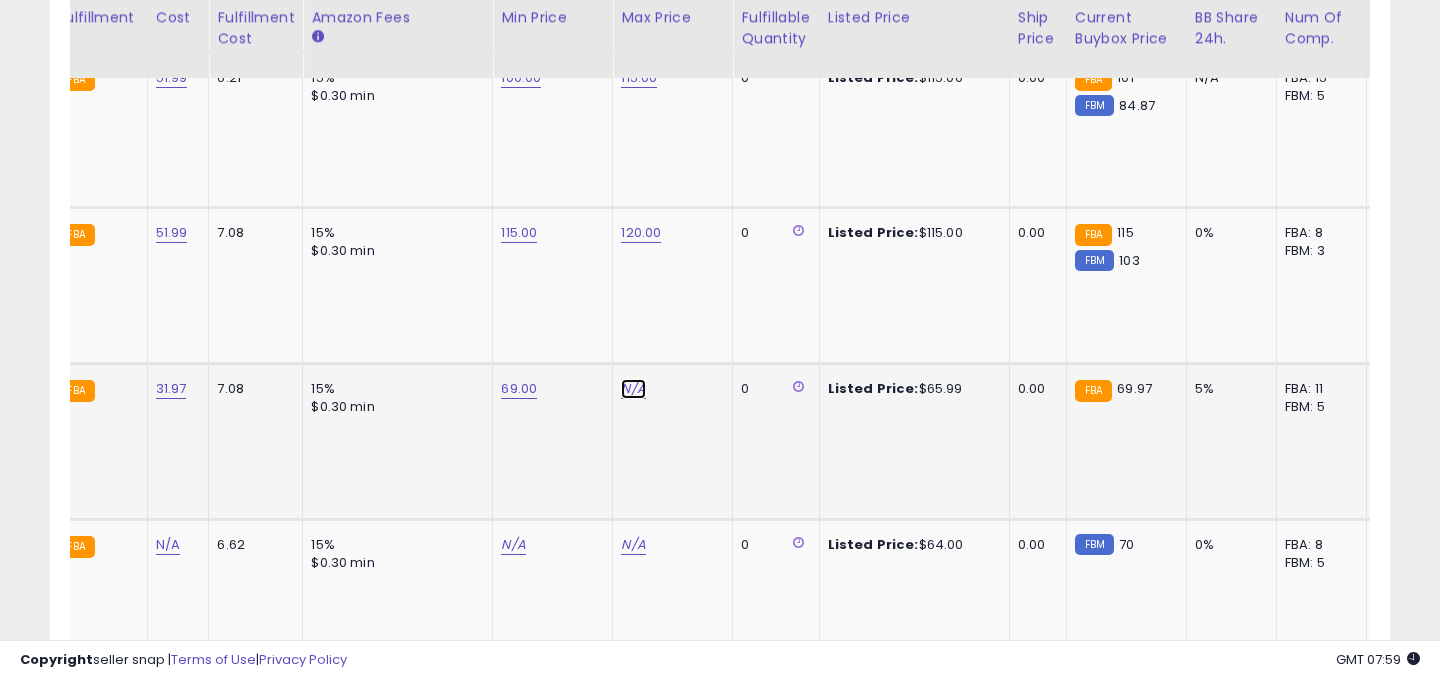 click on "N/A" at bounding box center (633, -511) 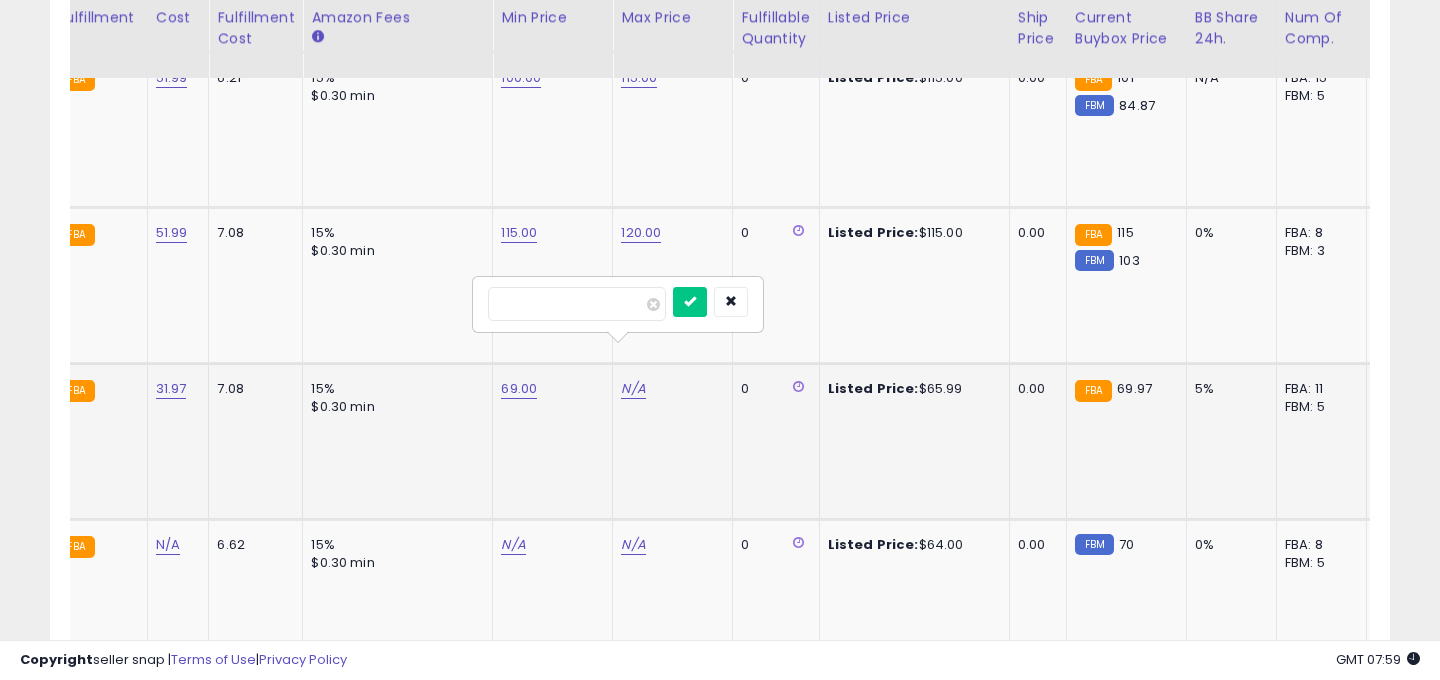 type on "**" 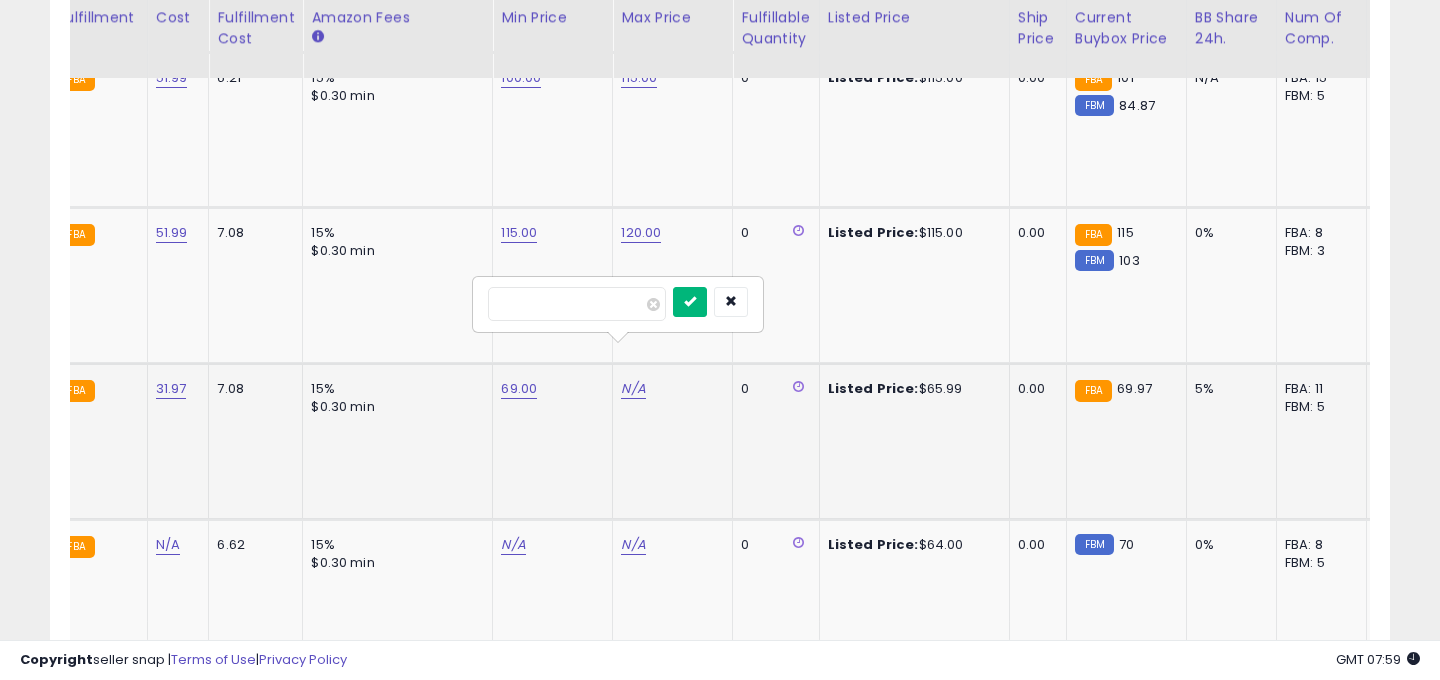 click at bounding box center [690, 302] 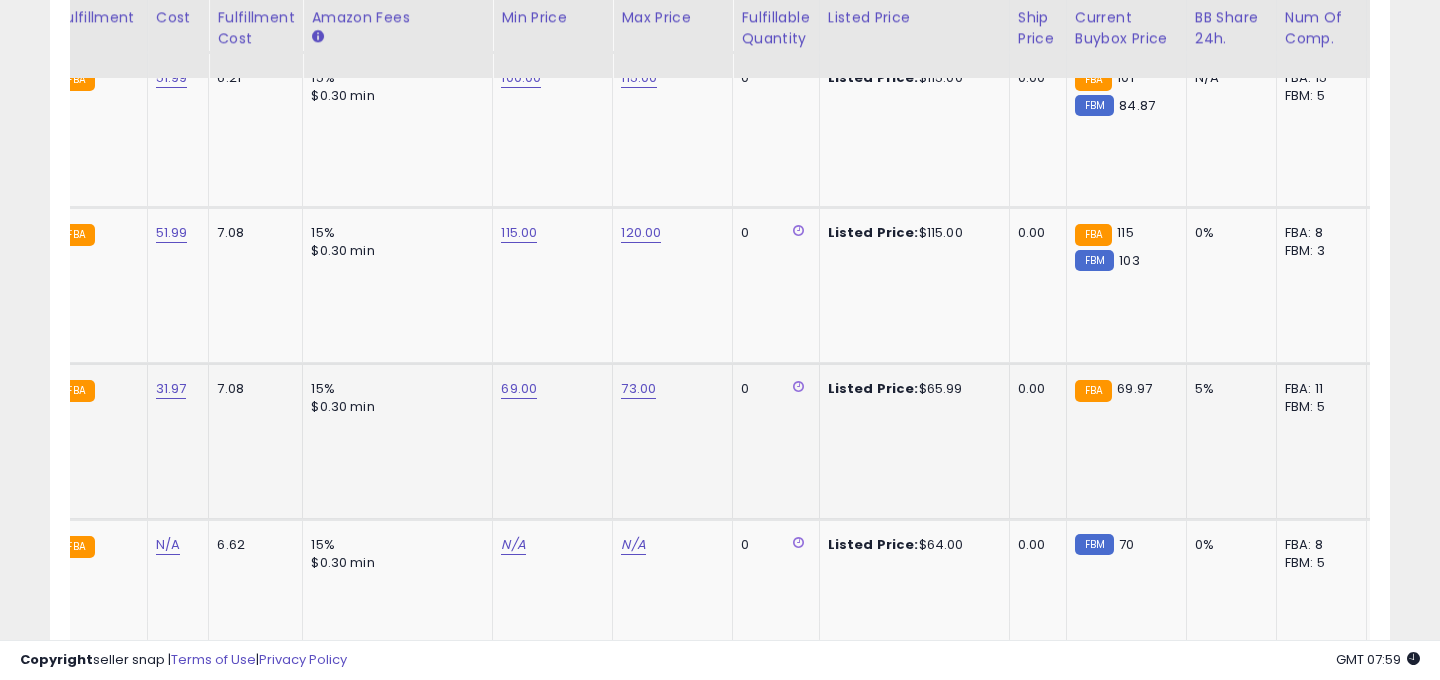 scroll, scrollTop: 0, scrollLeft: 227, axis: horizontal 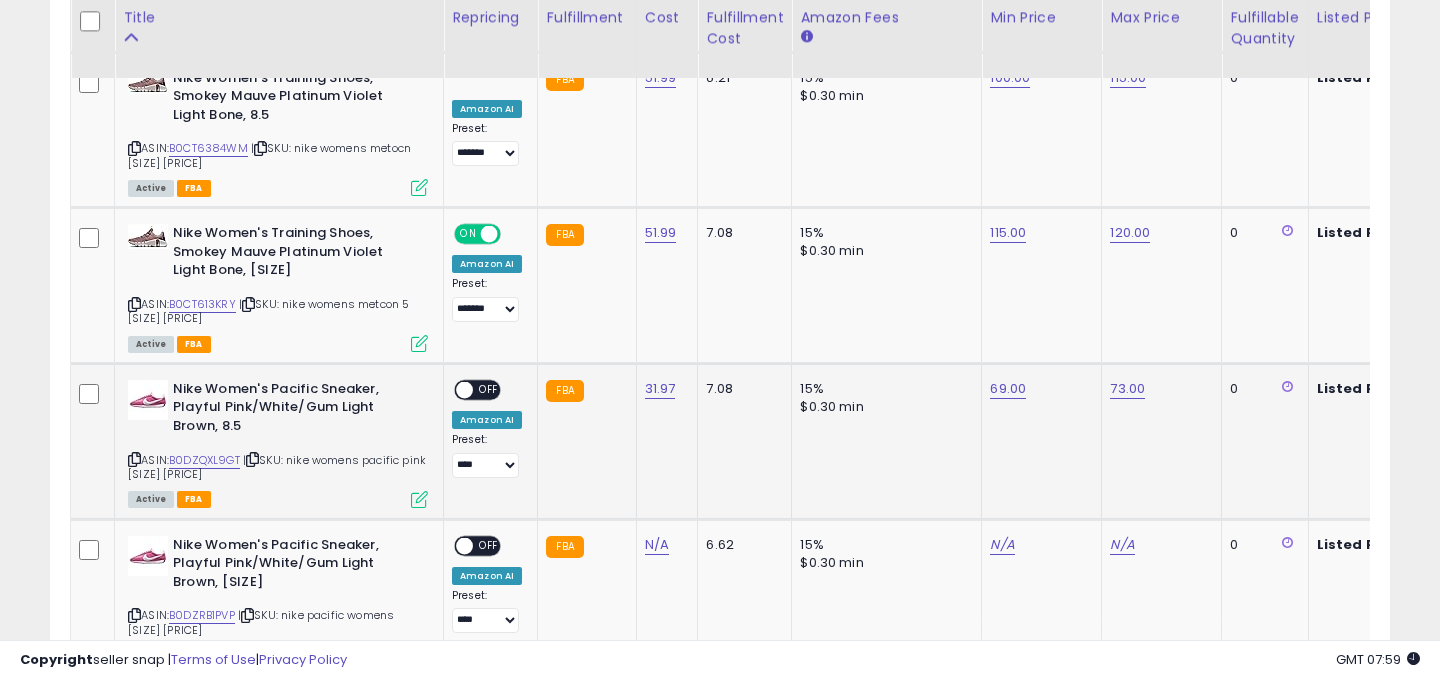 click at bounding box center [464, 389] 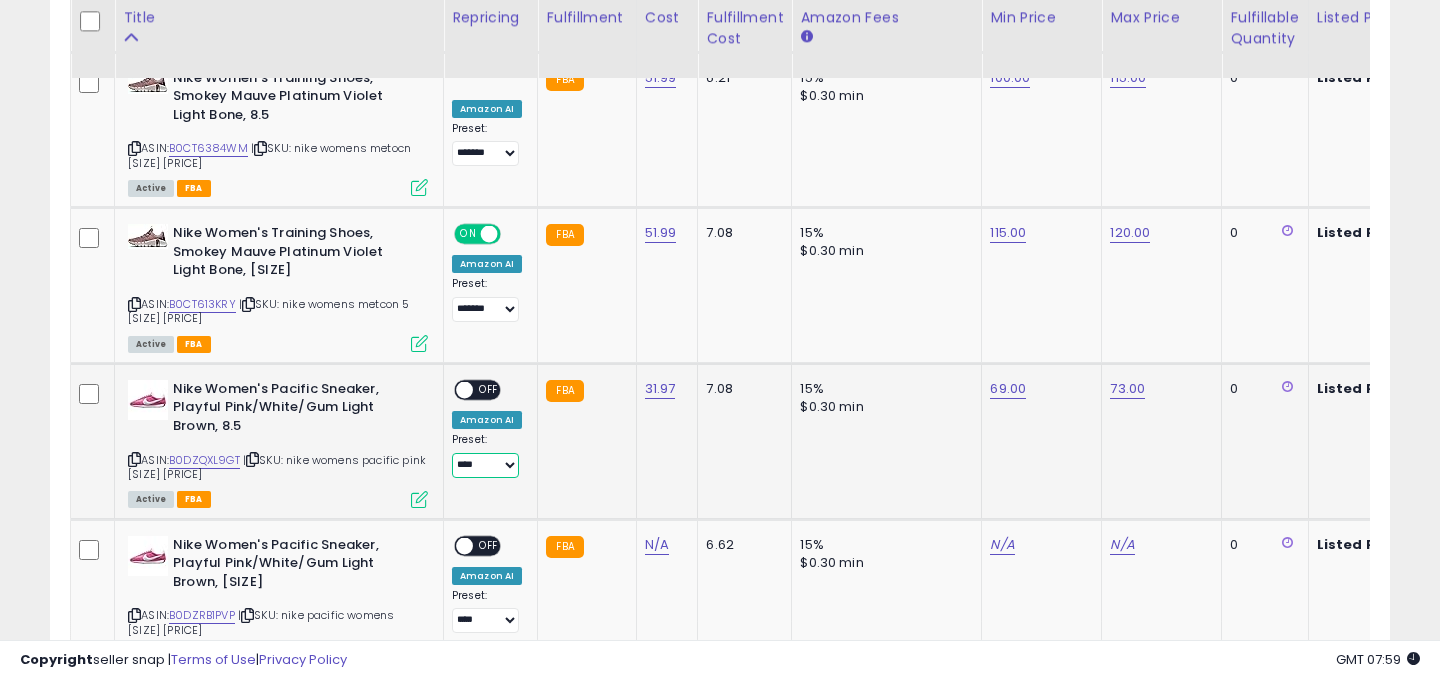 click on "**********" at bounding box center [485, 465] 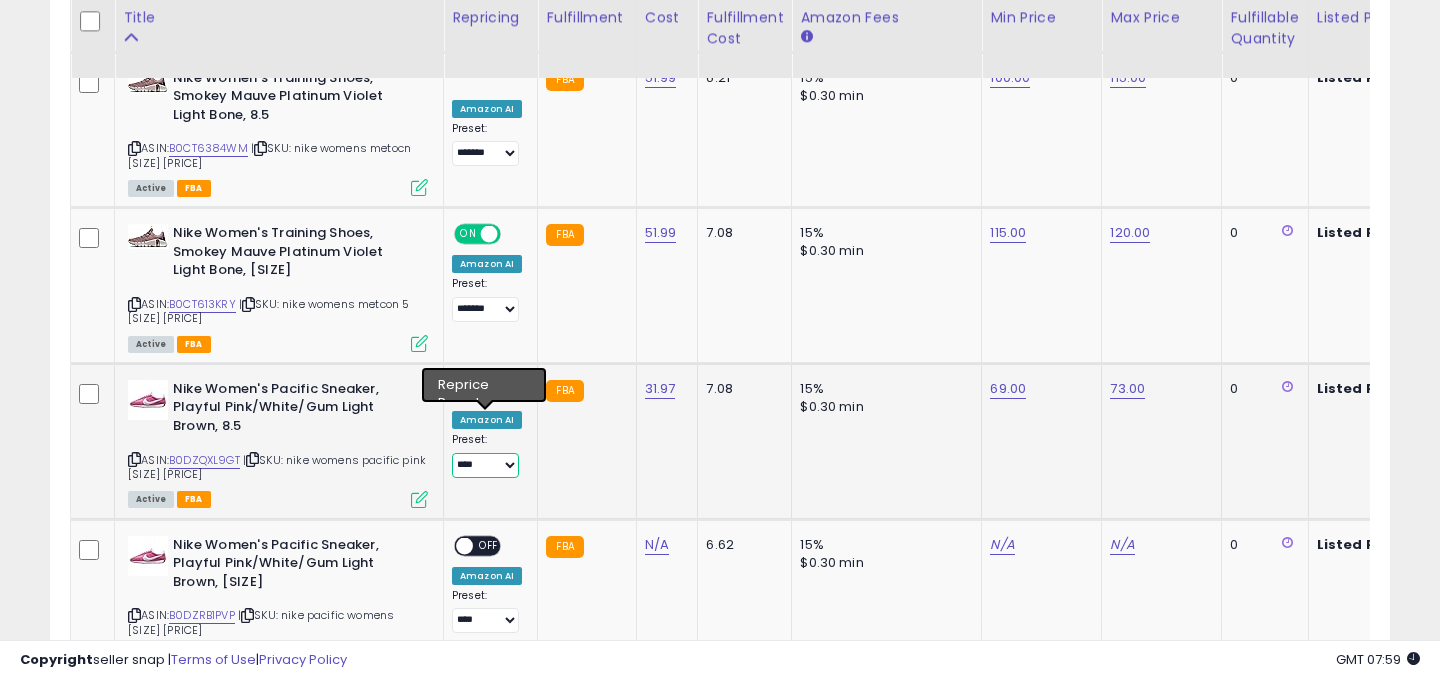 select on "*******" 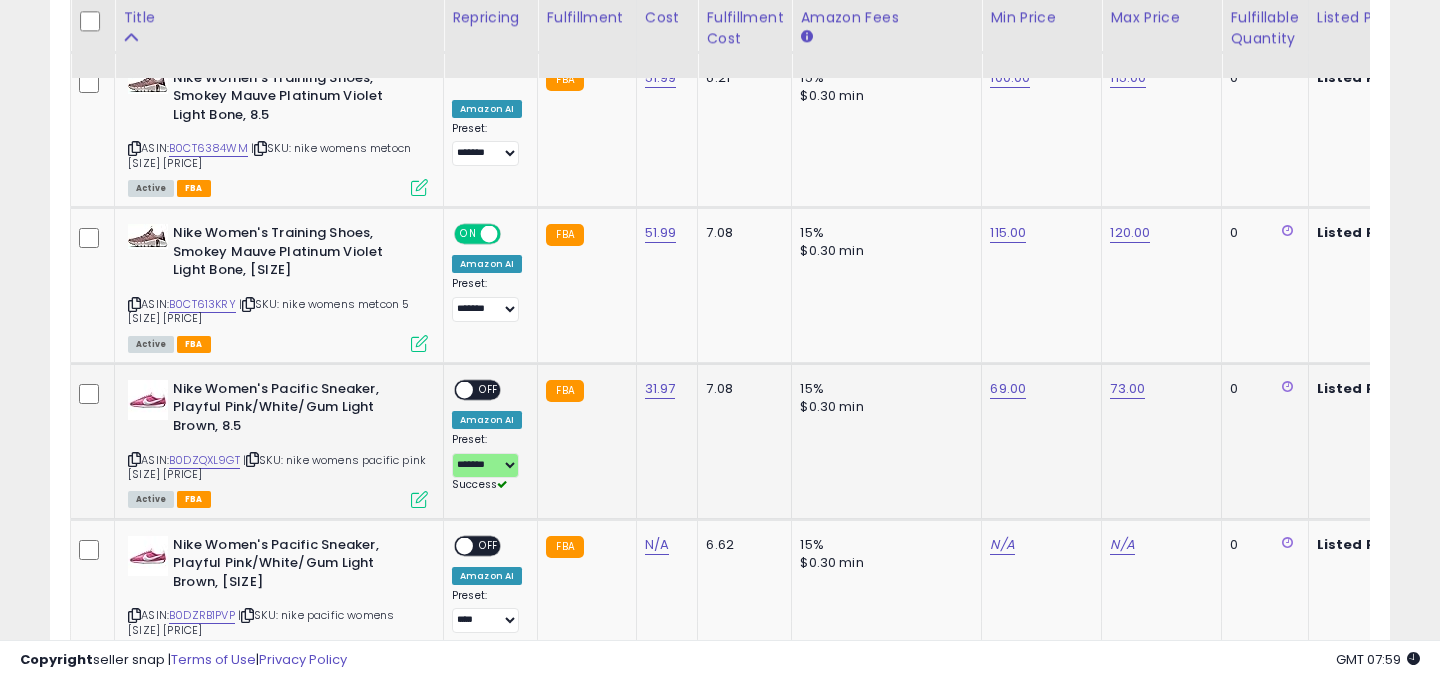 click on "OFF" at bounding box center (489, 389) 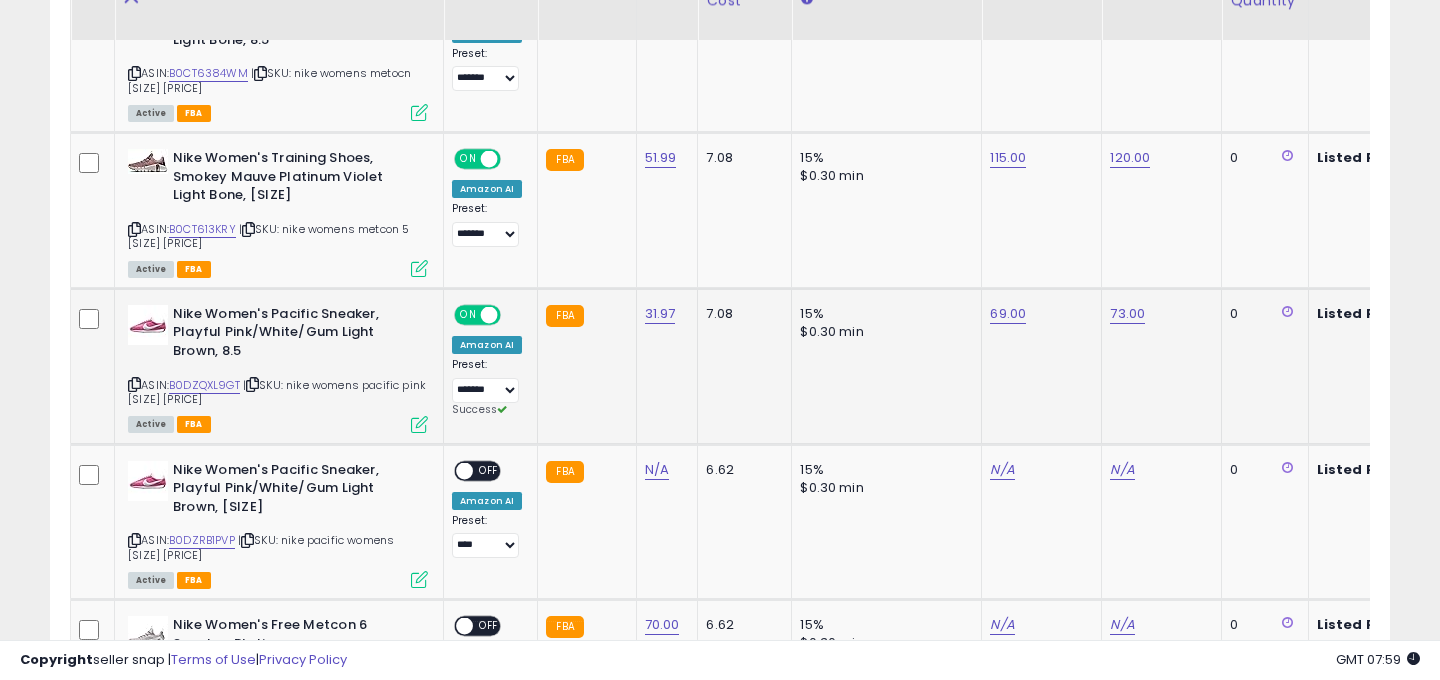 scroll, scrollTop: 1670, scrollLeft: 0, axis: vertical 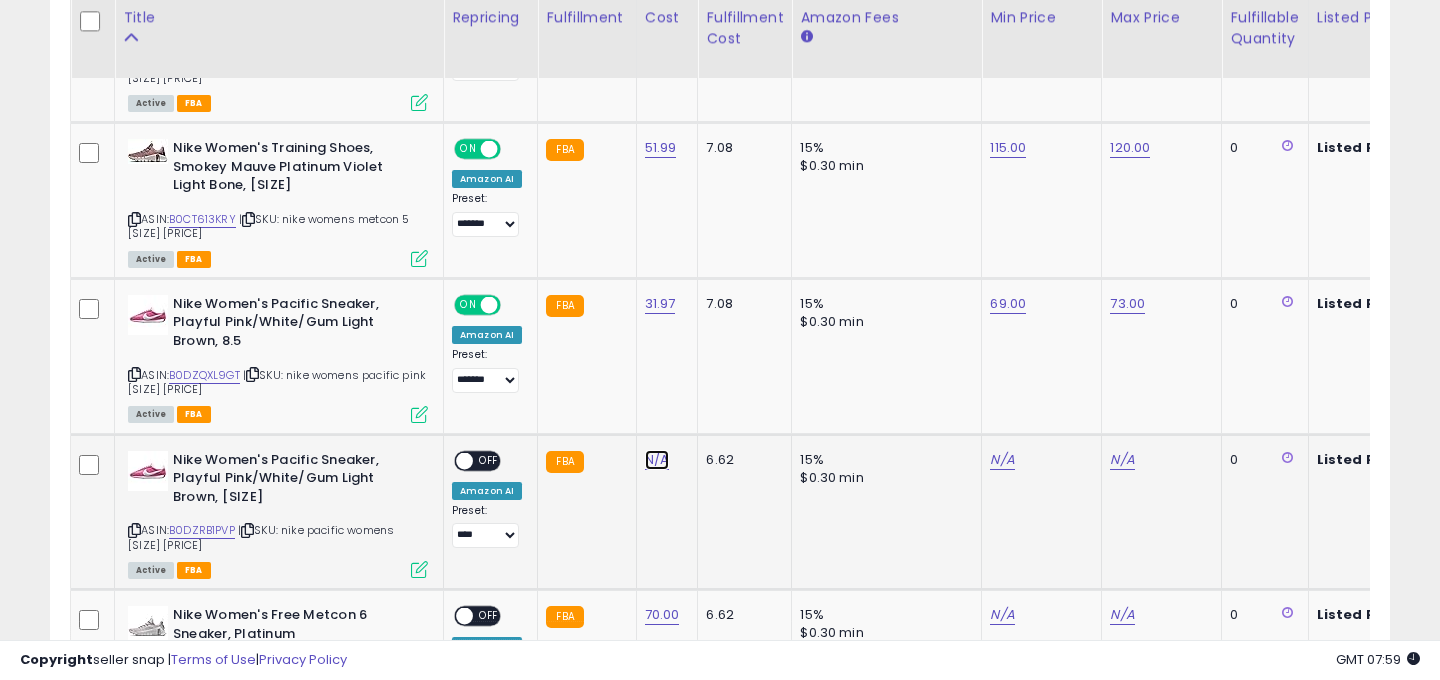 click on "N/A" at bounding box center (657, -460) 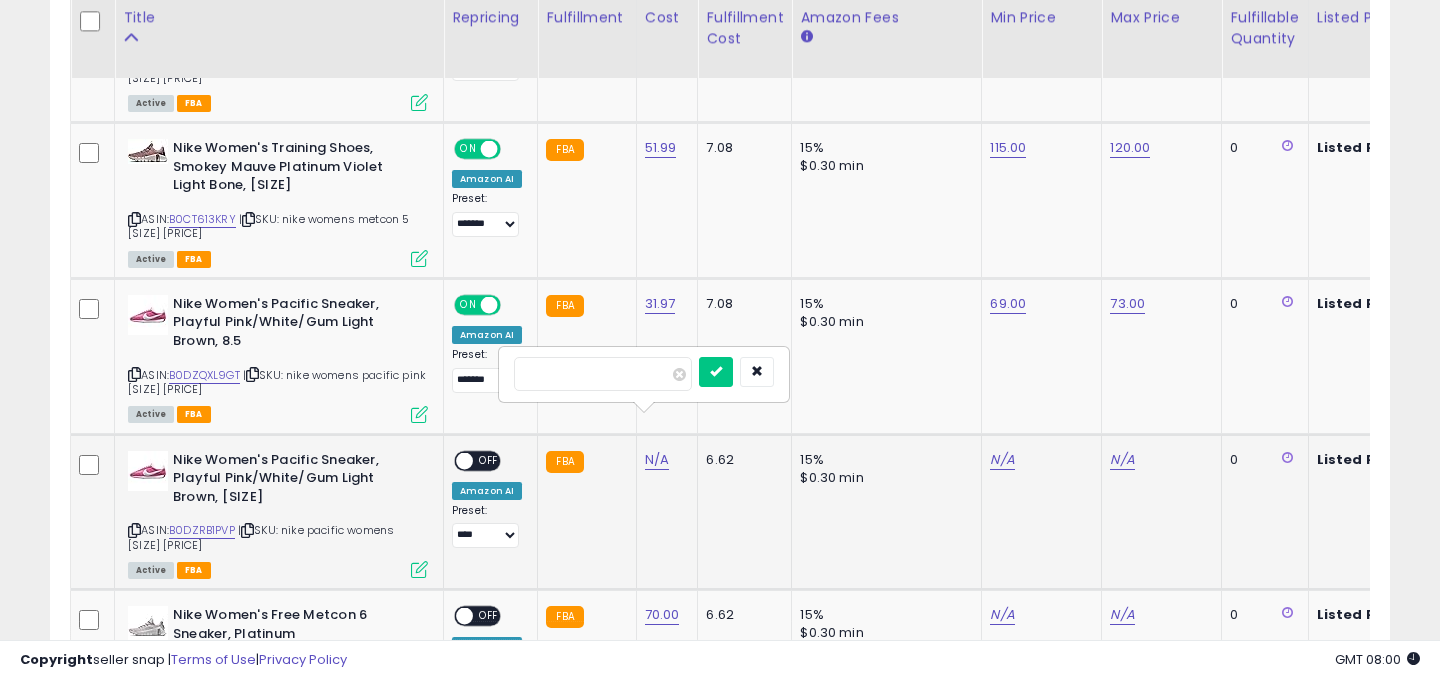 type on "*****" 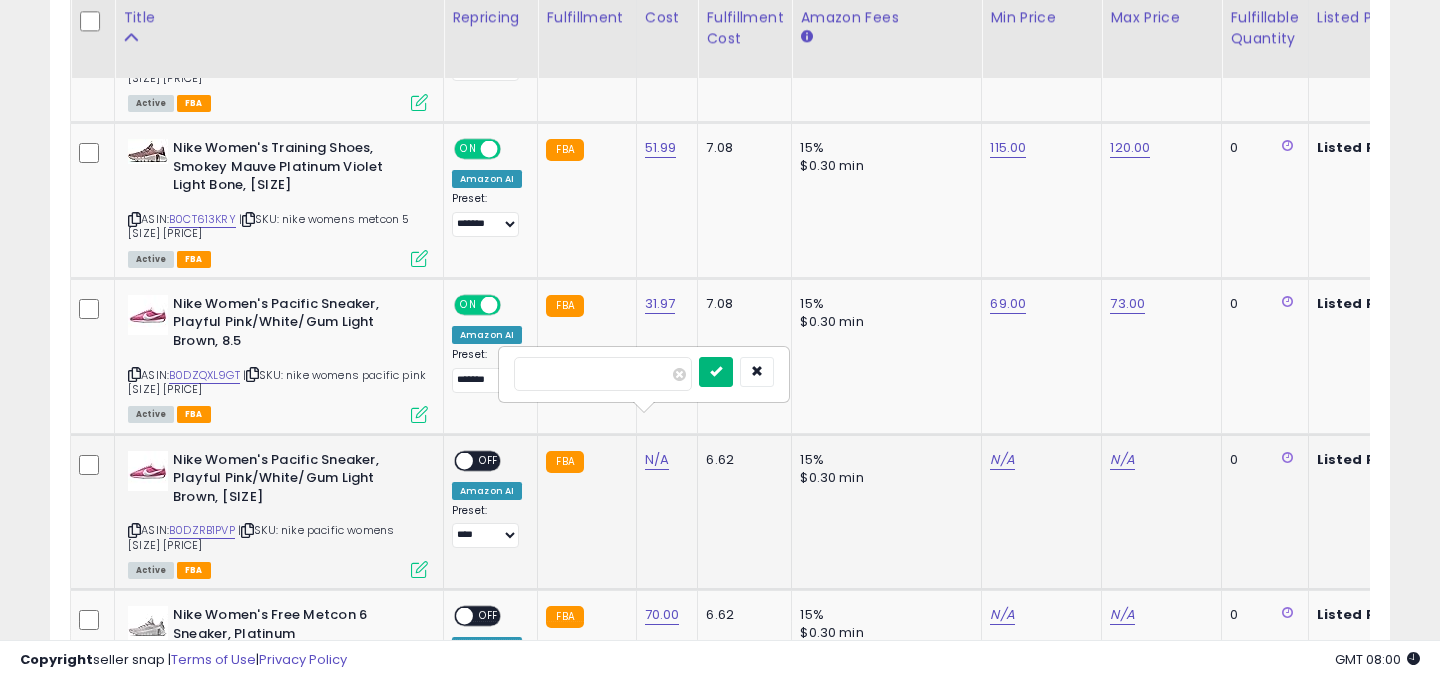 click at bounding box center [716, 371] 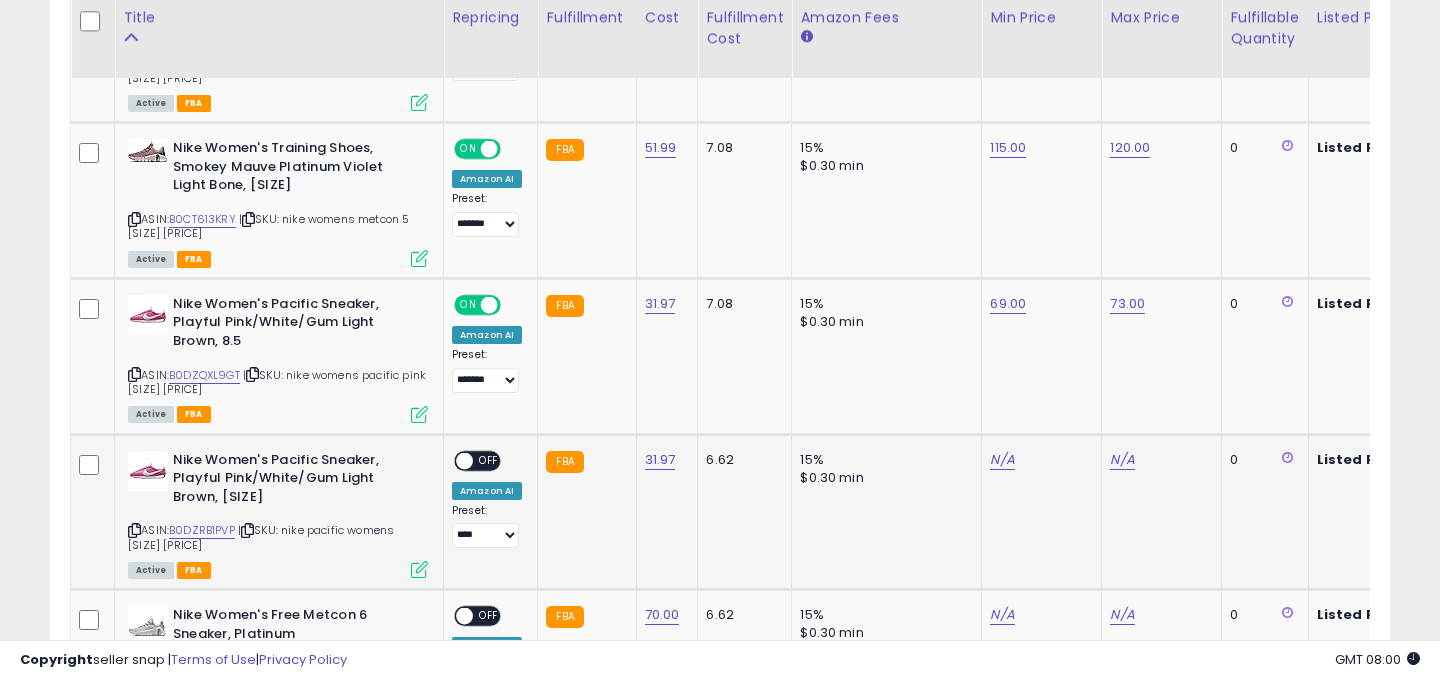 scroll, scrollTop: 0, scrollLeft: 34, axis: horizontal 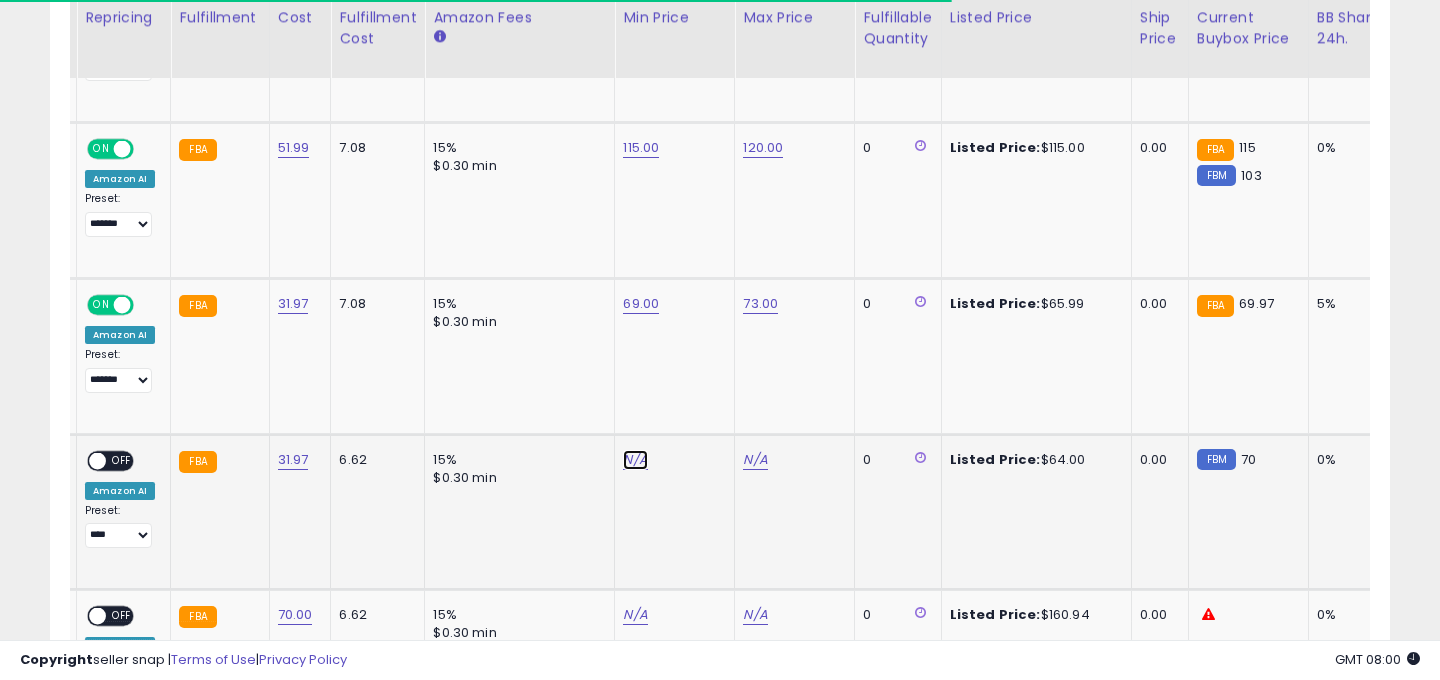 click on "N/A" at bounding box center (635, -596) 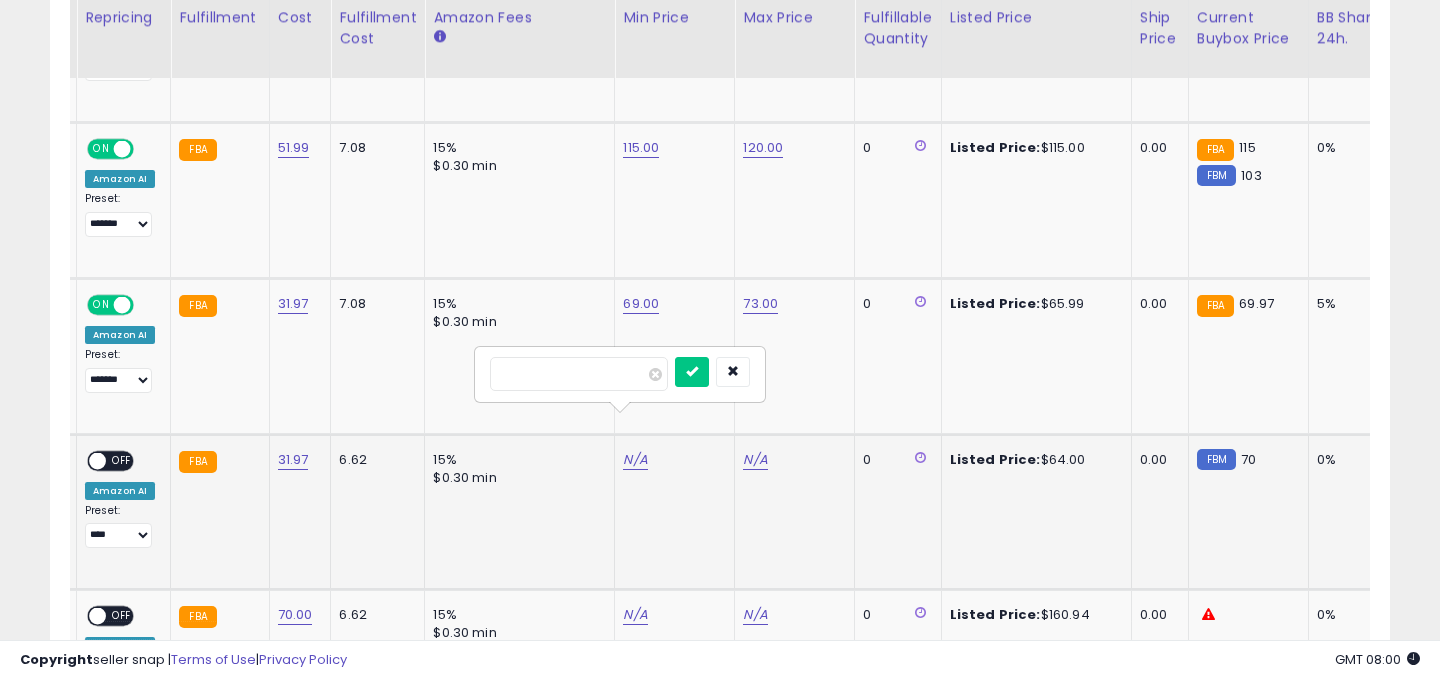 type on "*" 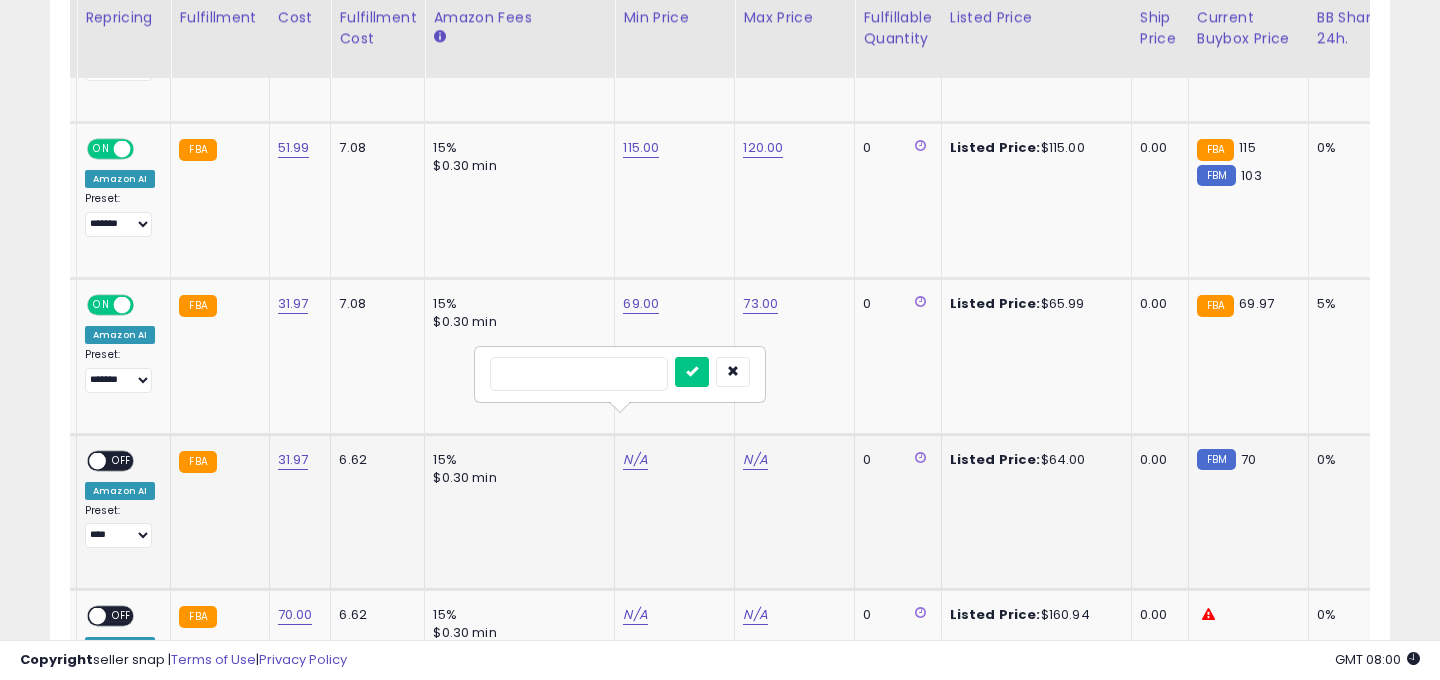 type on "**" 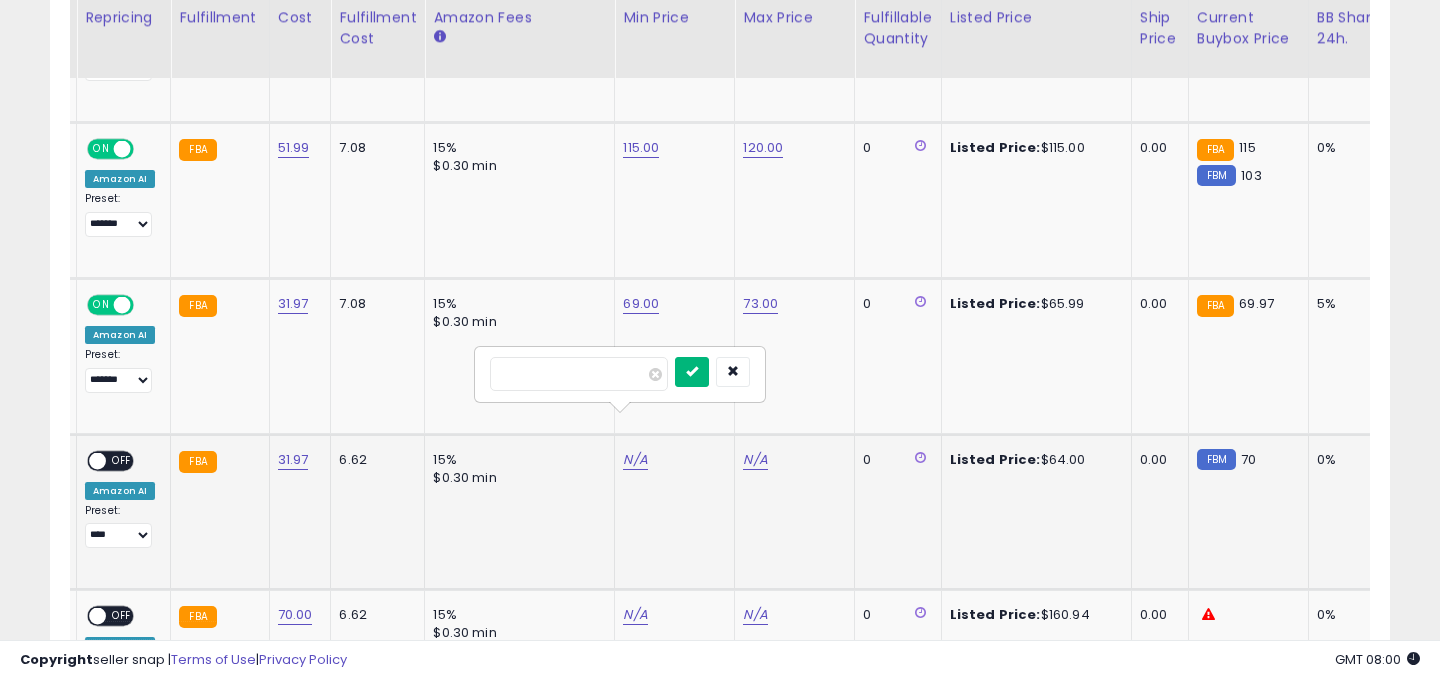 click at bounding box center [692, 371] 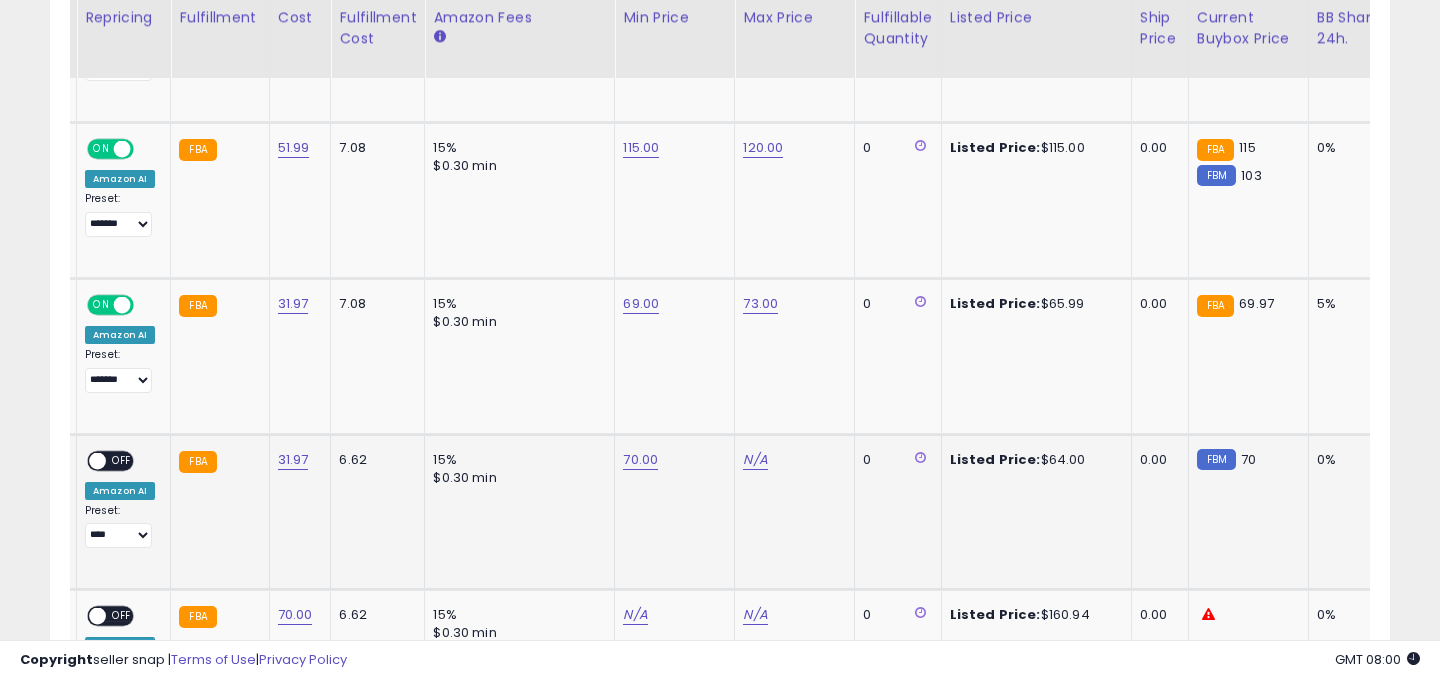 click on "N/A" 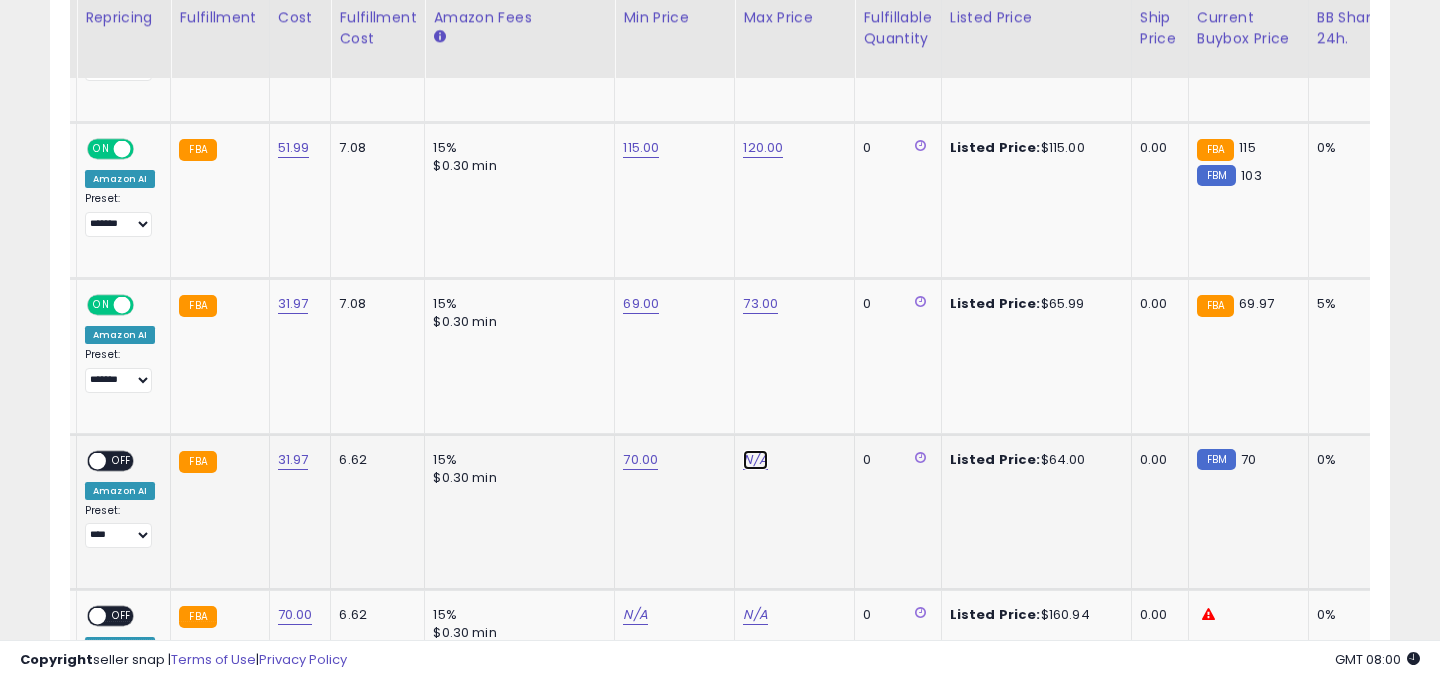 click on "N/A" at bounding box center [755, -596] 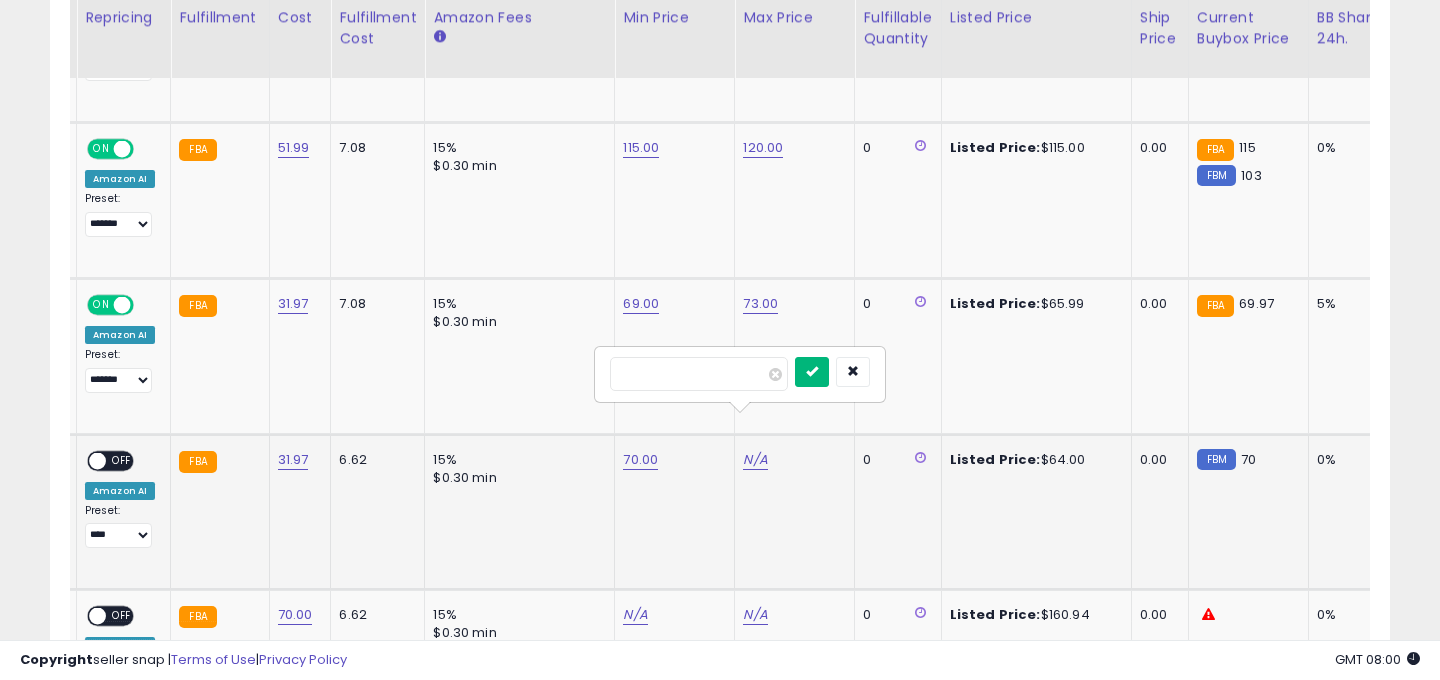 type on "**" 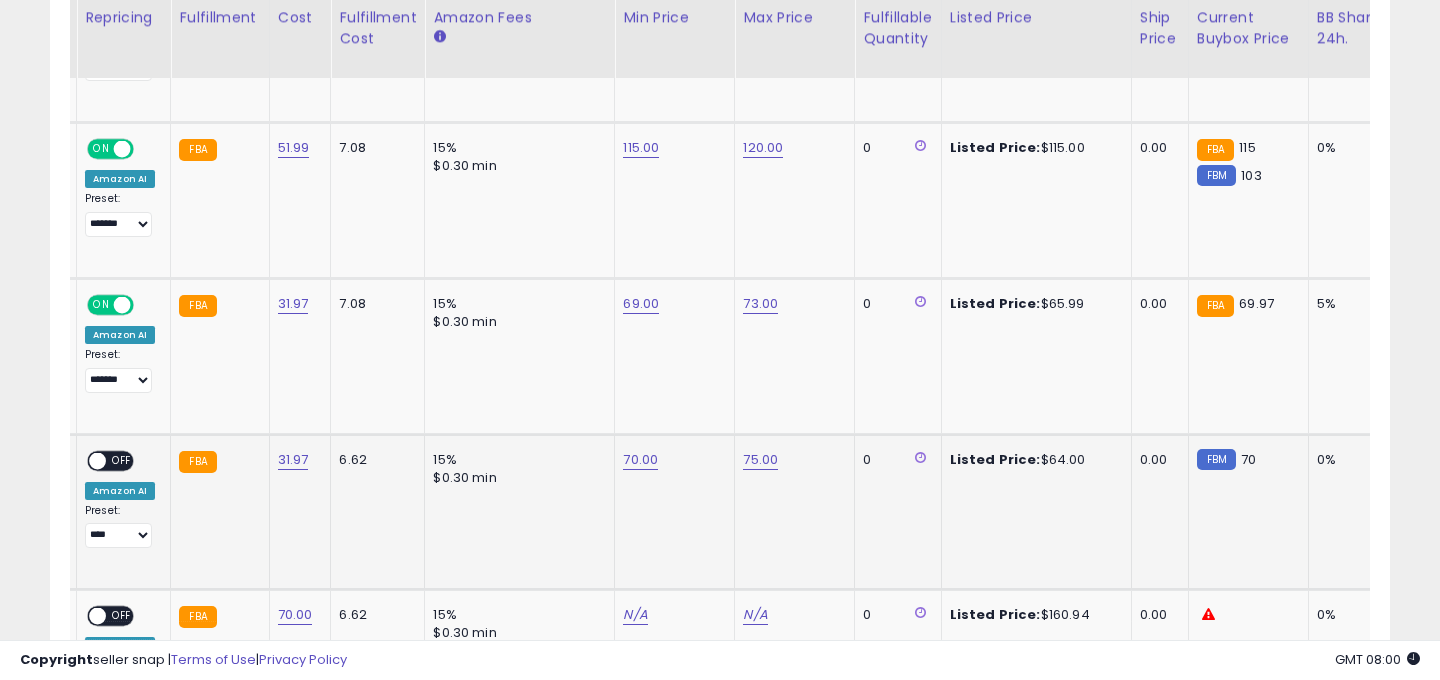 scroll, scrollTop: 0, scrollLeft: 158, axis: horizontal 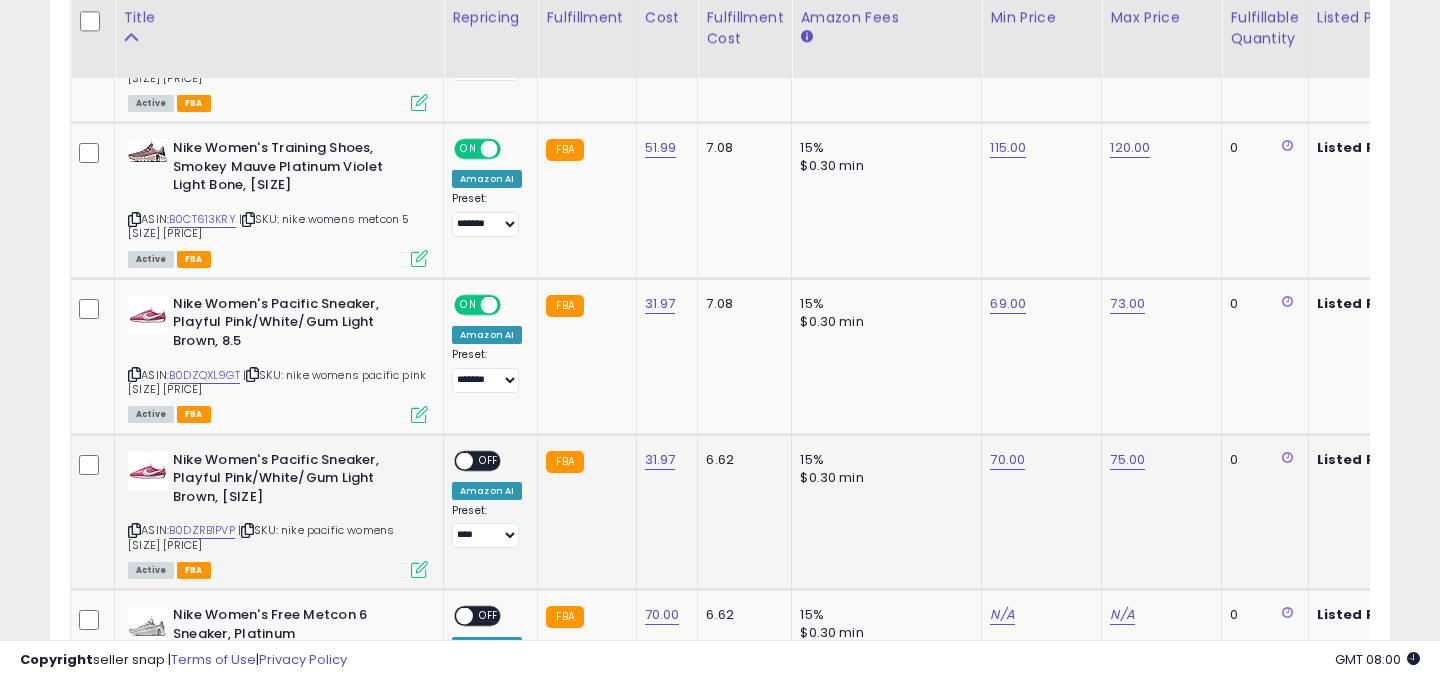 click on "OFF" at bounding box center [489, 460] 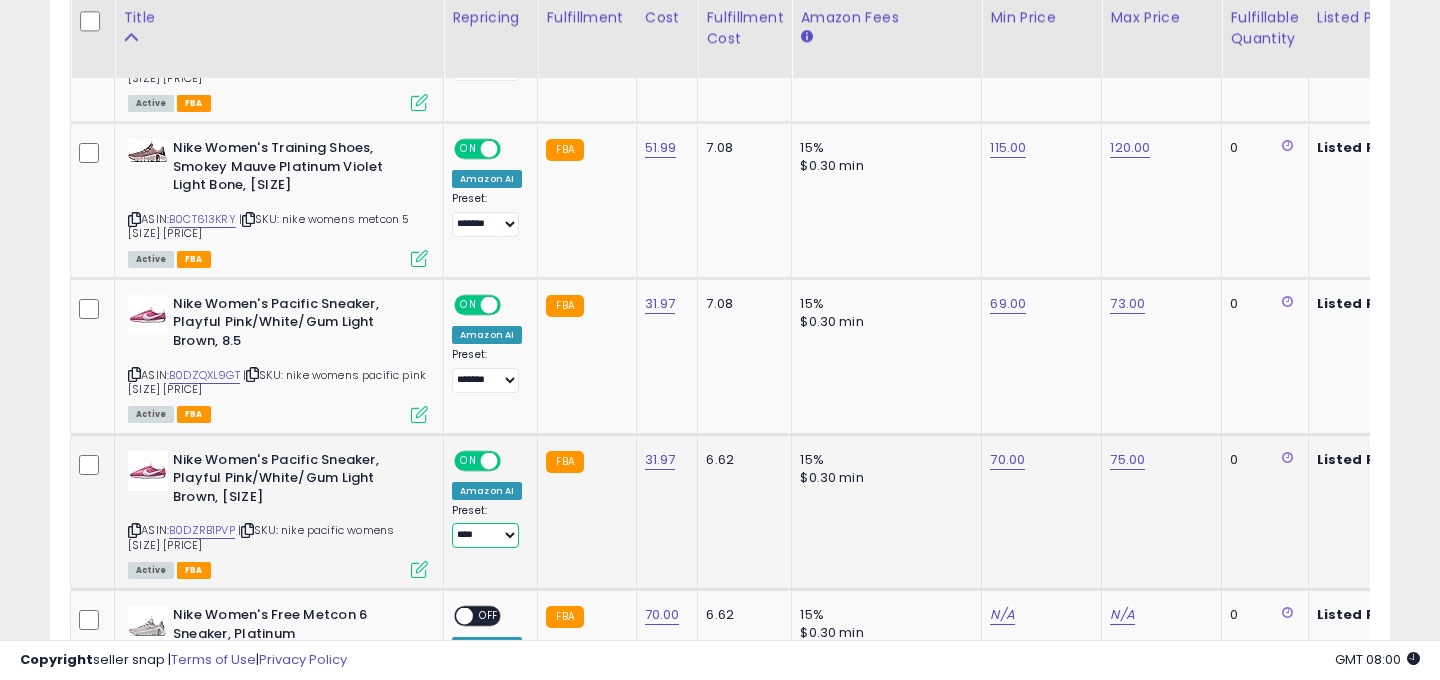 click on "**********" at bounding box center [485, 535] 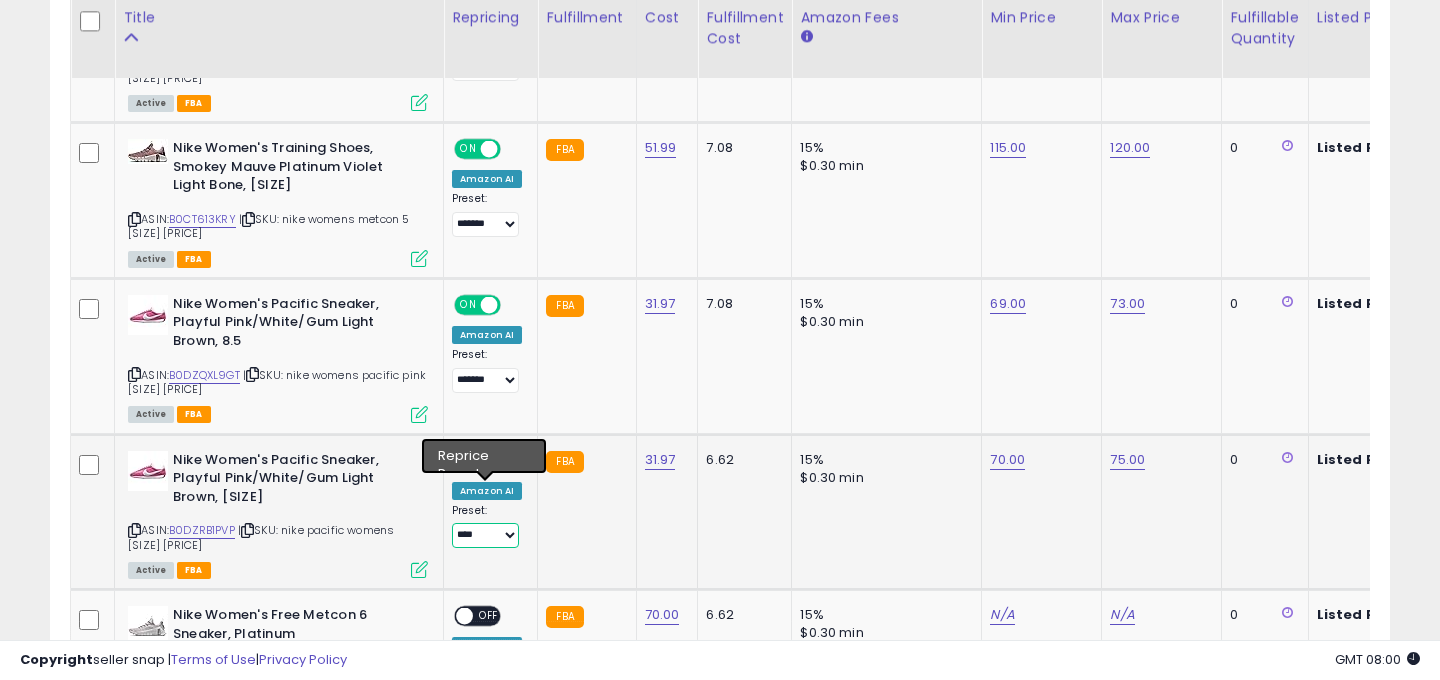 select on "*******" 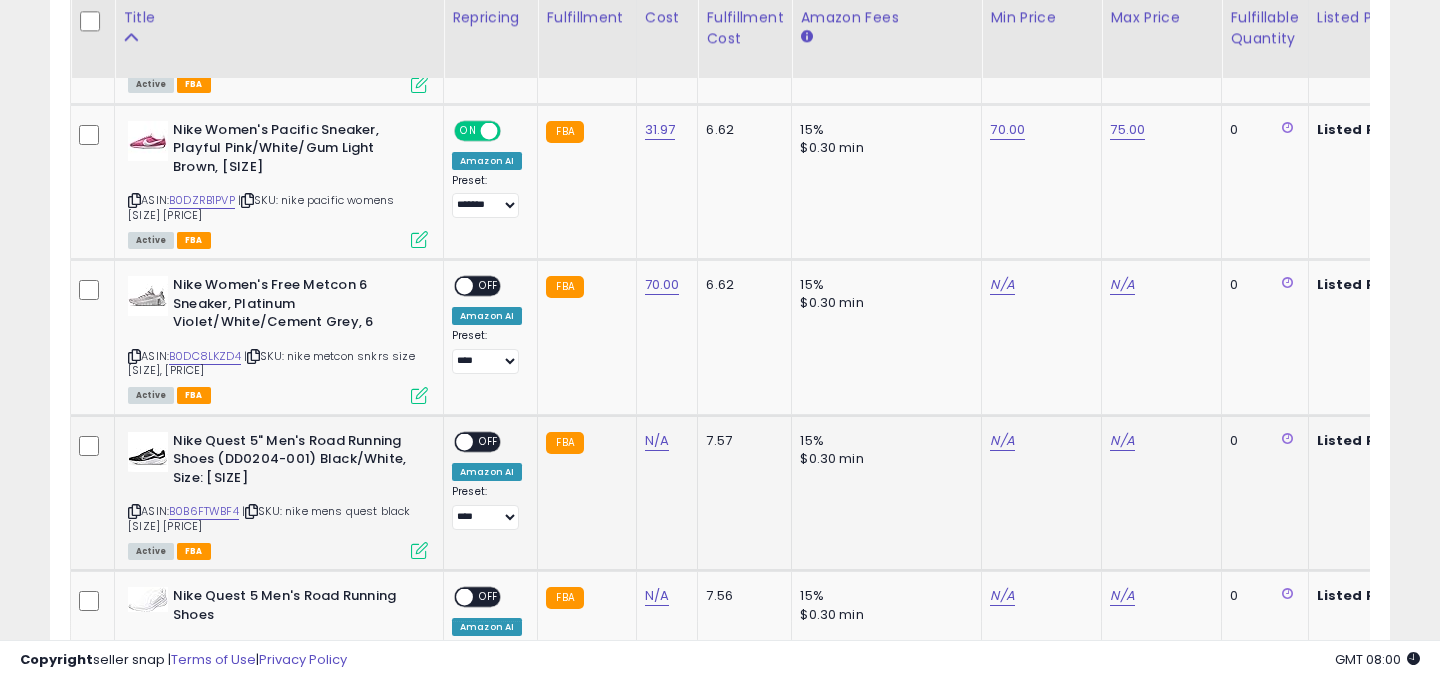 click on "N/A" at bounding box center (664, 441) 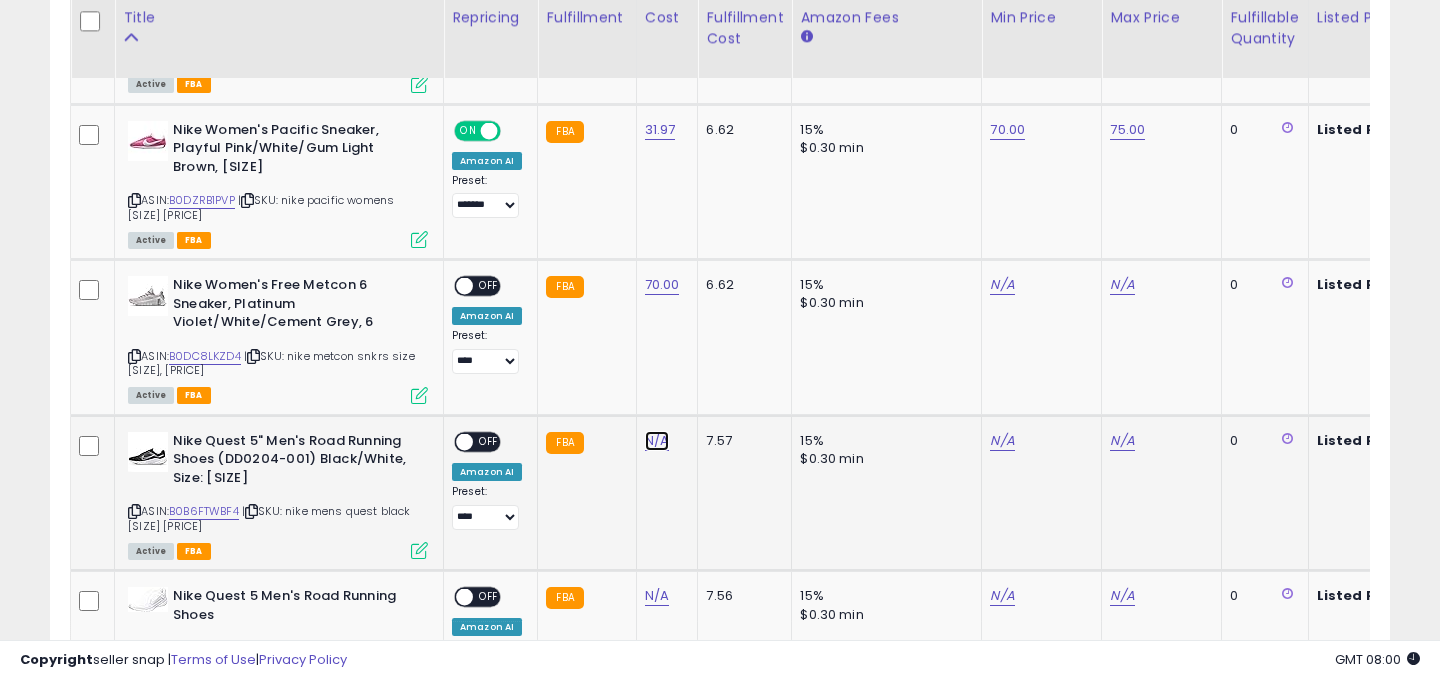click on "N/A" at bounding box center (657, -790) 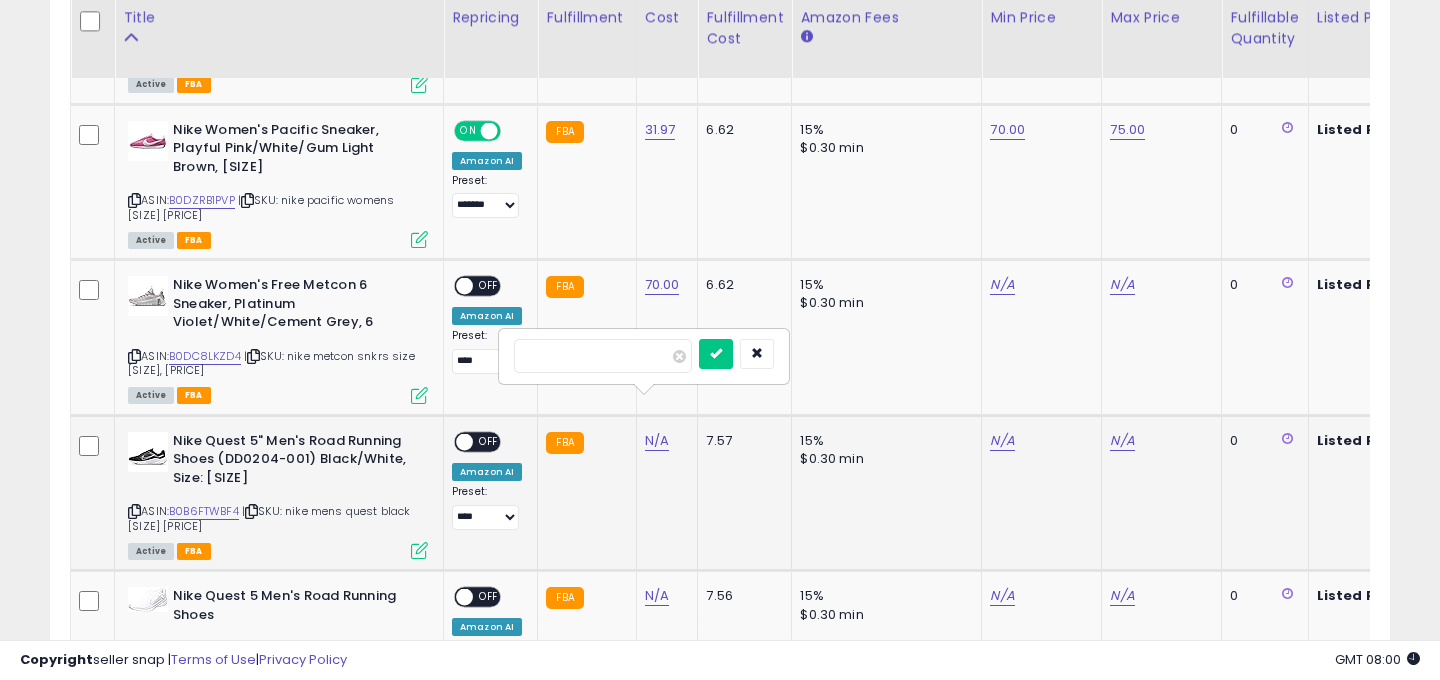 type on "*****" 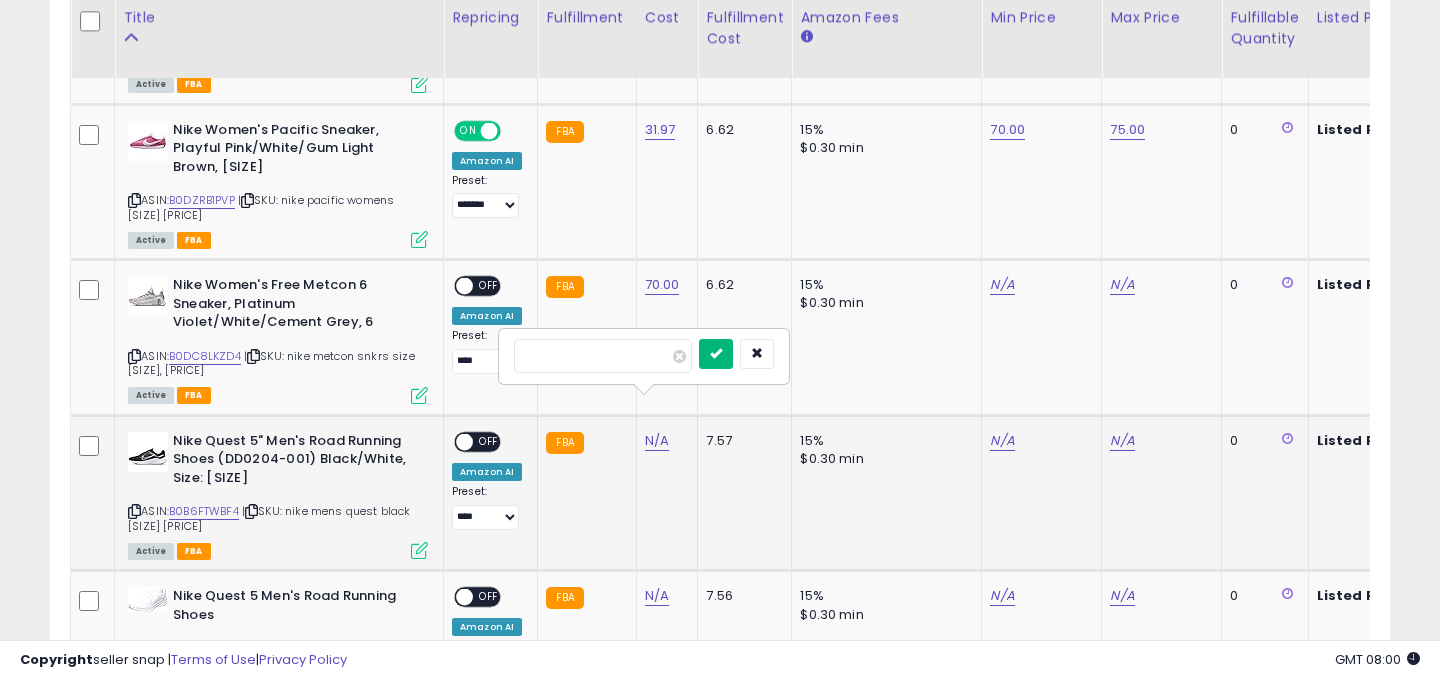 click at bounding box center (716, 353) 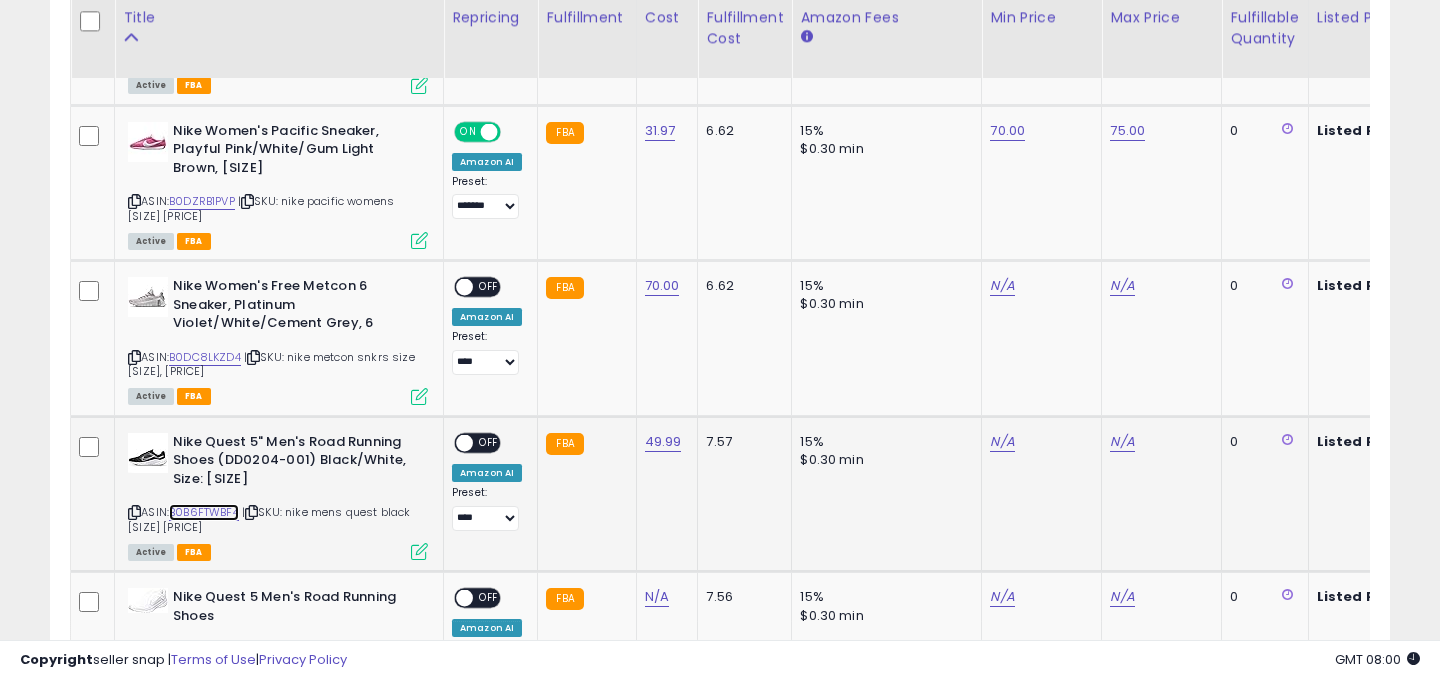 click on "B0B6FTWBF4" at bounding box center [204, 512] 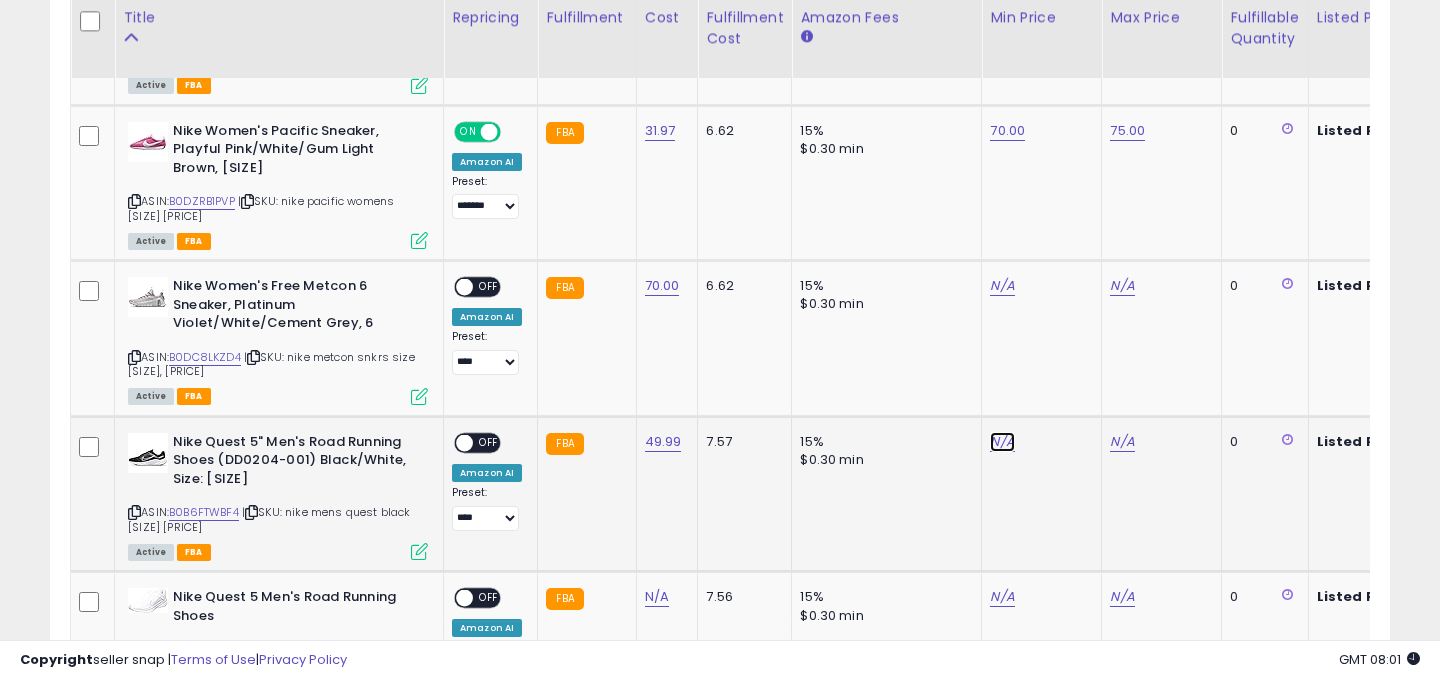 click on "N/A" at bounding box center (1002, -925) 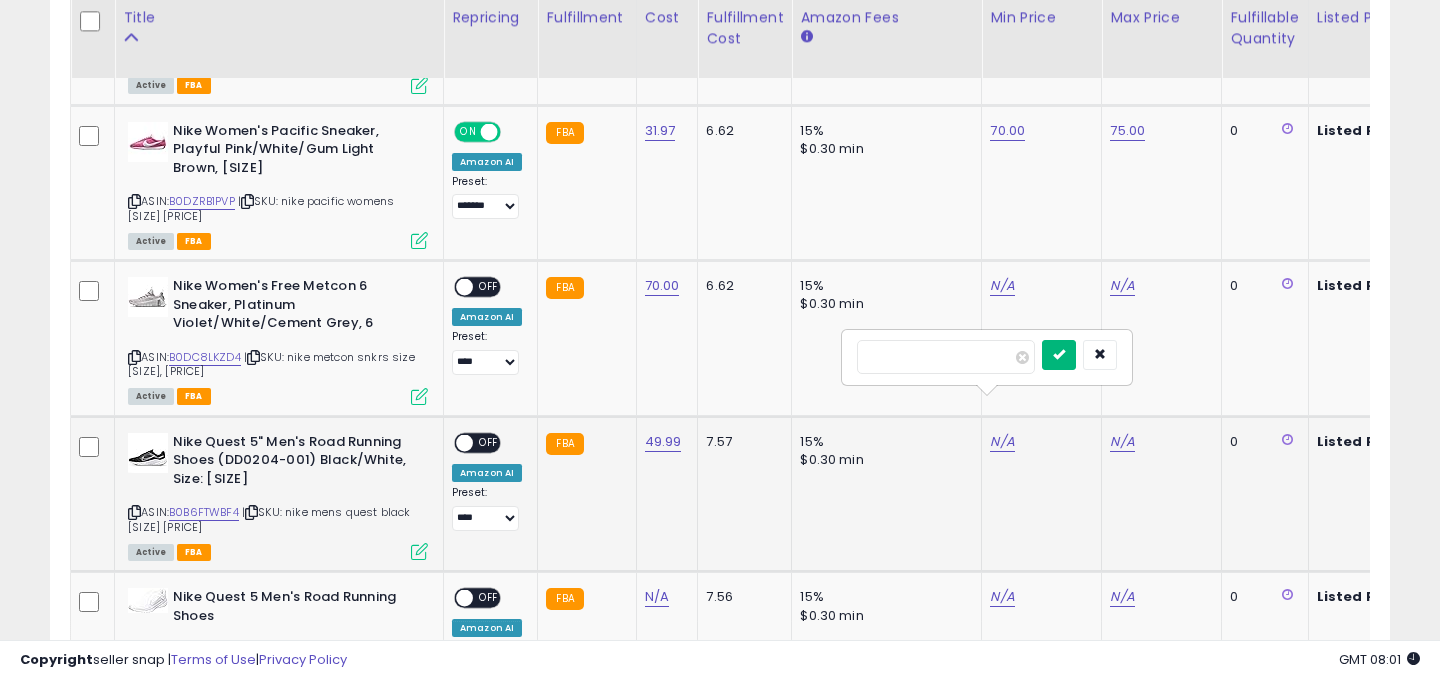 type on "*****" 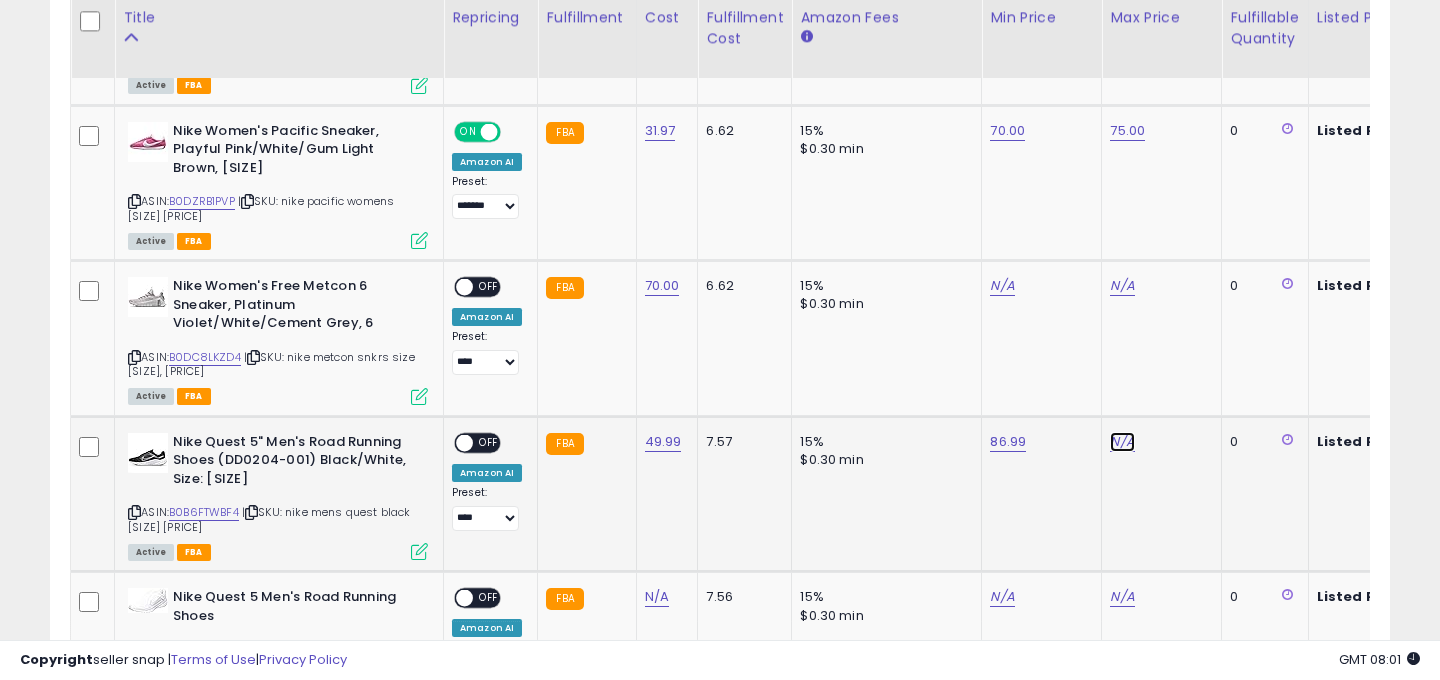 click on "N/A" at bounding box center [1122, -925] 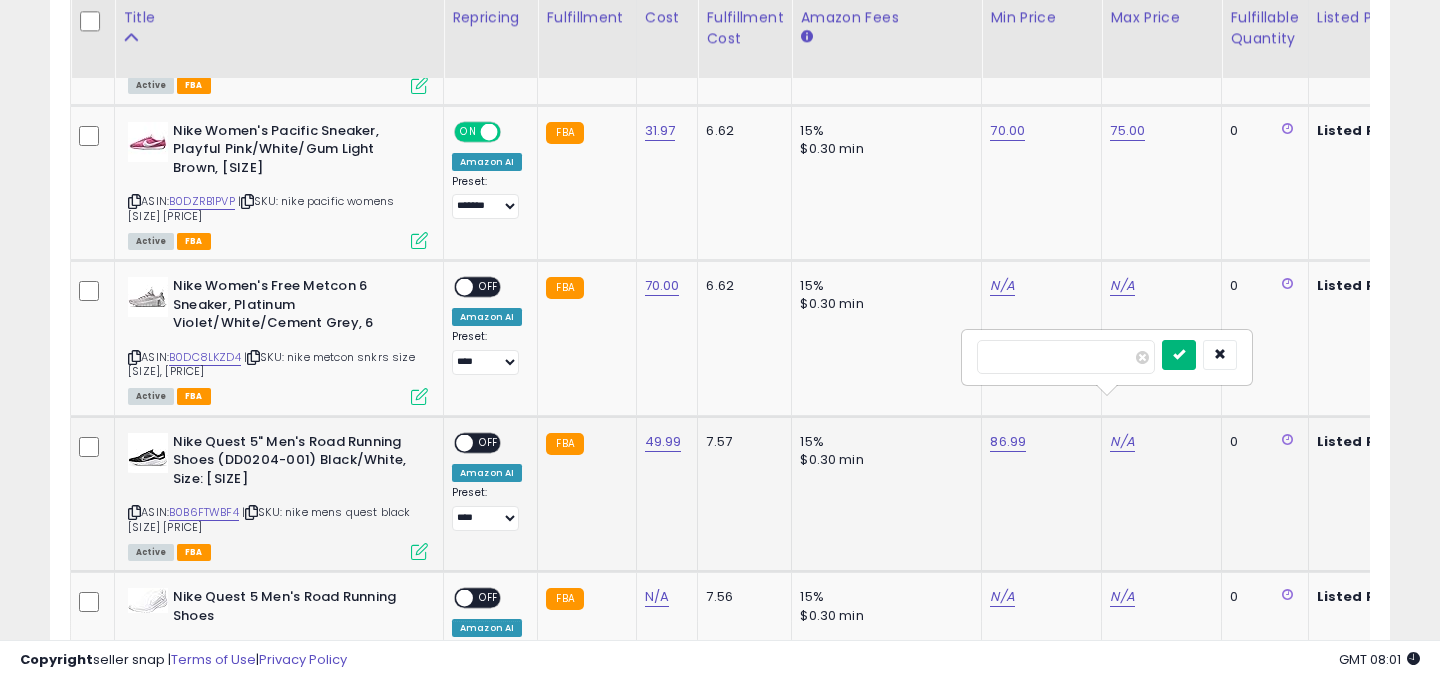 type on "**" 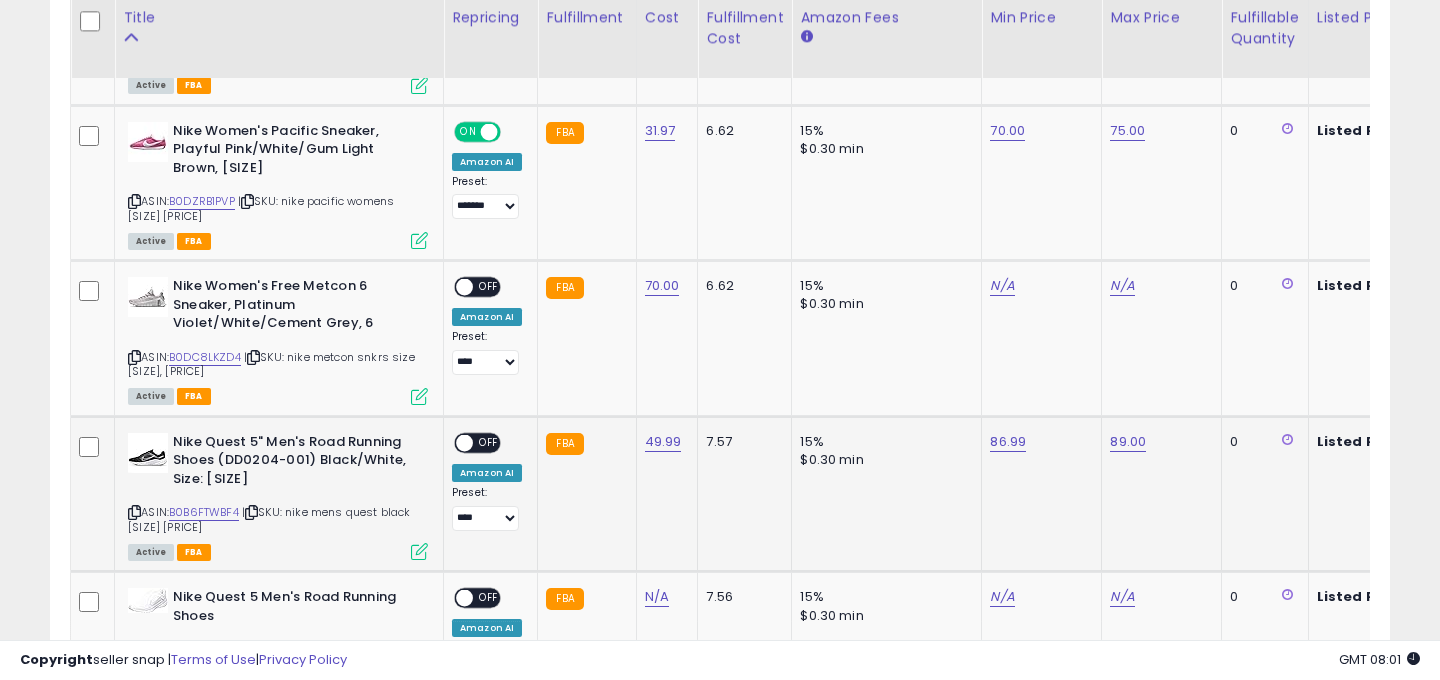 click on "OFF" at bounding box center (489, 442) 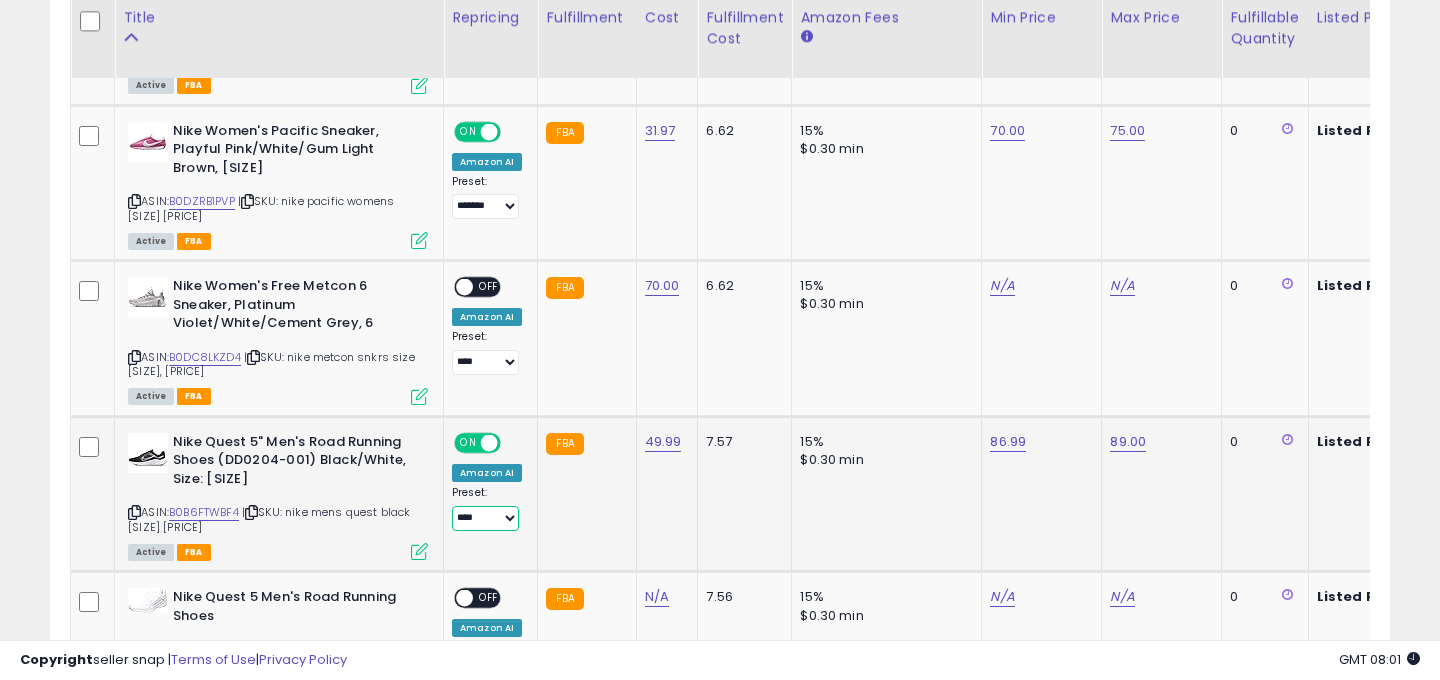 click on "**********" at bounding box center [485, 518] 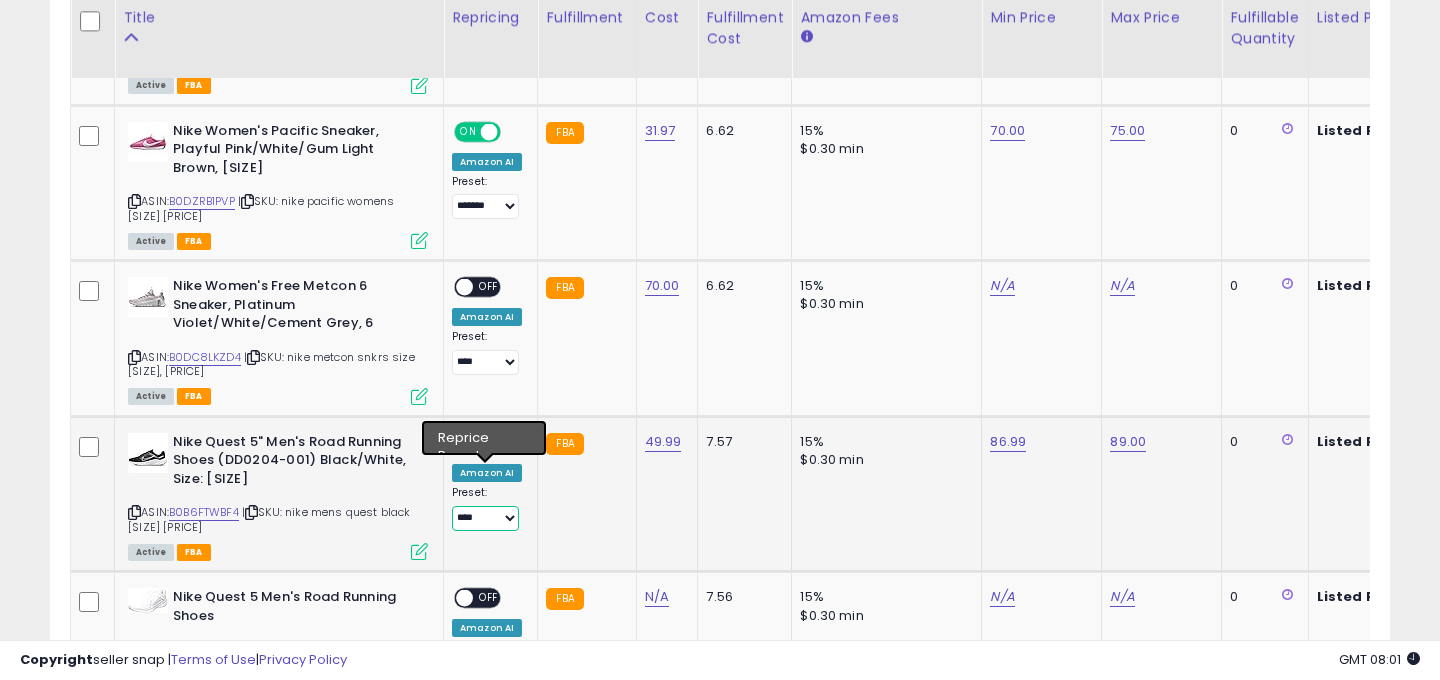 select on "*******" 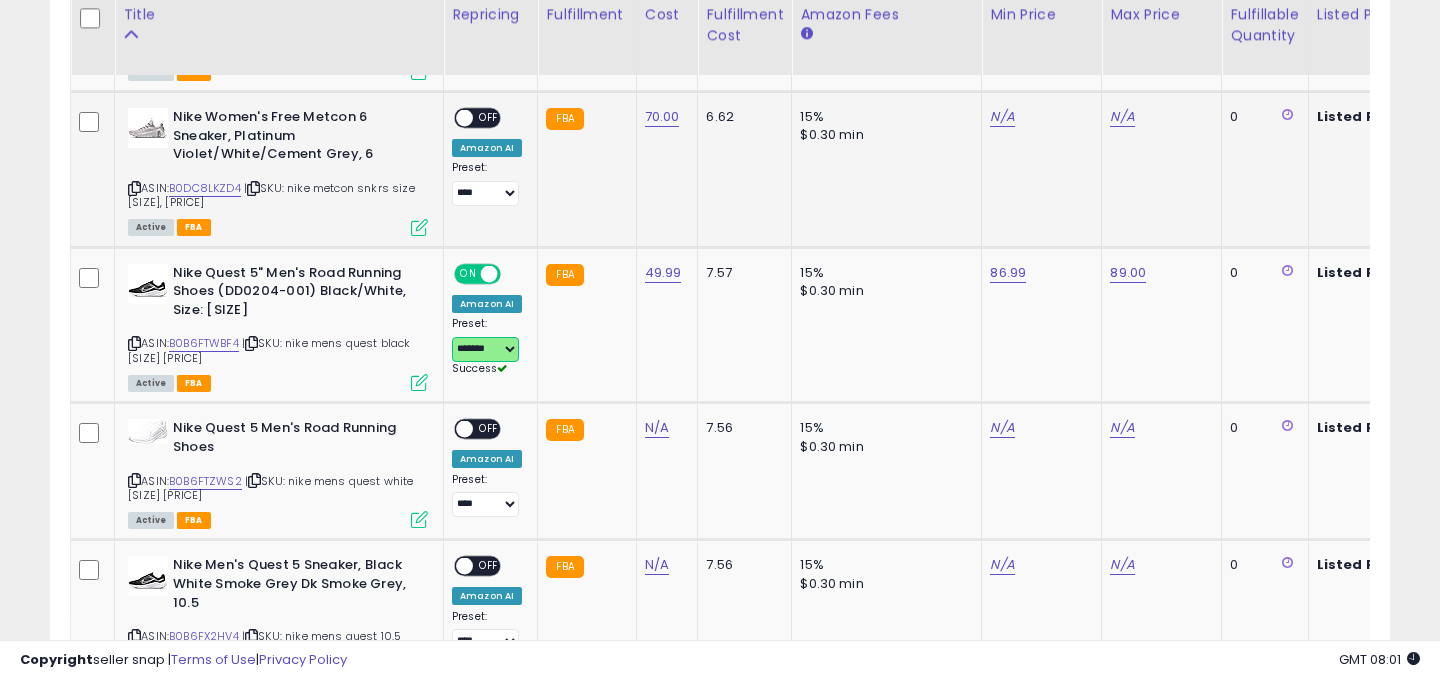 scroll, scrollTop: 2177, scrollLeft: 0, axis: vertical 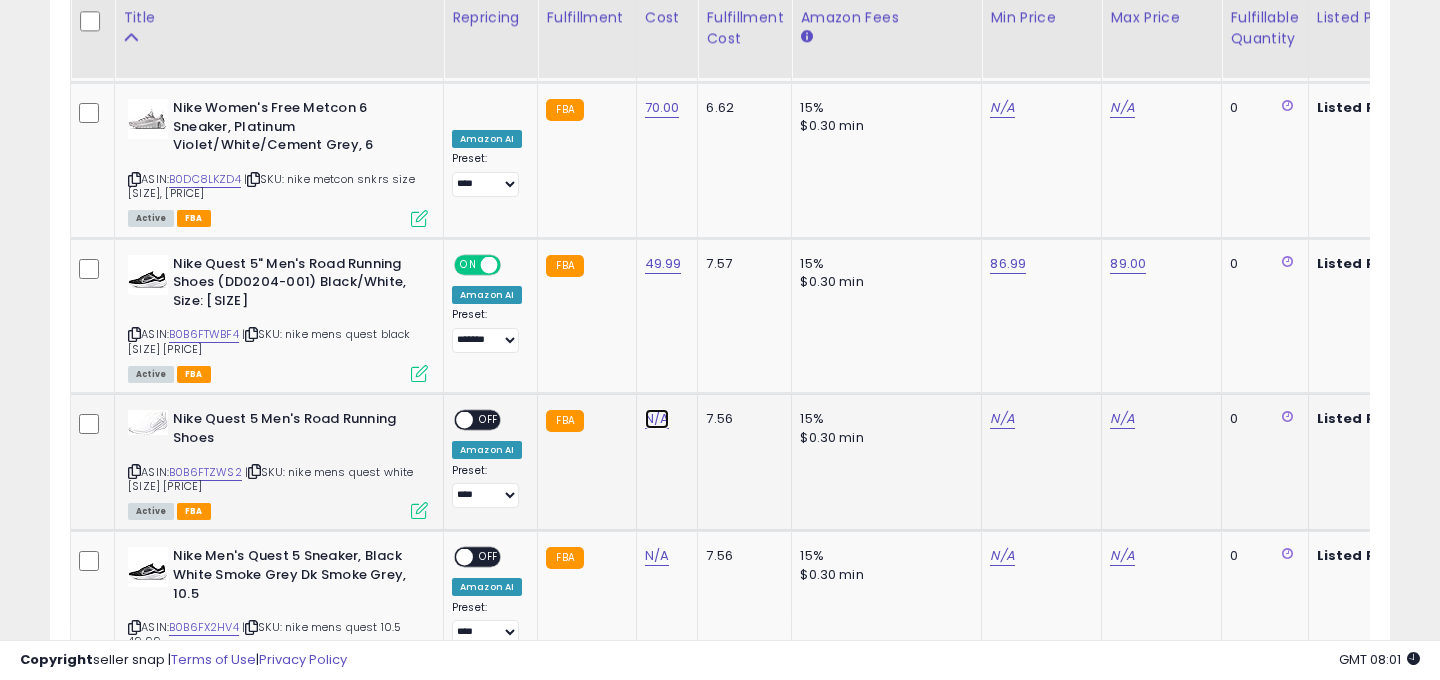 click on "N/A" at bounding box center (657, -967) 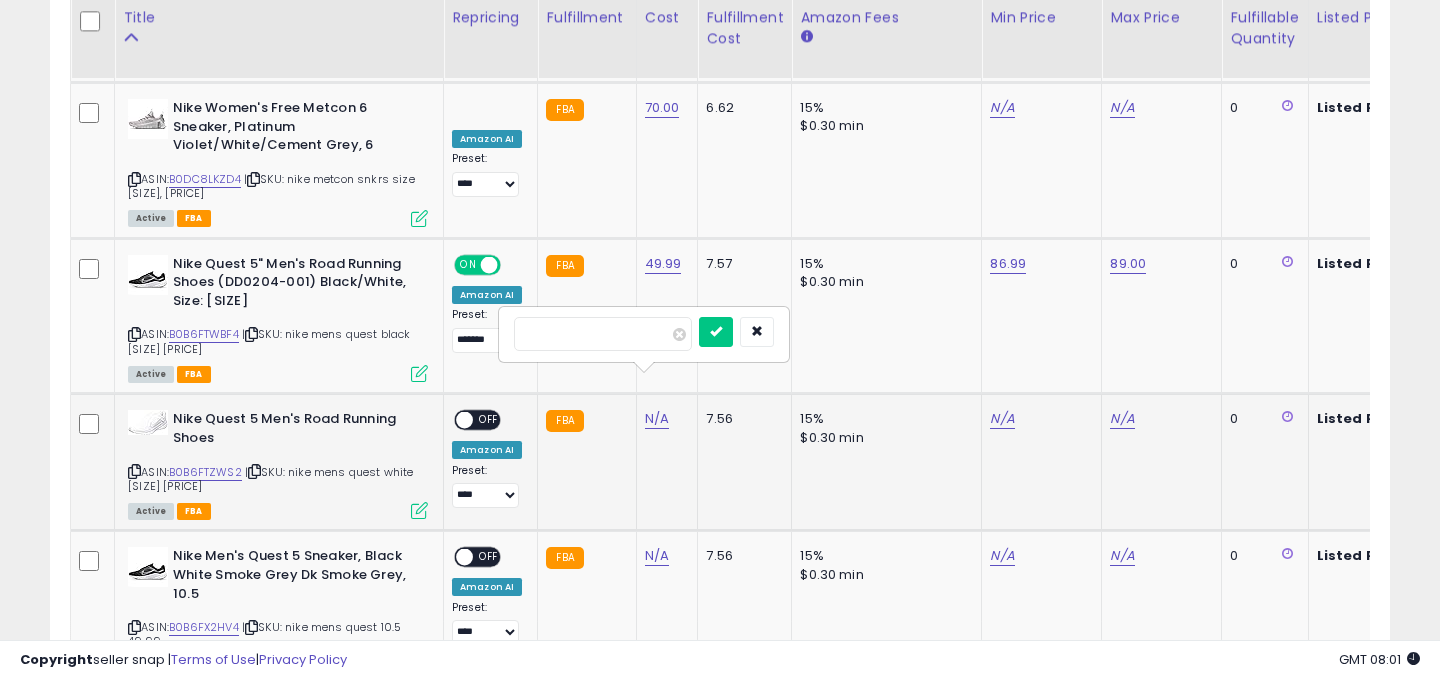 type on "*****" 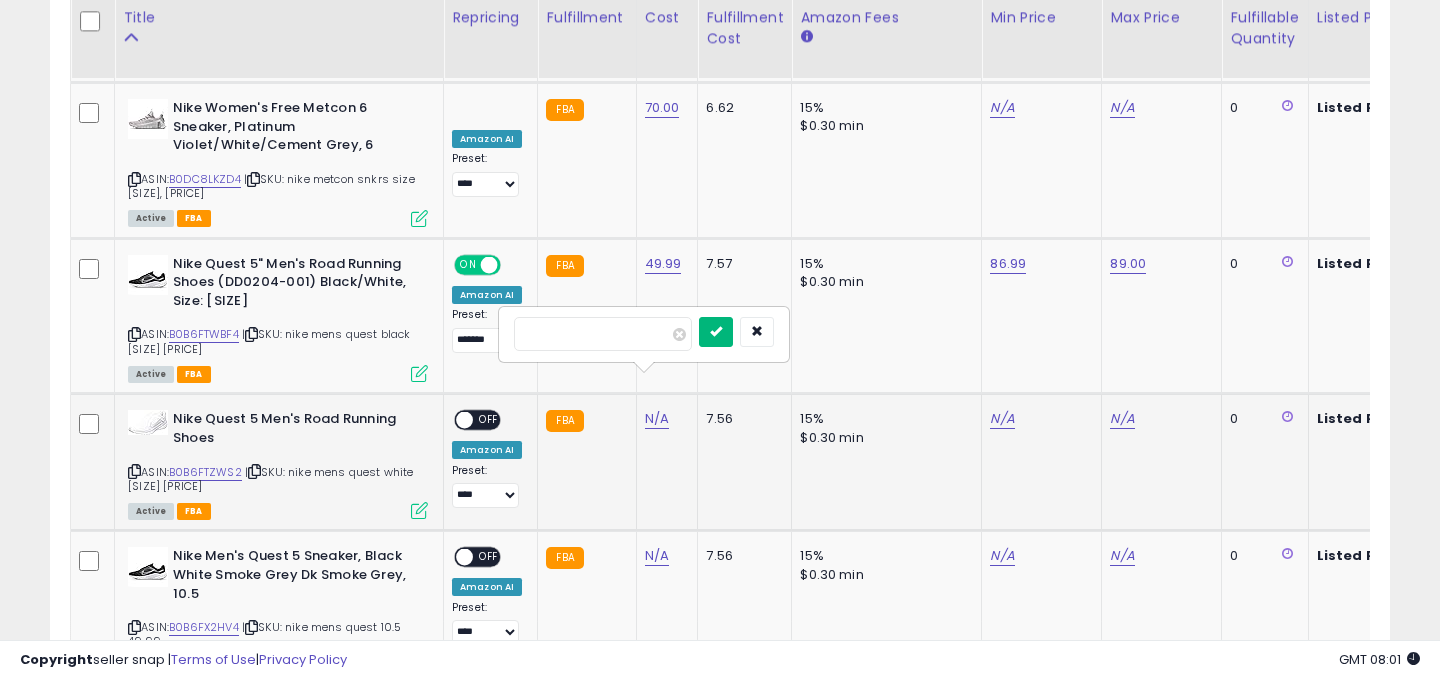 click at bounding box center [716, 331] 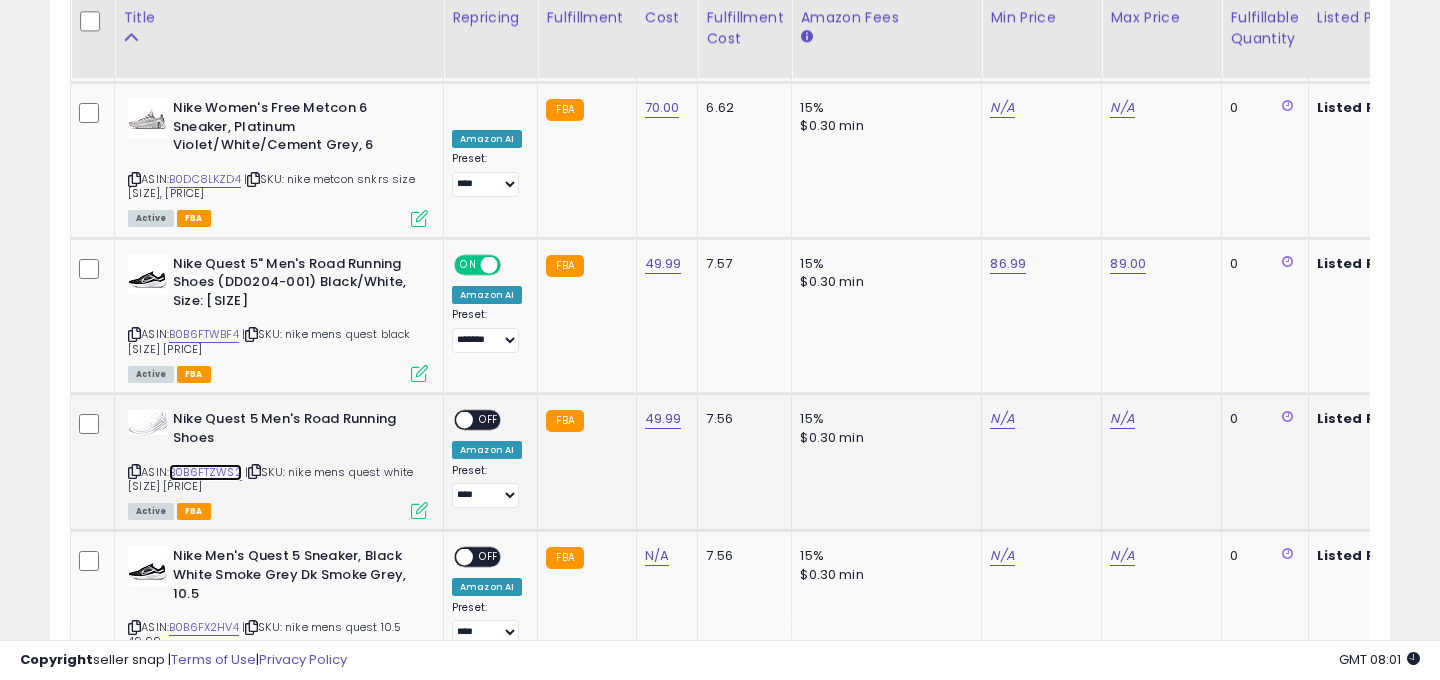 click on "B0B6FTZWS2" at bounding box center (205, 472) 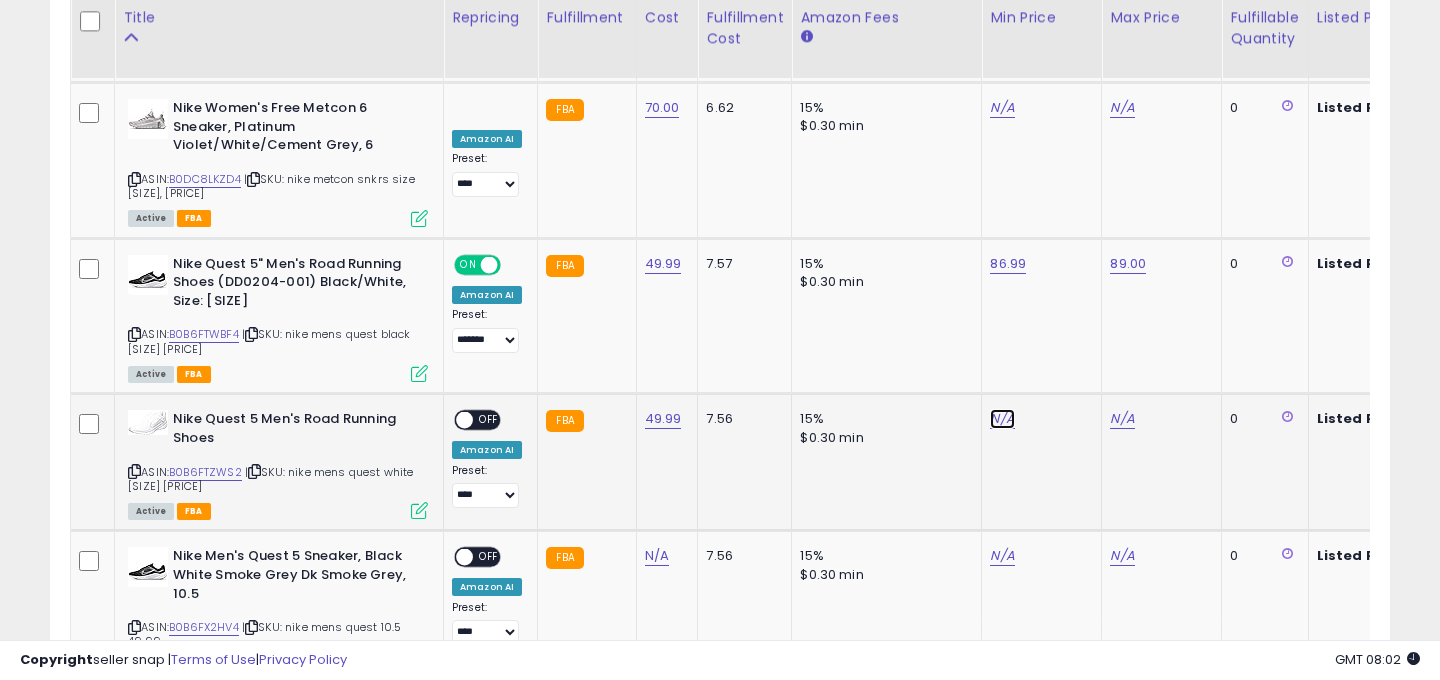 click on "N/A" at bounding box center [1002, -1103] 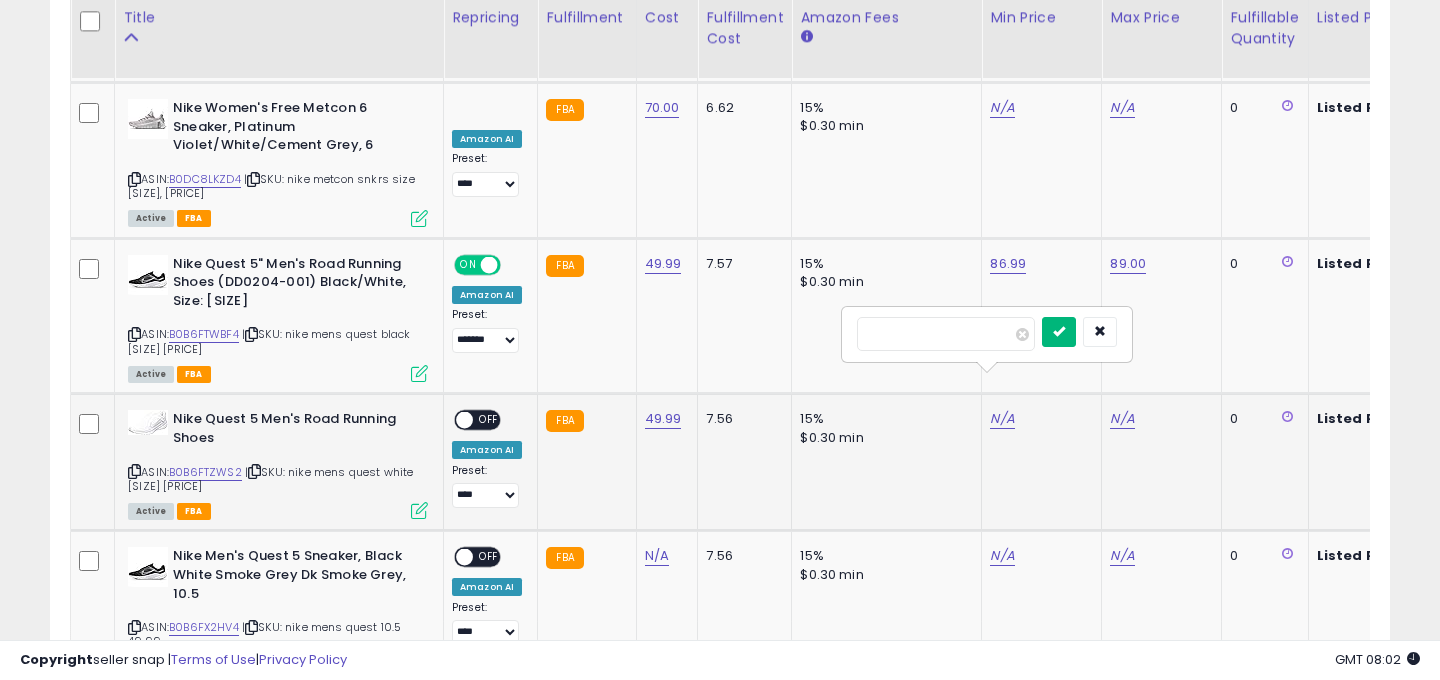 type on "*****" 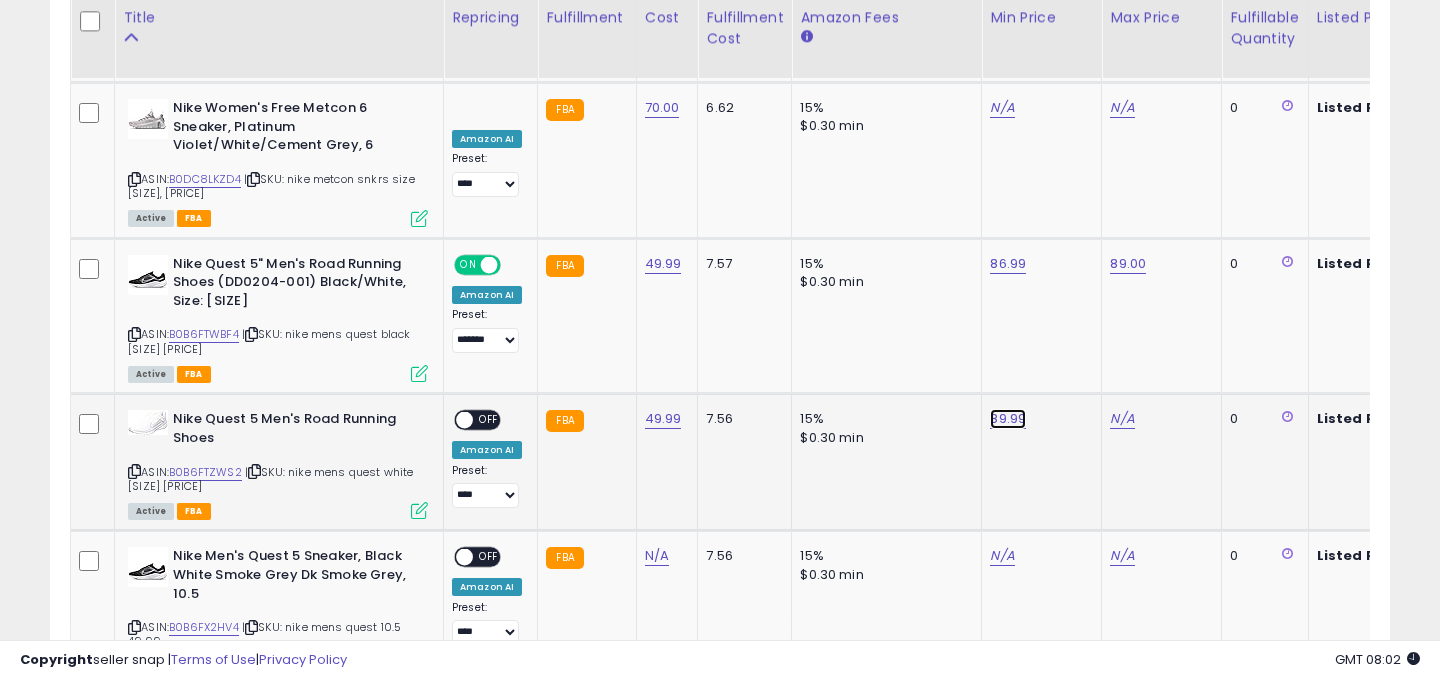 click on "89.99" at bounding box center (1002, -1103) 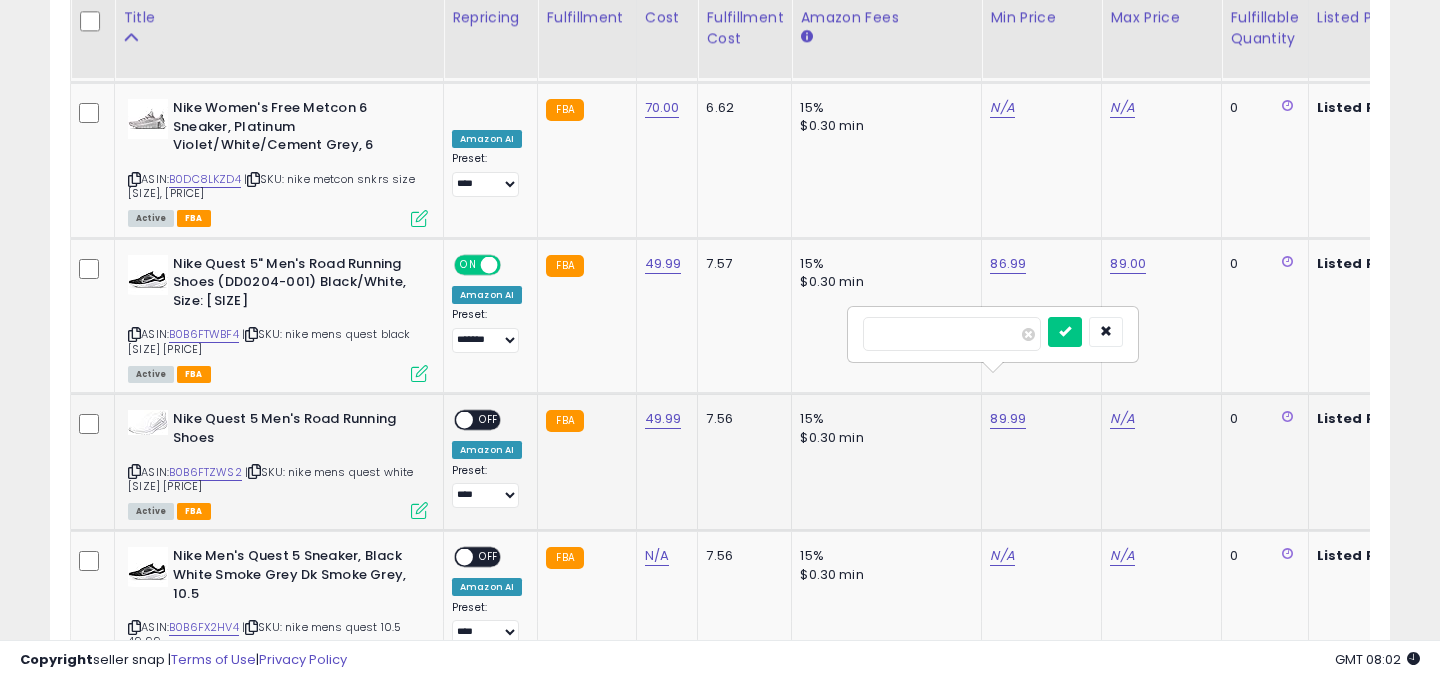 click on "*****" at bounding box center [952, 334] 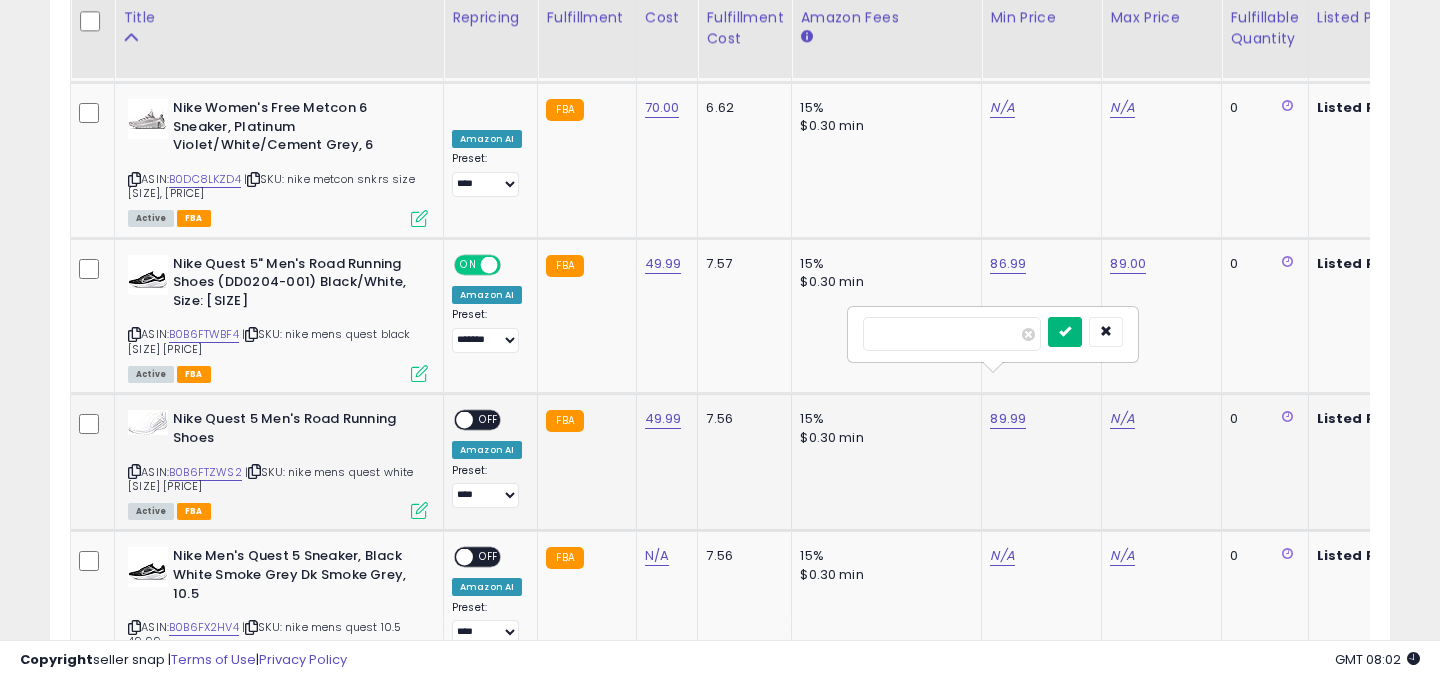 click at bounding box center [1065, 332] 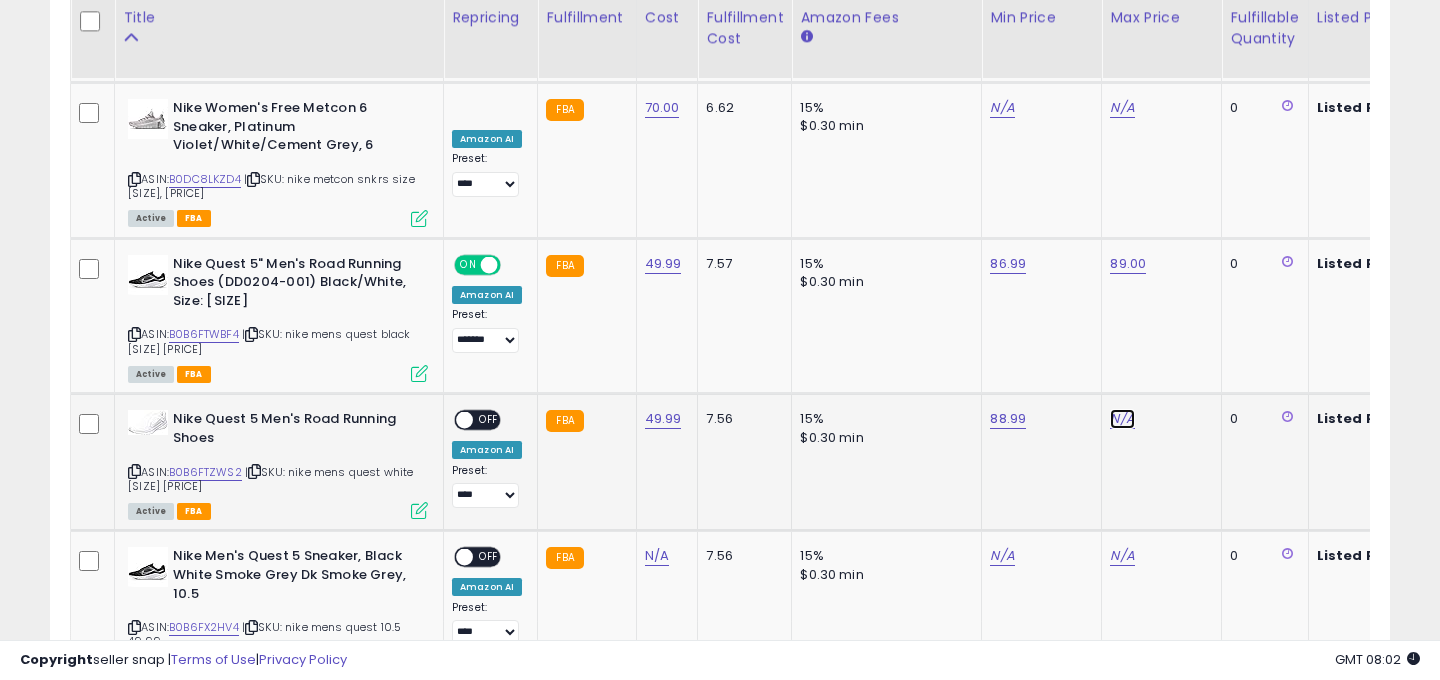 click on "N/A" at bounding box center [1122, -1103] 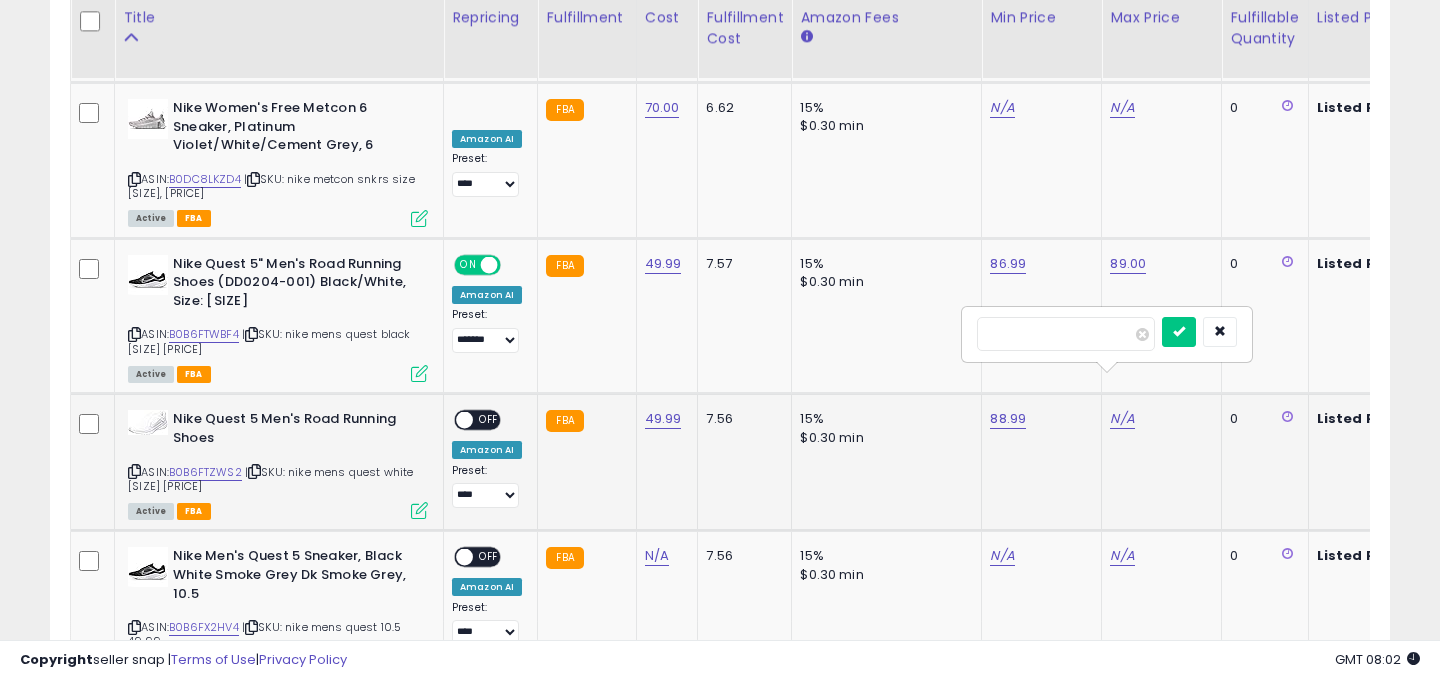 type on "**" 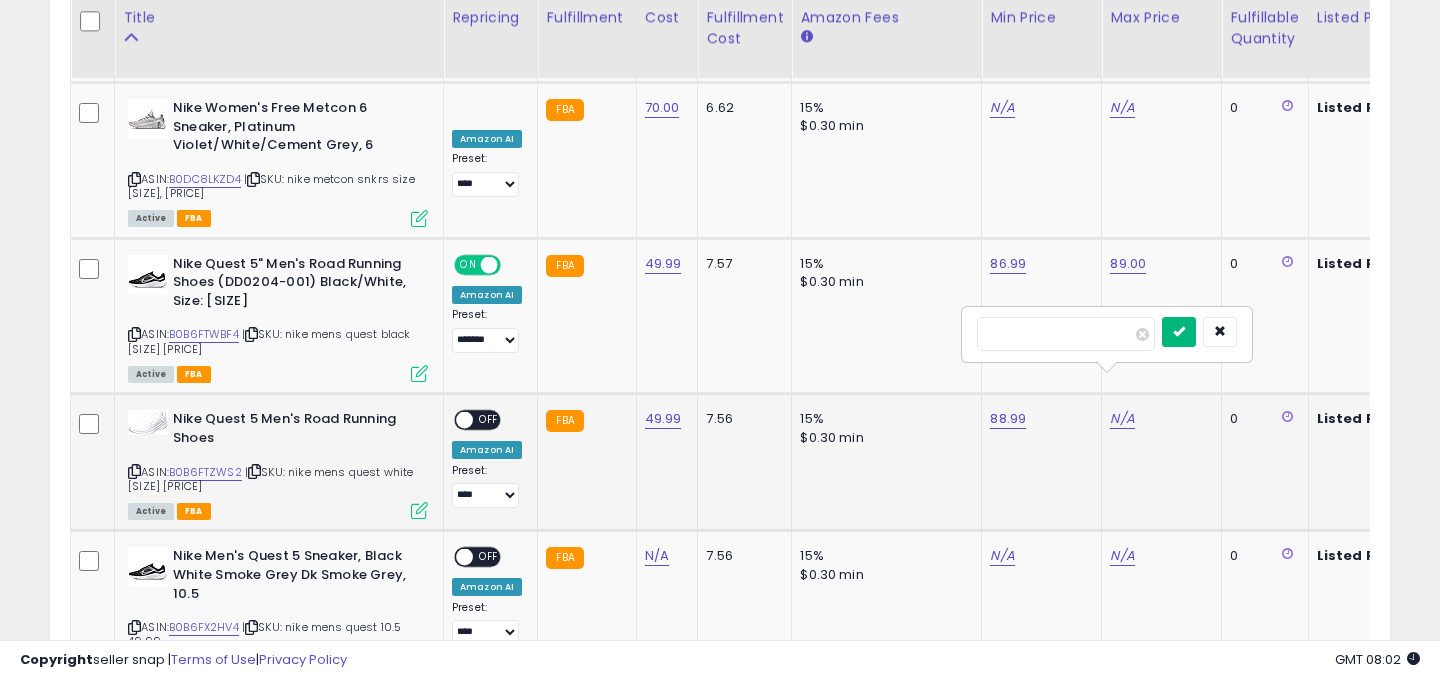 click at bounding box center [1179, 332] 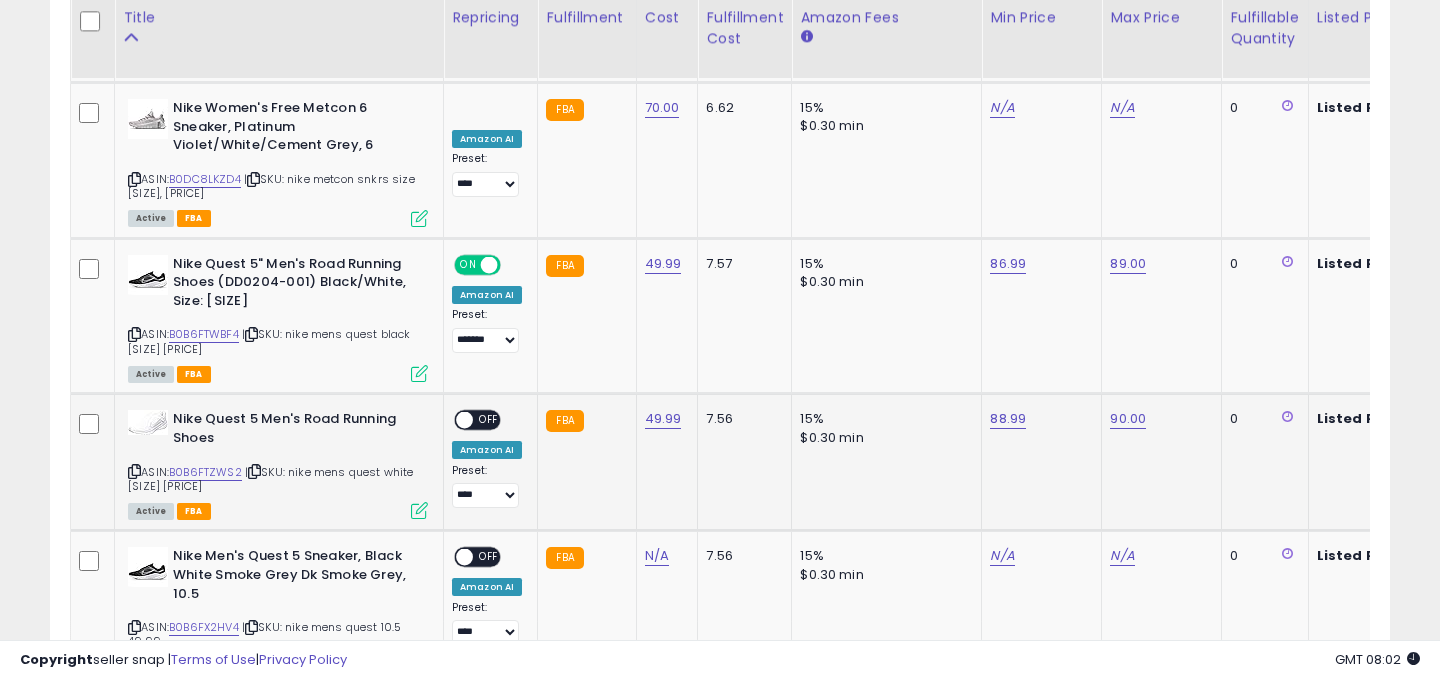 click at bounding box center [464, 420] 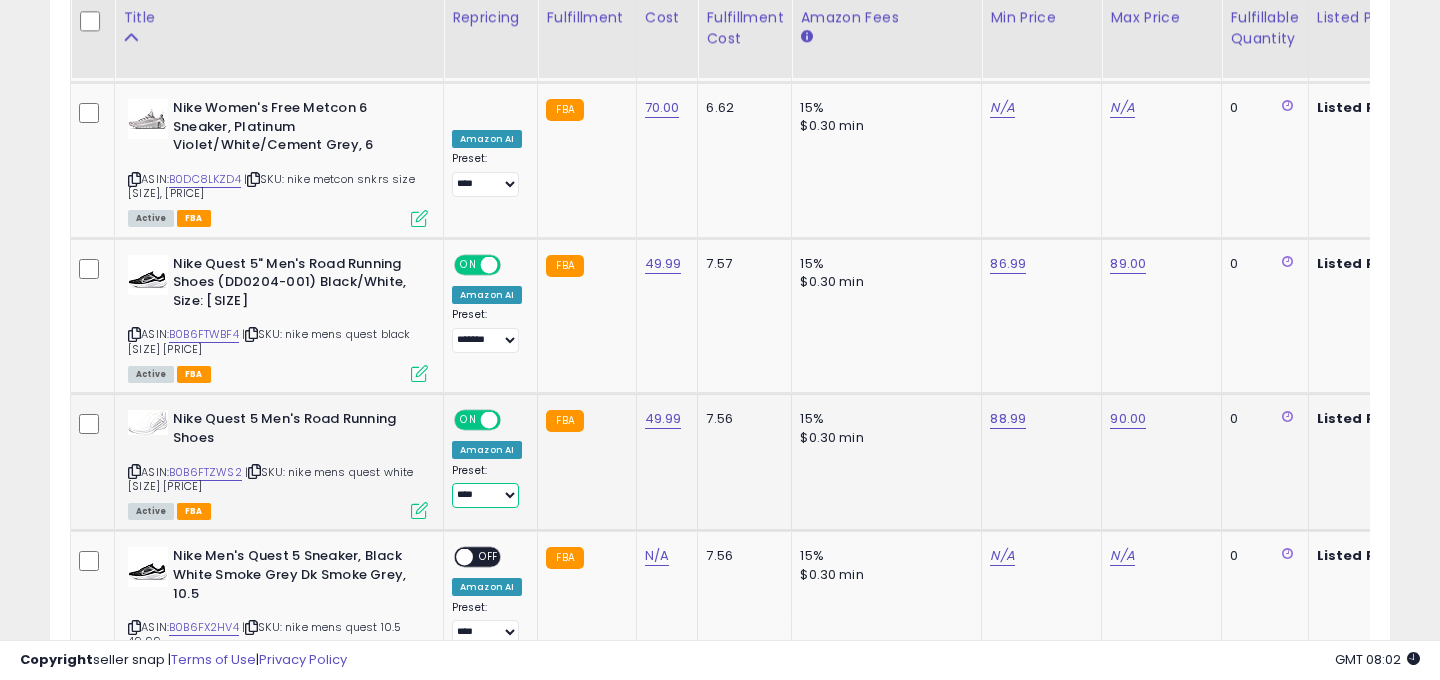 click on "**********" at bounding box center [485, 495] 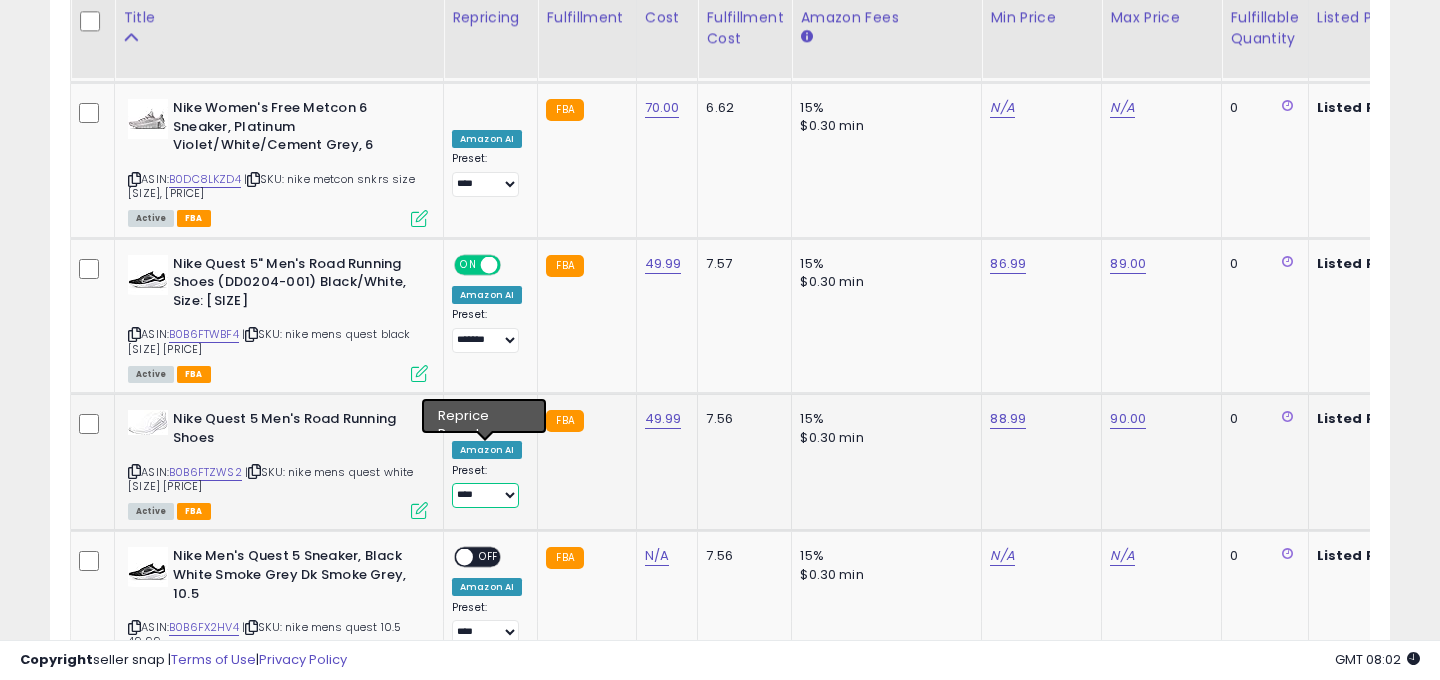 select on "*******" 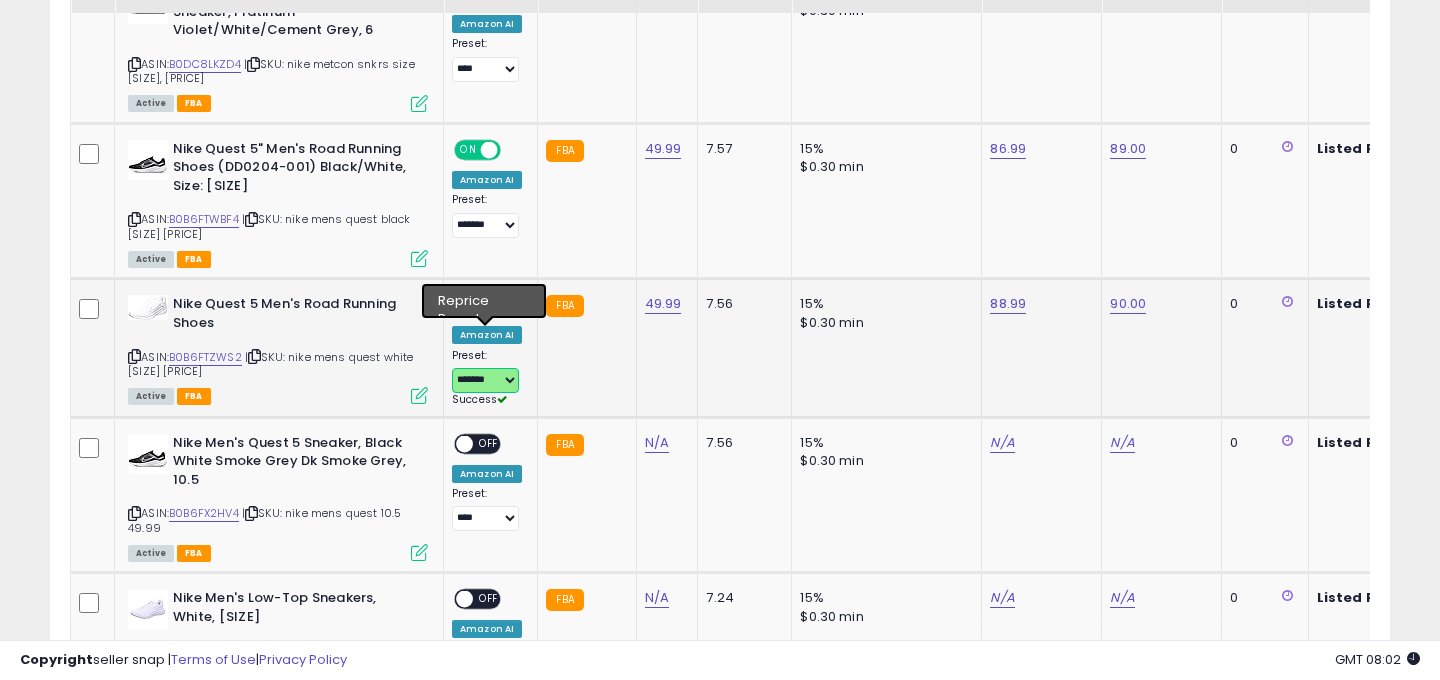 scroll, scrollTop: 2315, scrollLeft: 0, axis: vertical 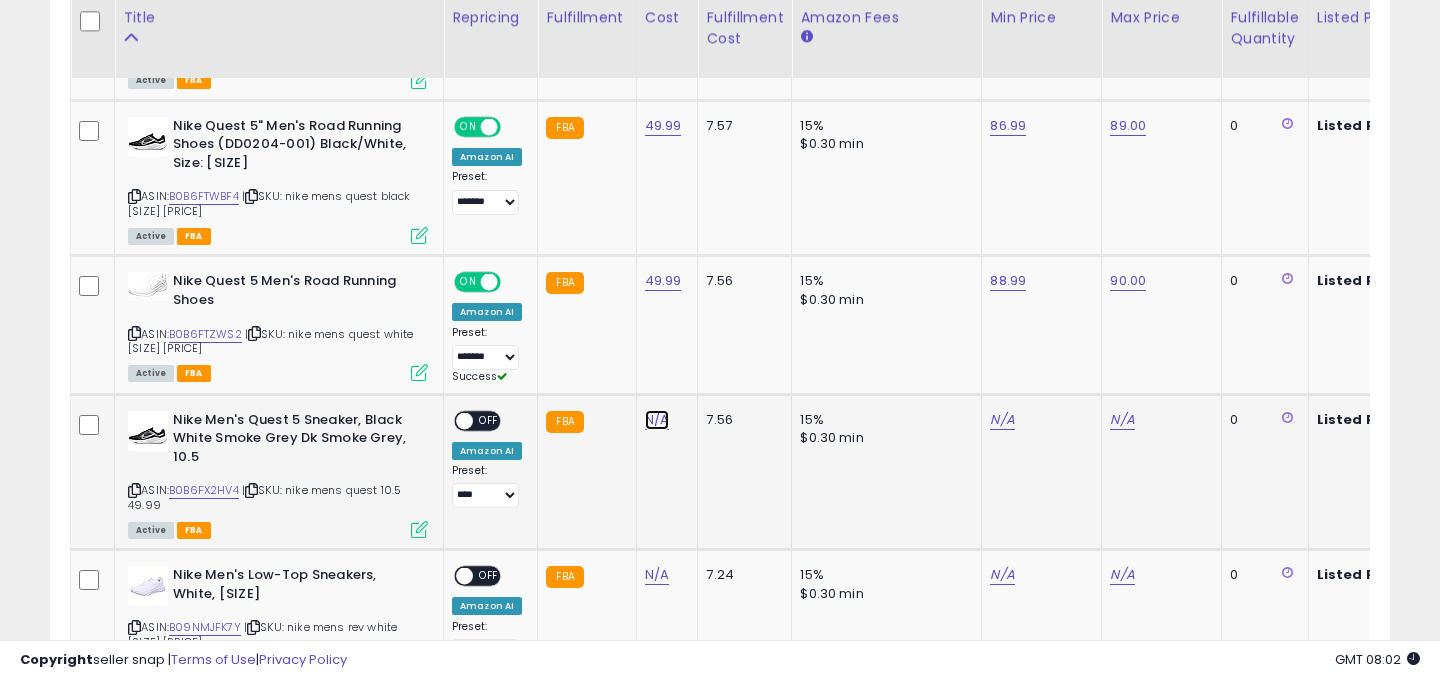 click on "N/A" at bounding box center (657, -1105) 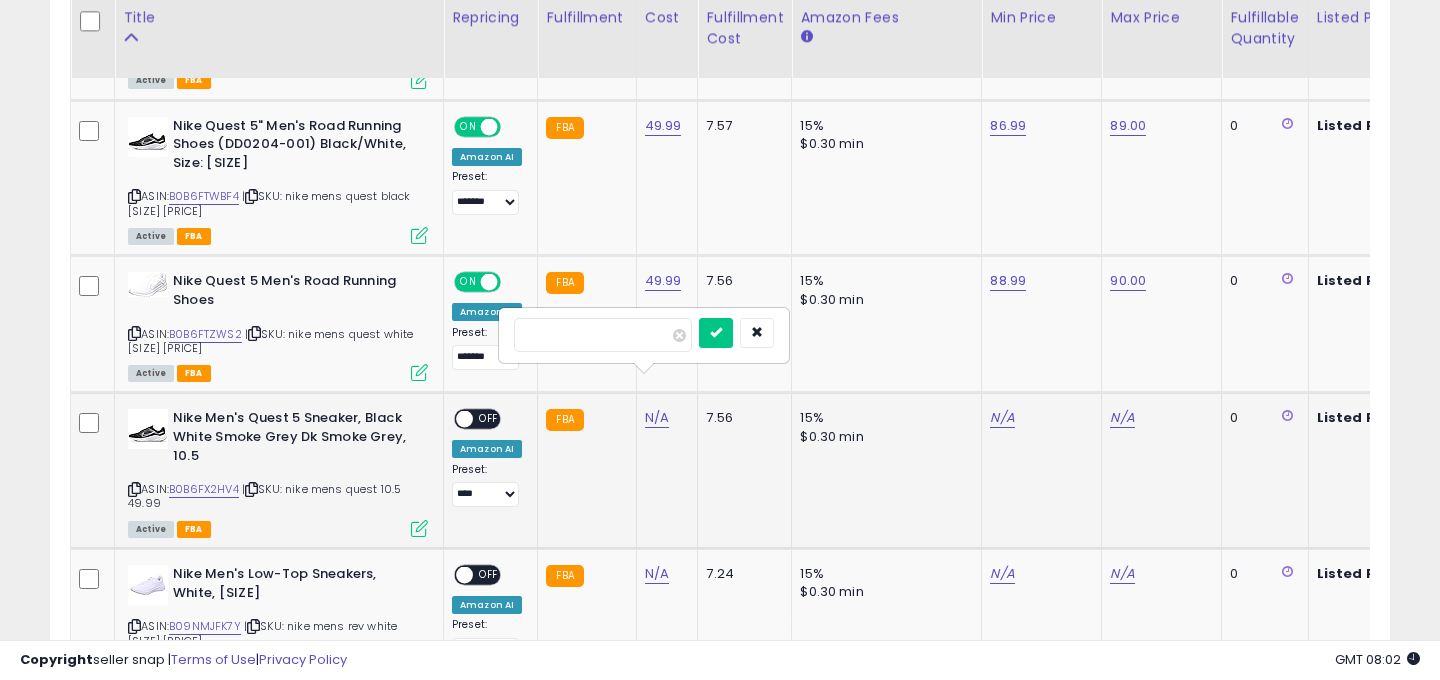 type on "*****" 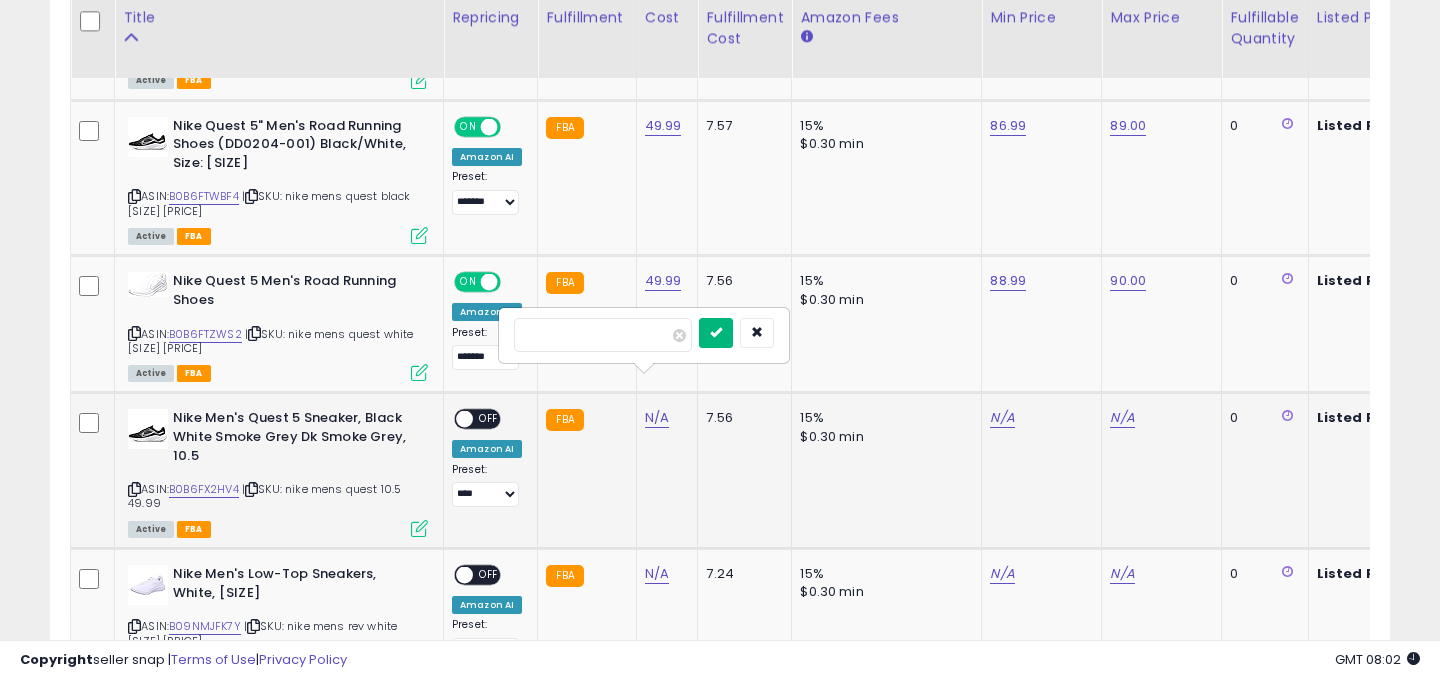 click at bounding box center [716, 333] 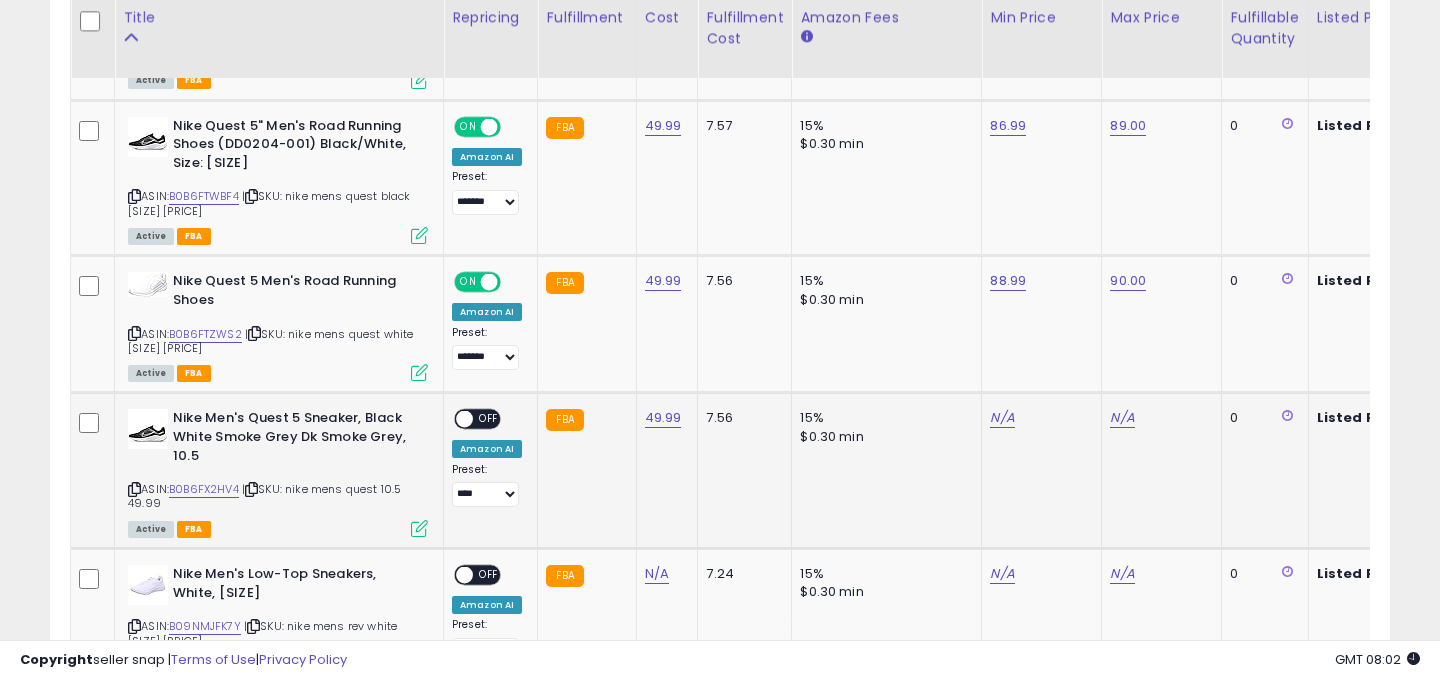 scroll, scrollTop: 2314, scrollLeft: 0, axis: vertical 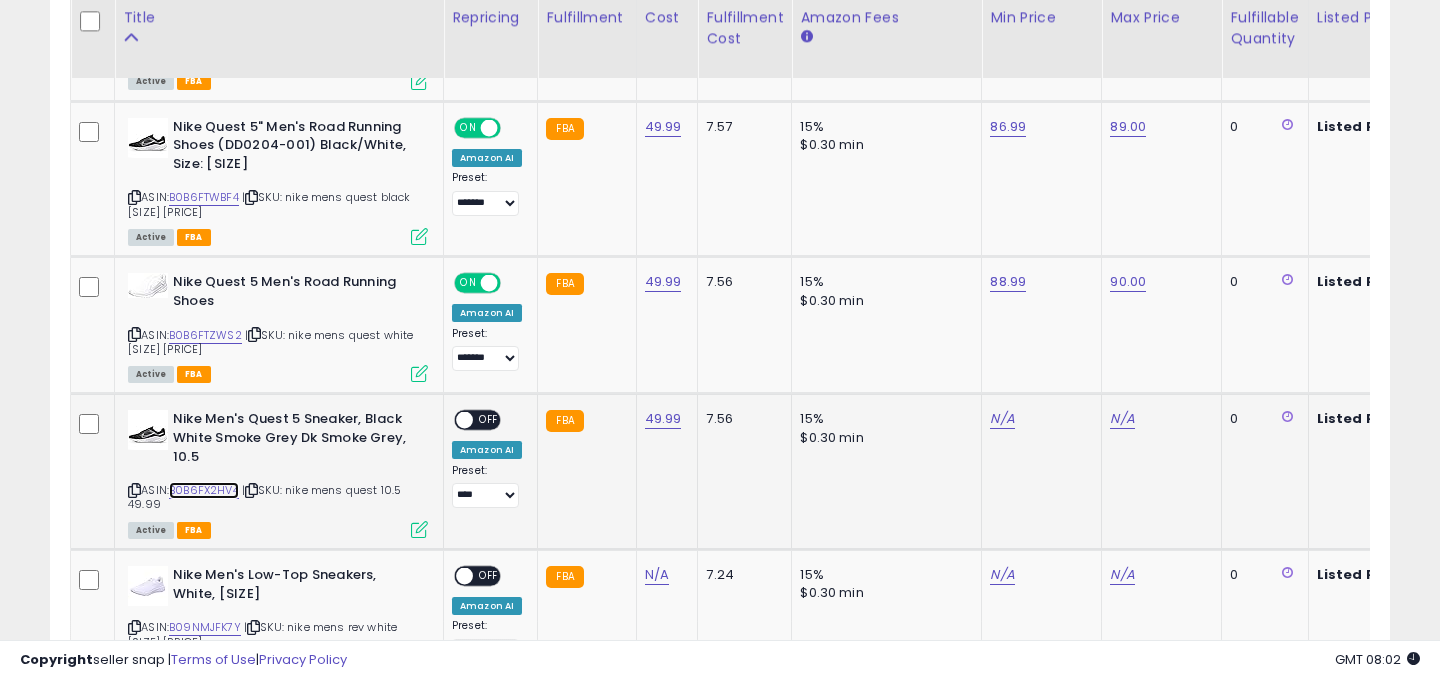 click on "B0B6FX2HV4" at bounding box center (204, 490) 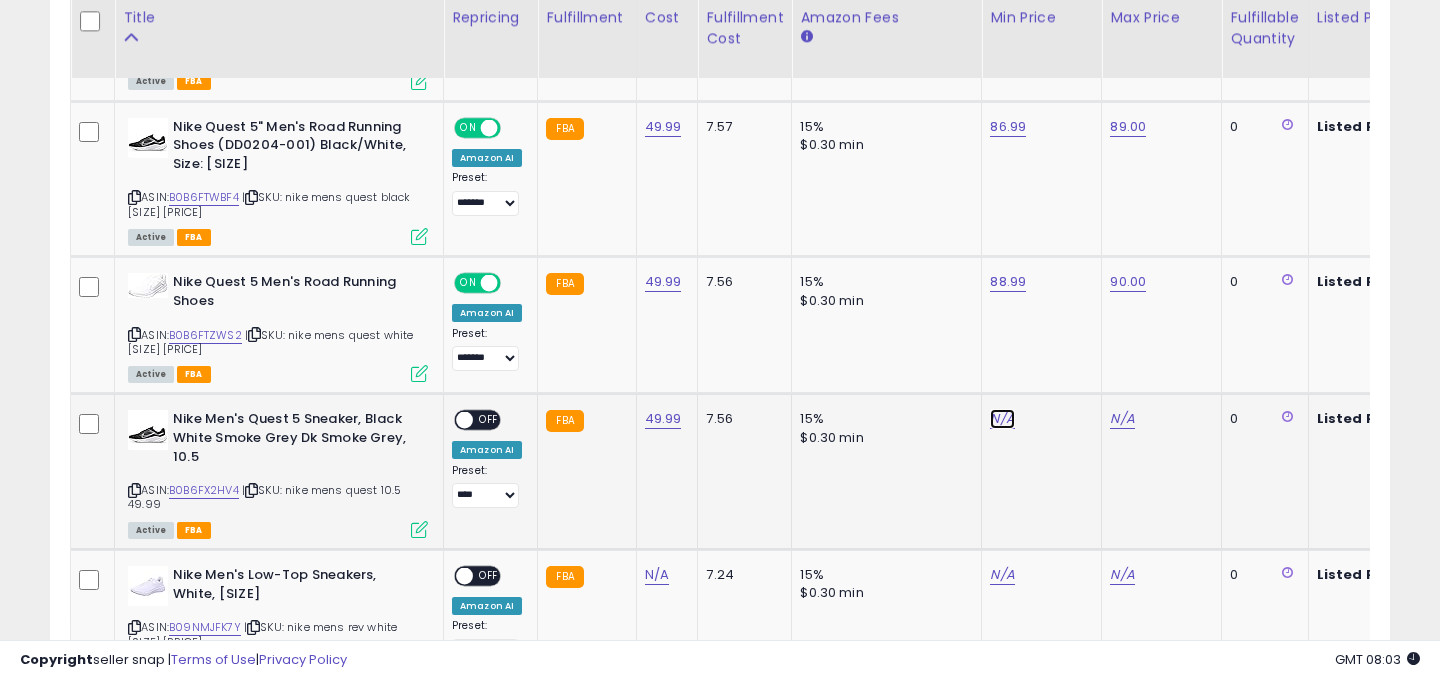 click on "N/A" at bounding box center (1002, -1240) 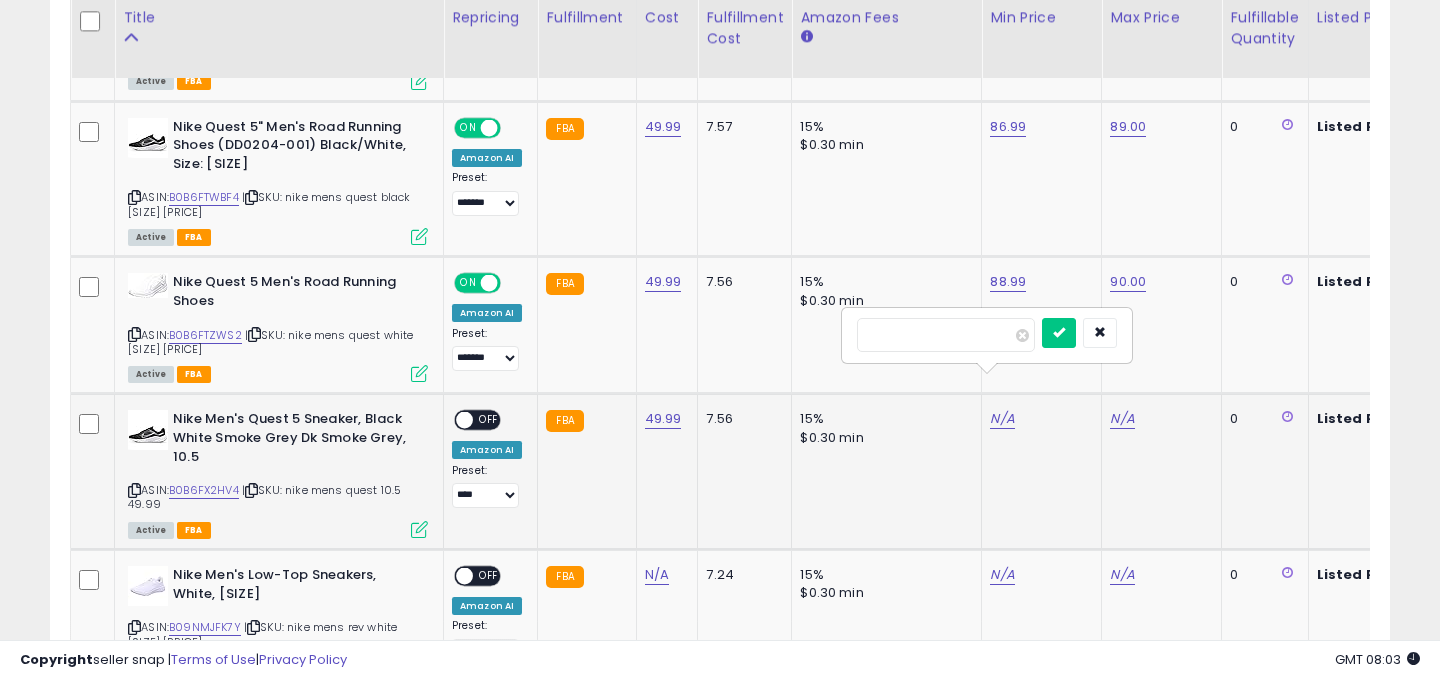 type on "**" 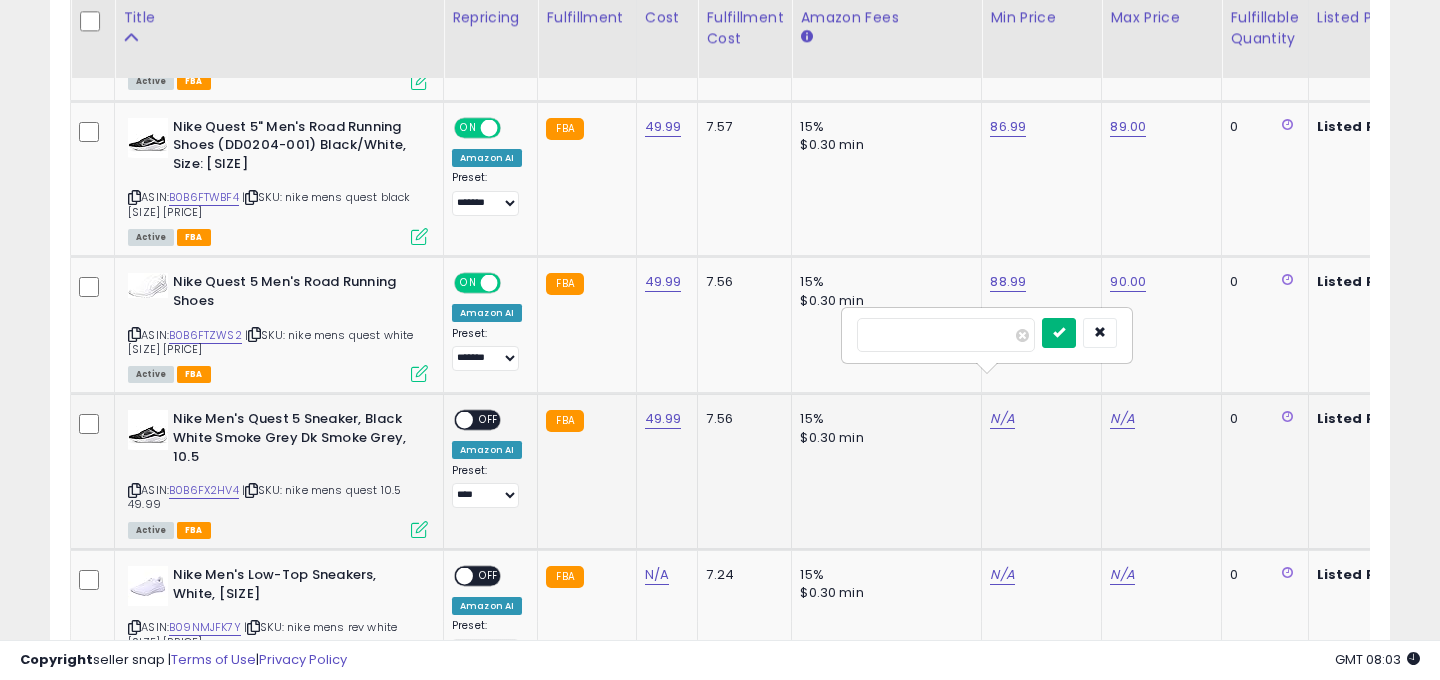 click at bounding box center (1059, 332) 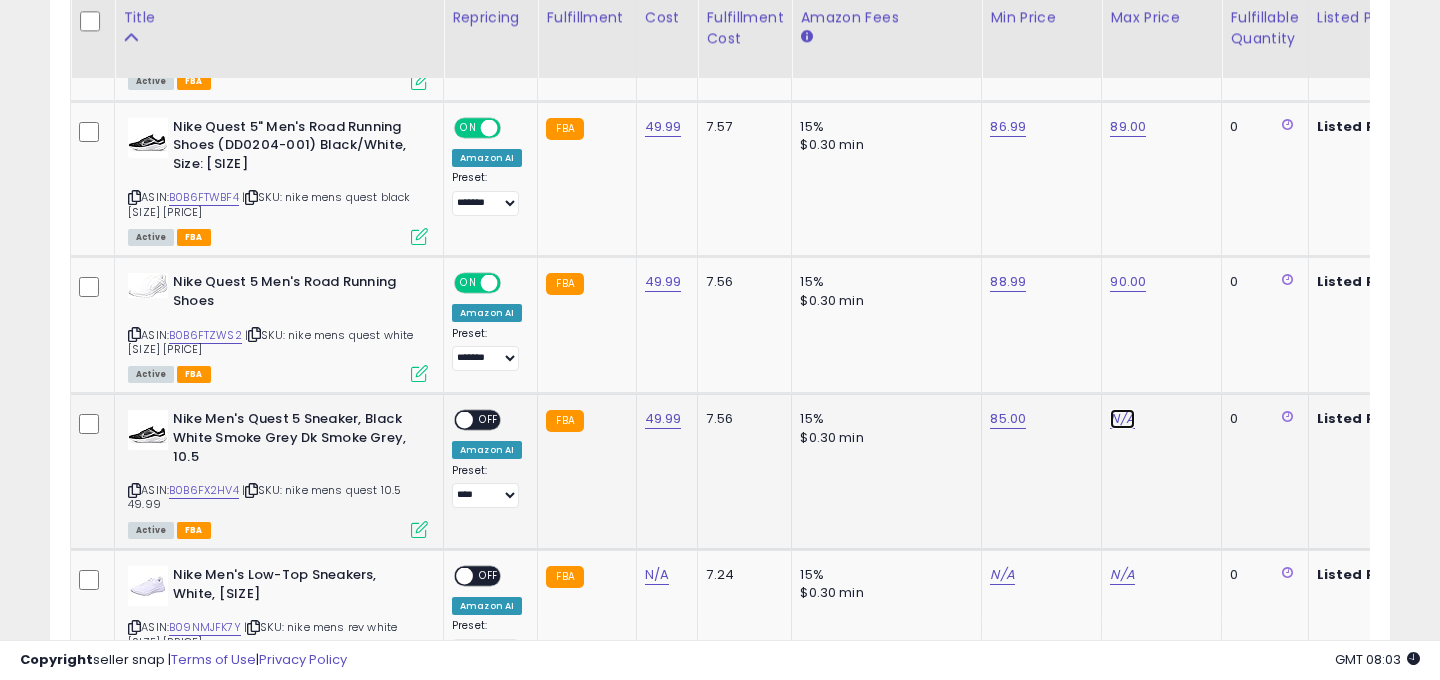 click on "N/A" at bounding box center [1122, -1240] 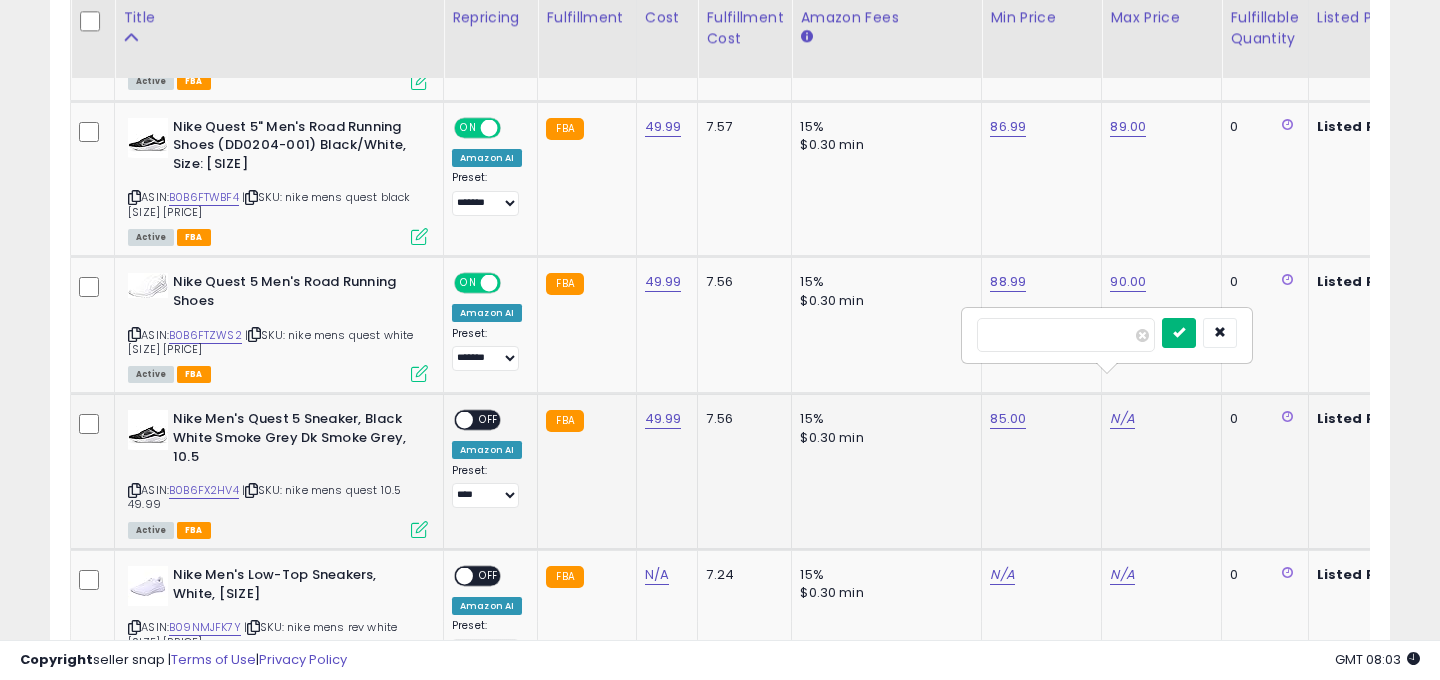 type on "**" 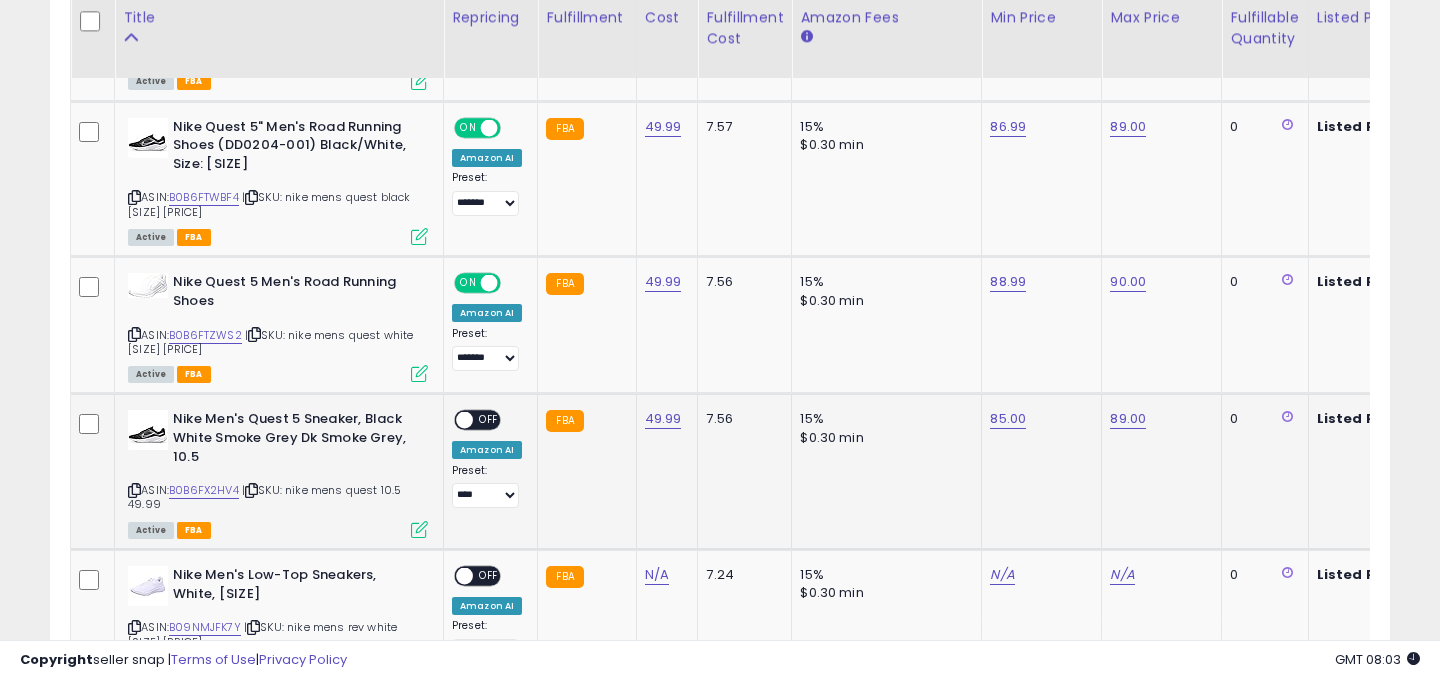 click at bounding box center (464, 420) 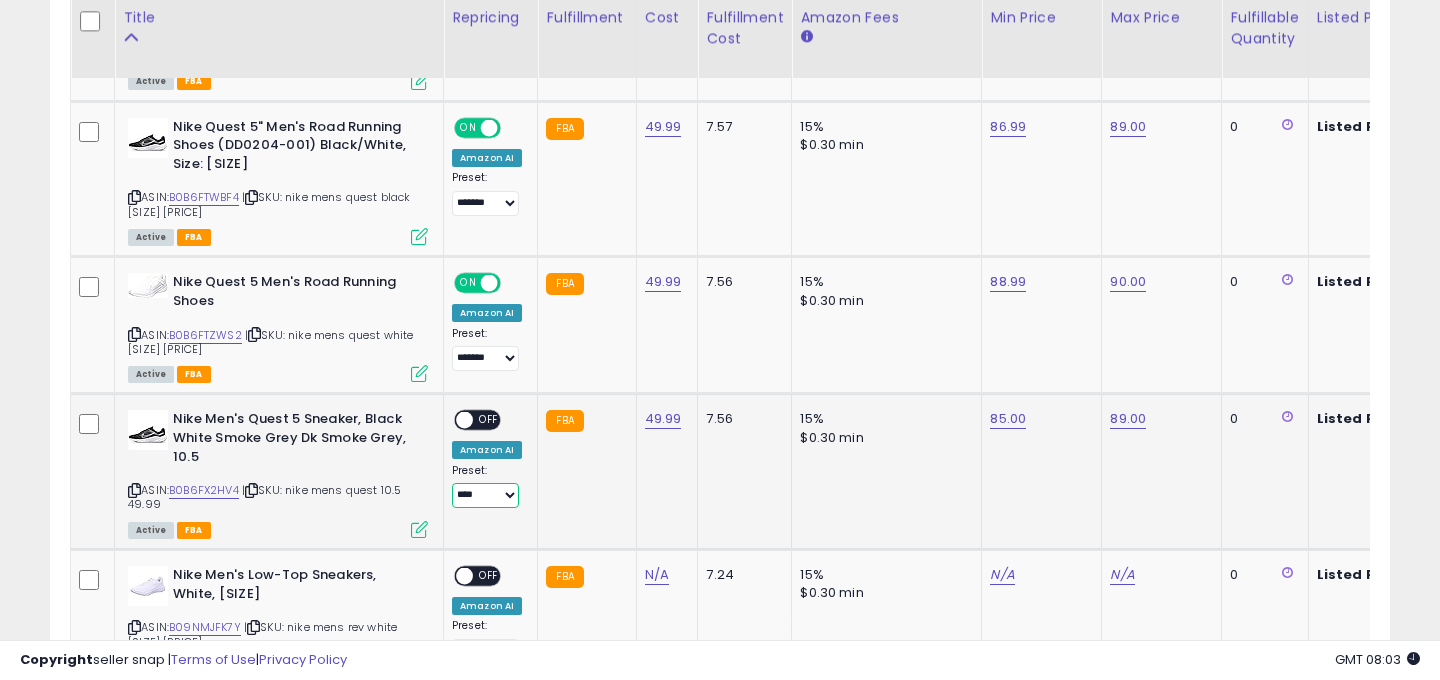 click on "**********" at bounding box center [485, 495] 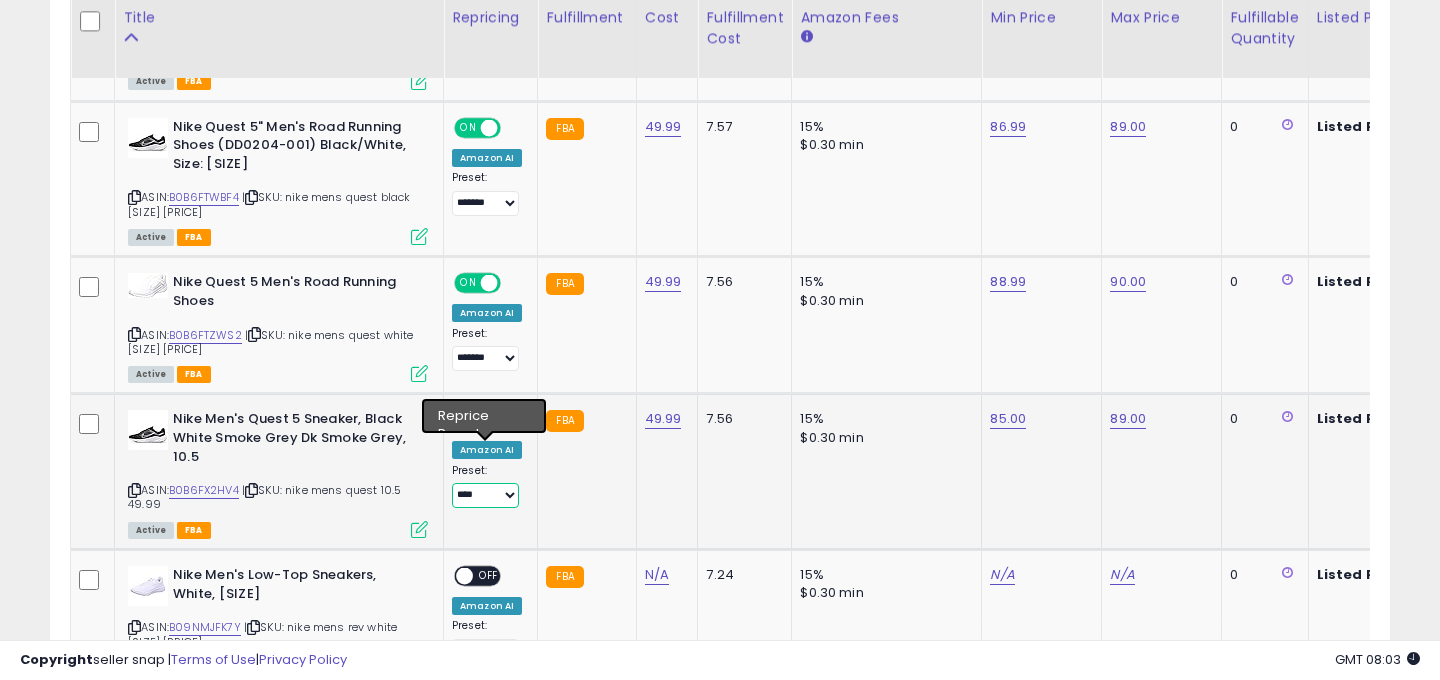 select on "*******" 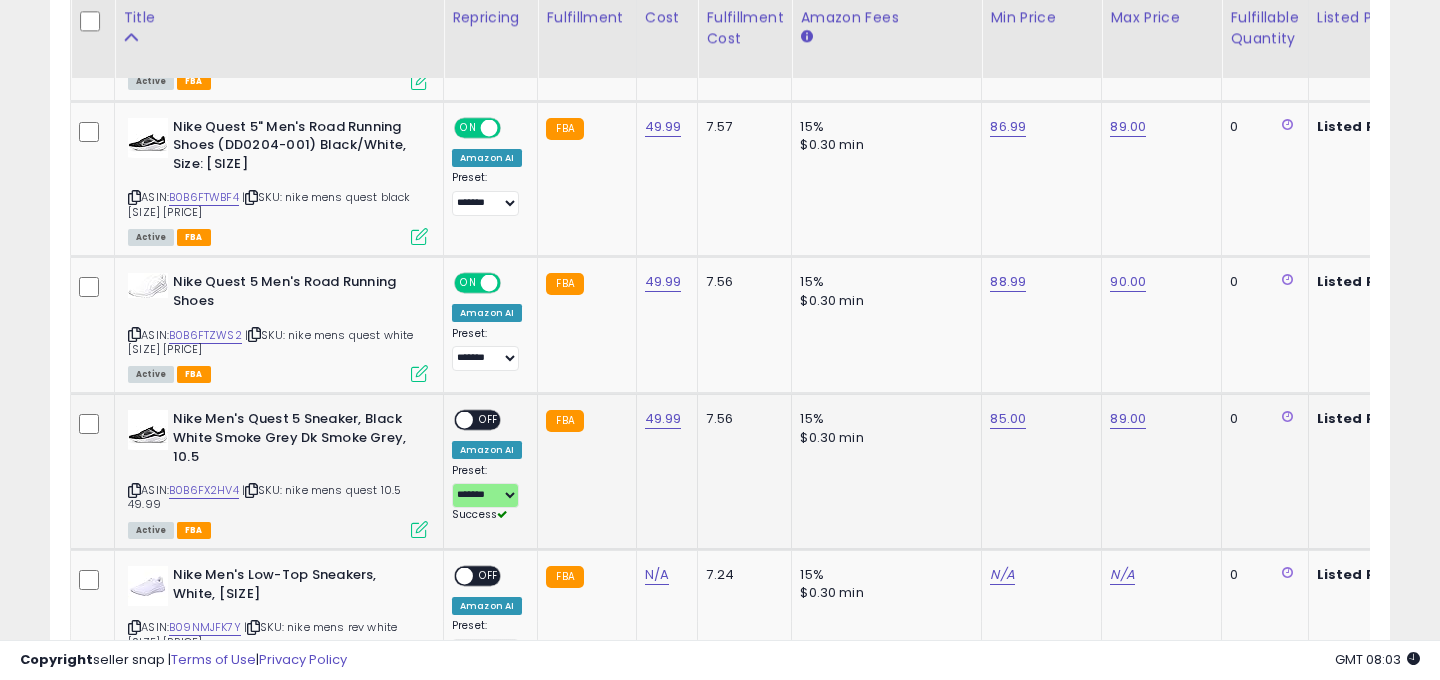 click on "OFF" at bounding box center (489, 420) 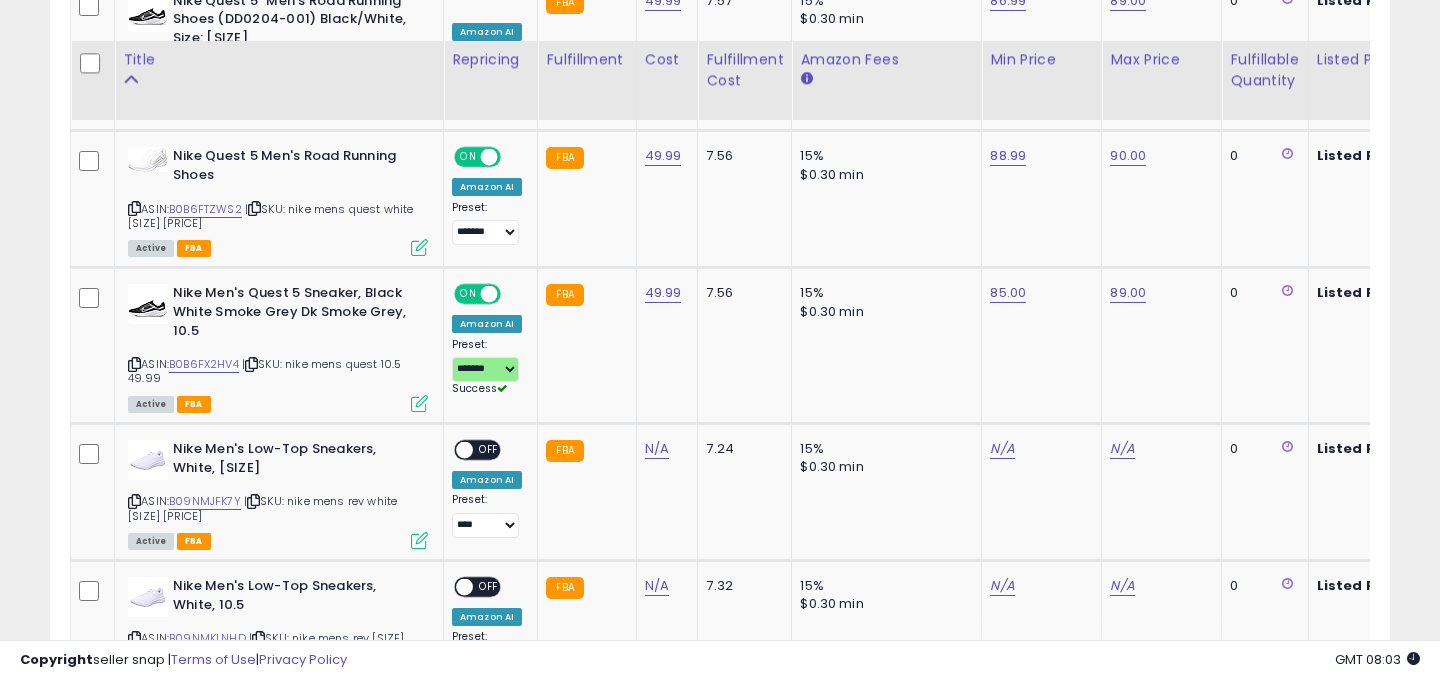 scroll, scrollTop: 2483, scrollLeft: 0, axis: vertical 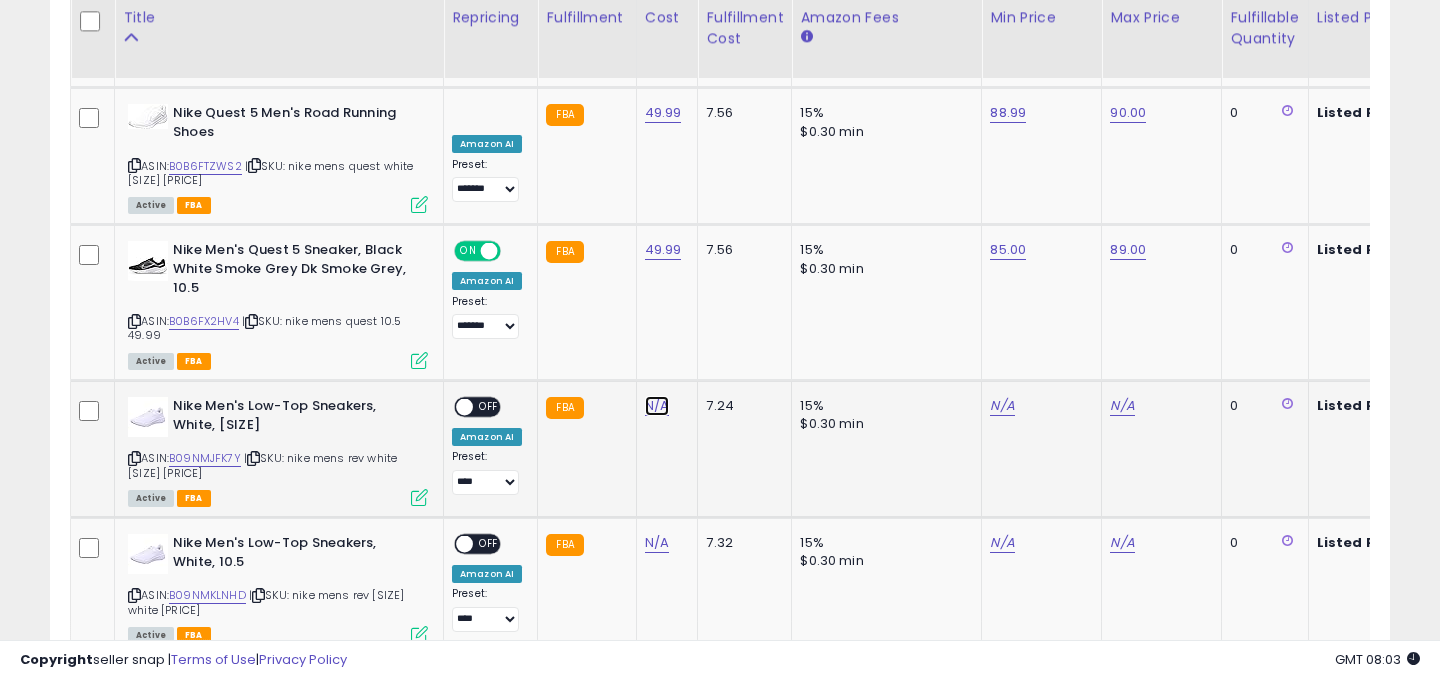 click on "N/A" at bounding box center (657, -1273) 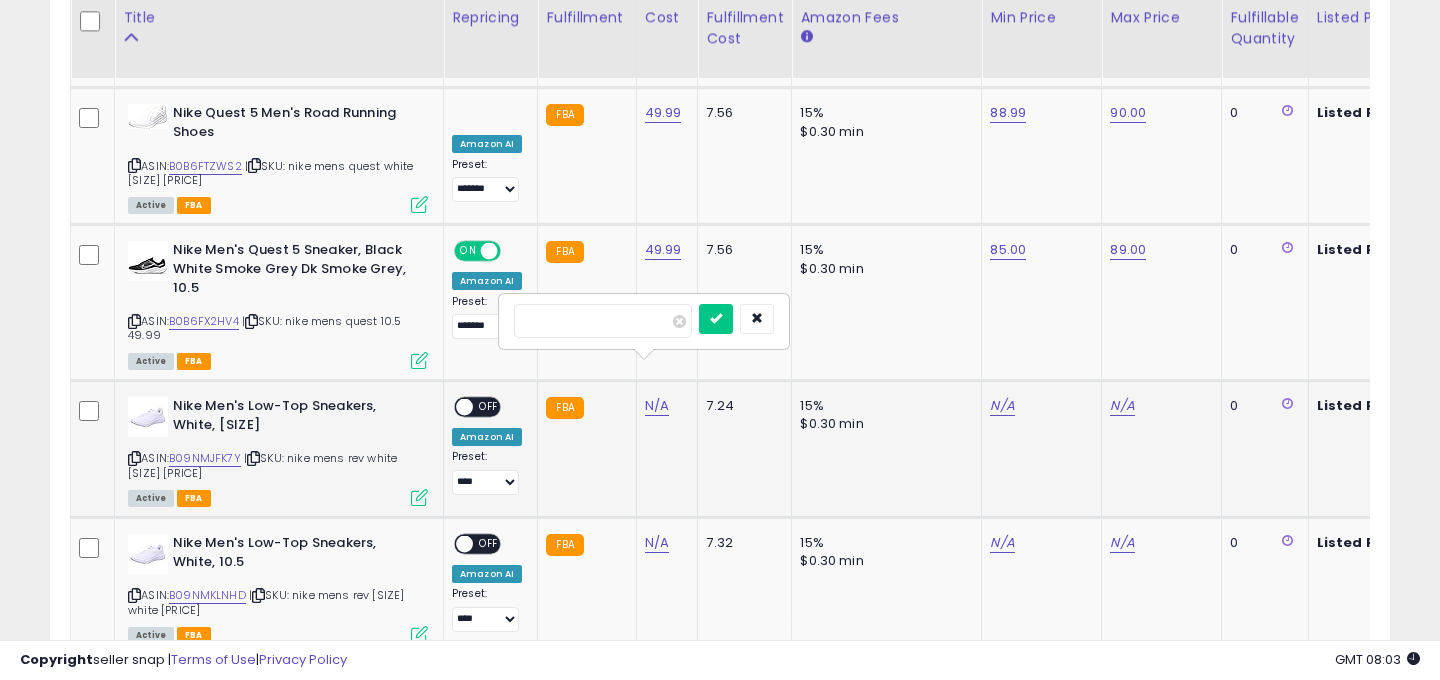 type on "*****" 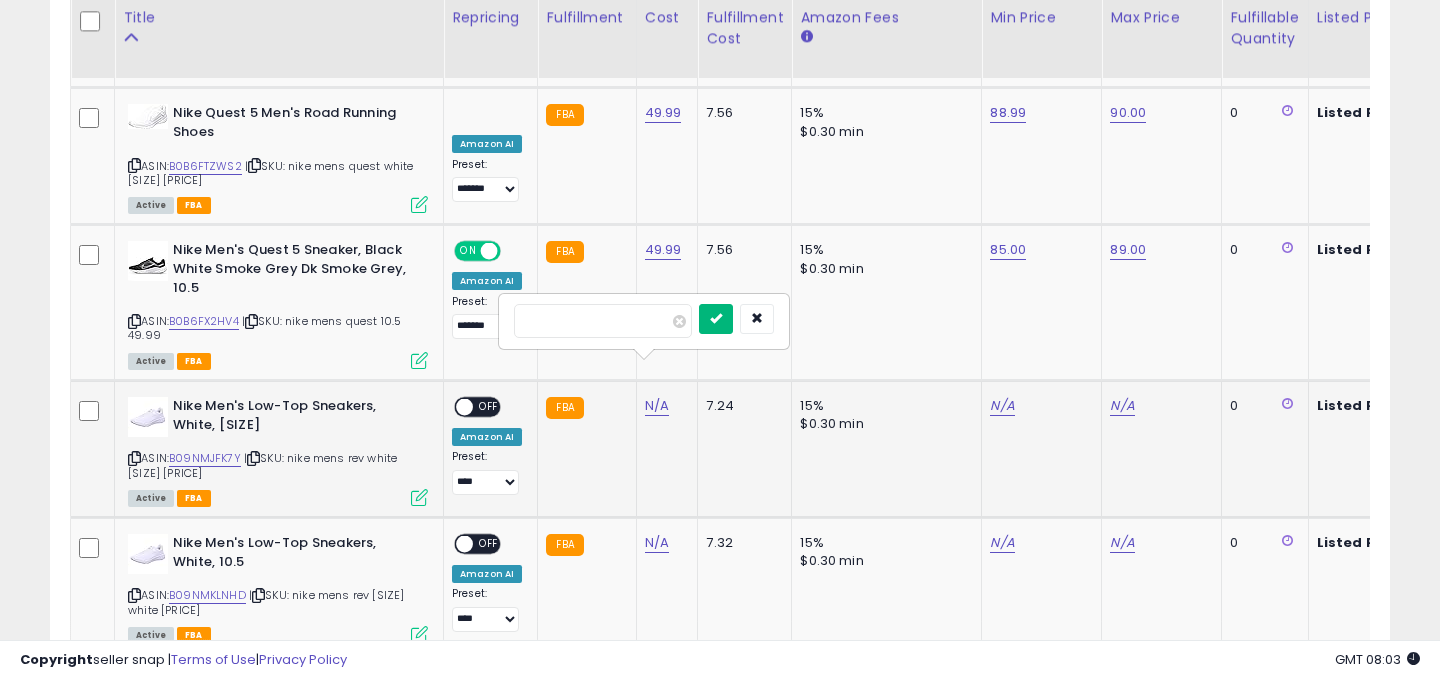 click at bounding box center (716, 318) 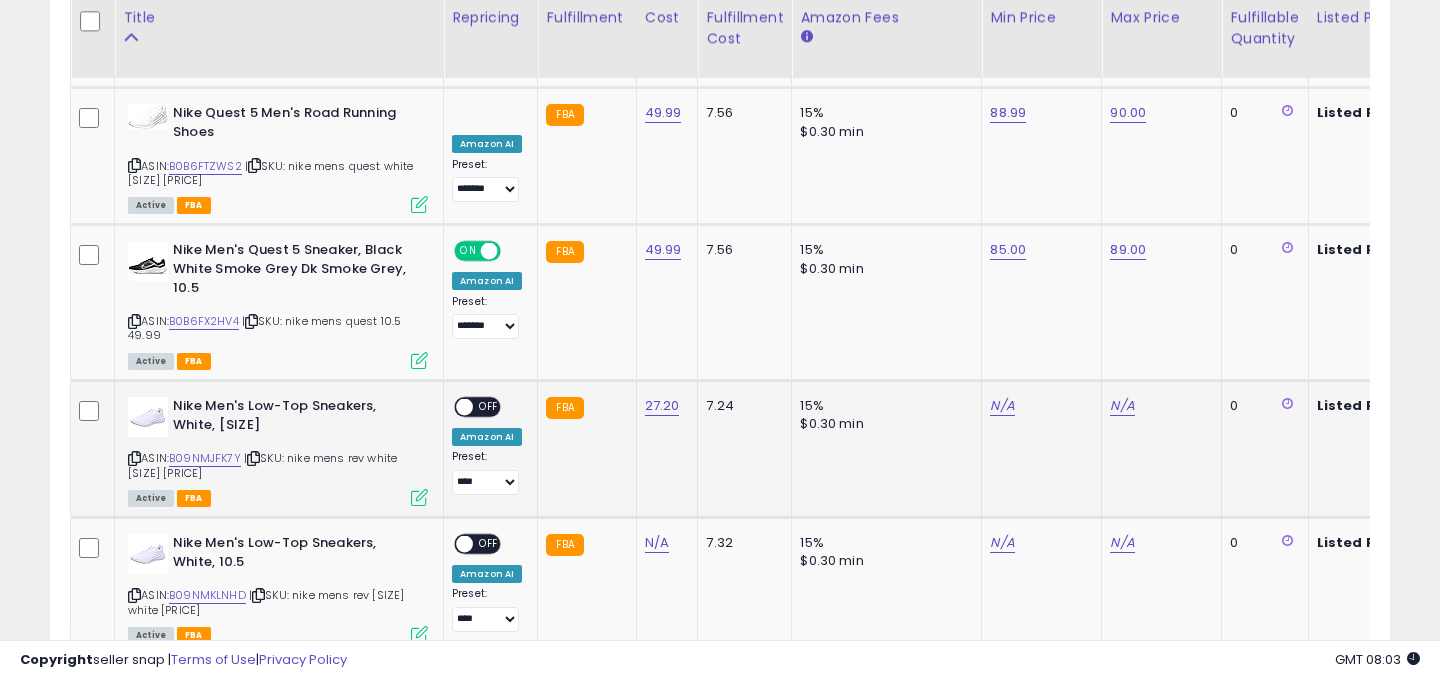 scroll, scrollTop: 0, scrollLeft: 195, axis: horizontal 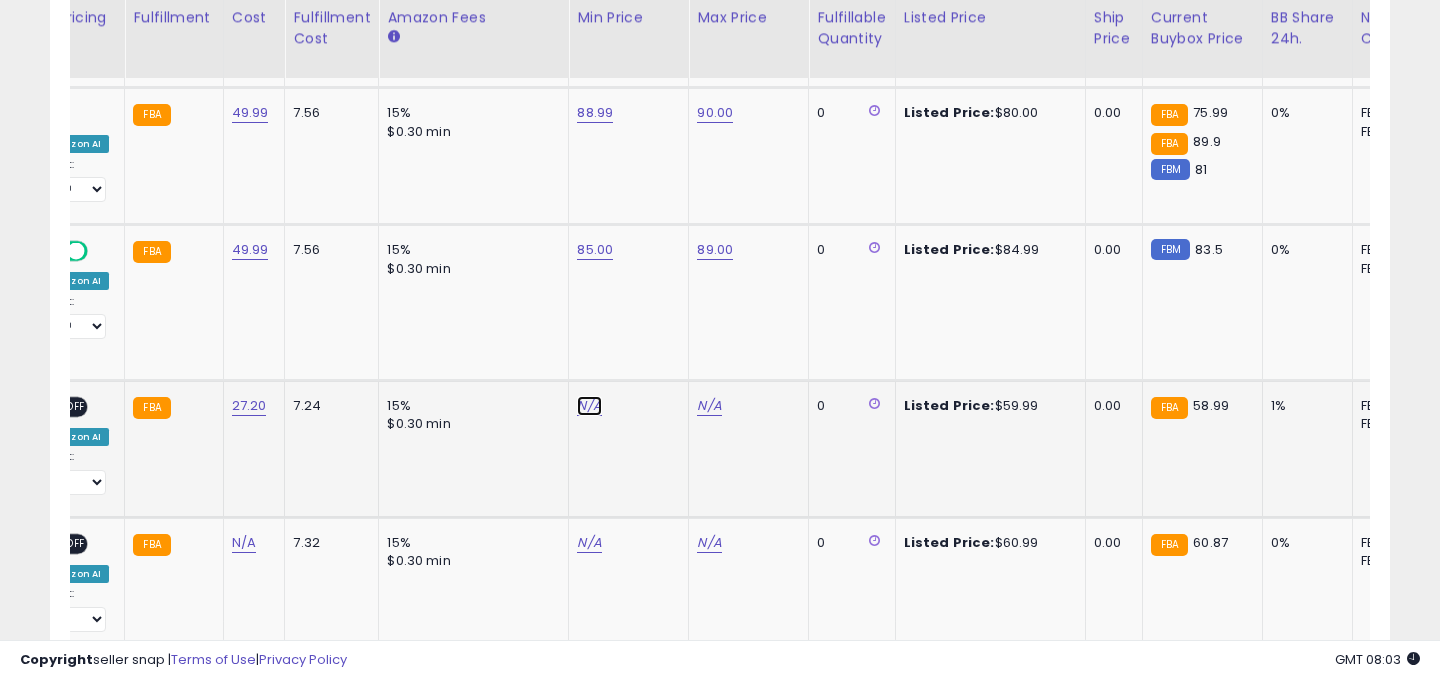 click on "N/A" at bounding box center (589, -1409) 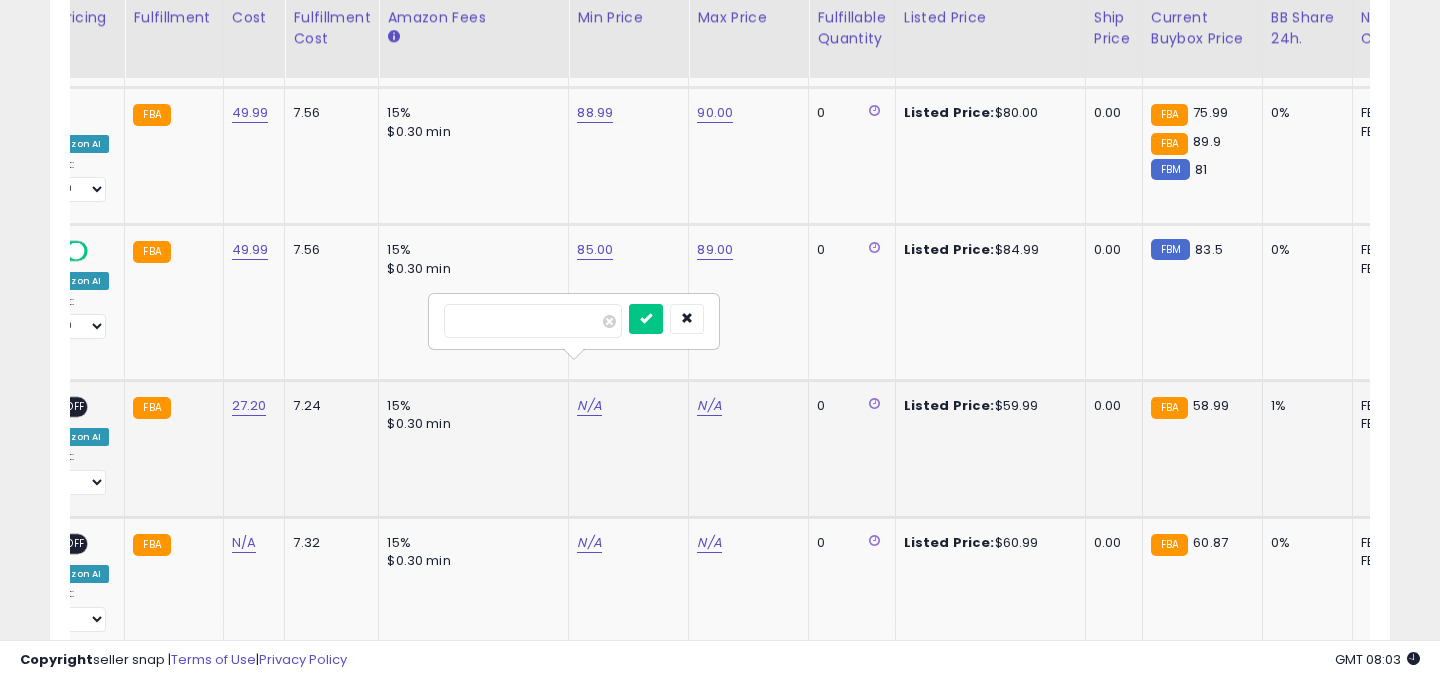 type on "*****" 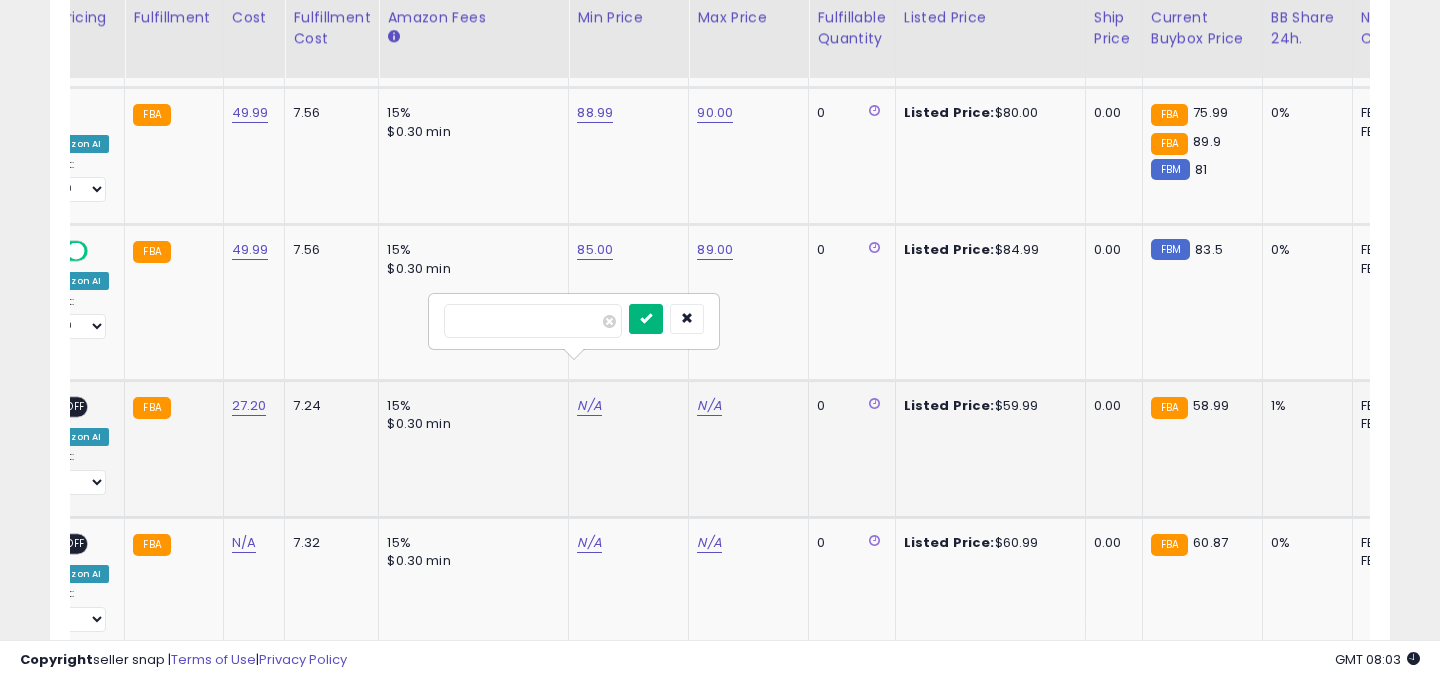 click at bounding box center [646, 318] 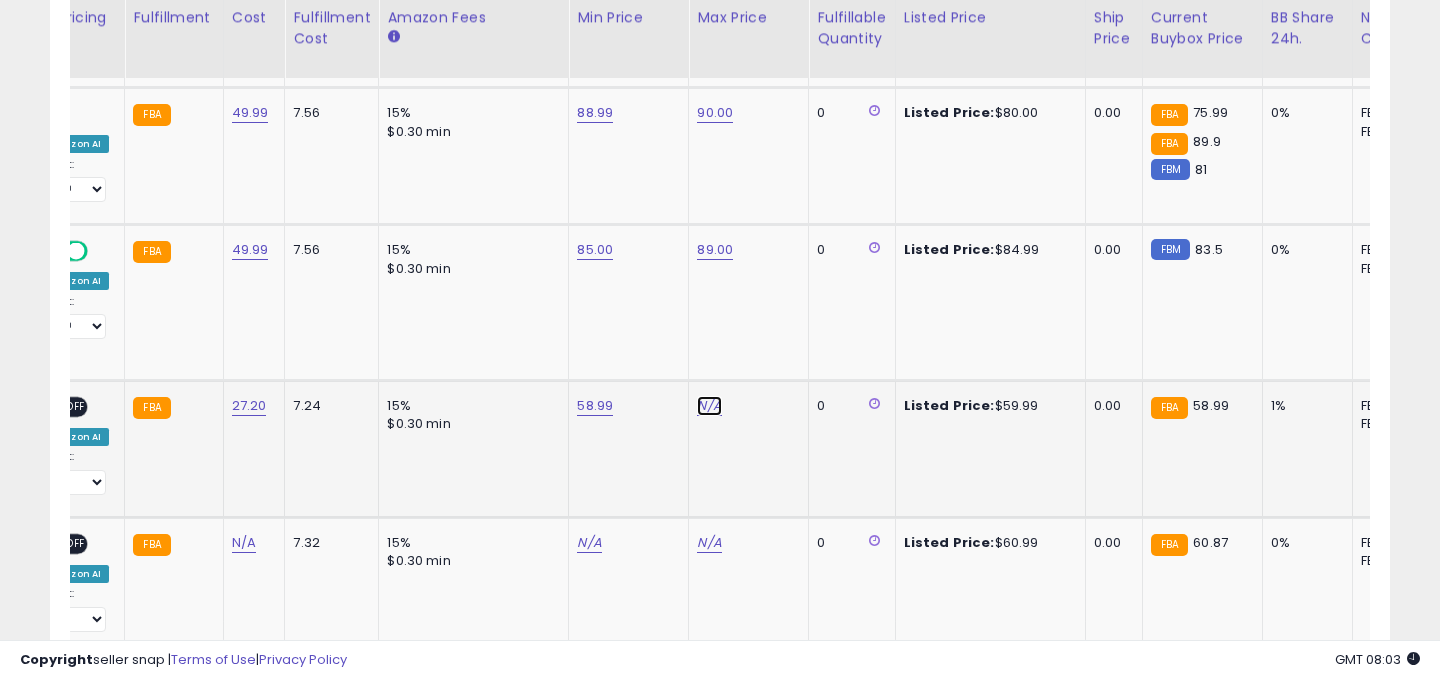 click on "N/A" at bounding box center [709, -1409] 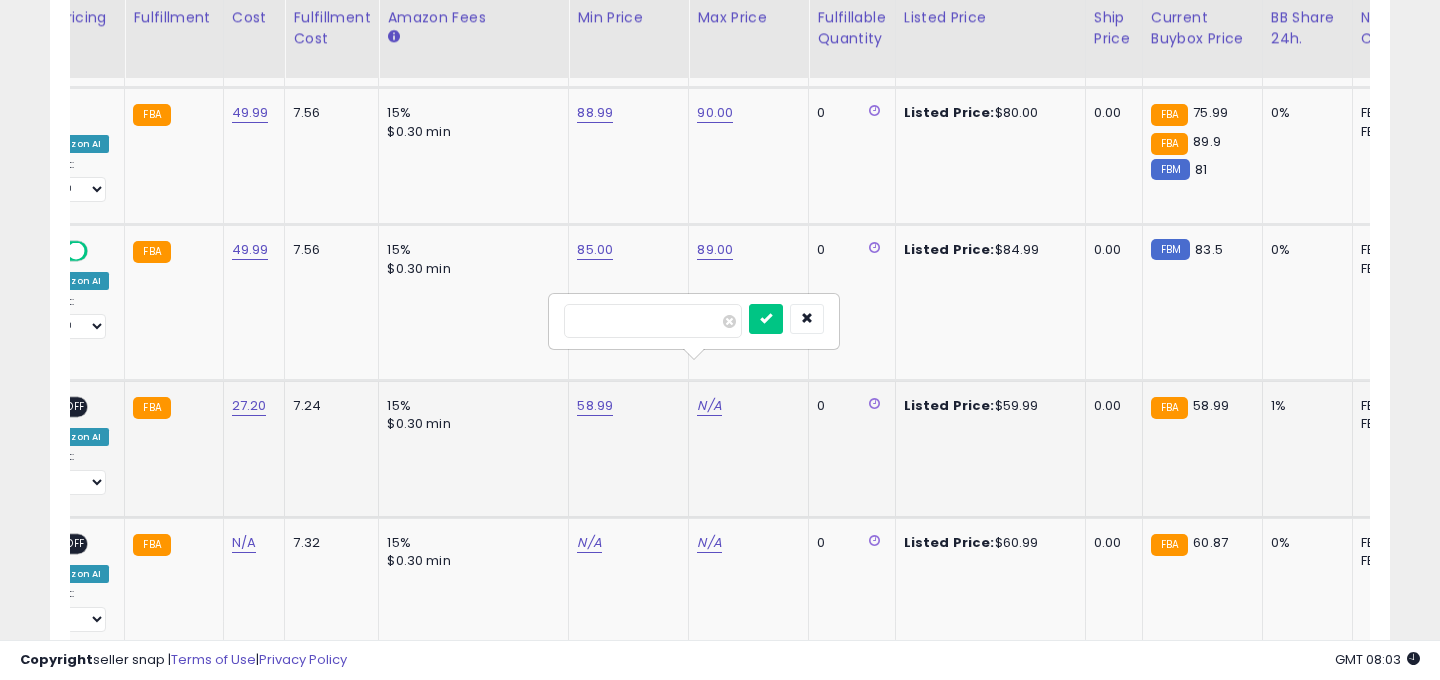 type on "**" 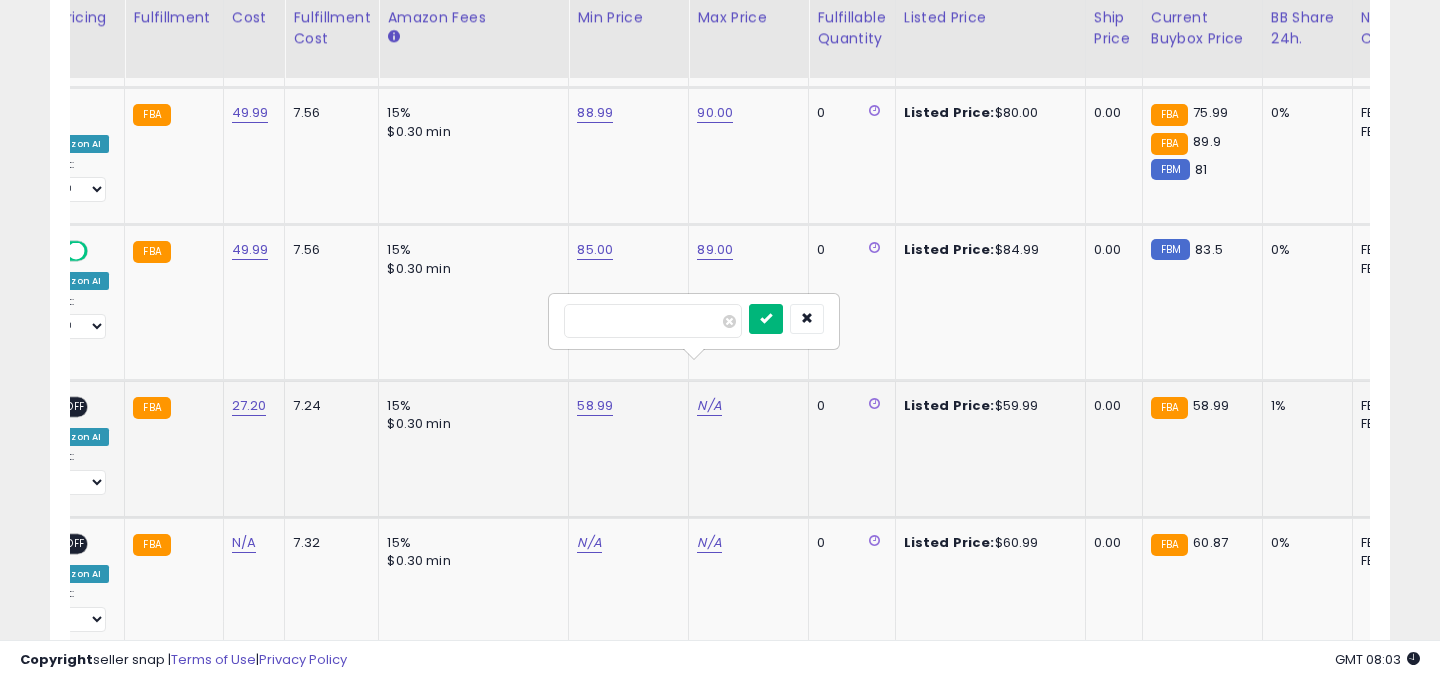click at bounding box center (766, 318) 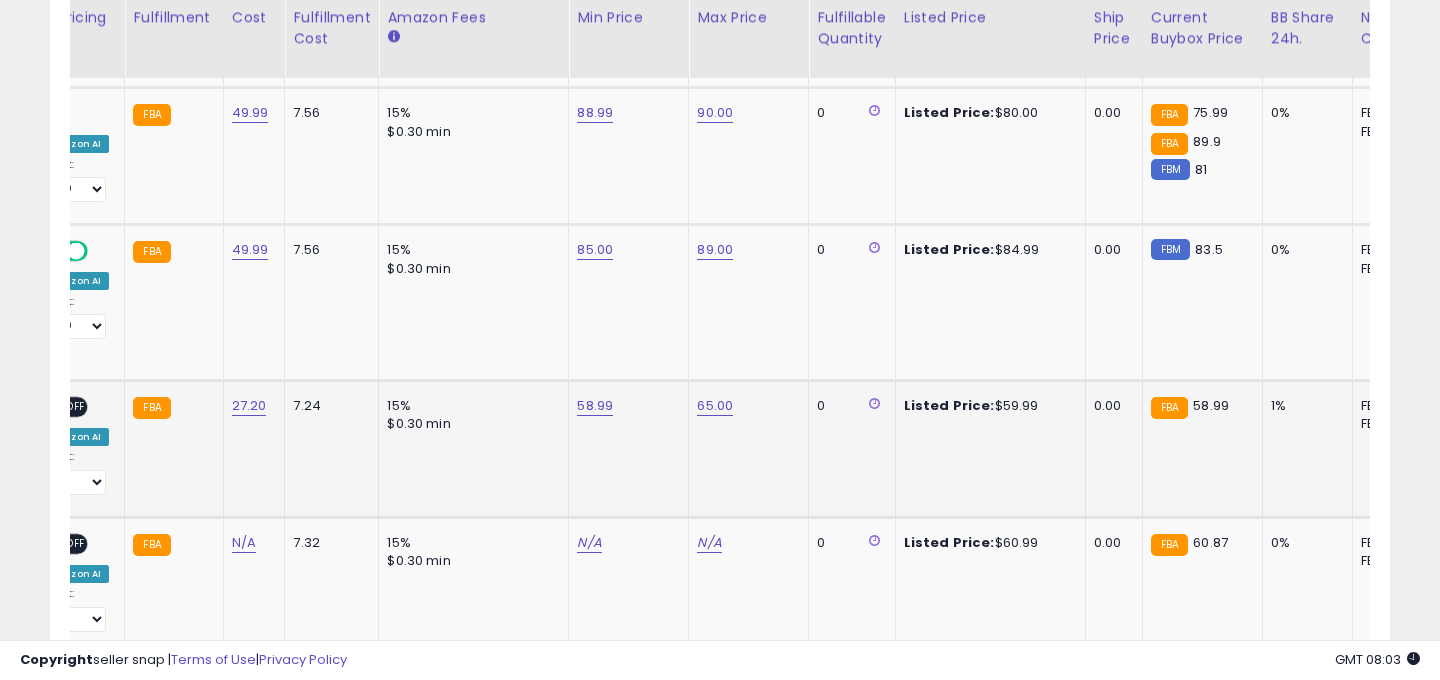 scroll, scrollTop: 0, scrollLeft: 259, axis: horizontal 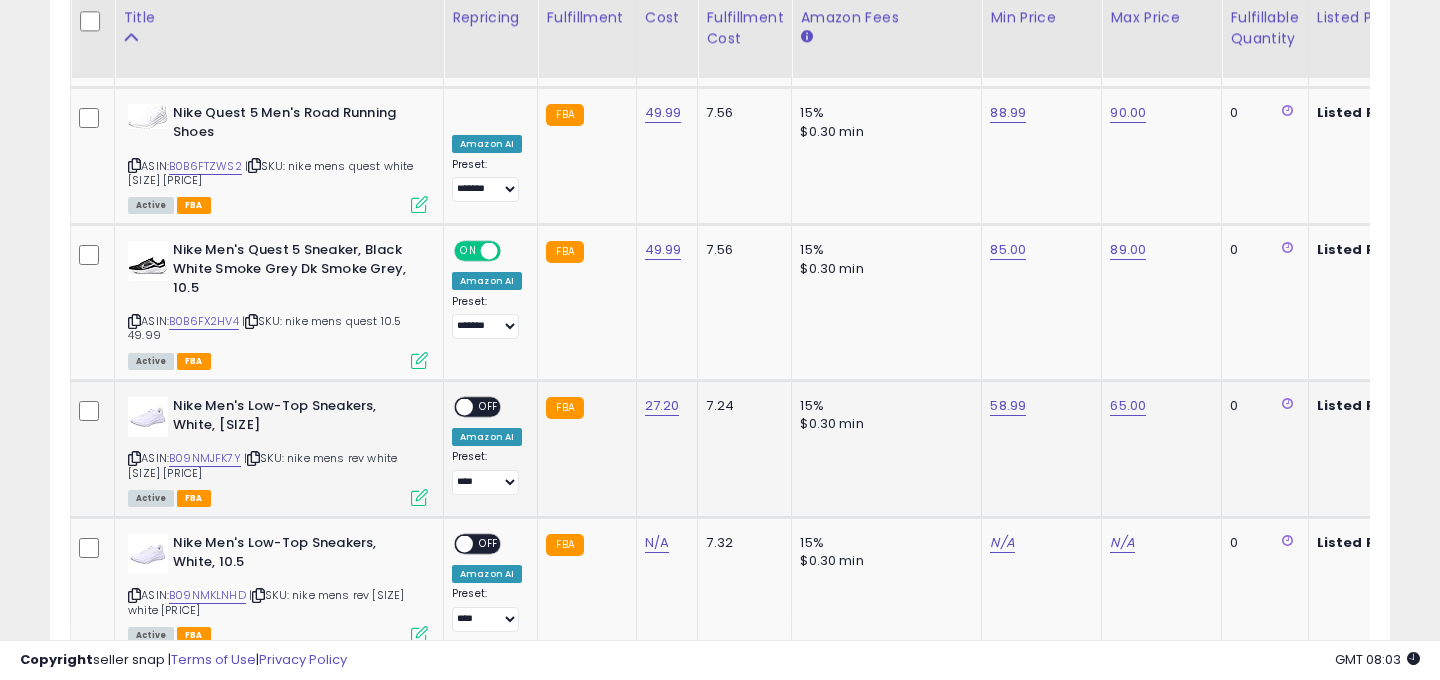 click on "ON" at bounding box center [444, 407] 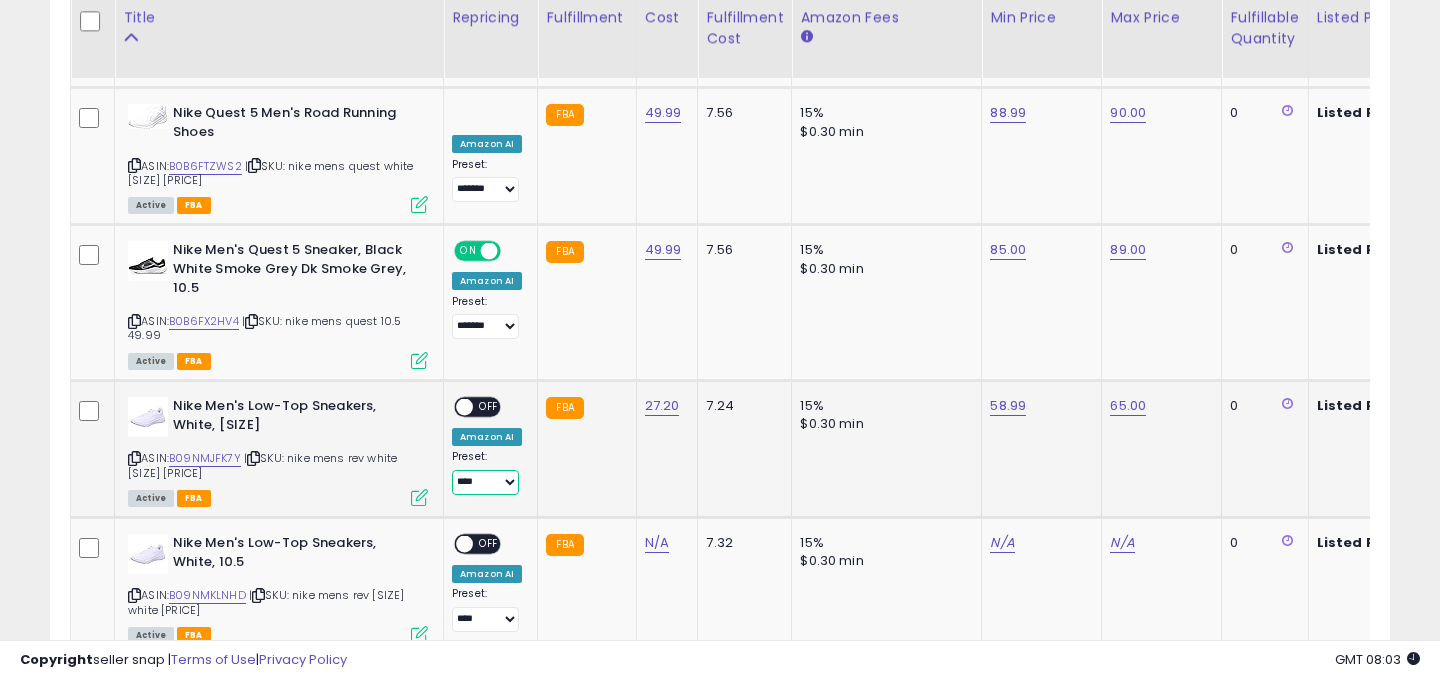 click on "**********" at bounding box center [485, 482] 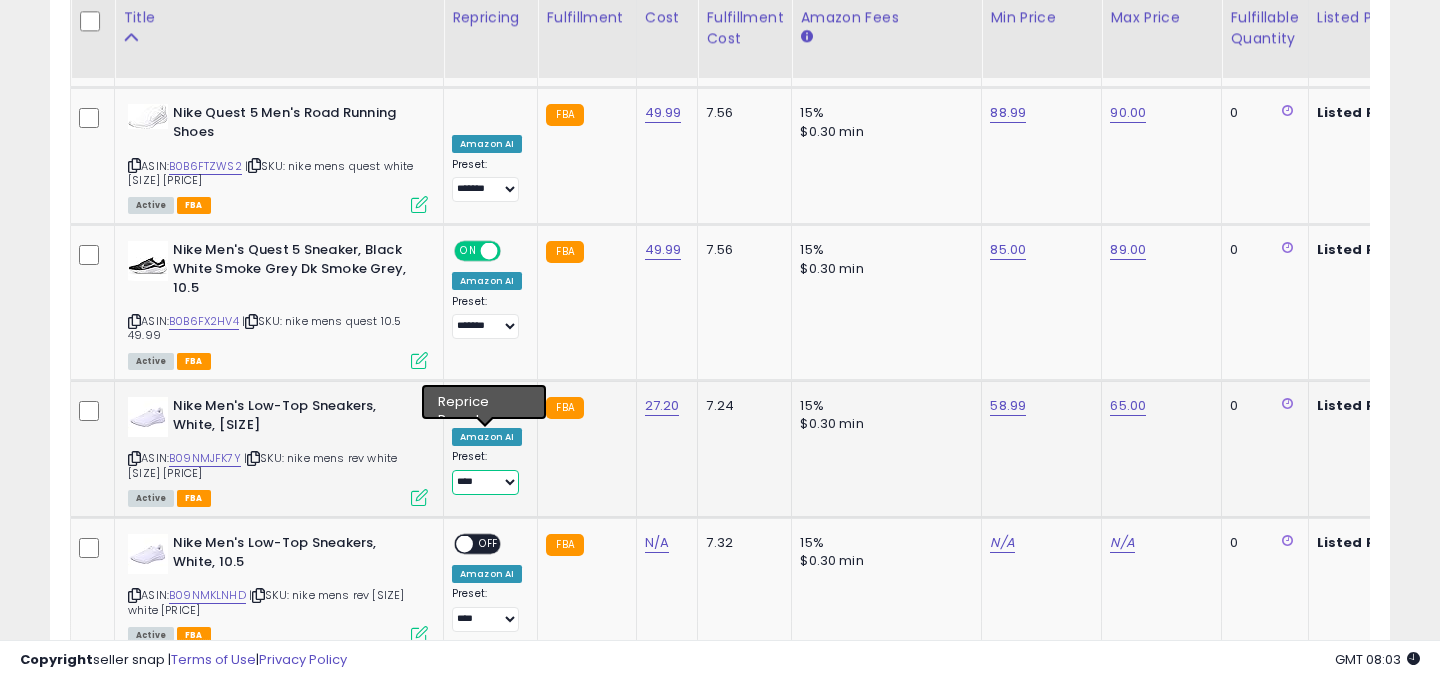 select on "*******" 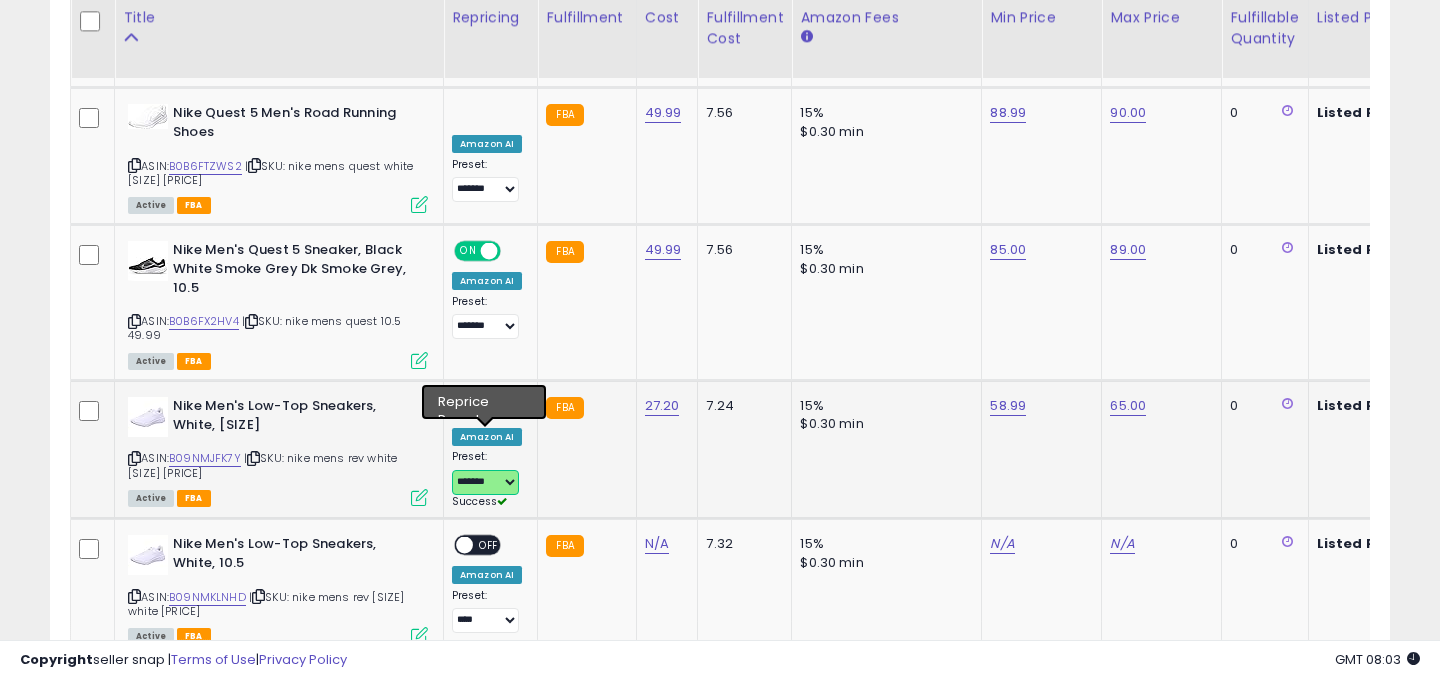 click at bounding box center [464, 407] 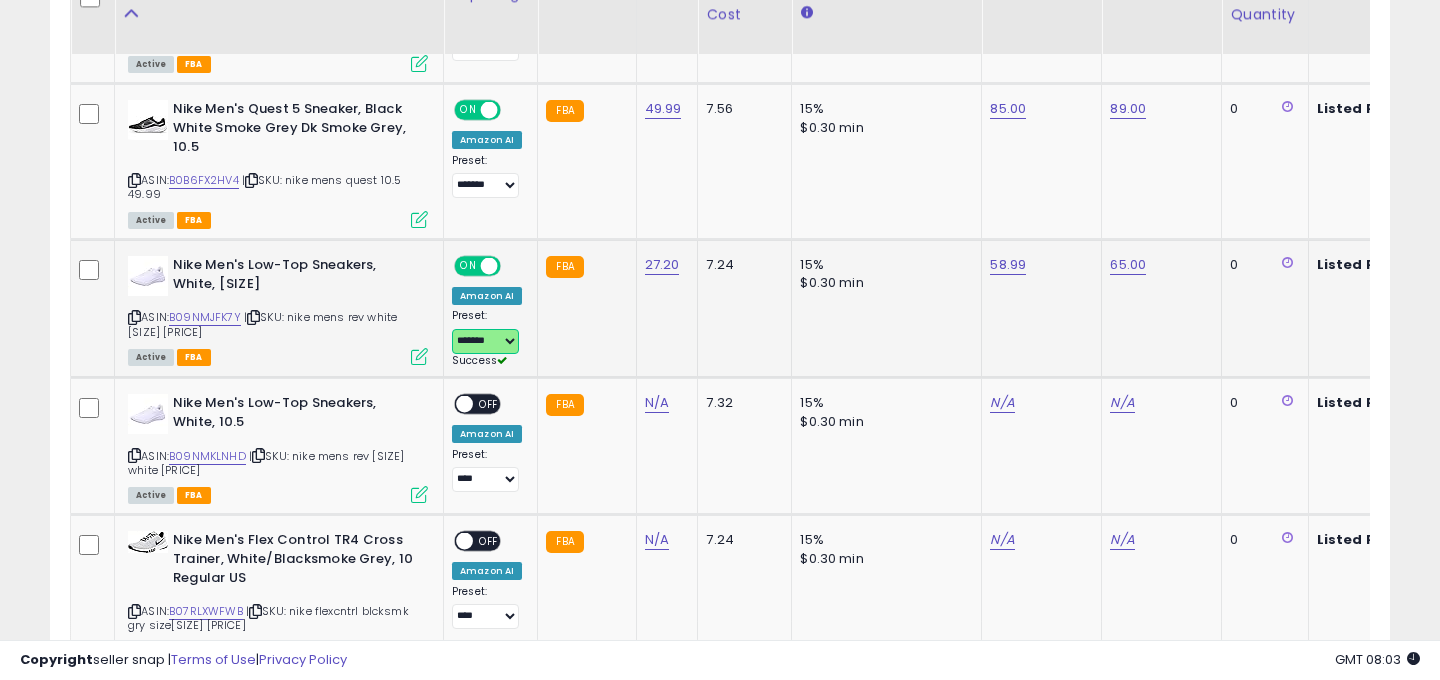 scroll, scrollTop: 2637, scrollLeft: 0, axis: vertical 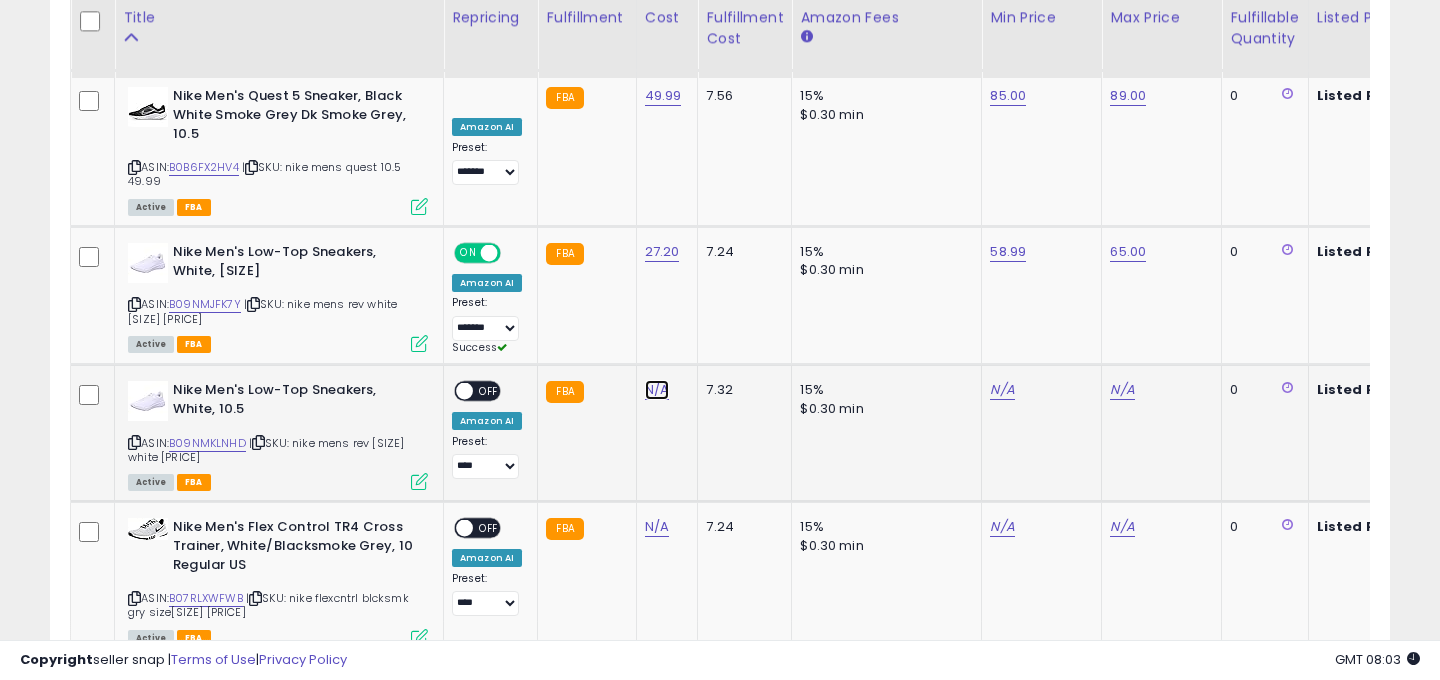 click on "N/A" at bounding box center (657, -1427) 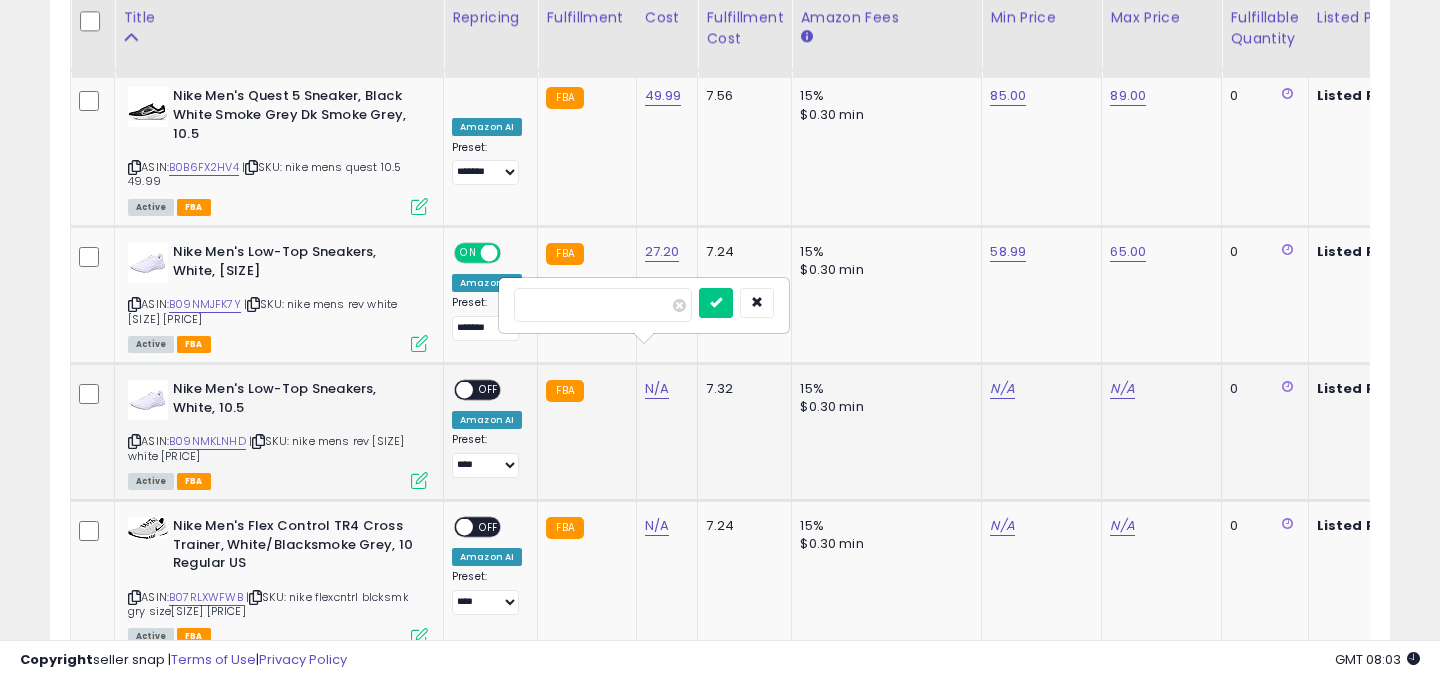 type on "*****" 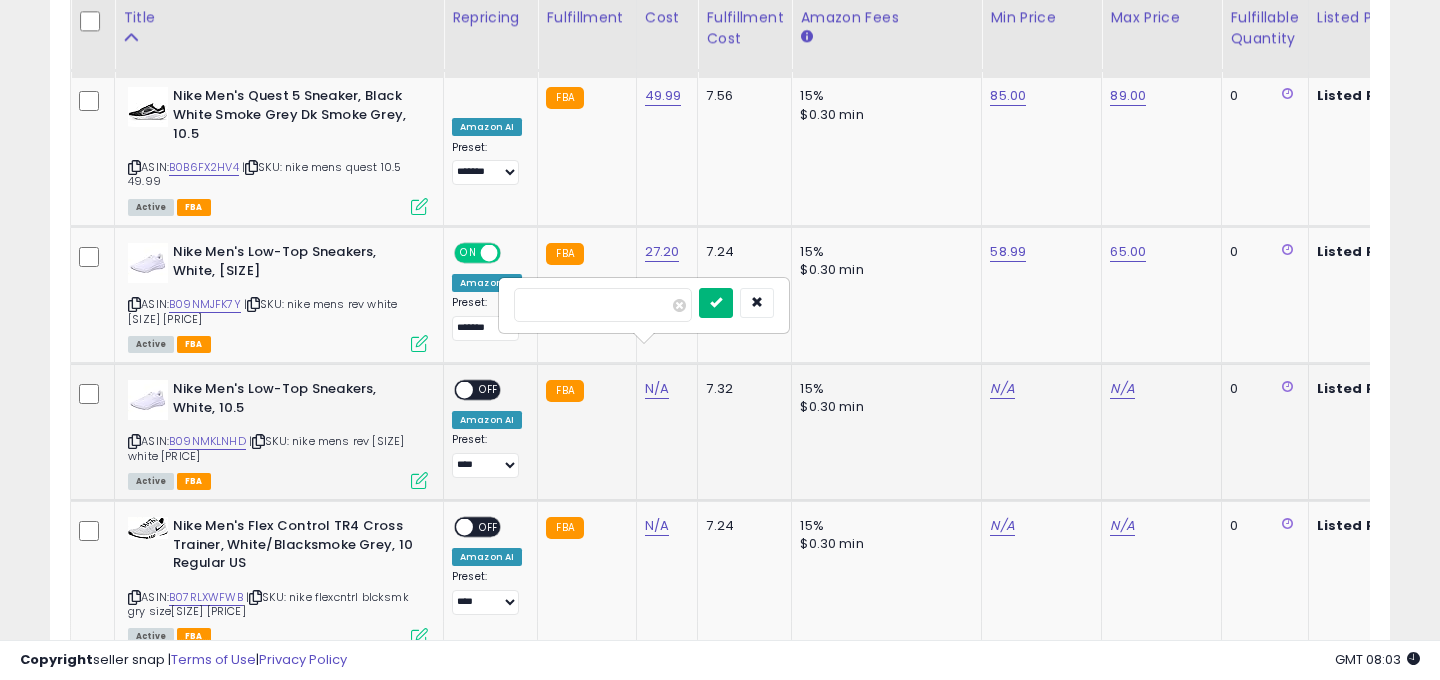 click at bounding box center (716, 302) 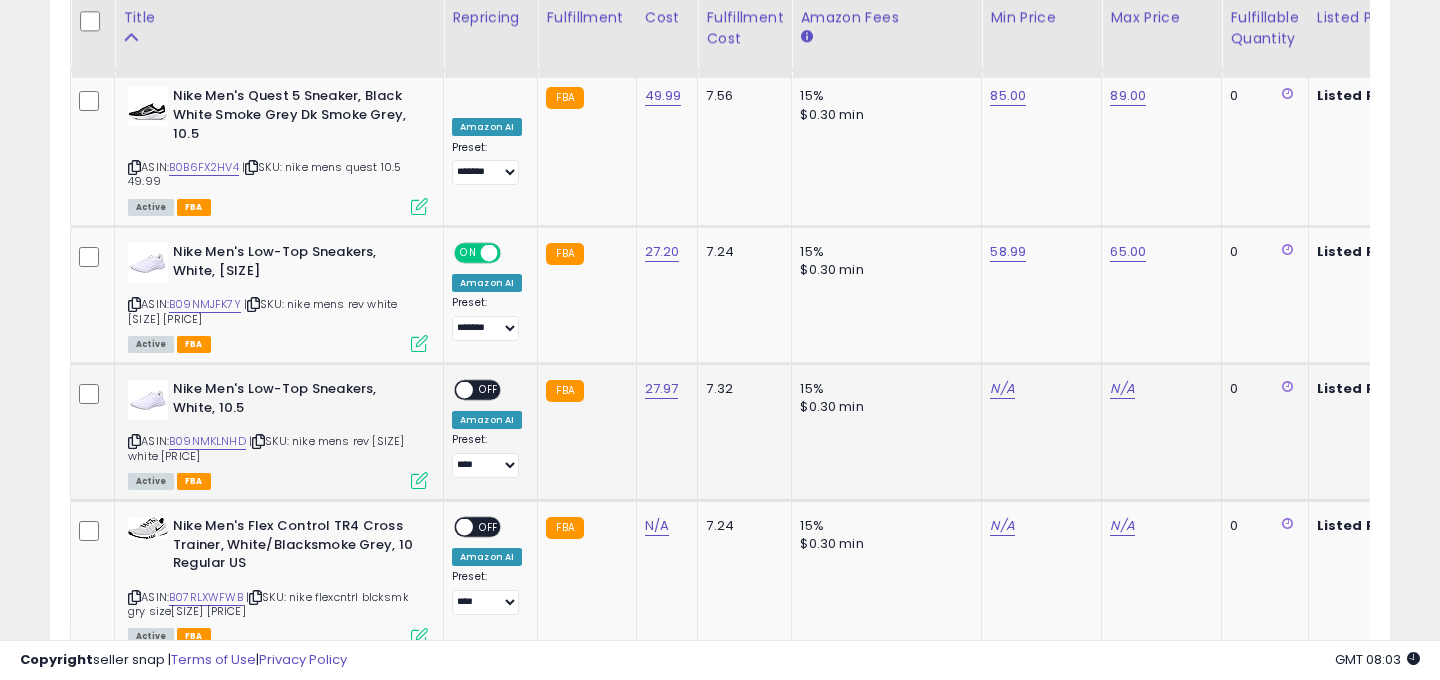 scroll, scrollTop: 0, scrollLeft: 262, axis: horizontal 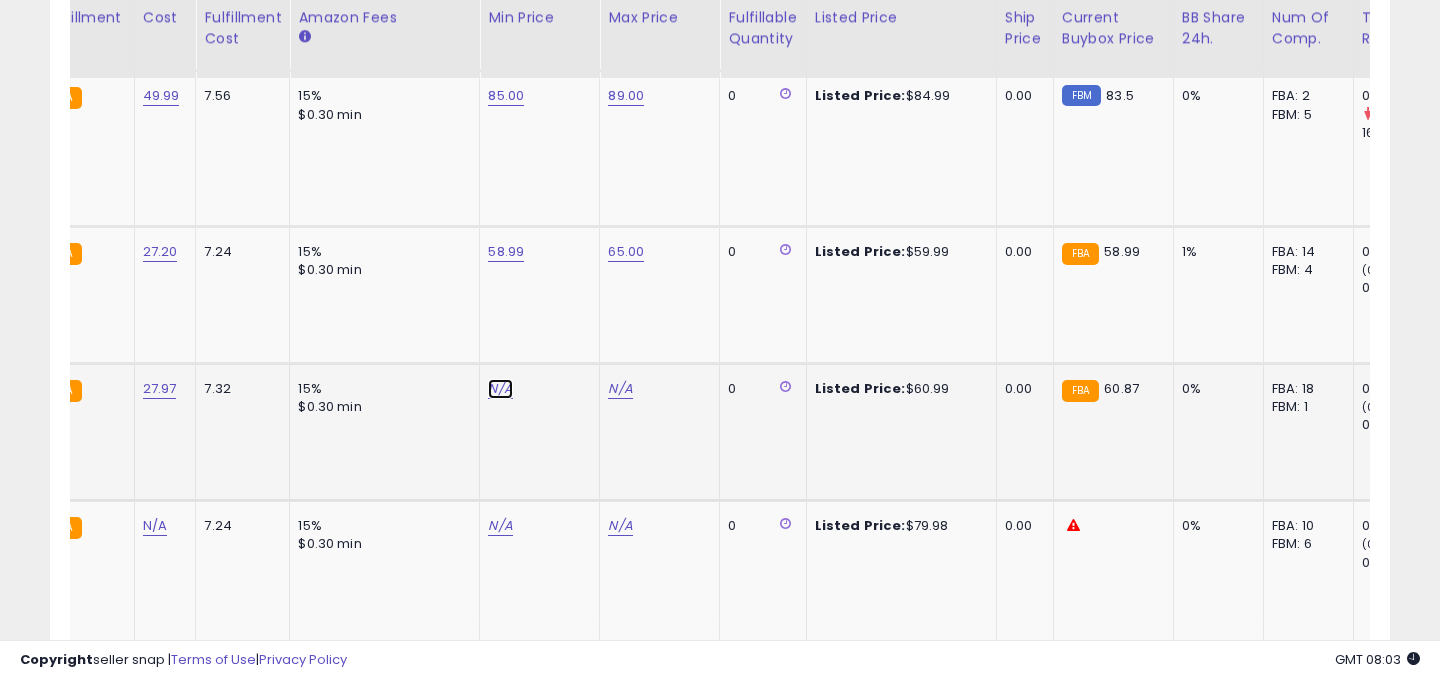 click on "N/A" at bounding box center [500, -1563] 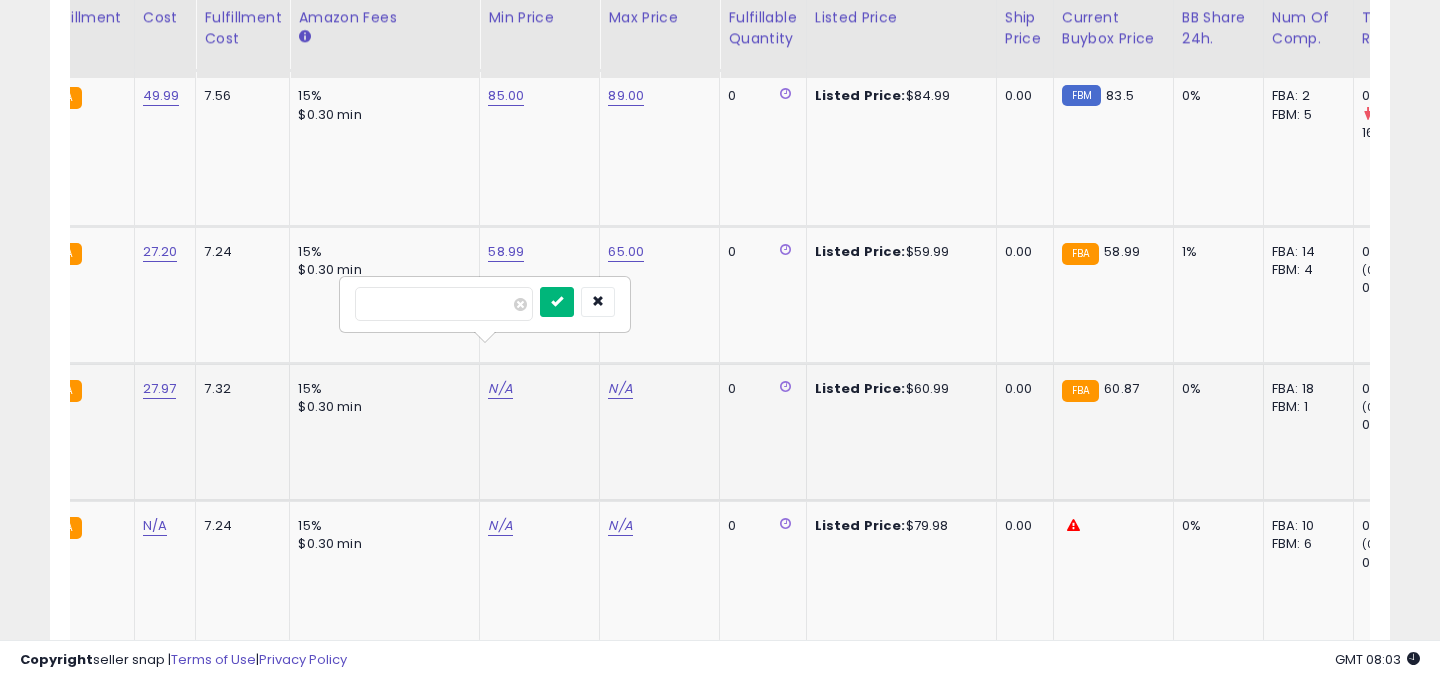 type on "****" 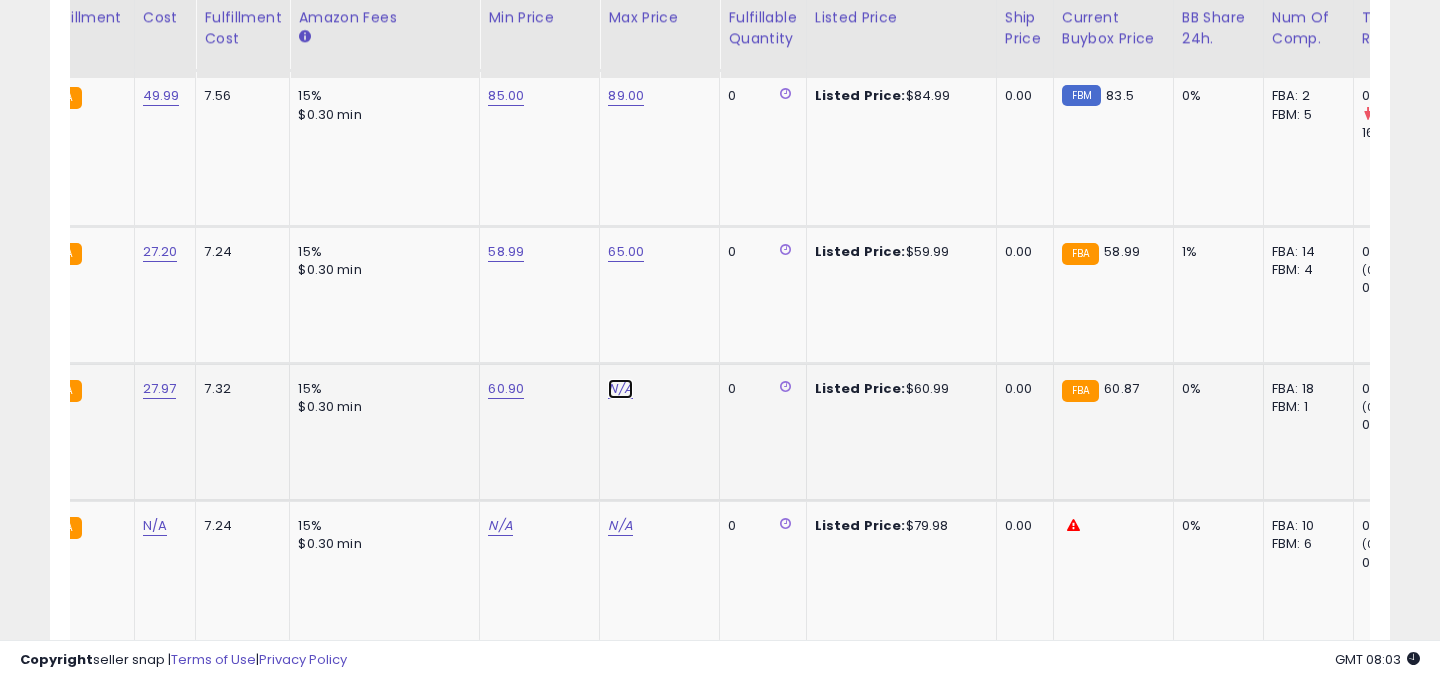 click on "N/A" at bounding box center [620, -1563] 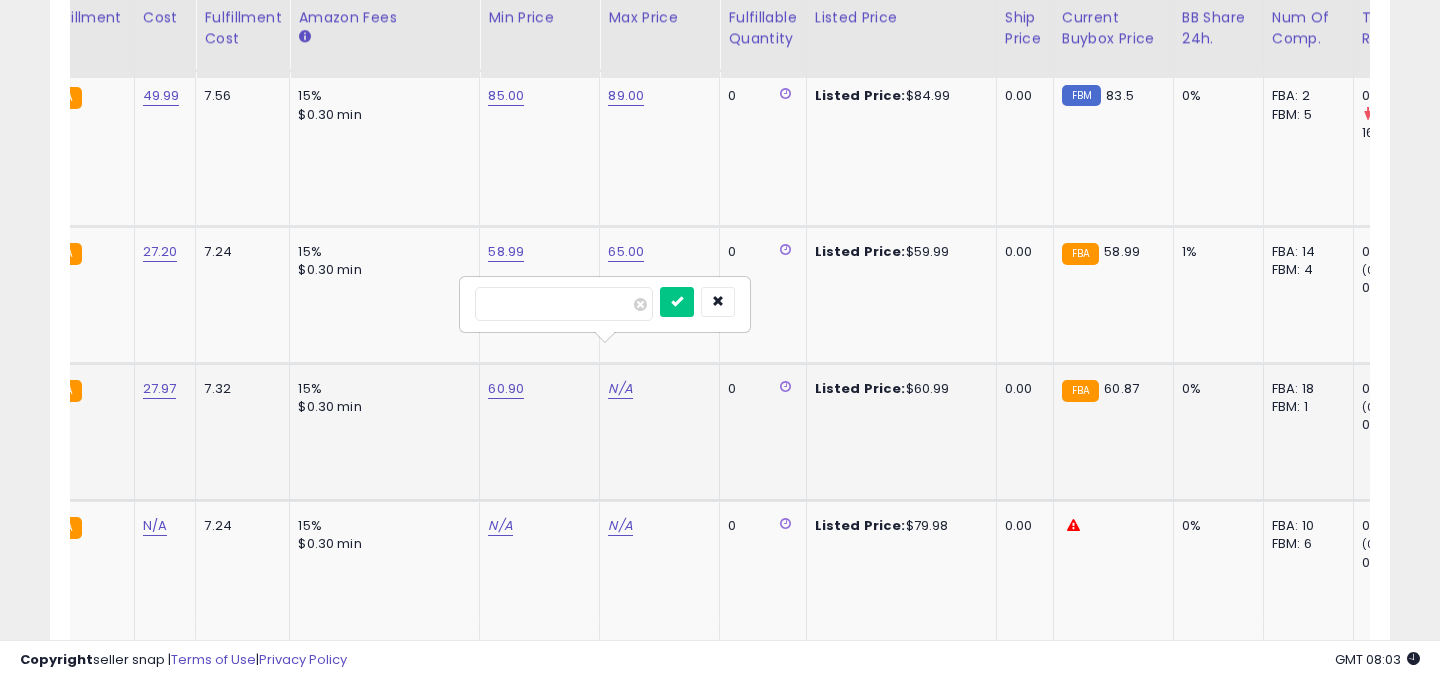 type on "**" 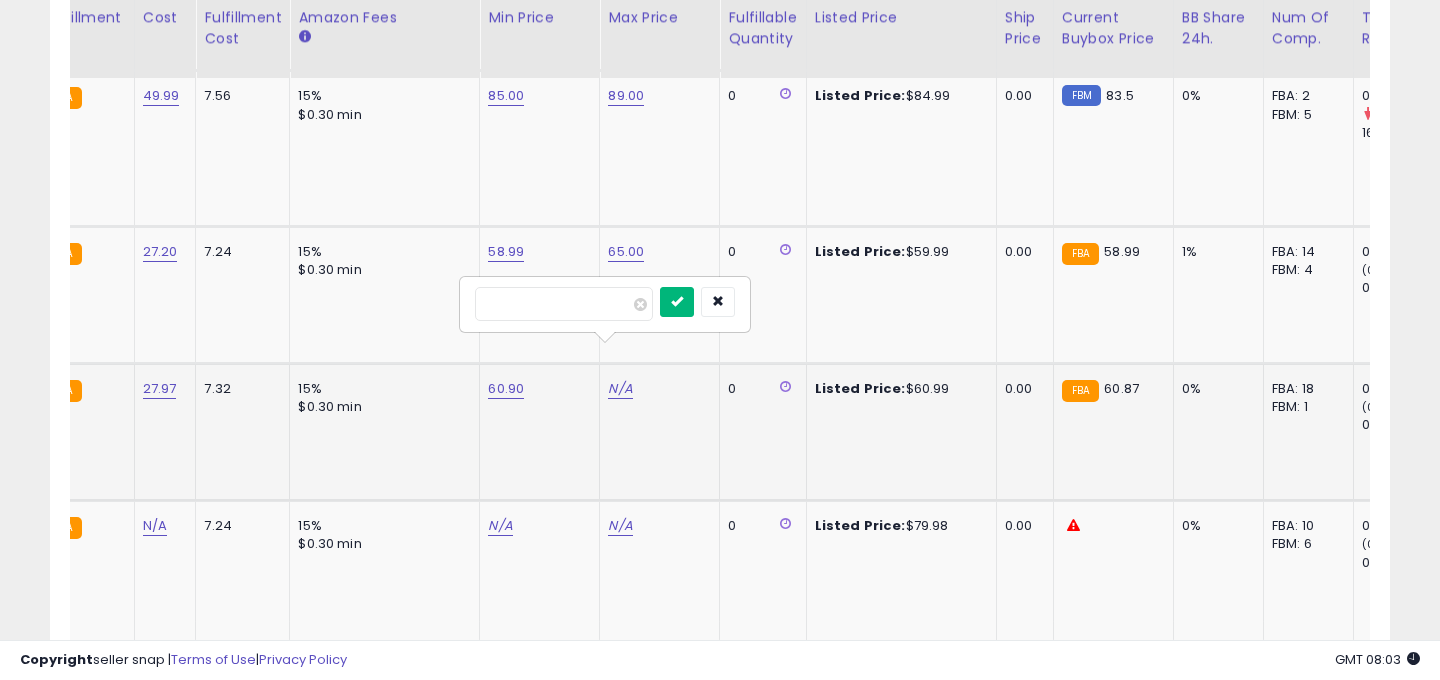 click at bounding box center [677, 302] 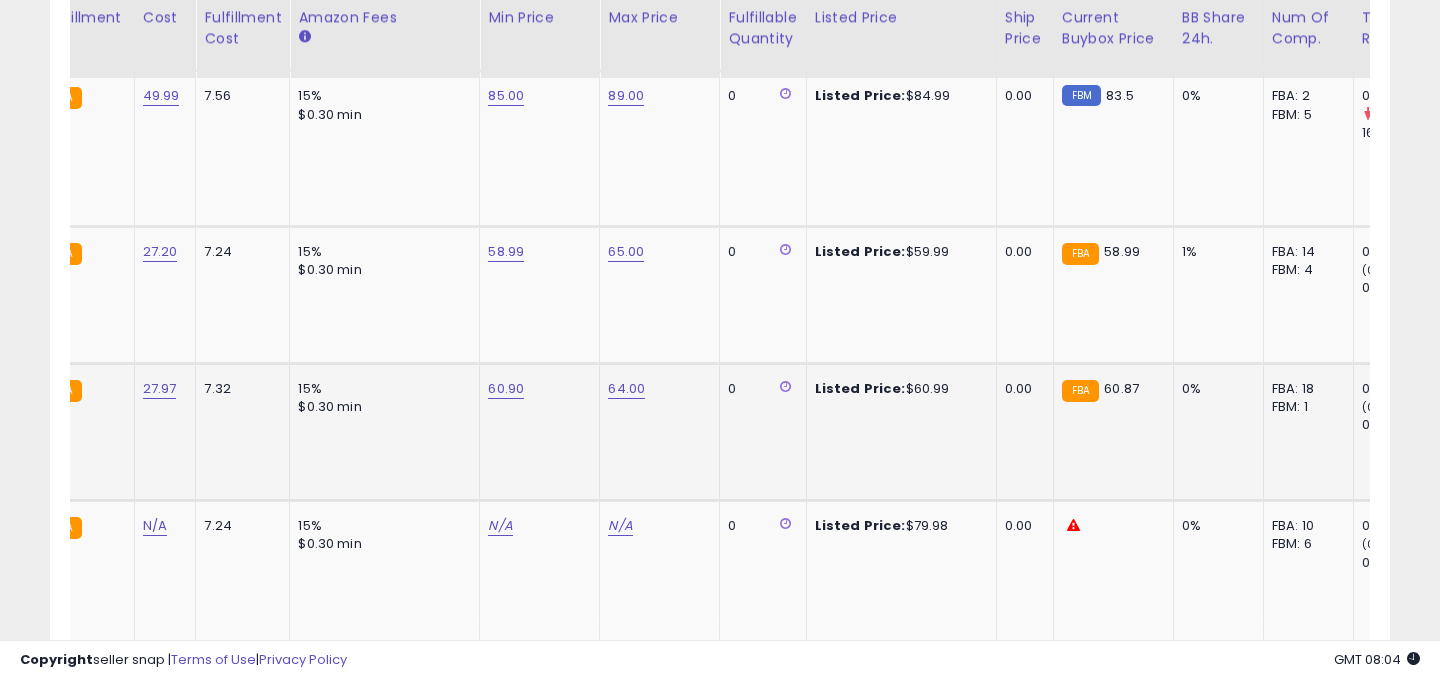 scroll, scrollTop: 0, scrollLeft: 332, axis: horizontal 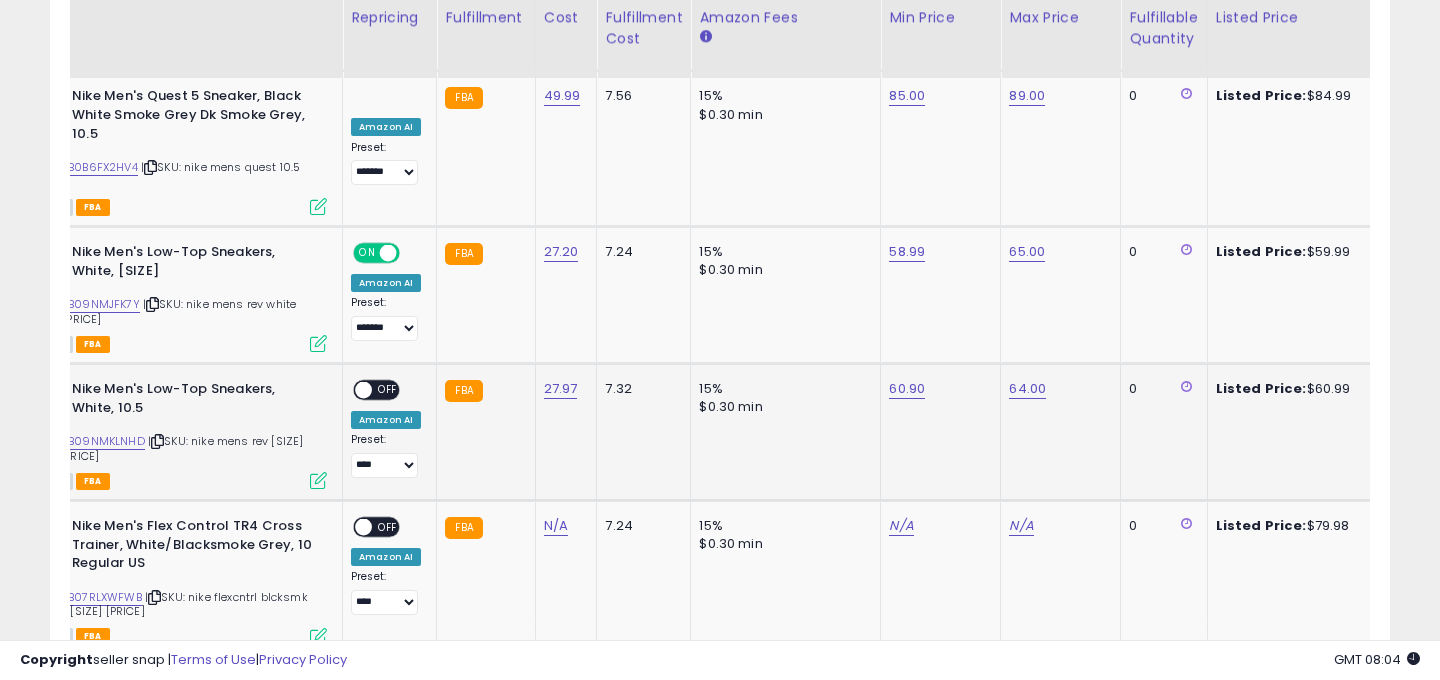 click at bounding box center (363, 390) 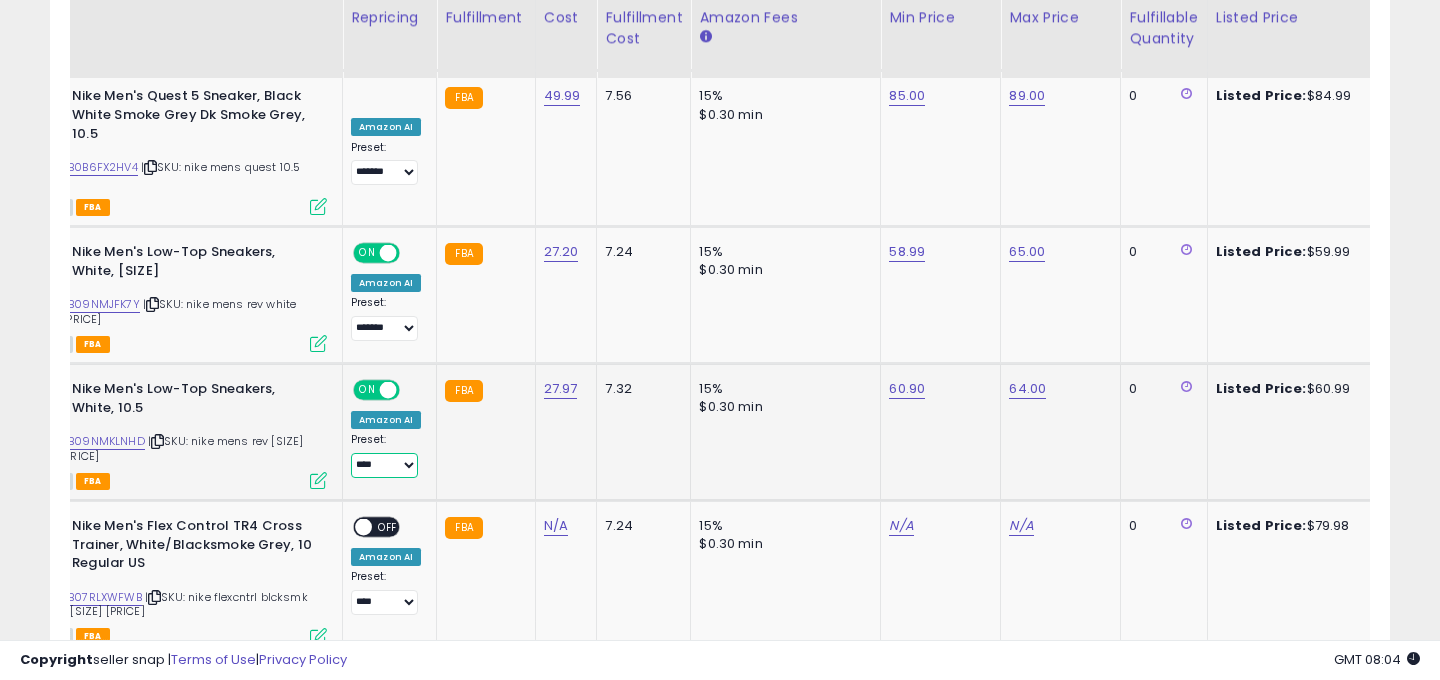 click on "**********" at bounding box center [384, 465] 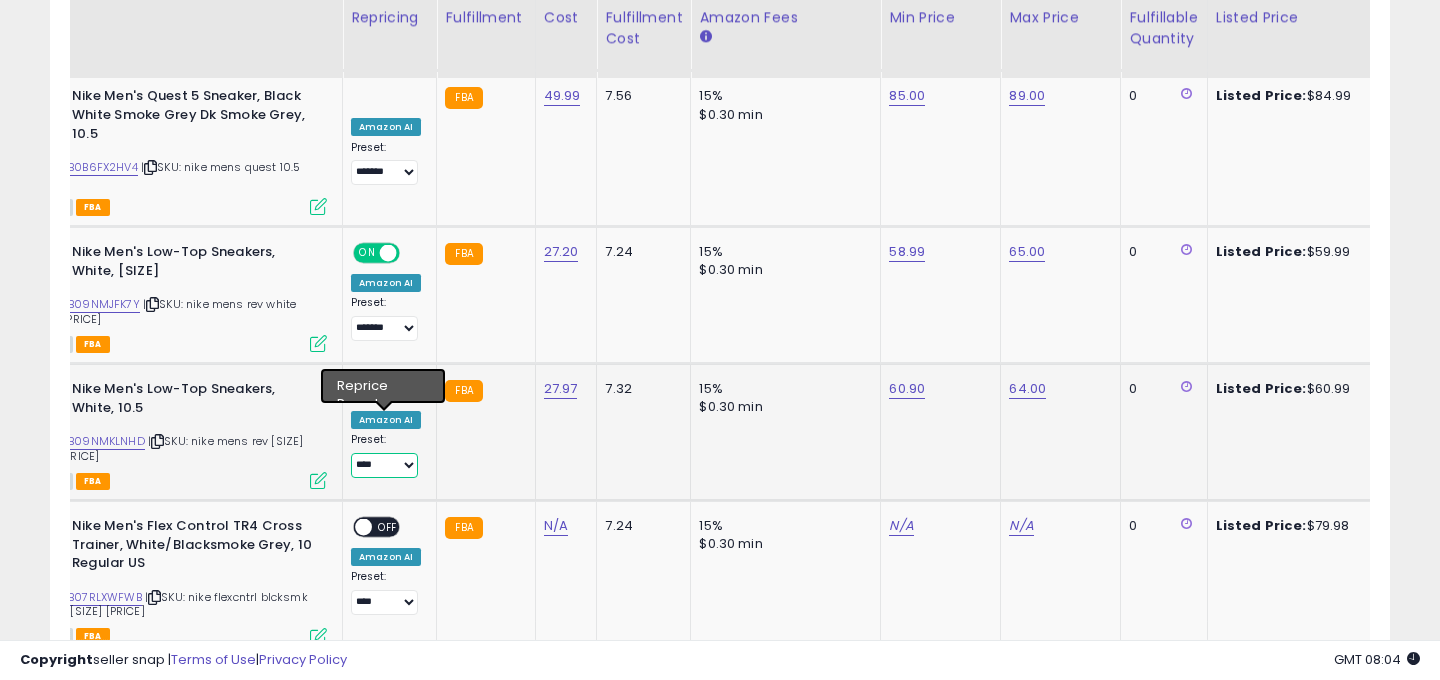 select on "*******" 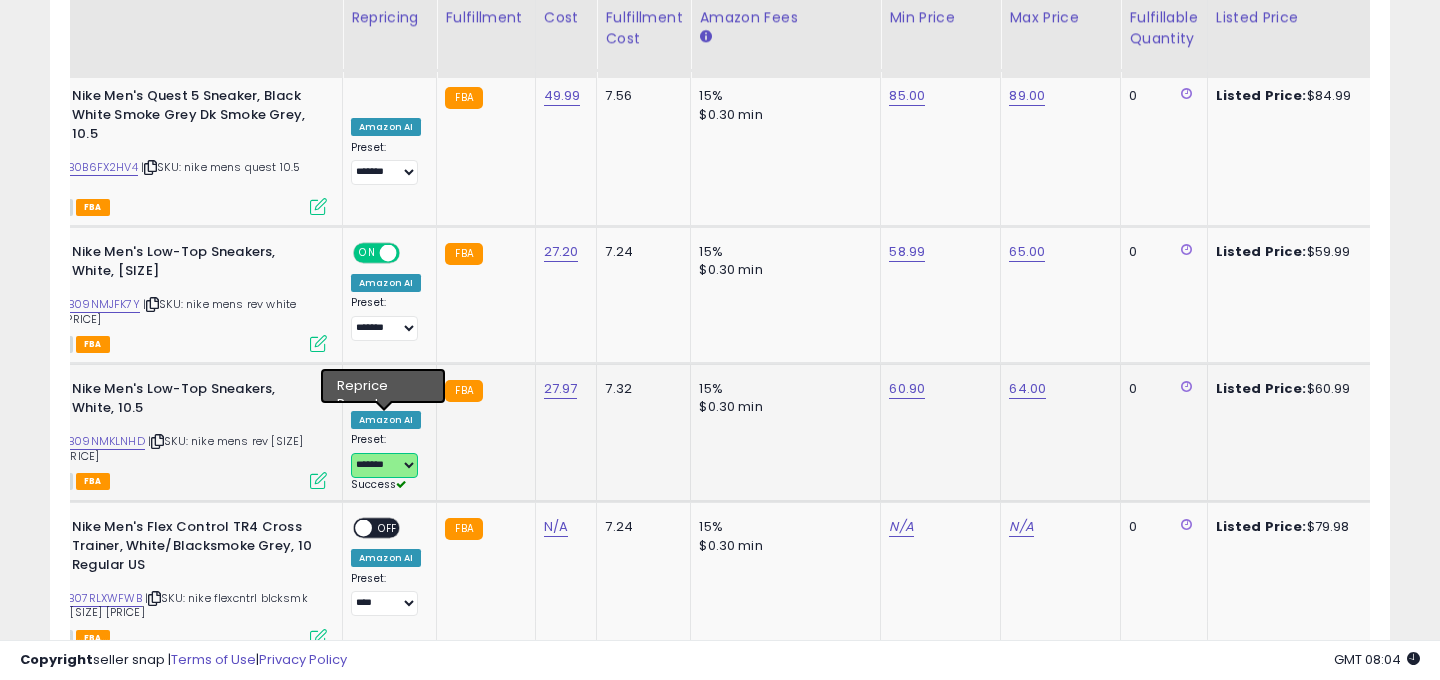 scroll, scrollTop: 0, scrollLeft: 0, axis: both 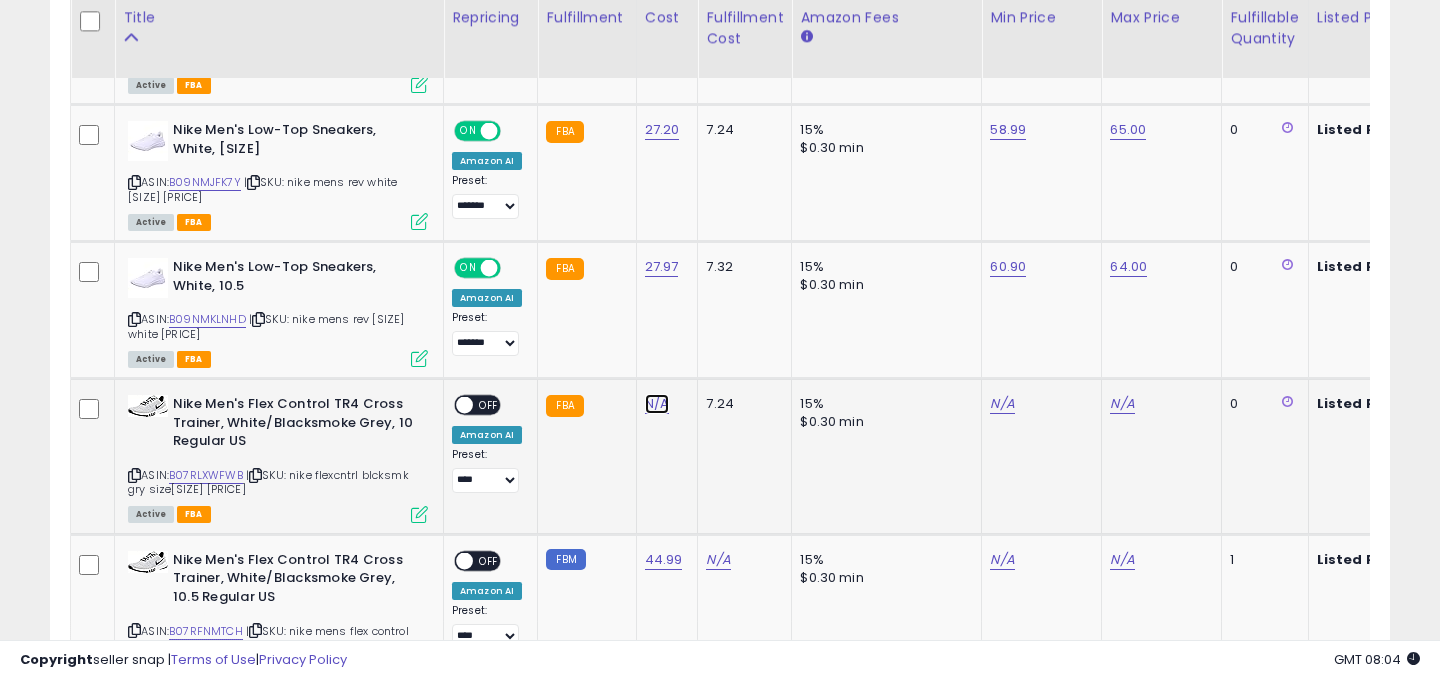 click on "N/A" at bounding box center (657, -1549) 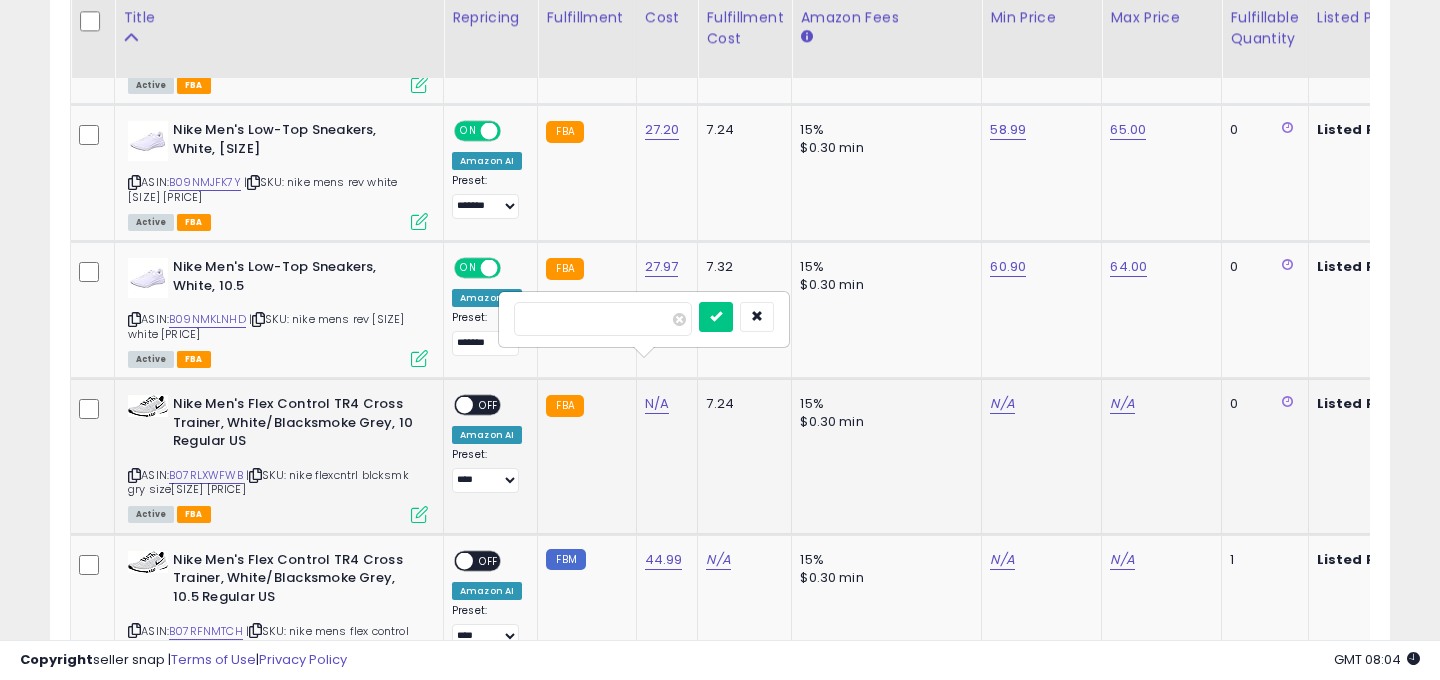 type on "*" 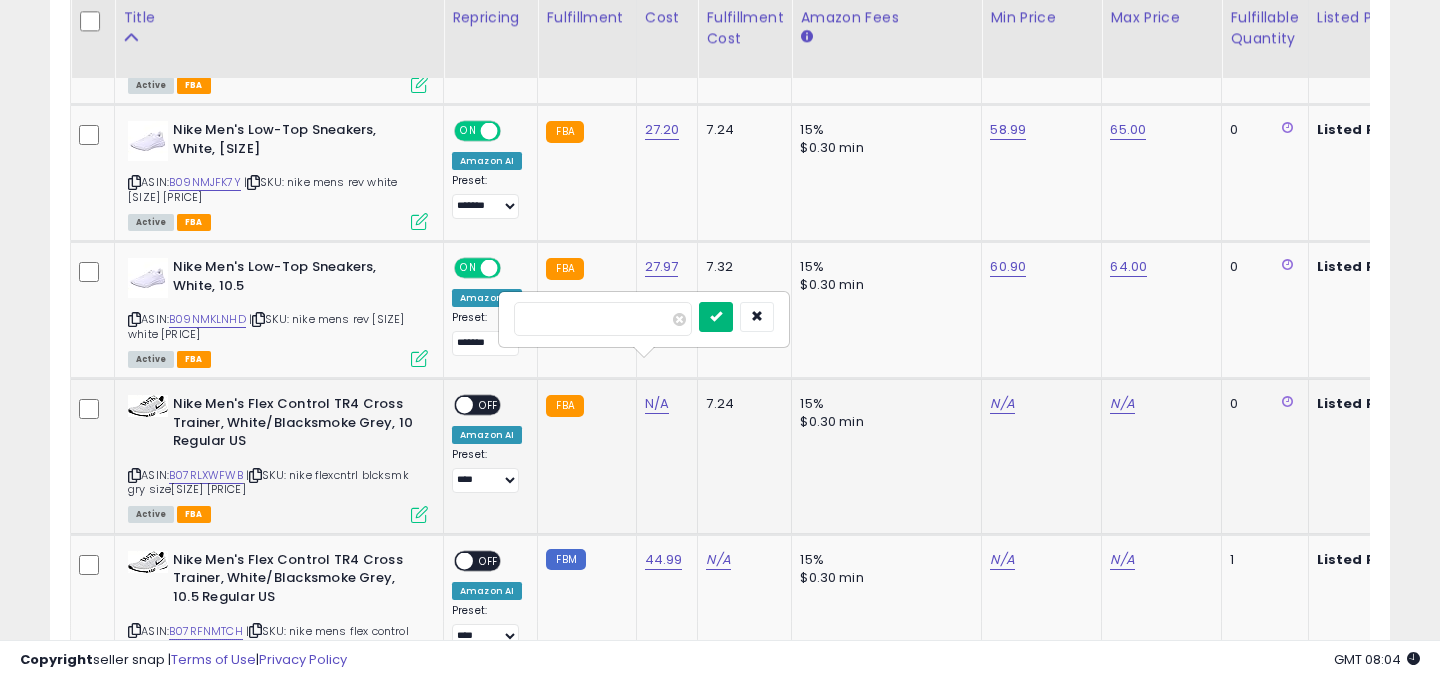 click at bounding box center (716, 316) 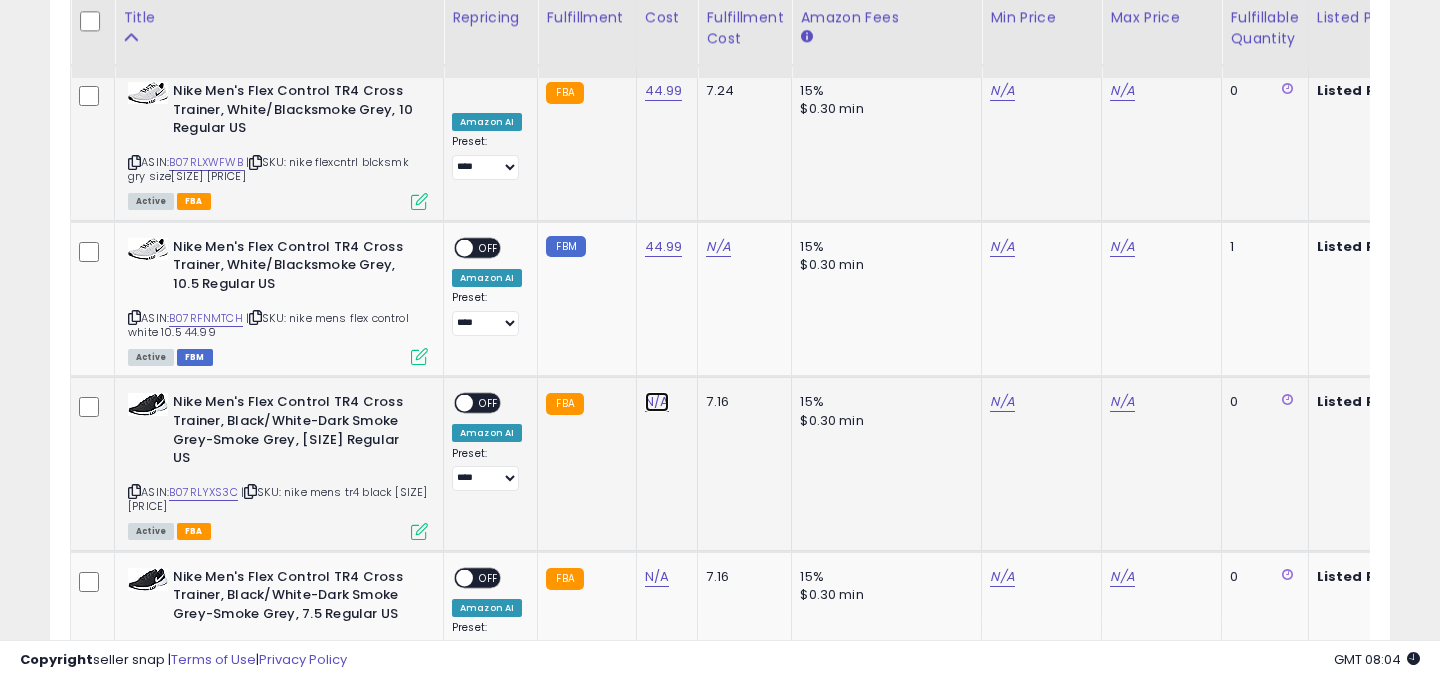 click on "N/A" at bounding box center [657, -1862] 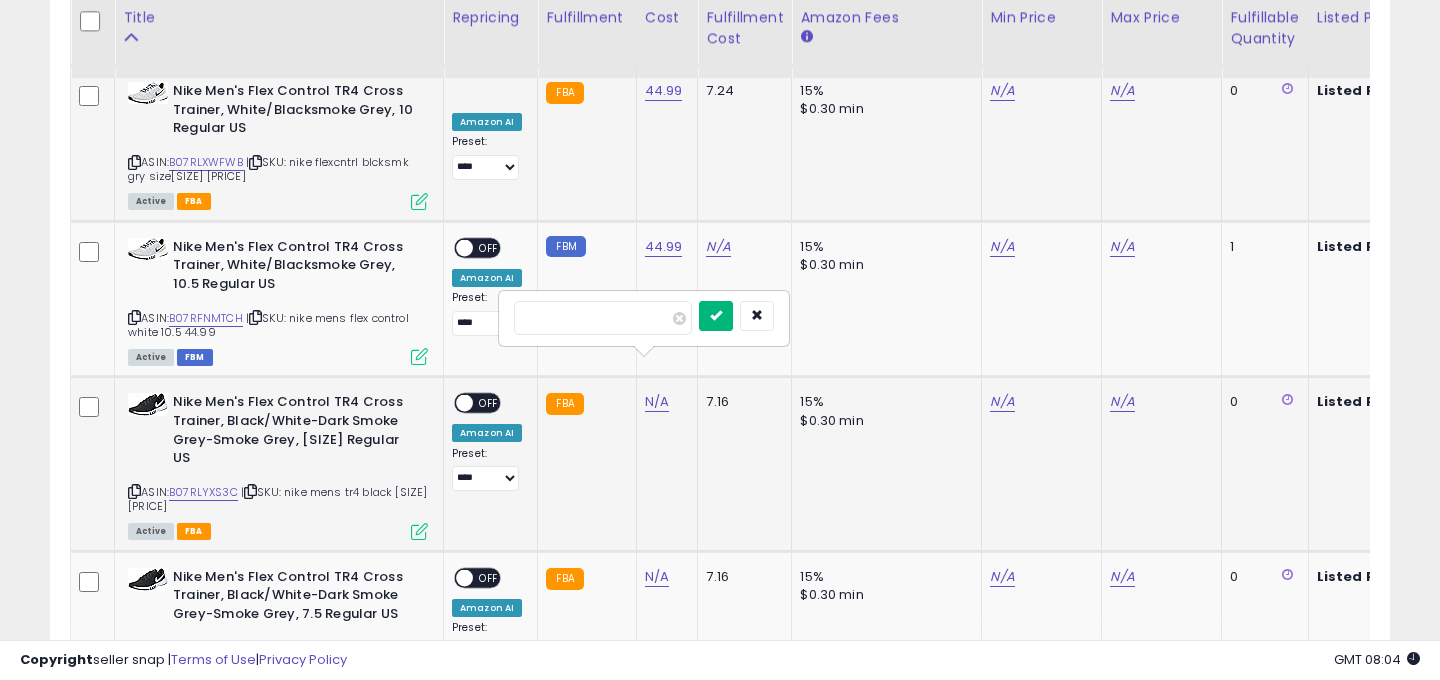 type on "*****" 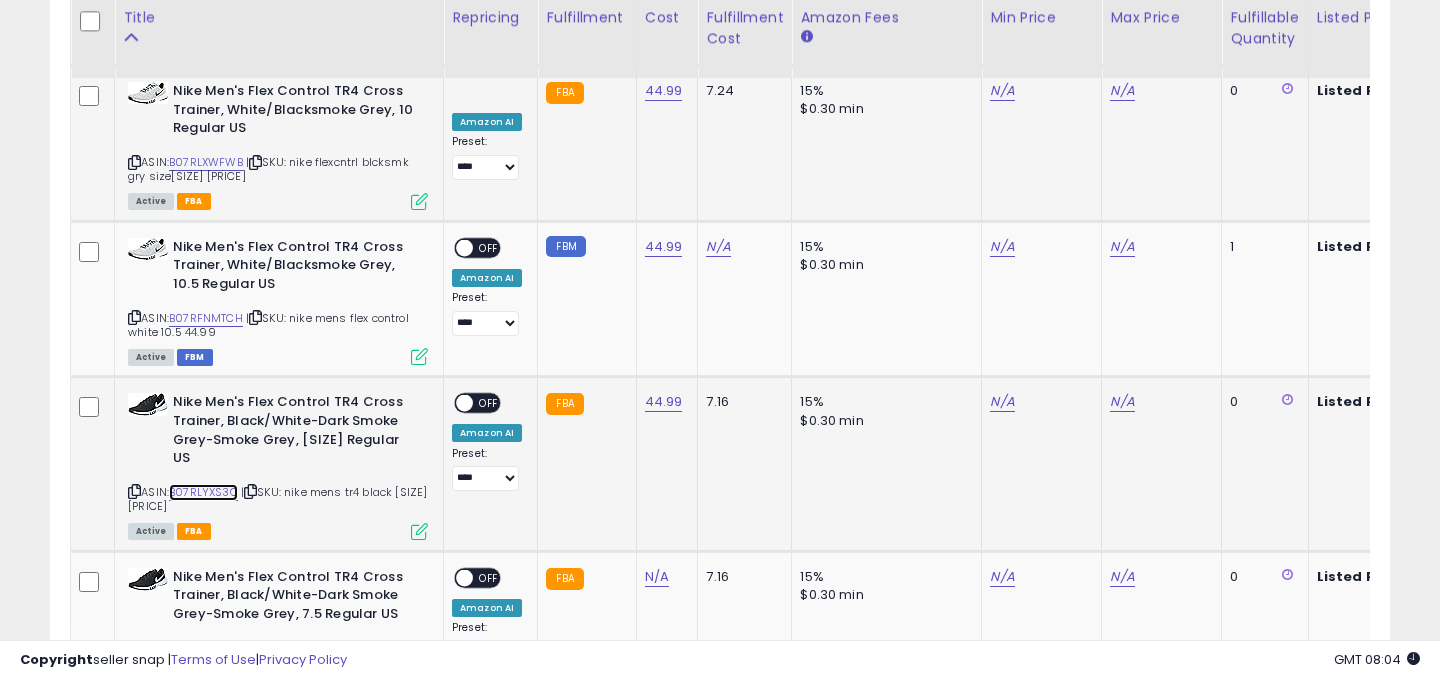 click on "B07RLYXS3C" at bounding box center [203, 492] 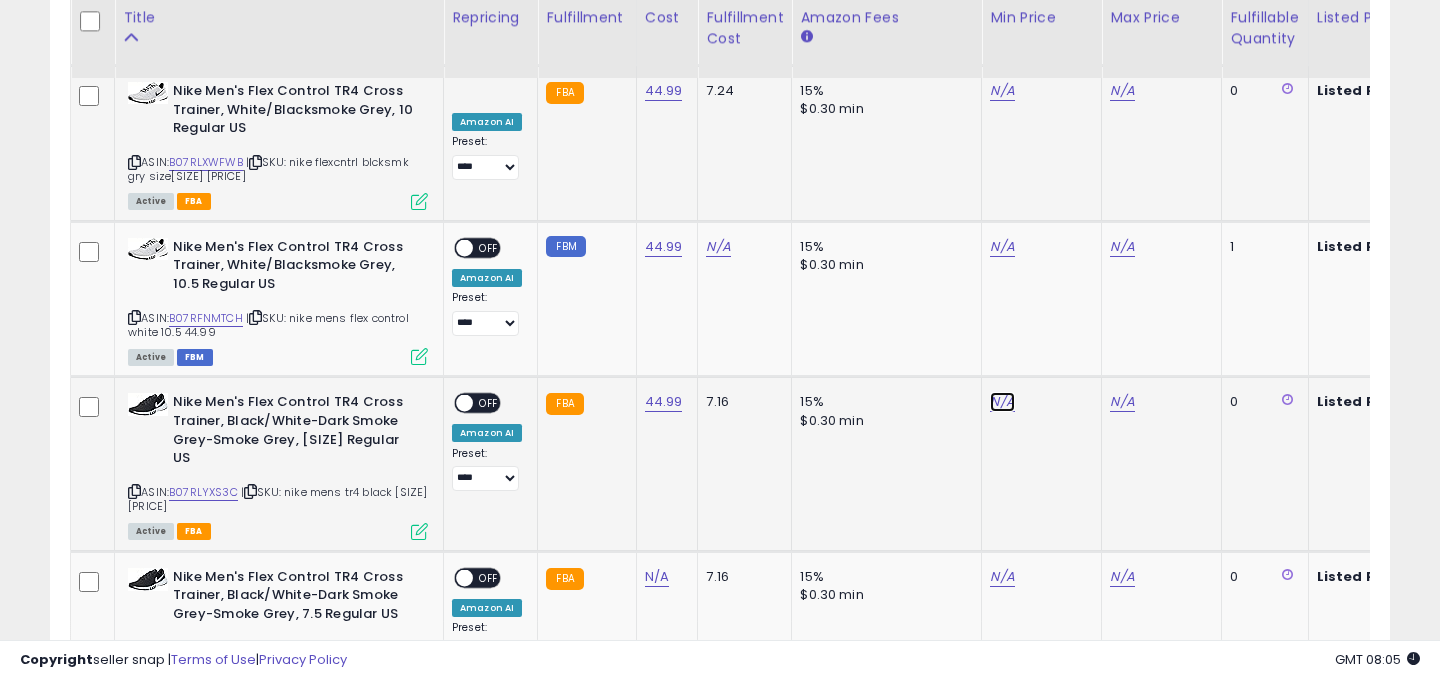 click on "N/A" at bounding box center (1002, -1998) 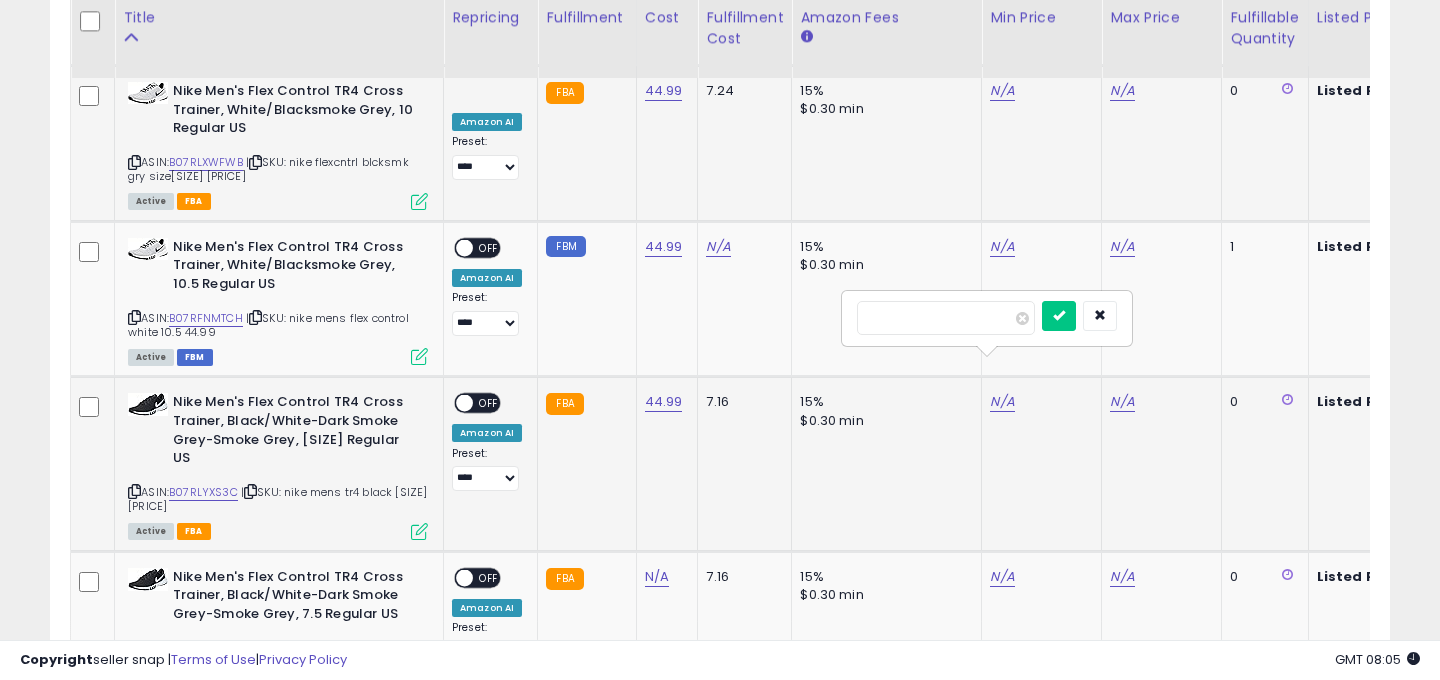 type on "*****" 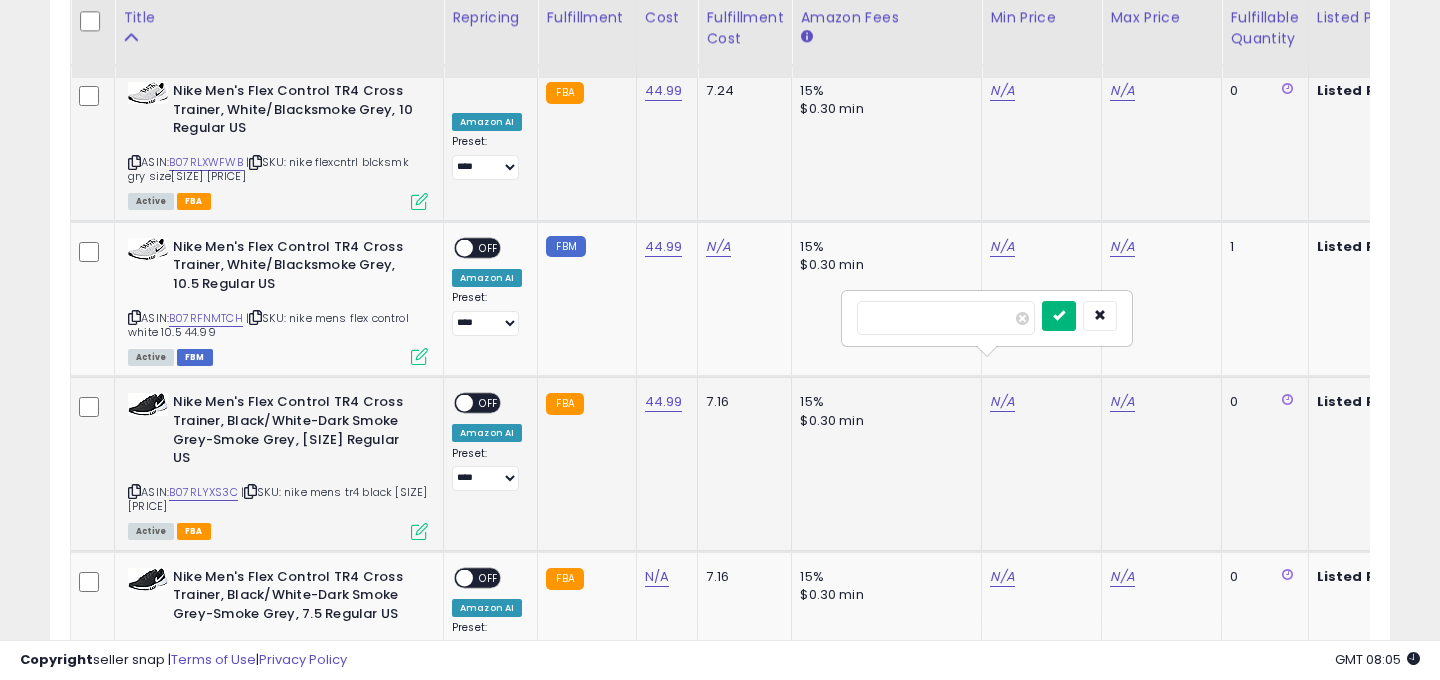 click at bounding box center (1059, 316) 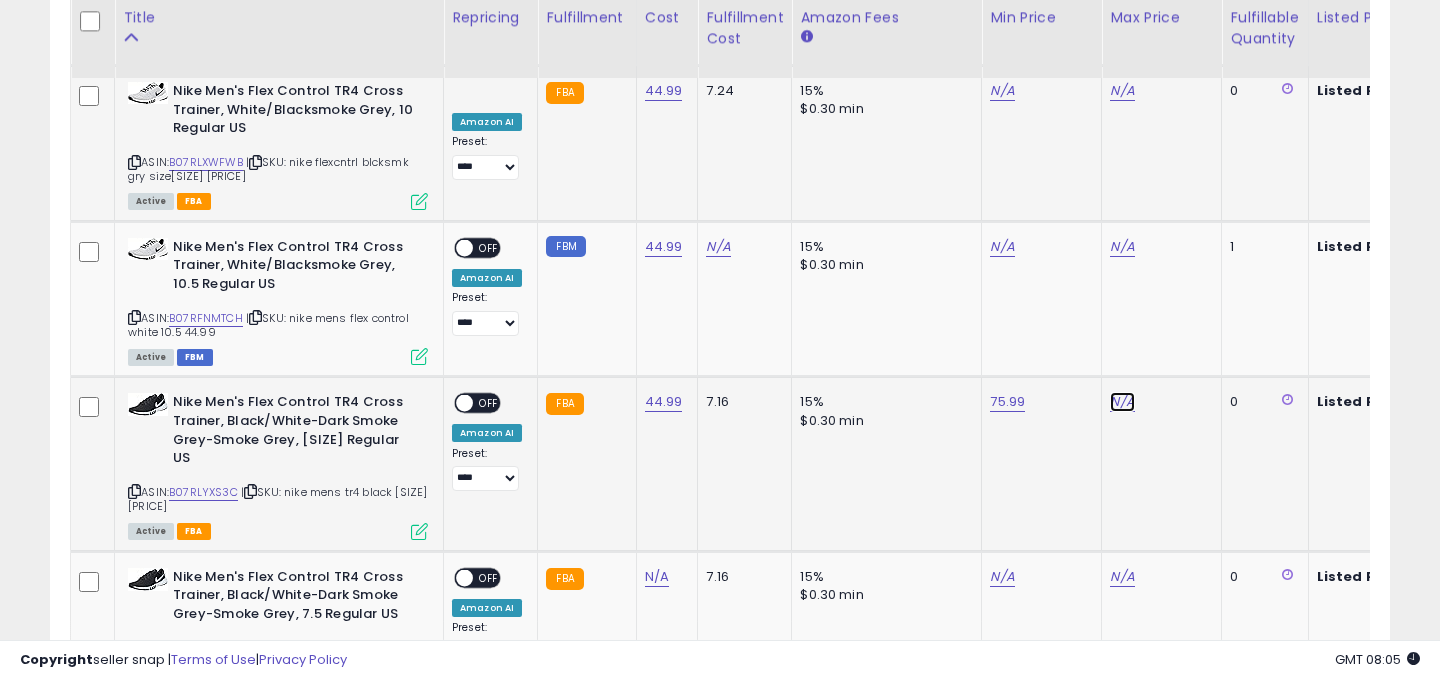 click on "N/A" at bounding box center (1122, -1998) 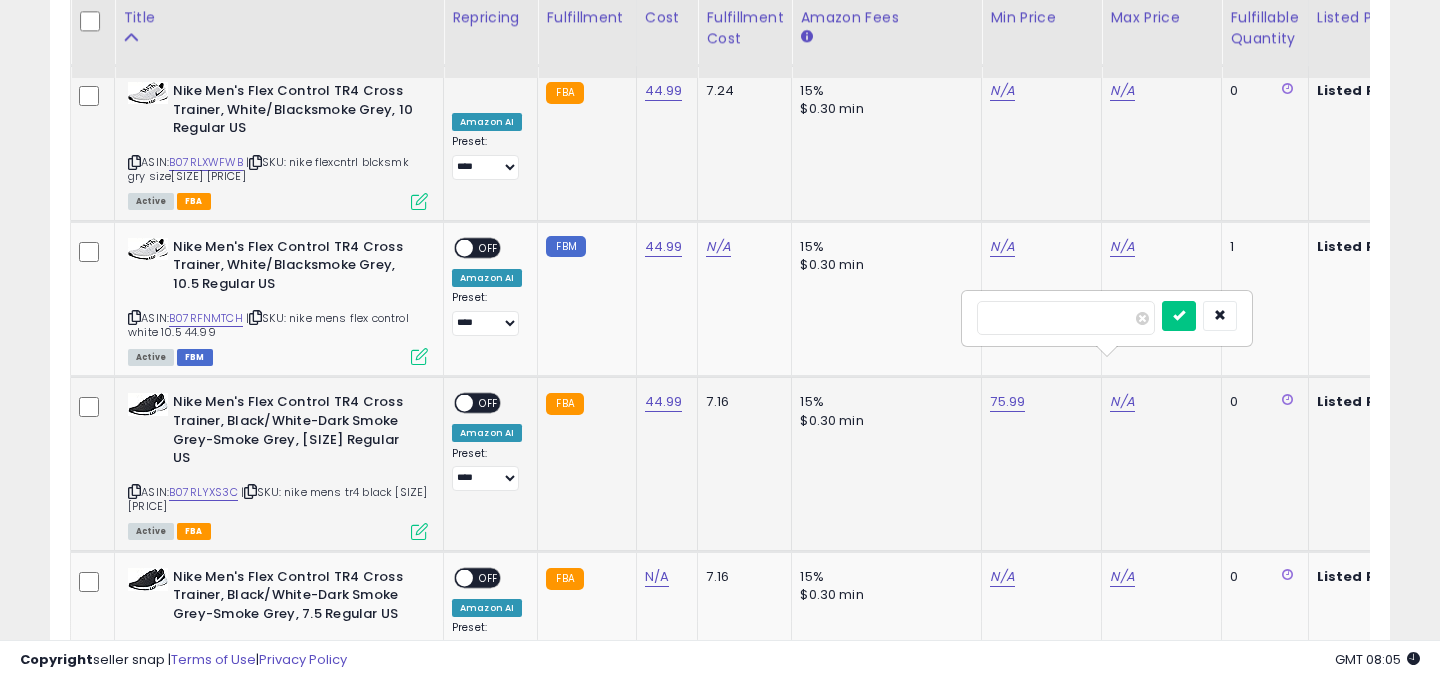 type on "**" 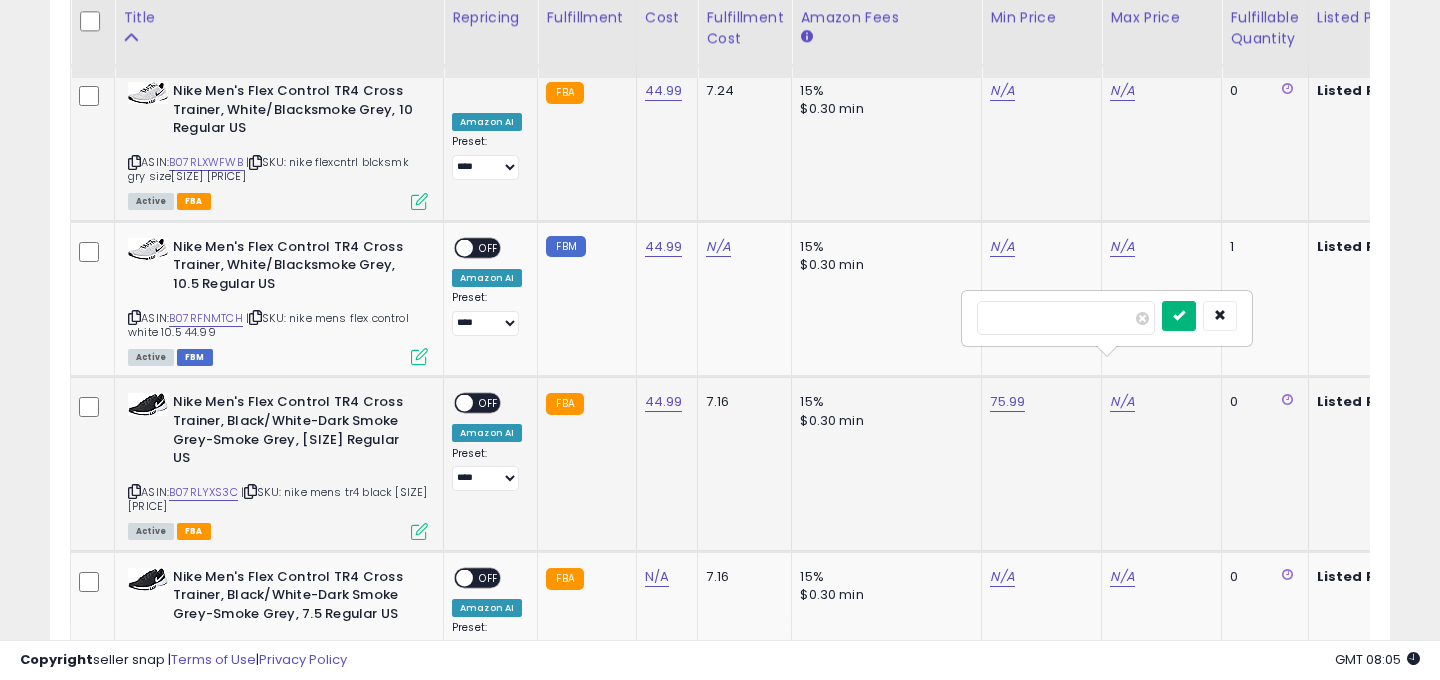 click at bounding box center [1179, 315] 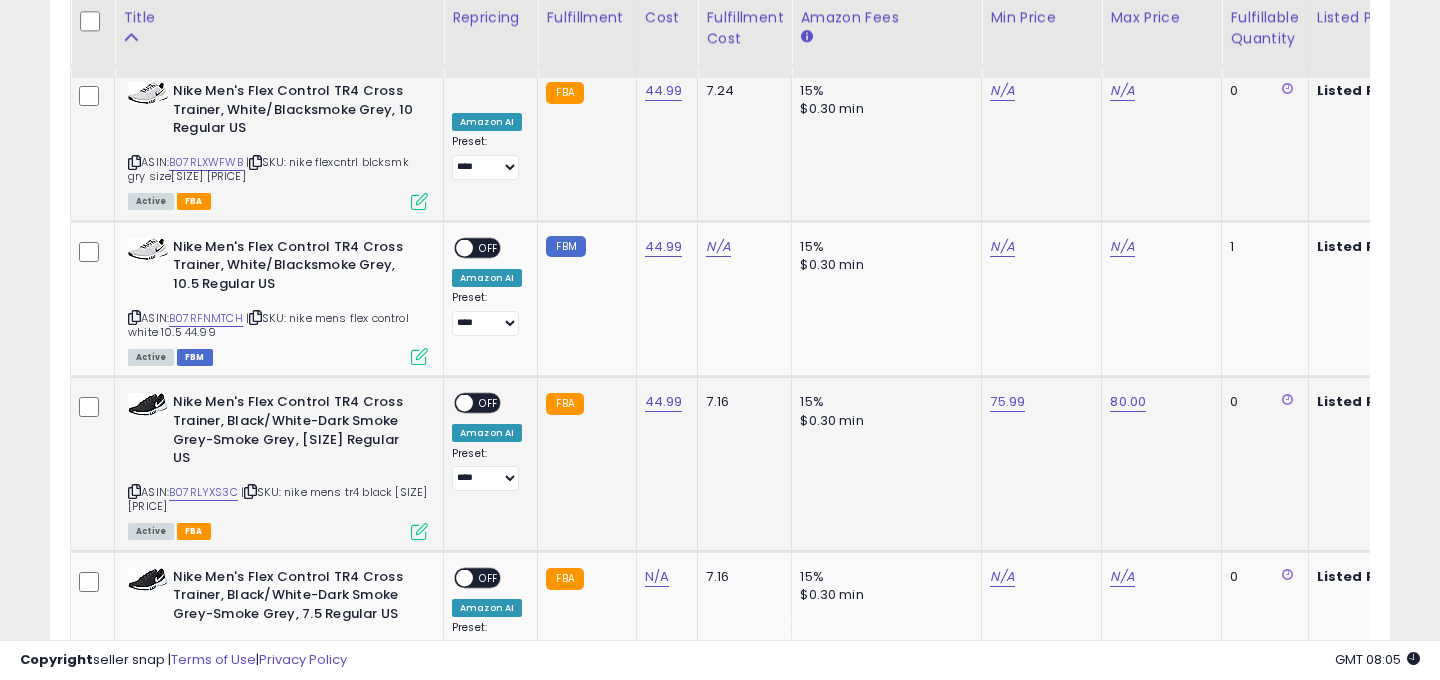 click on "OFF" at bounding box center (489, 403) 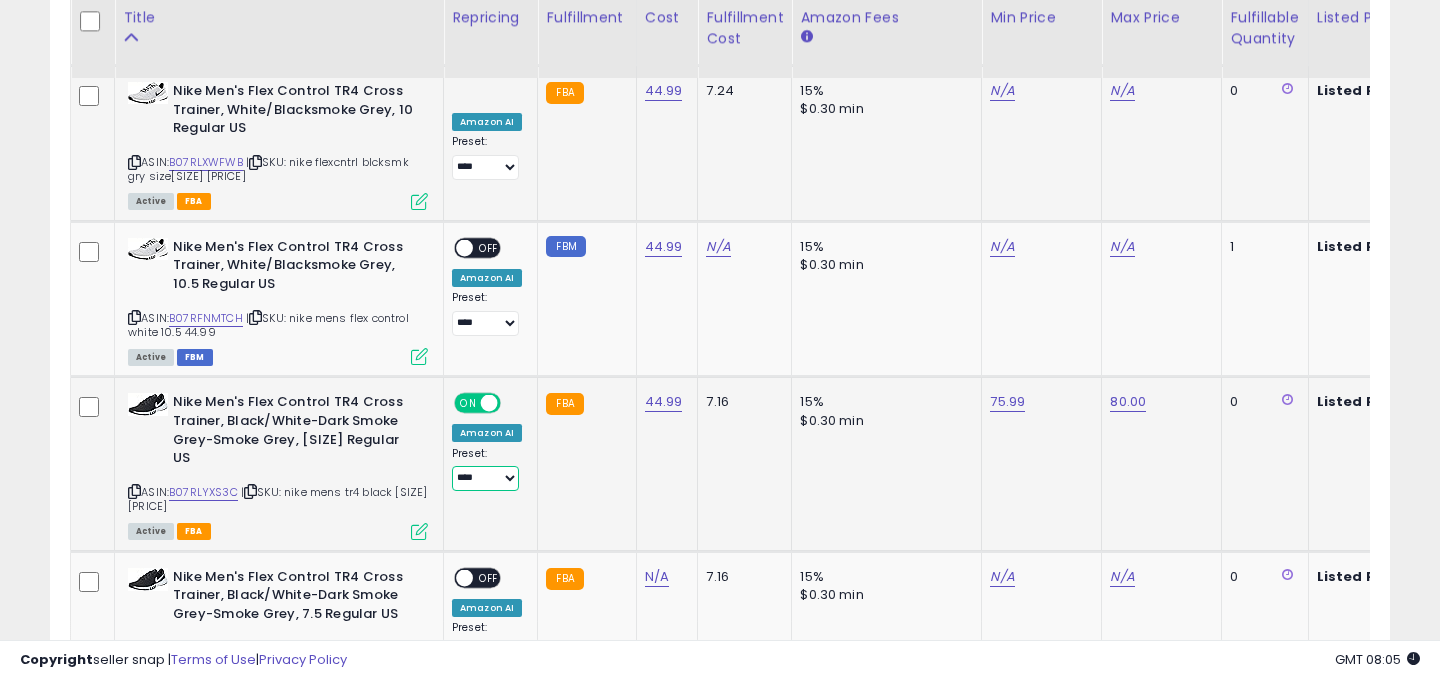 click on "**********" at bounding box center (485, 478) 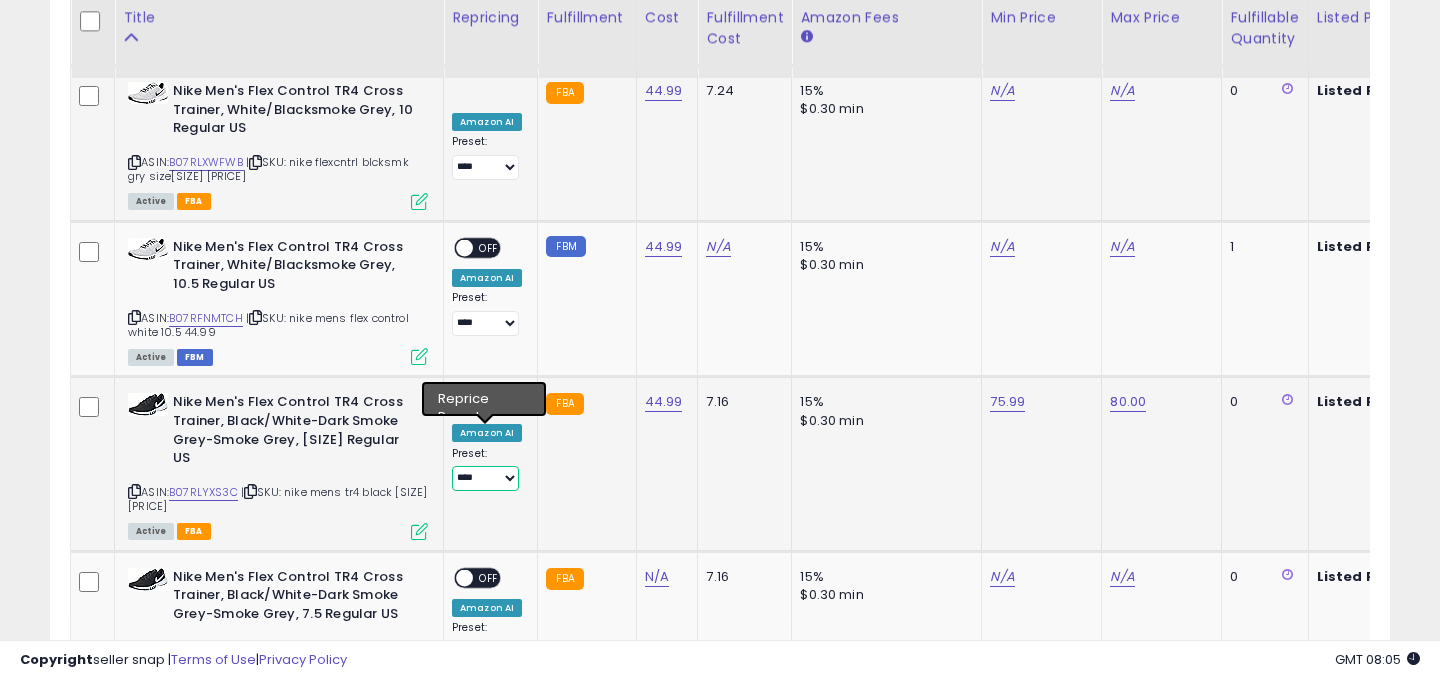 select on "*******" 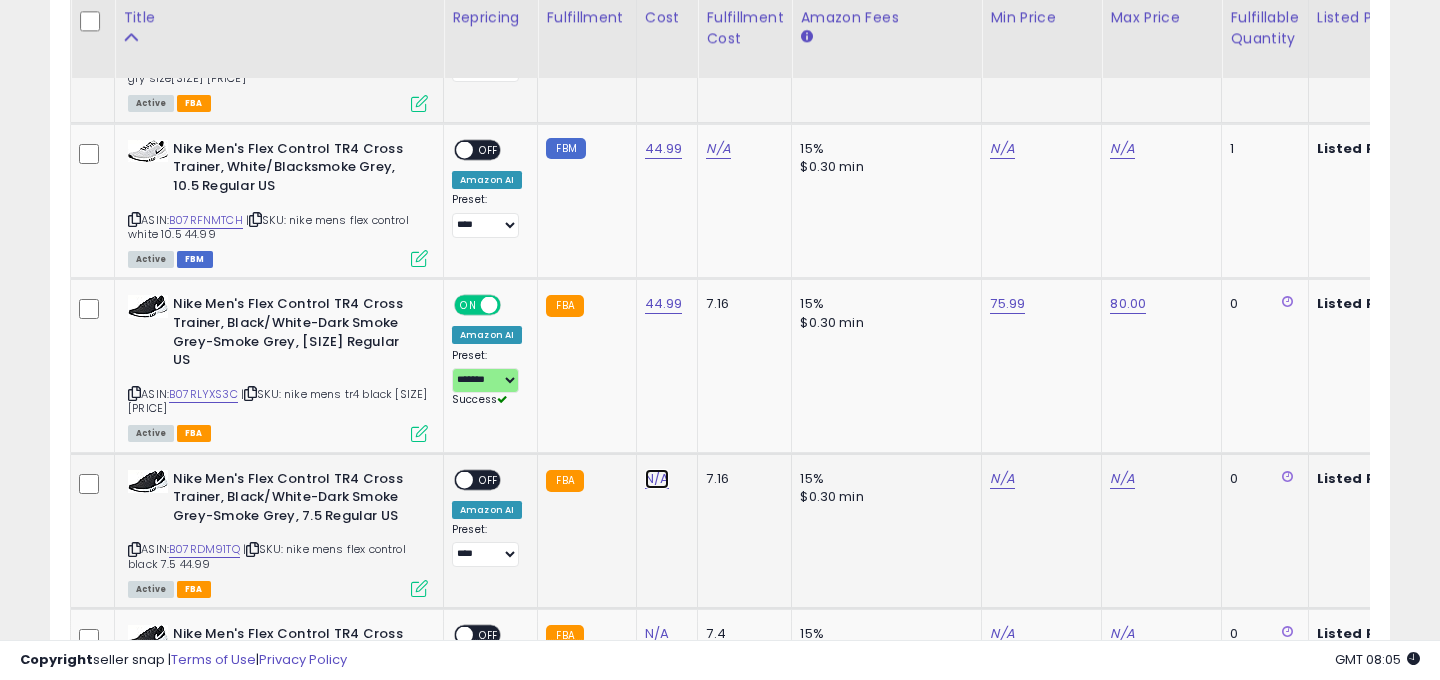 click on "N/A" at bounding box center [657, -1960] 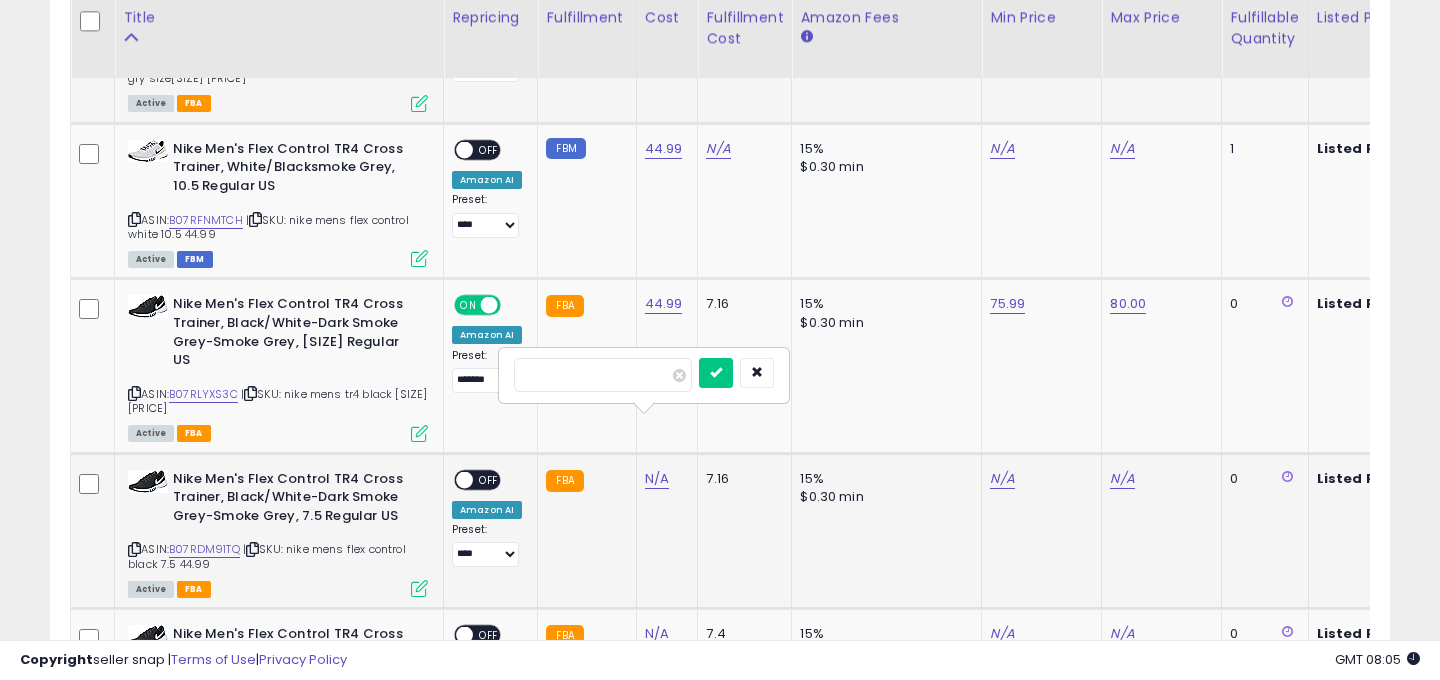 type on "*****" 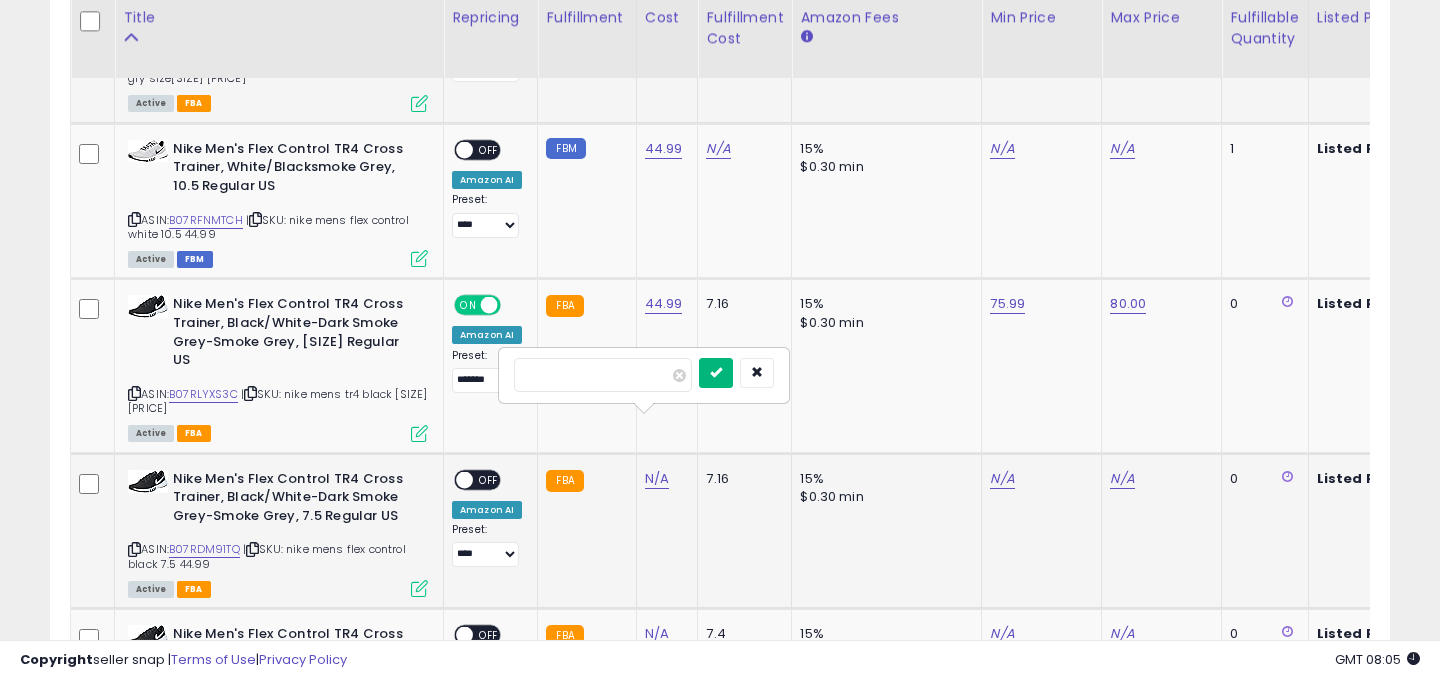 click at bounding box center [716, 372] 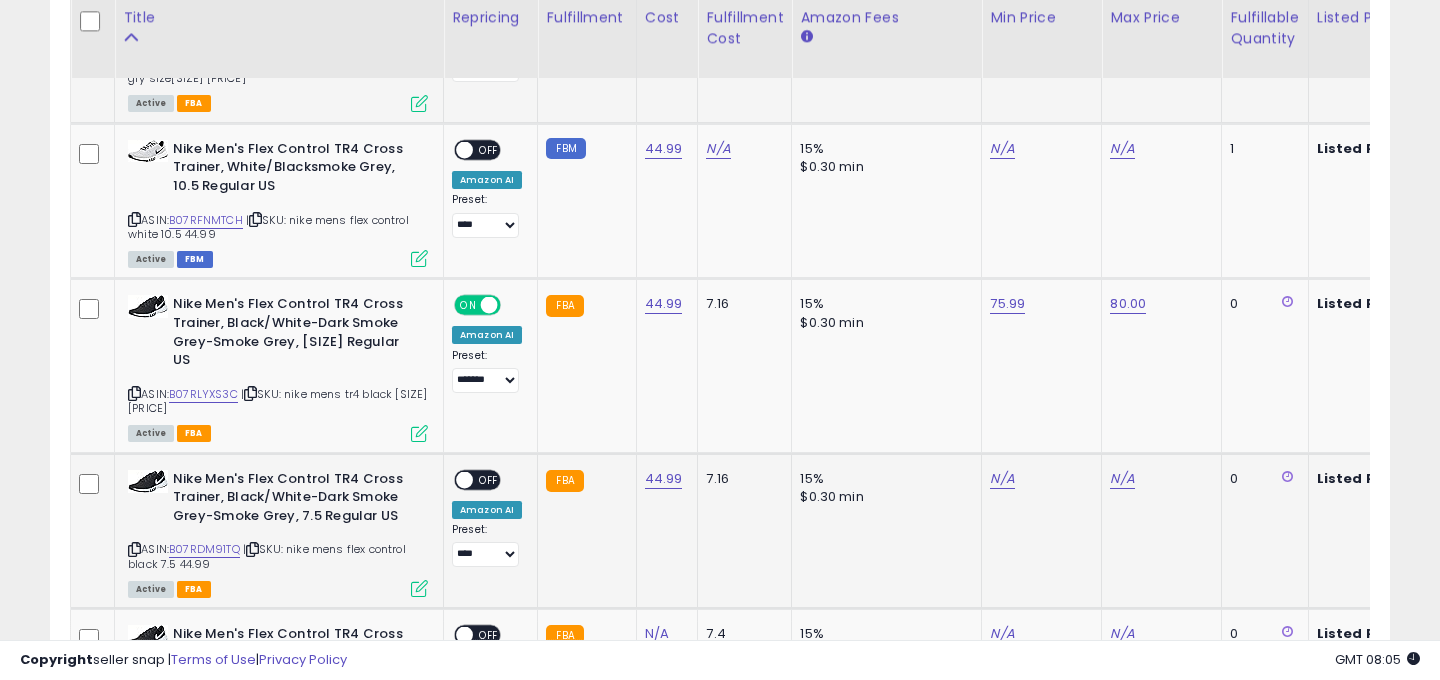 scroll, scrollTop: 0, scrollLeft: 218, axis: horizontal 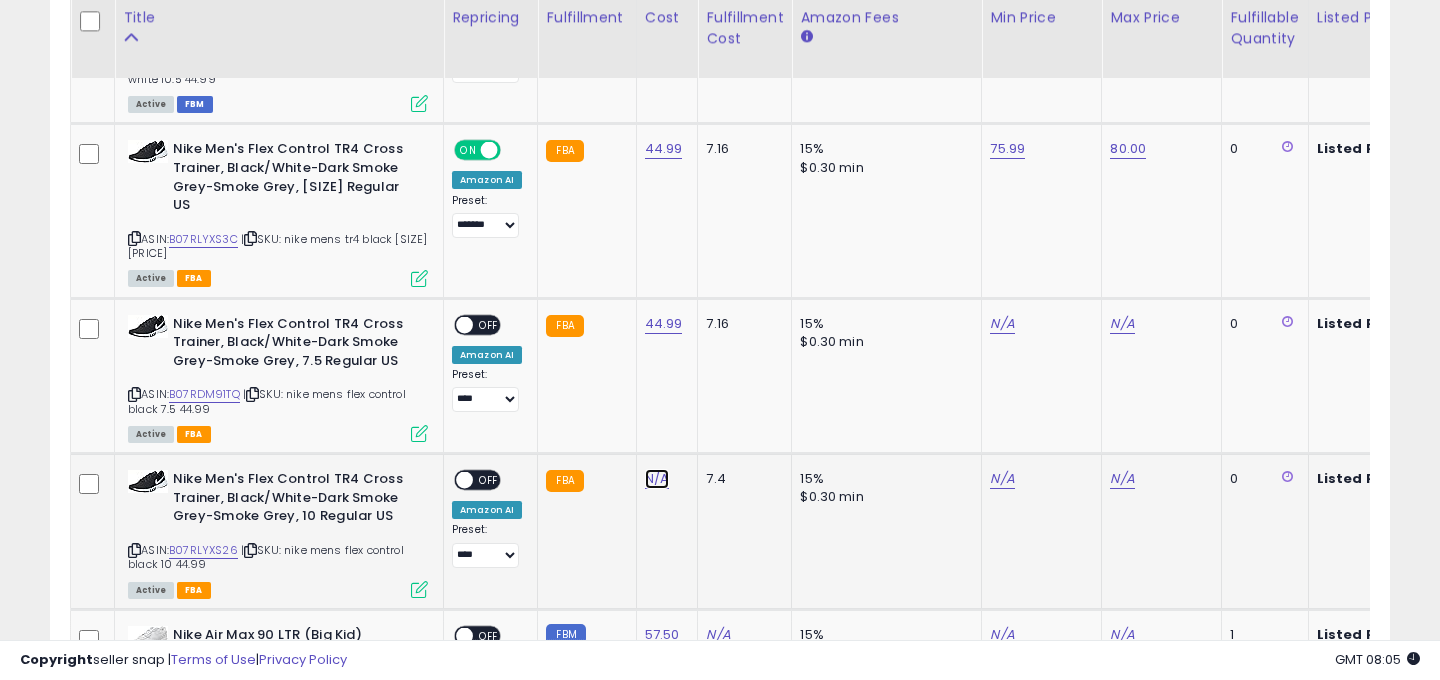click on "N/A" at bounding box center (657, -2115) 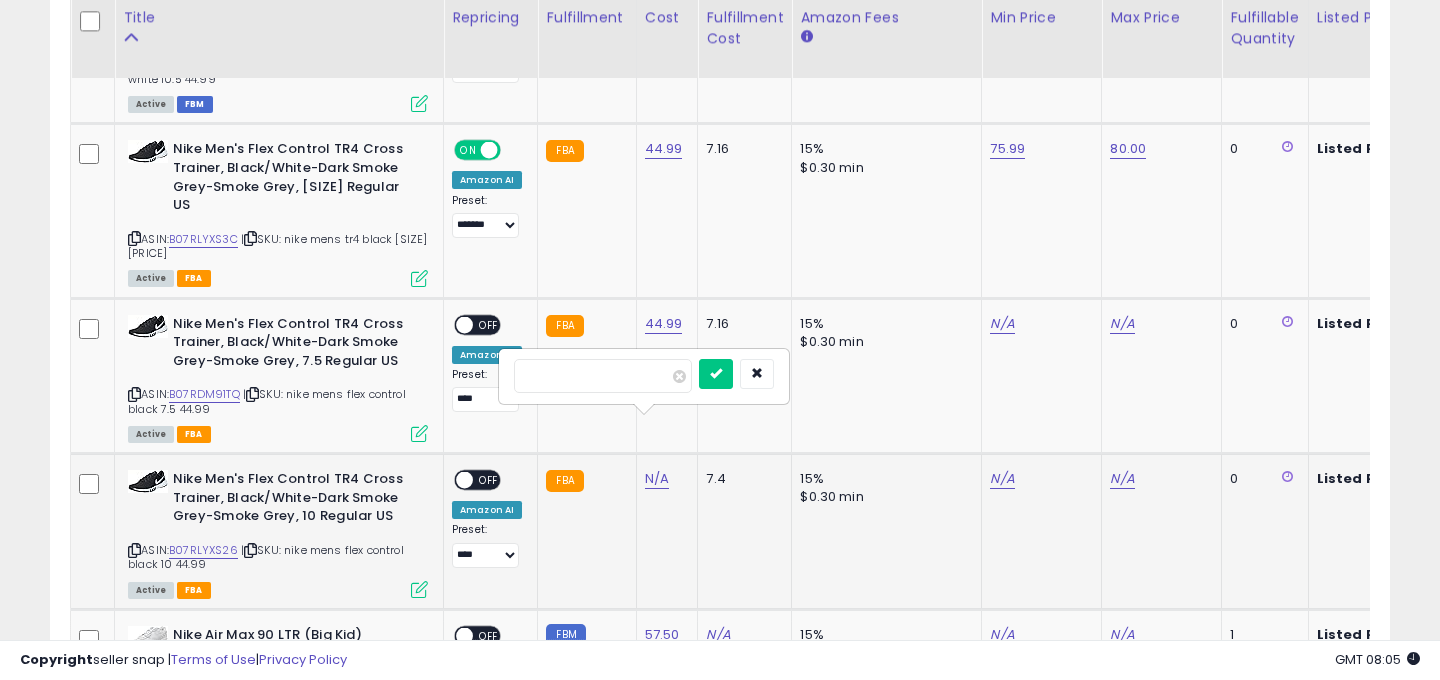type on "*****" 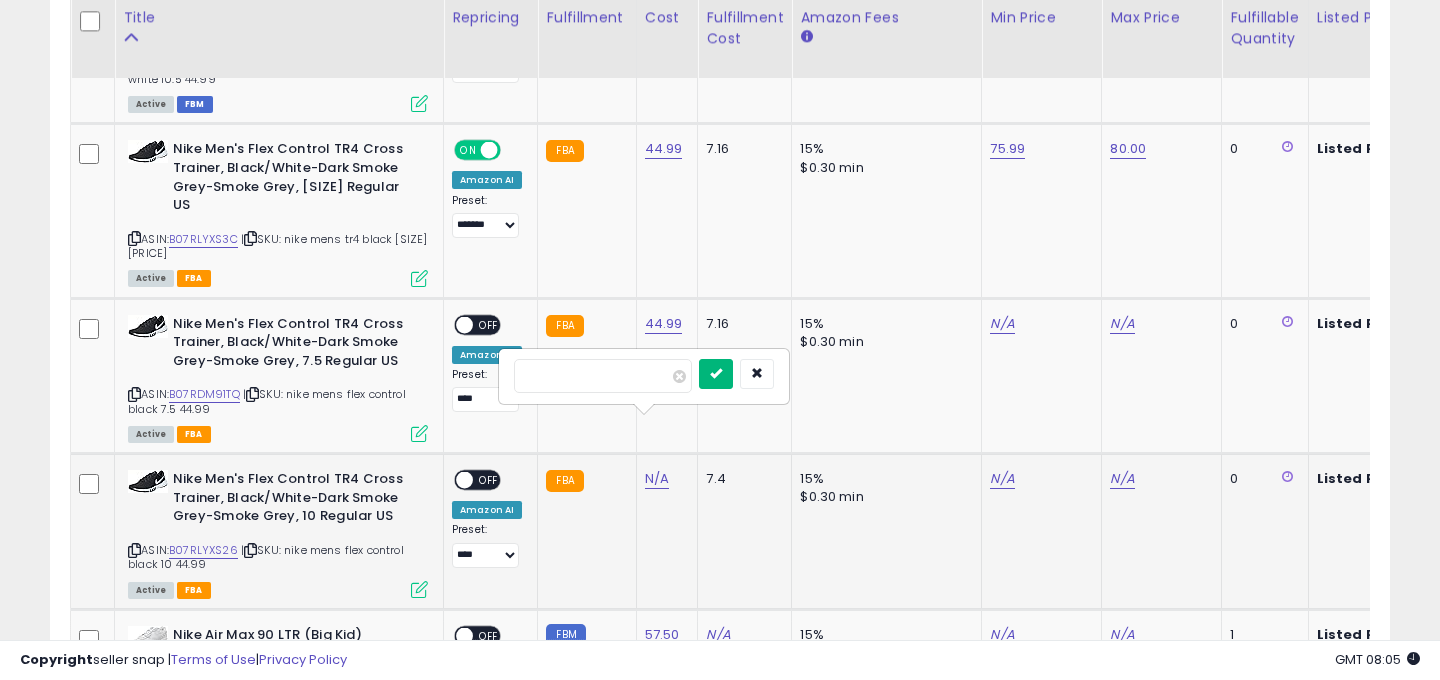 click at bounding box center [716, 373] 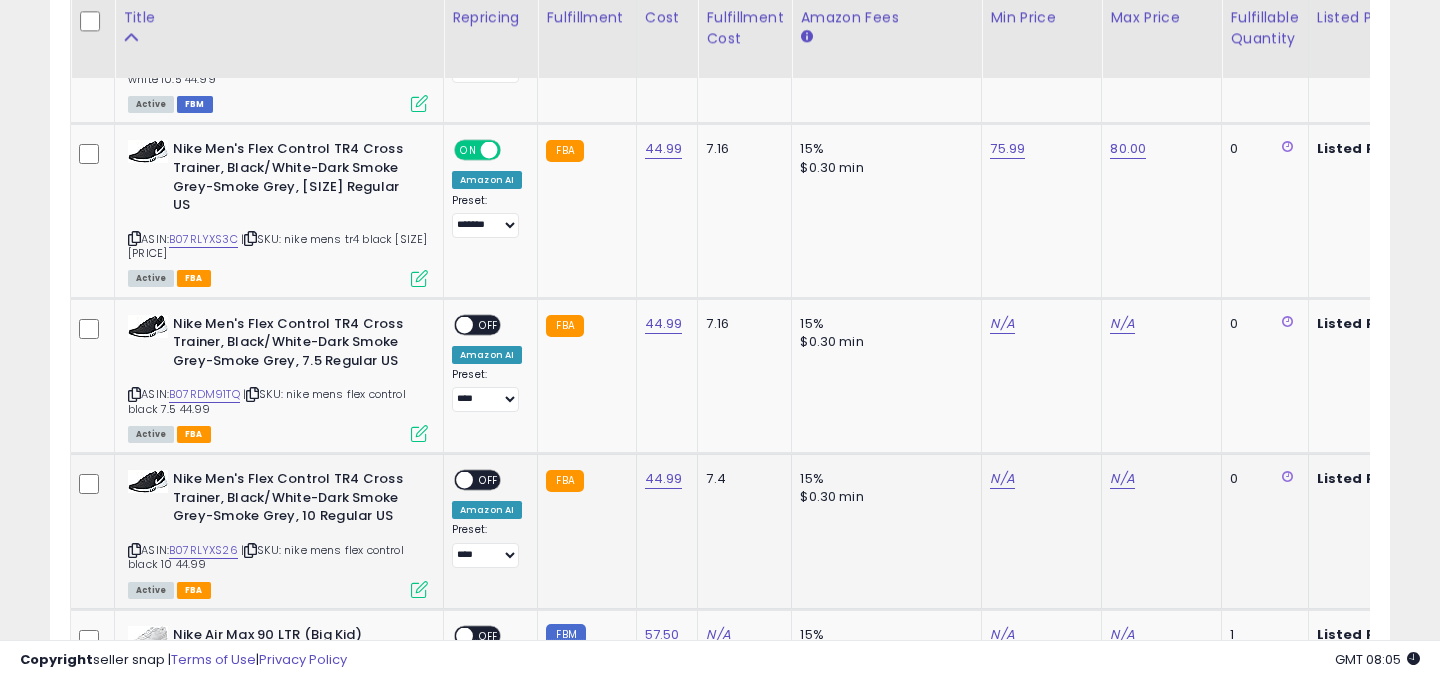 scroll, scrollTop: 0, scrollLeft: 225, axis: horizontal 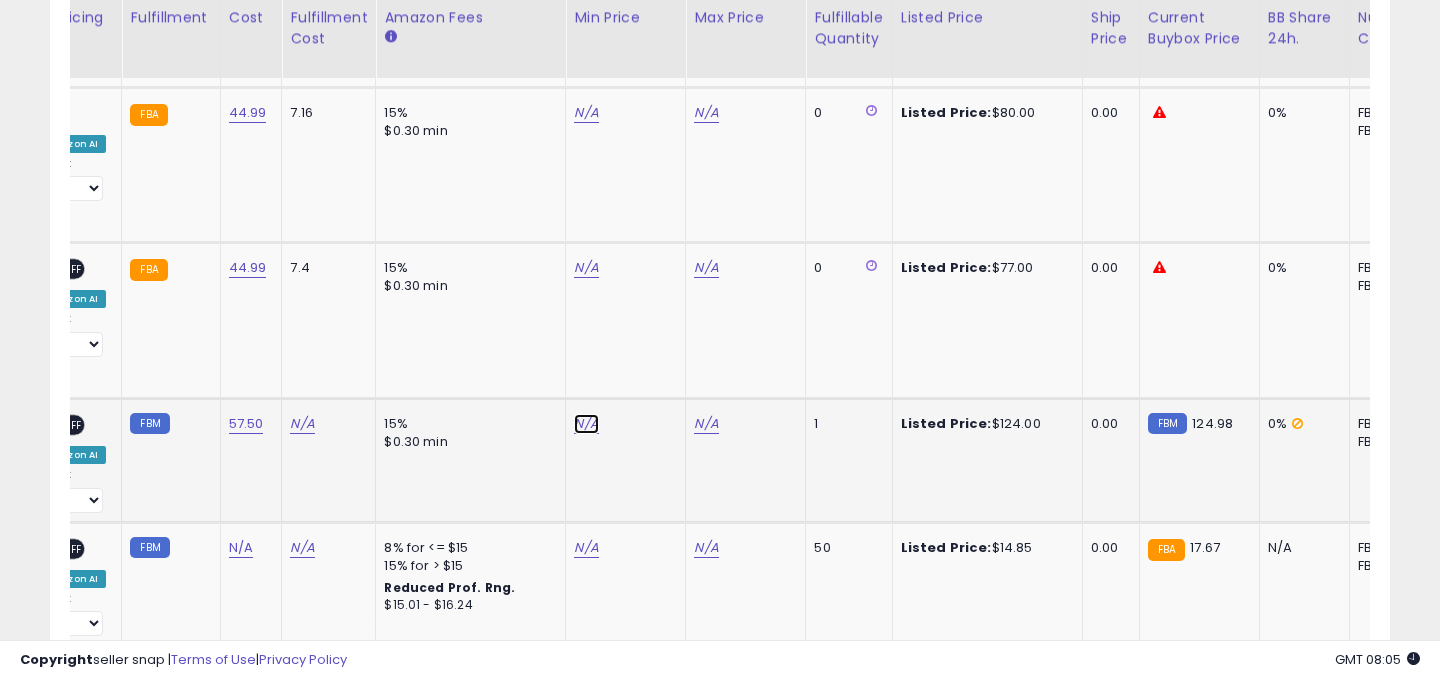 click on "N/A" at bounding box center (586, -2462) 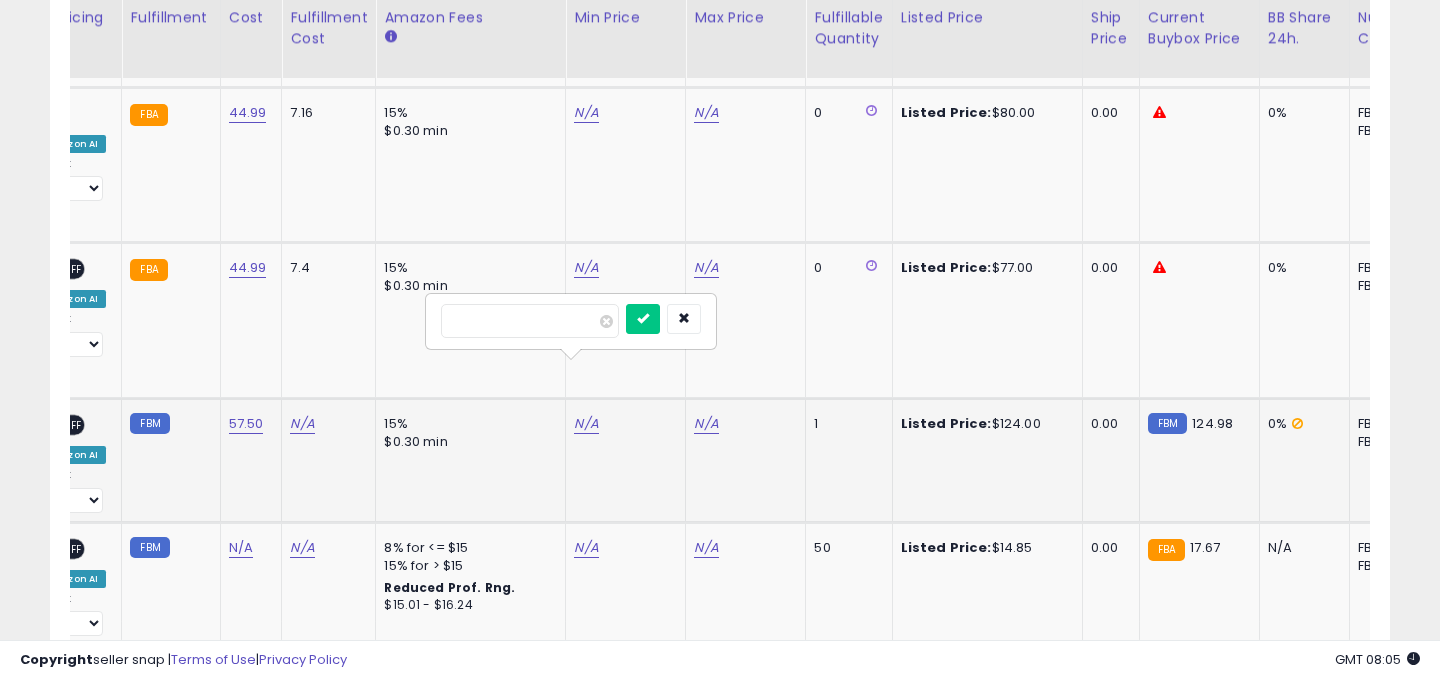 type on "***" 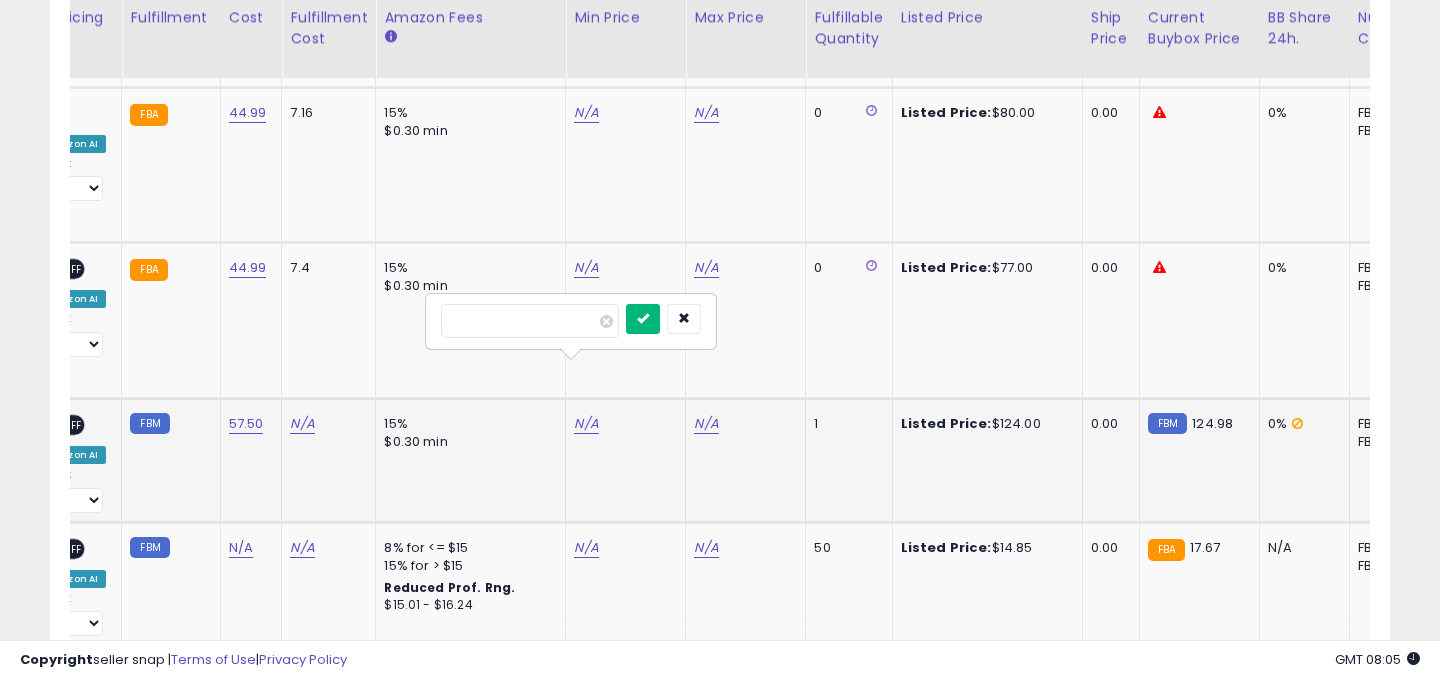 click at bounding box center (643, 318) 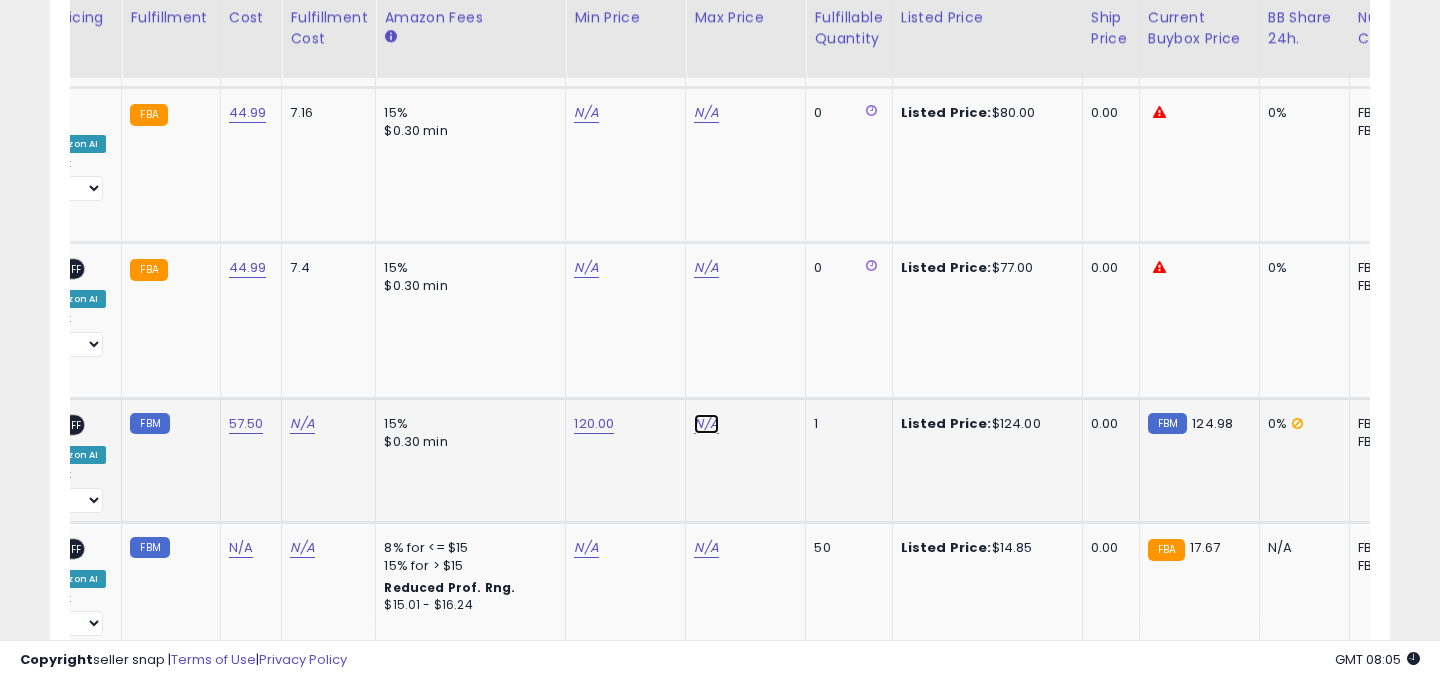 click on "N/A" at bounding box center (706, -2462) 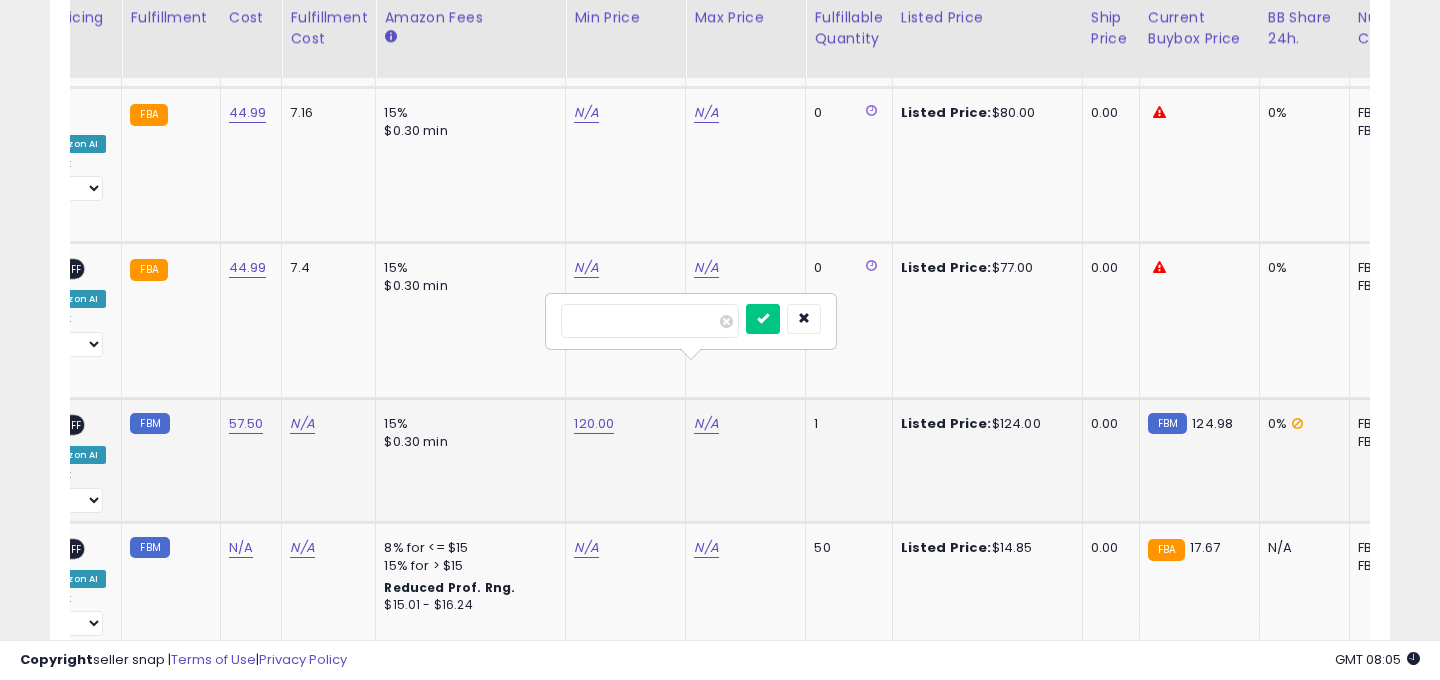 type on "***" 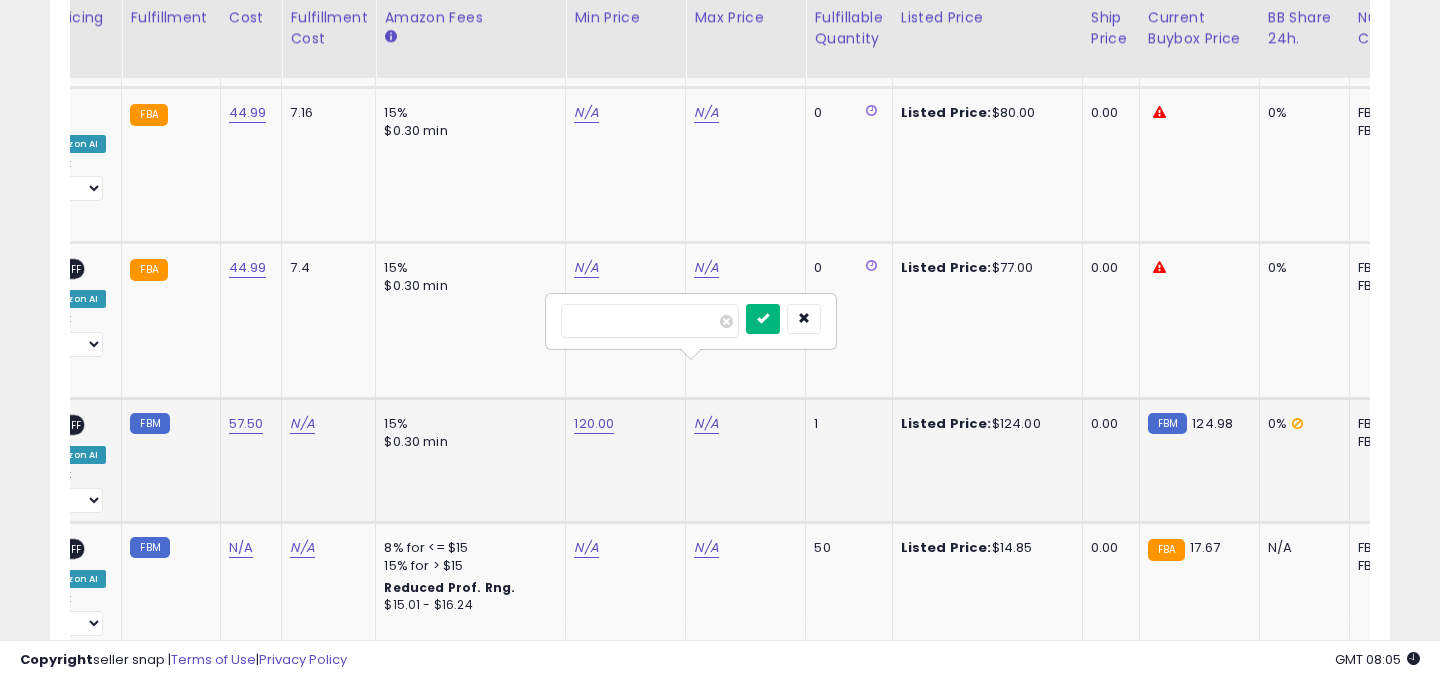 click at bounding box center (763, 319) 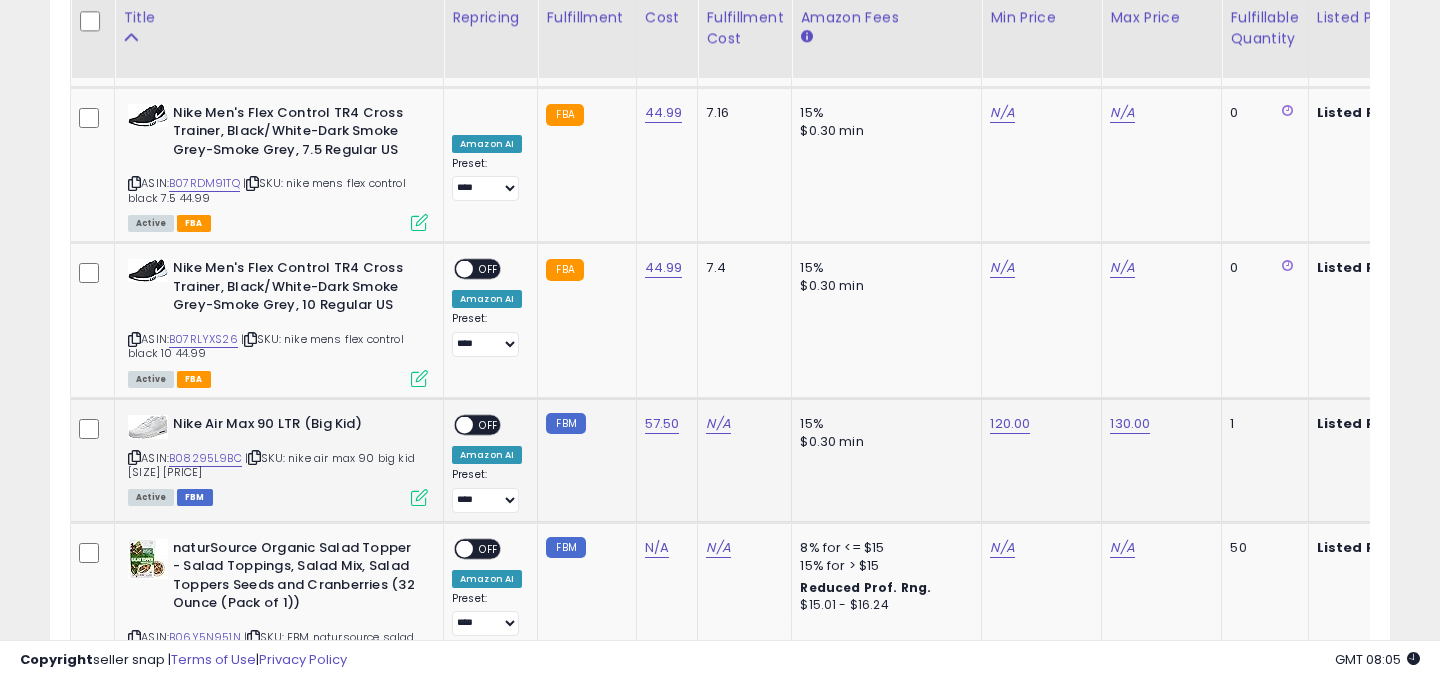 click at bounding box center (464, 424) 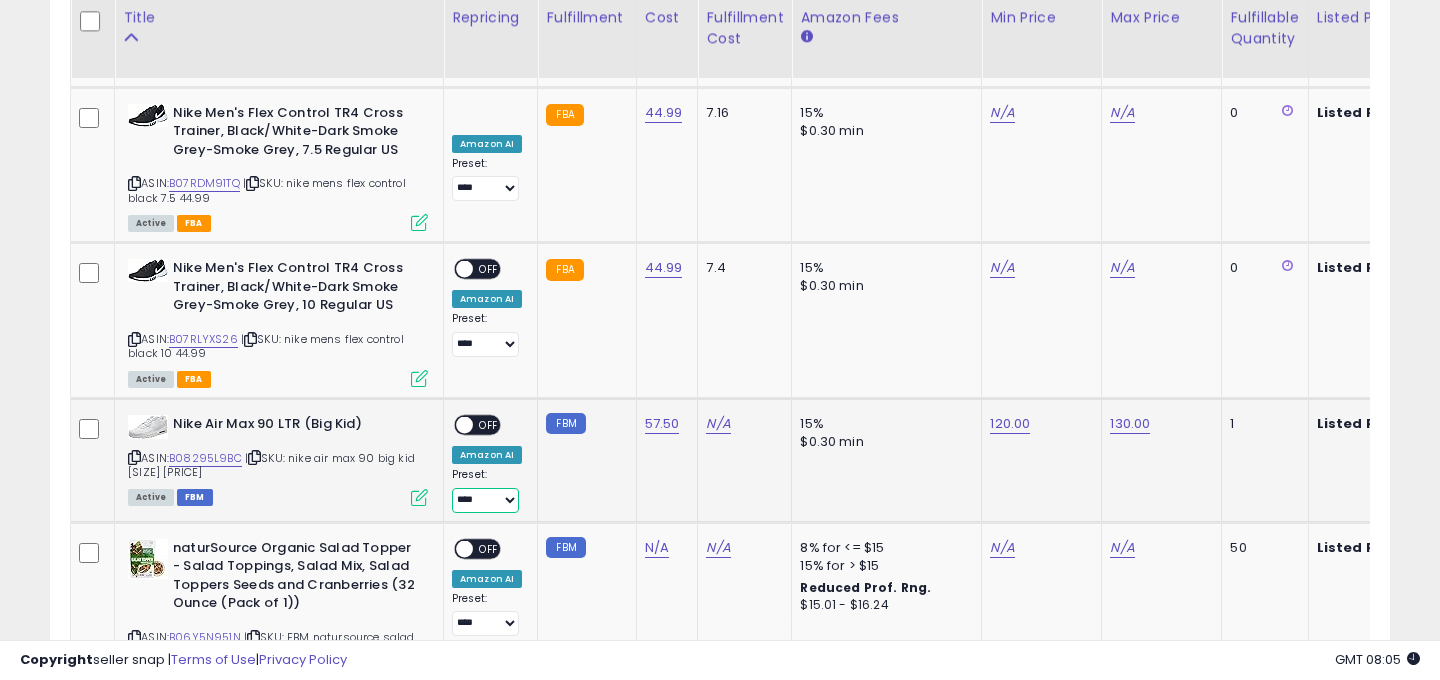 click on "**********" at bounding box center [485, 500] 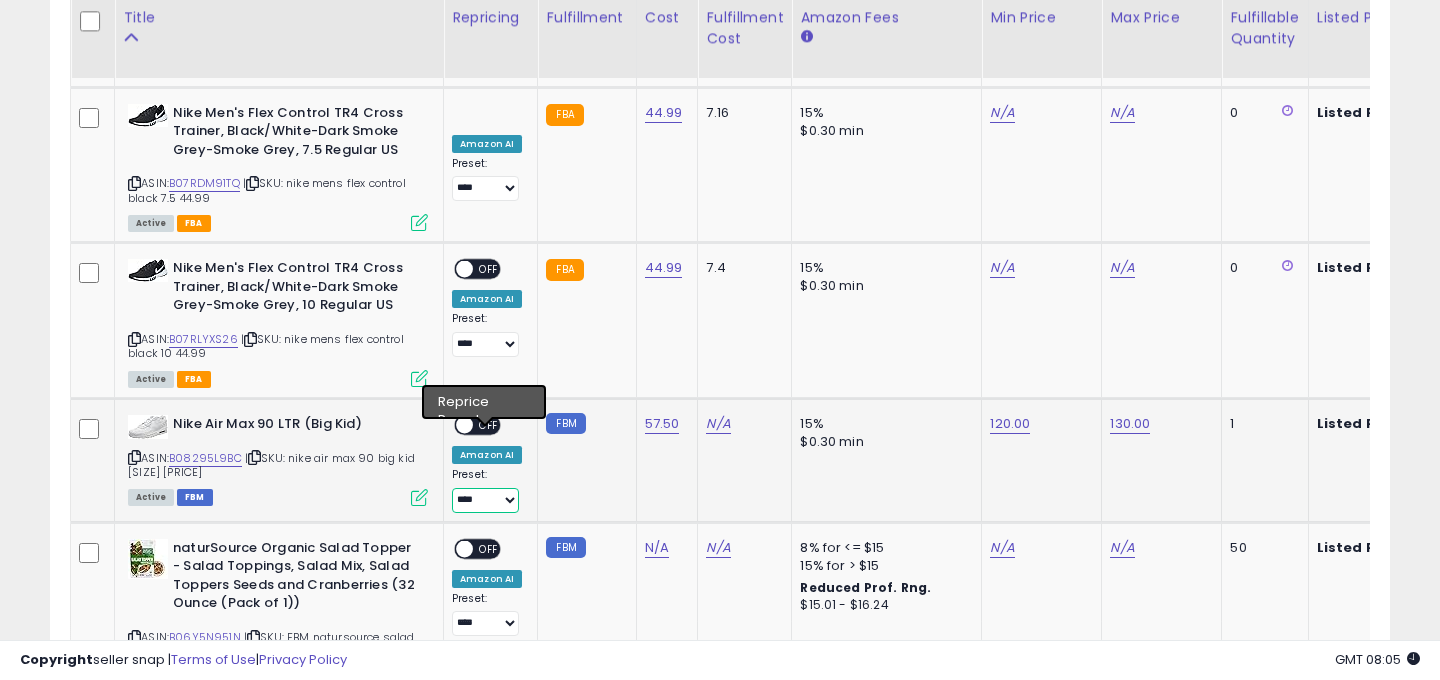select on "*******" 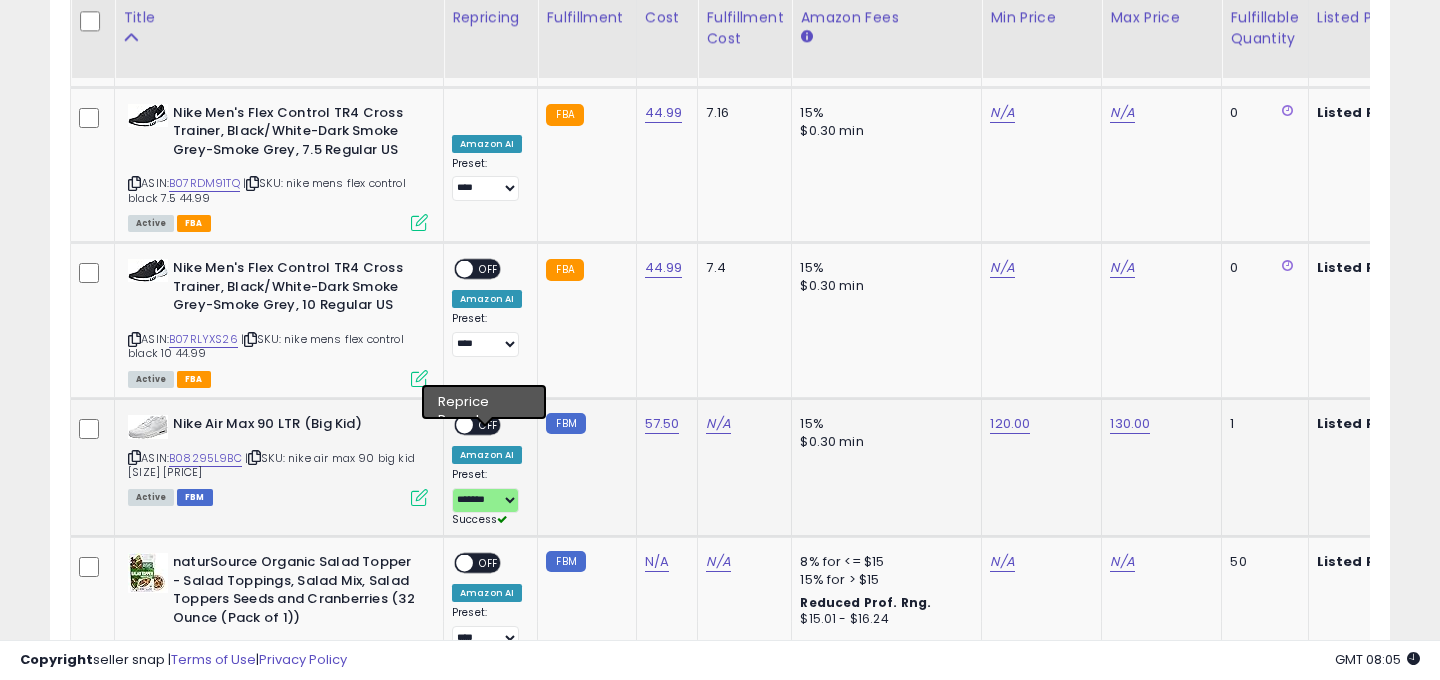 click on "**********" at bounding box center [487, 471] 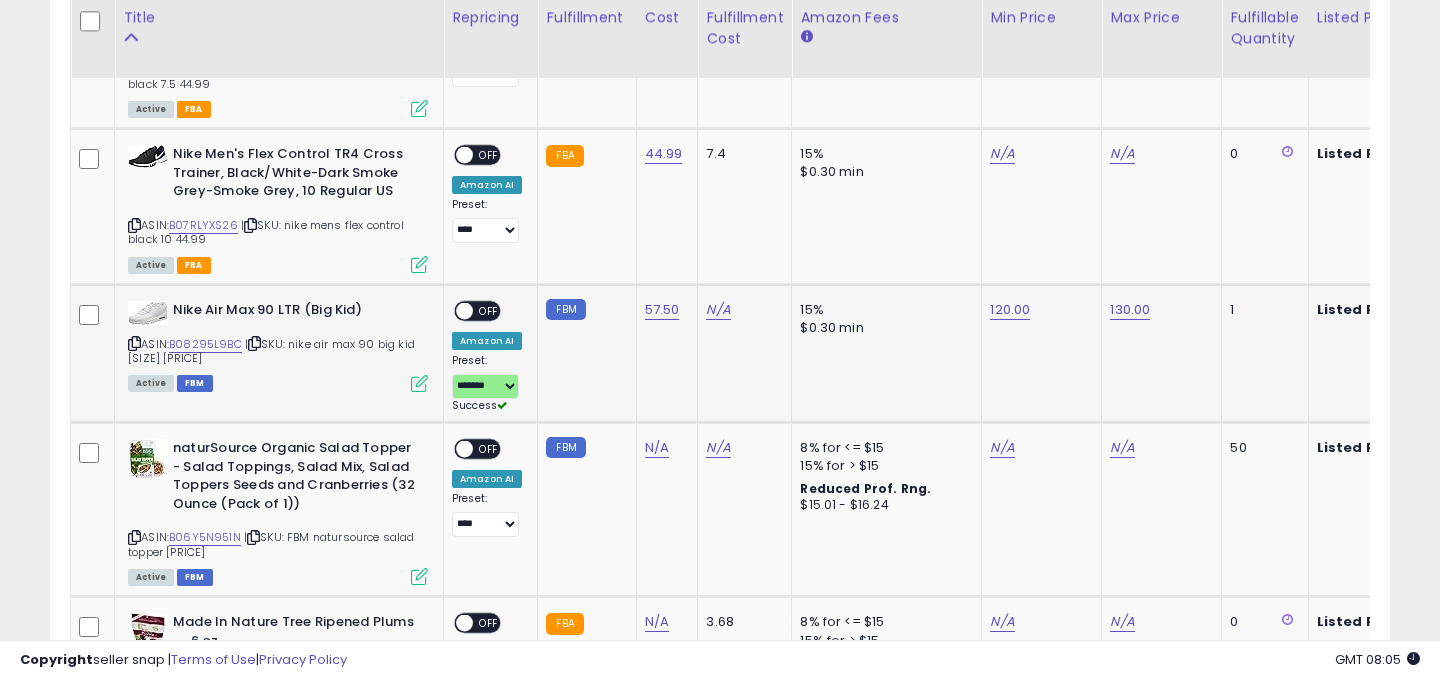 click at bounding box center [464, 310] 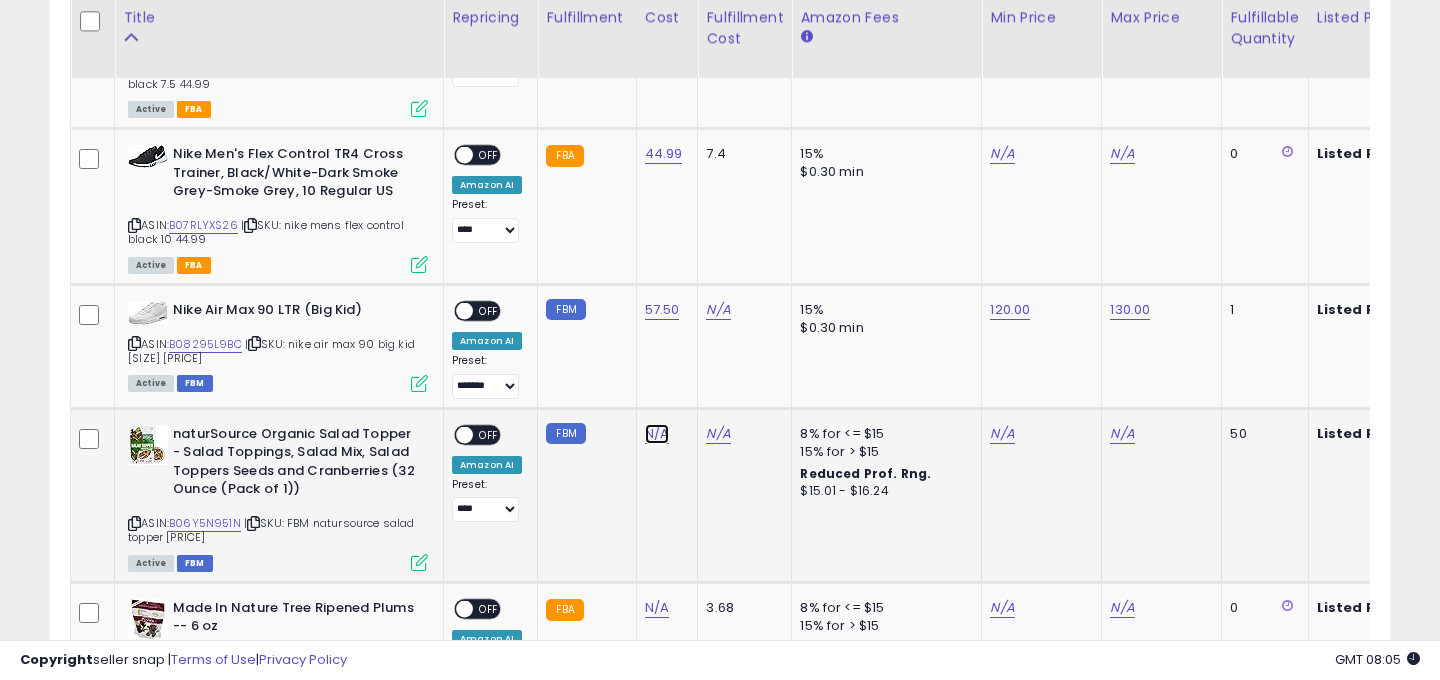 click on "N/A" at bounding box center (657, -2440) 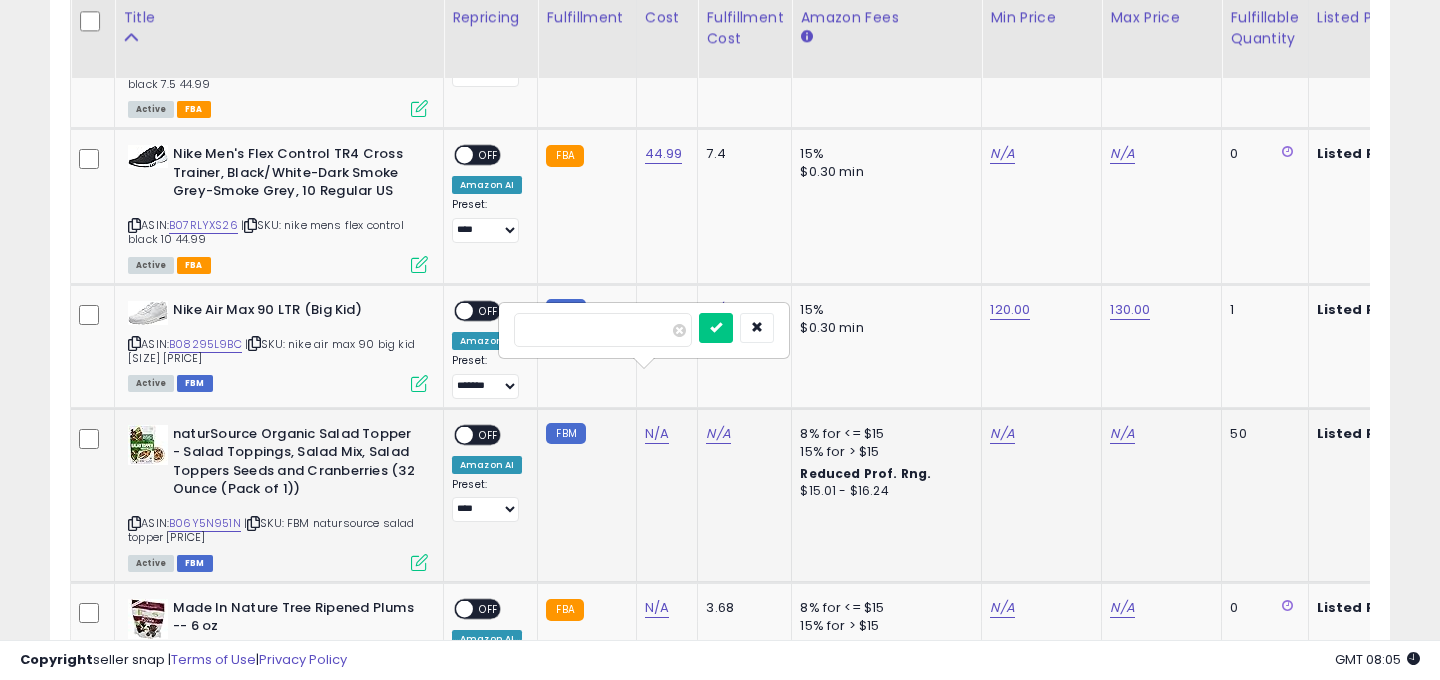 type on "****" 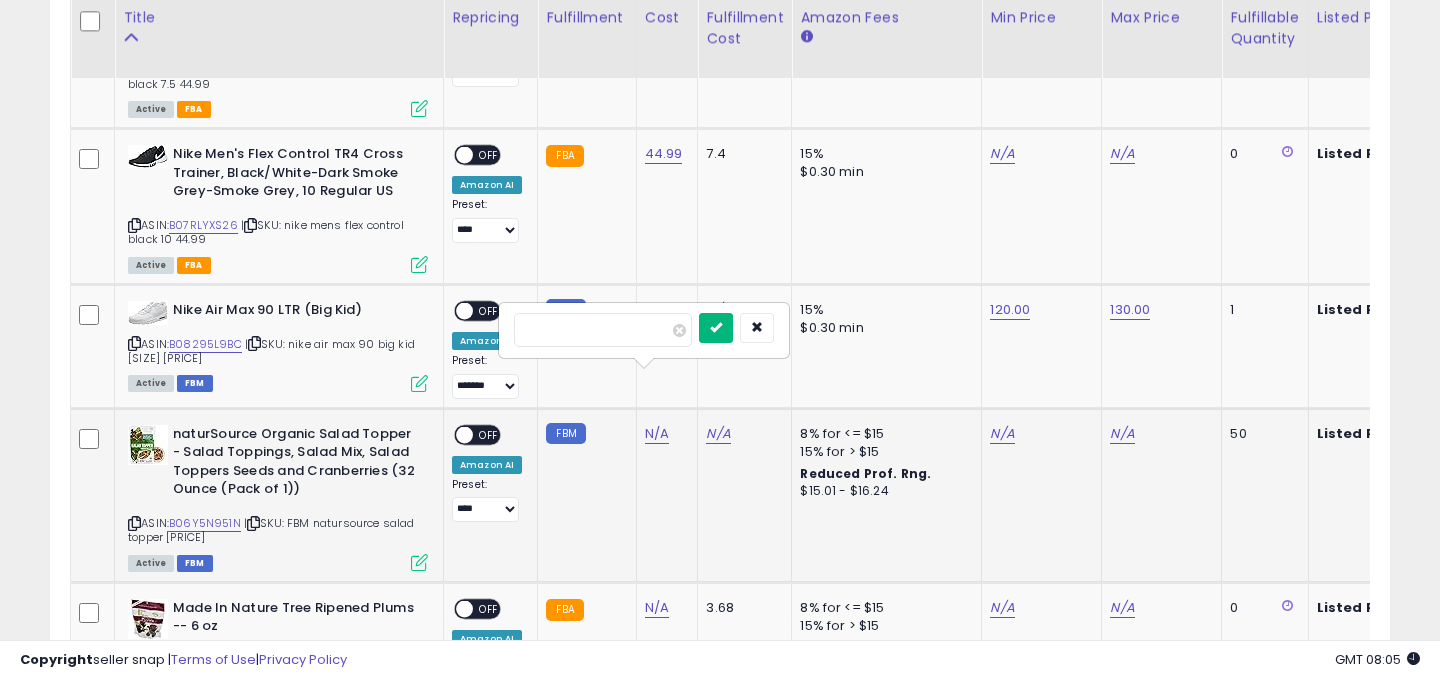 click at bounding box center (716, 328) 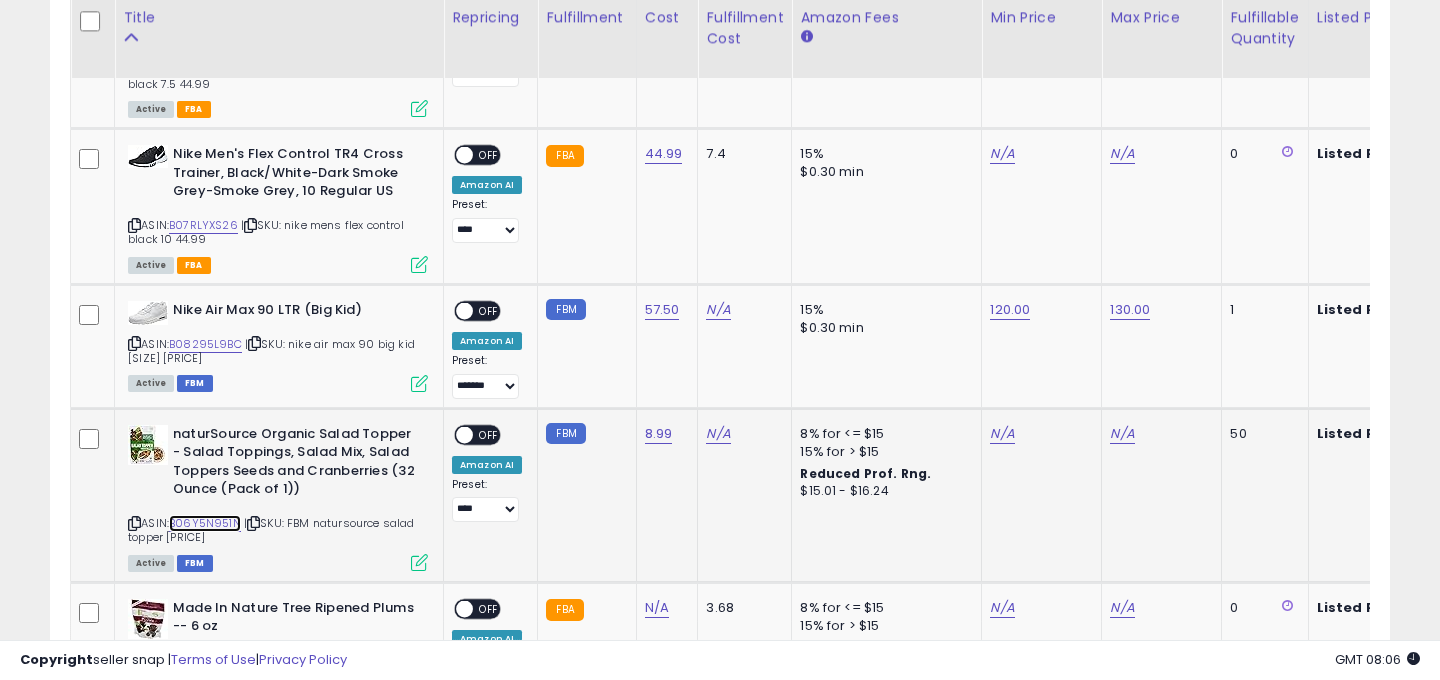 click on "B06Y5N951N" at bounding box center [205, 523] 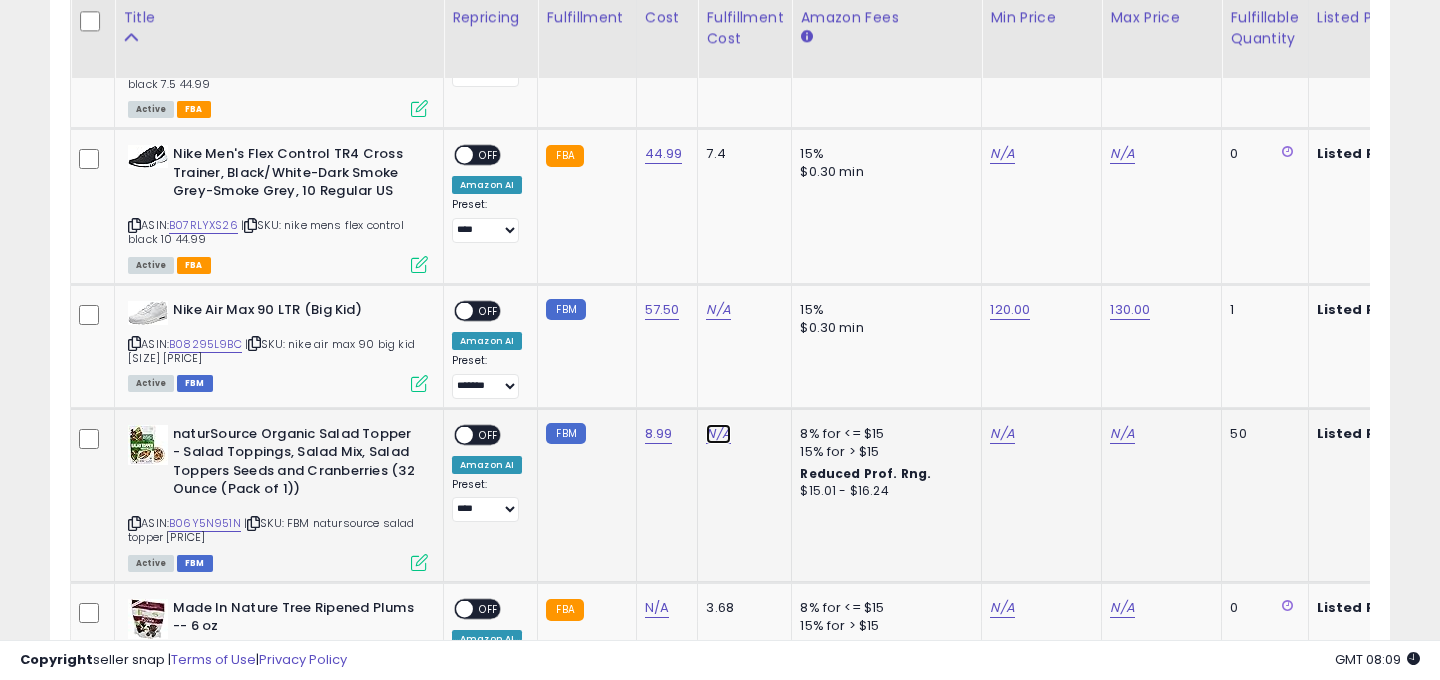 click on "N/A" at bounding box center [718, -2440] 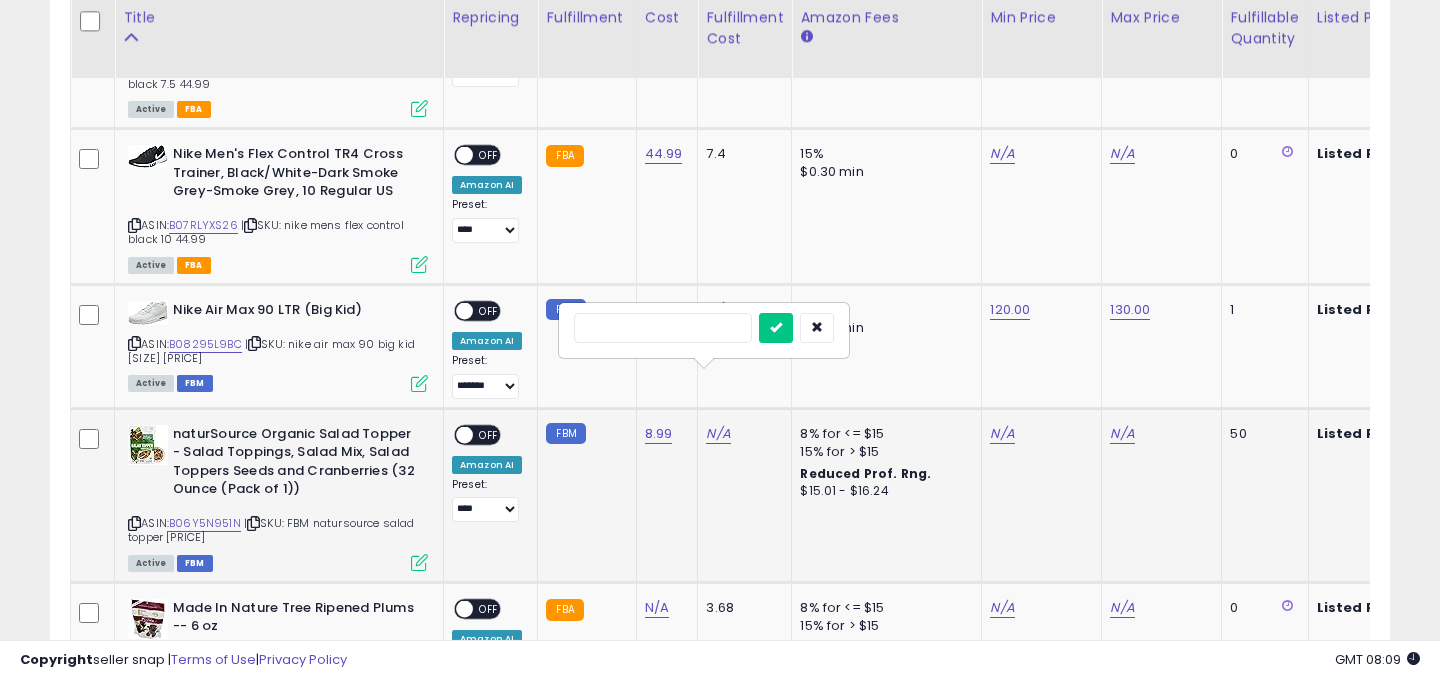 type on "*" 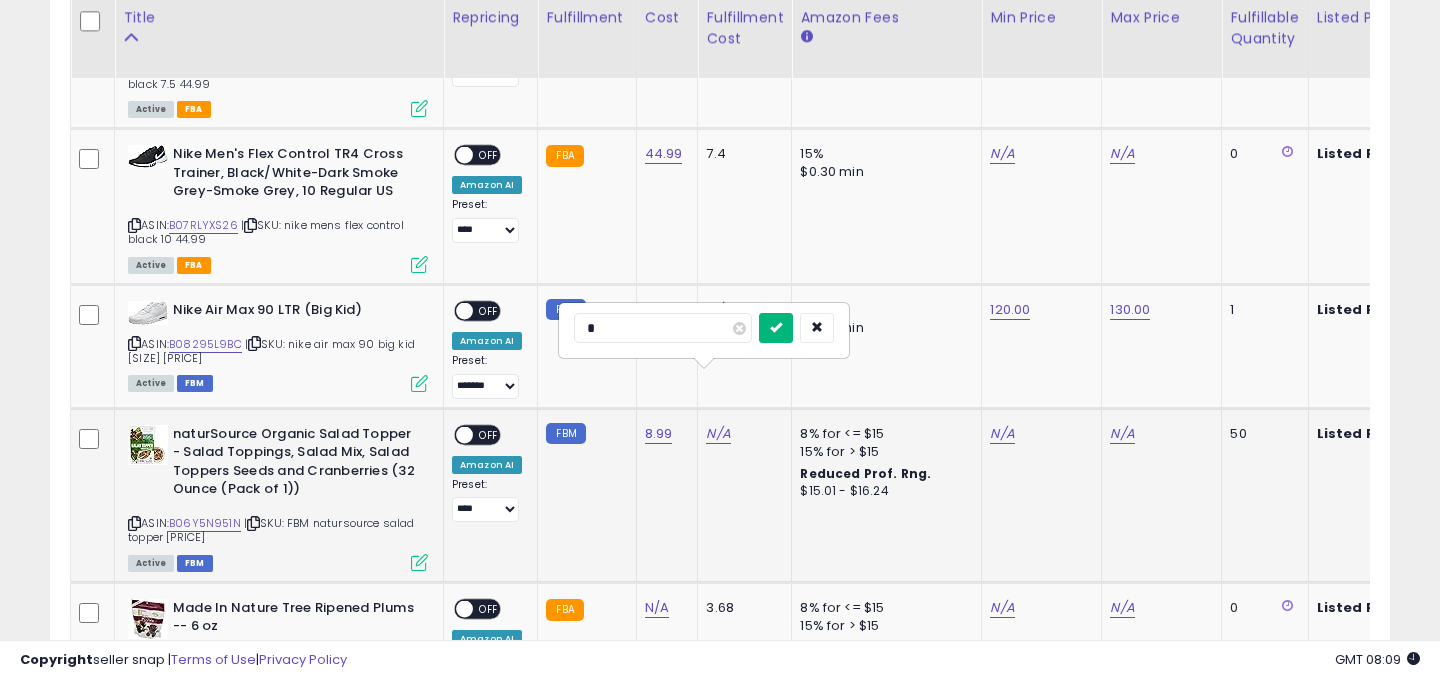 click at bounding box center [776, 328] 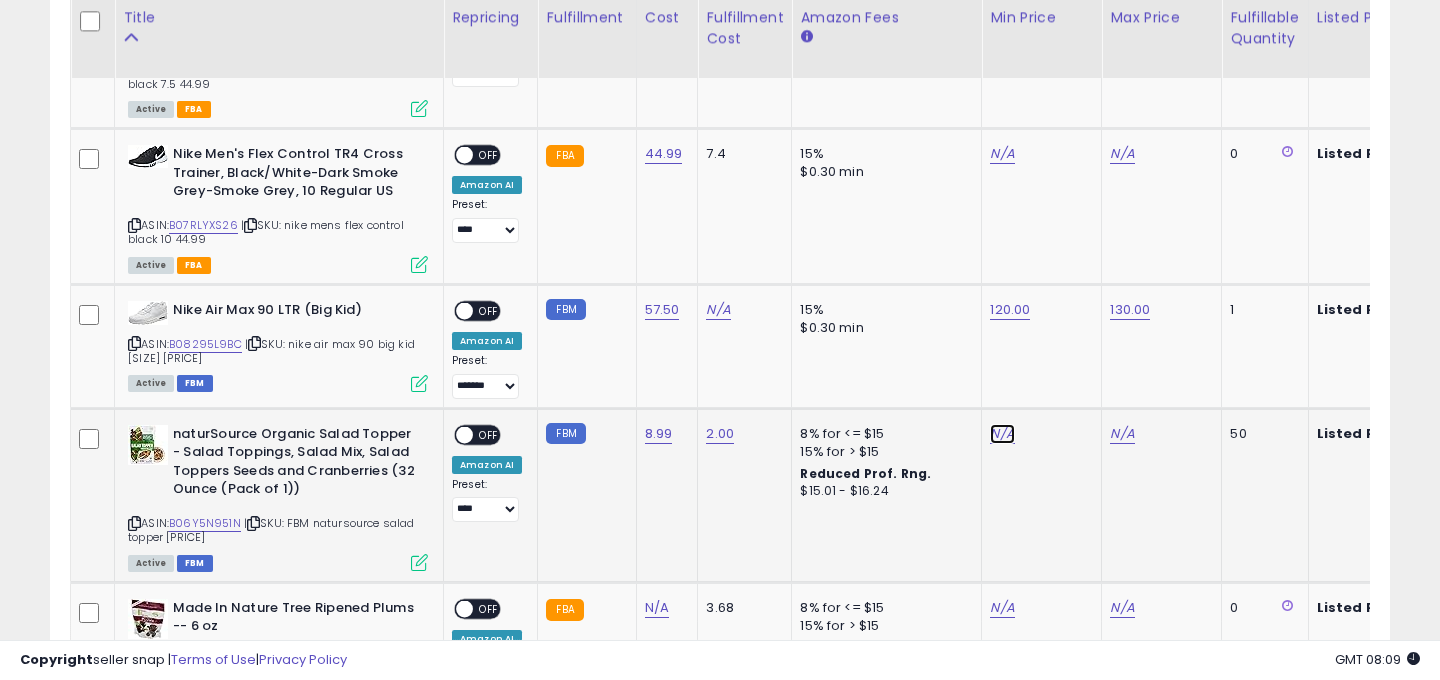 click on "N/A" at bounding box center [1002, -2576] 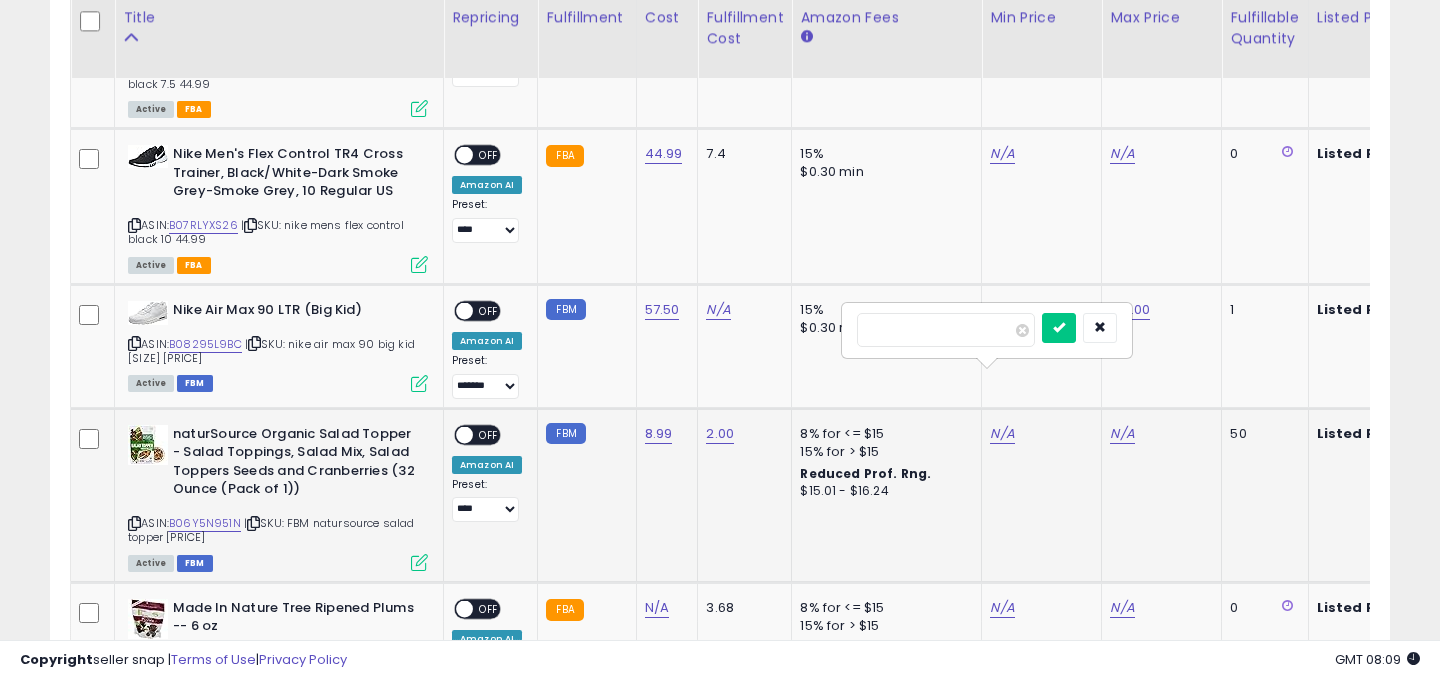 type on "*****" 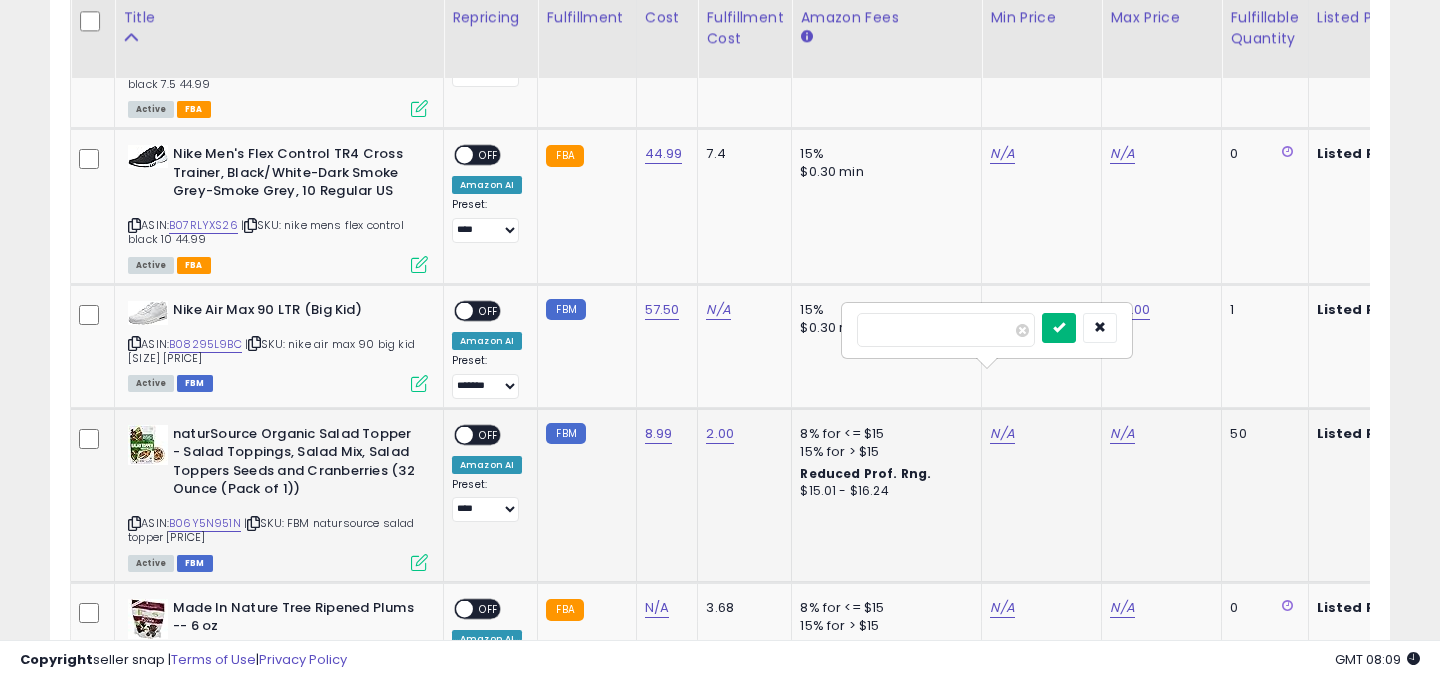 click at bounding box center [1059, 328] 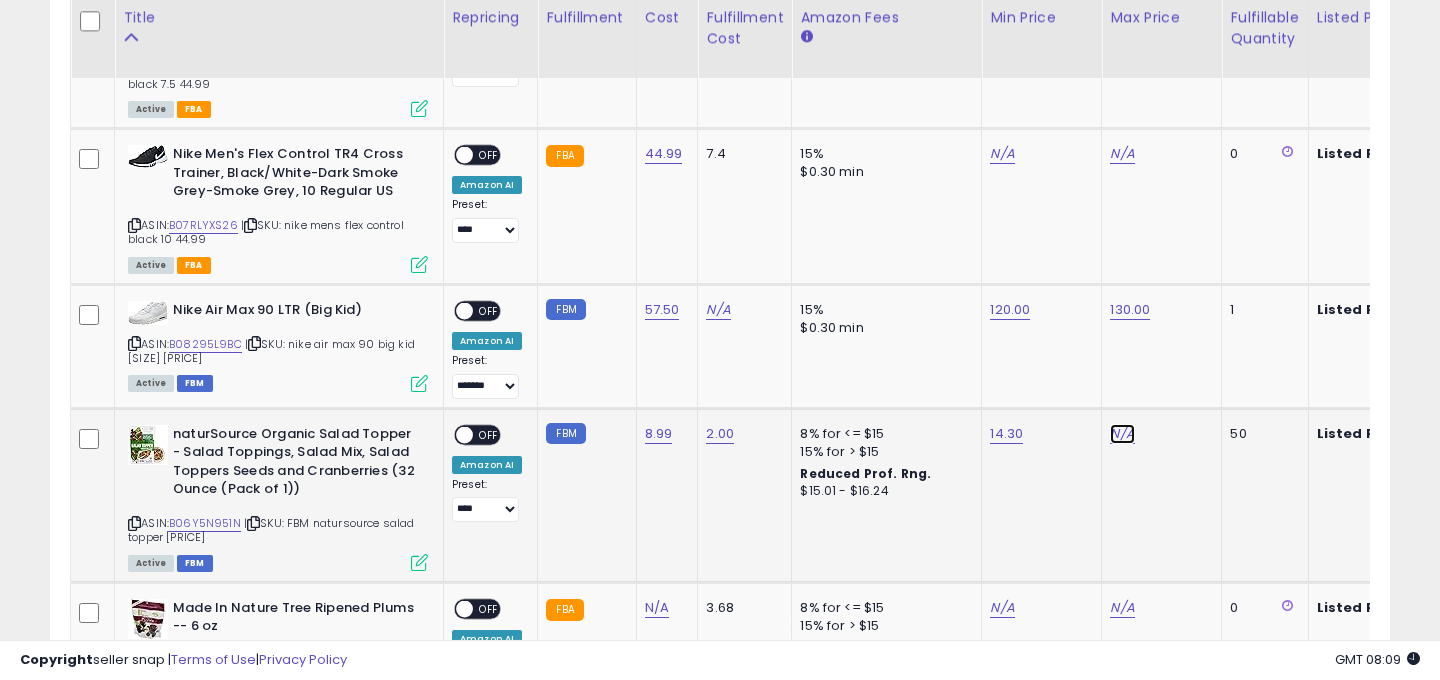 click on "N/A" at bounding box center [1122, -2576] 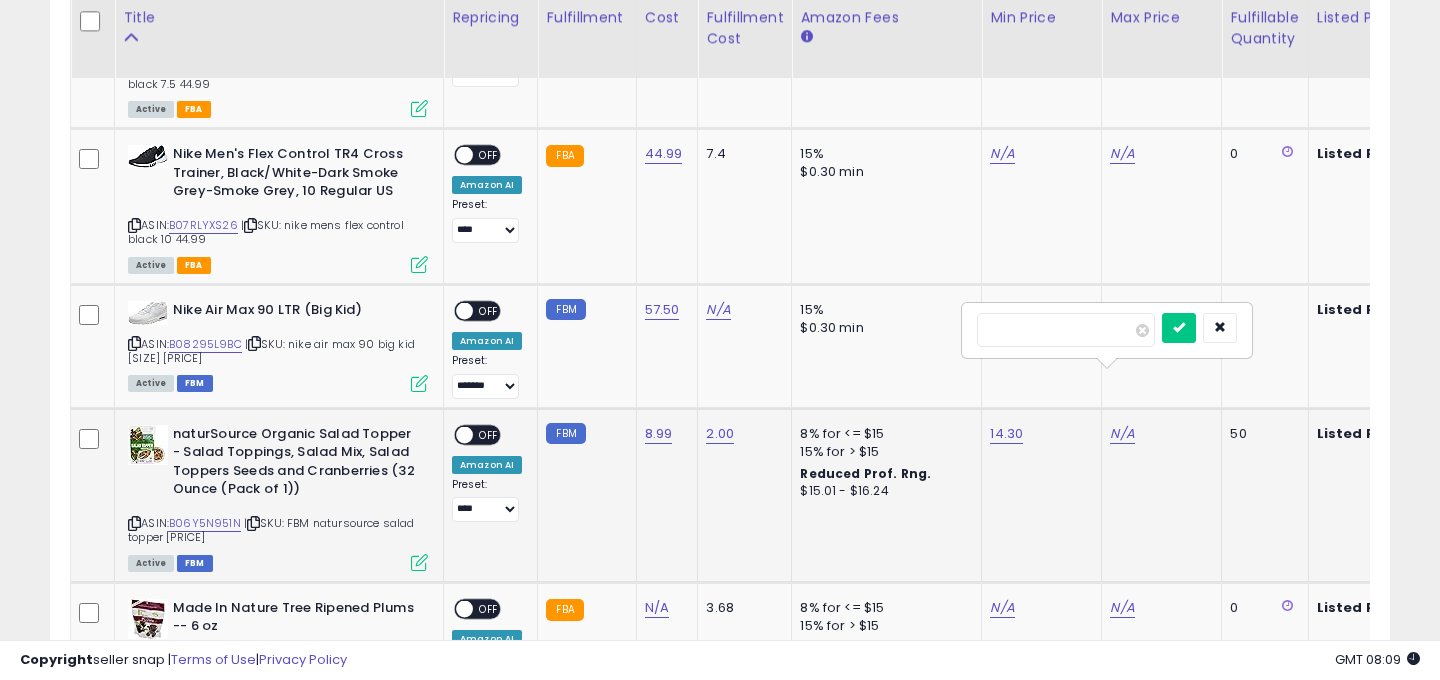 type on "**" 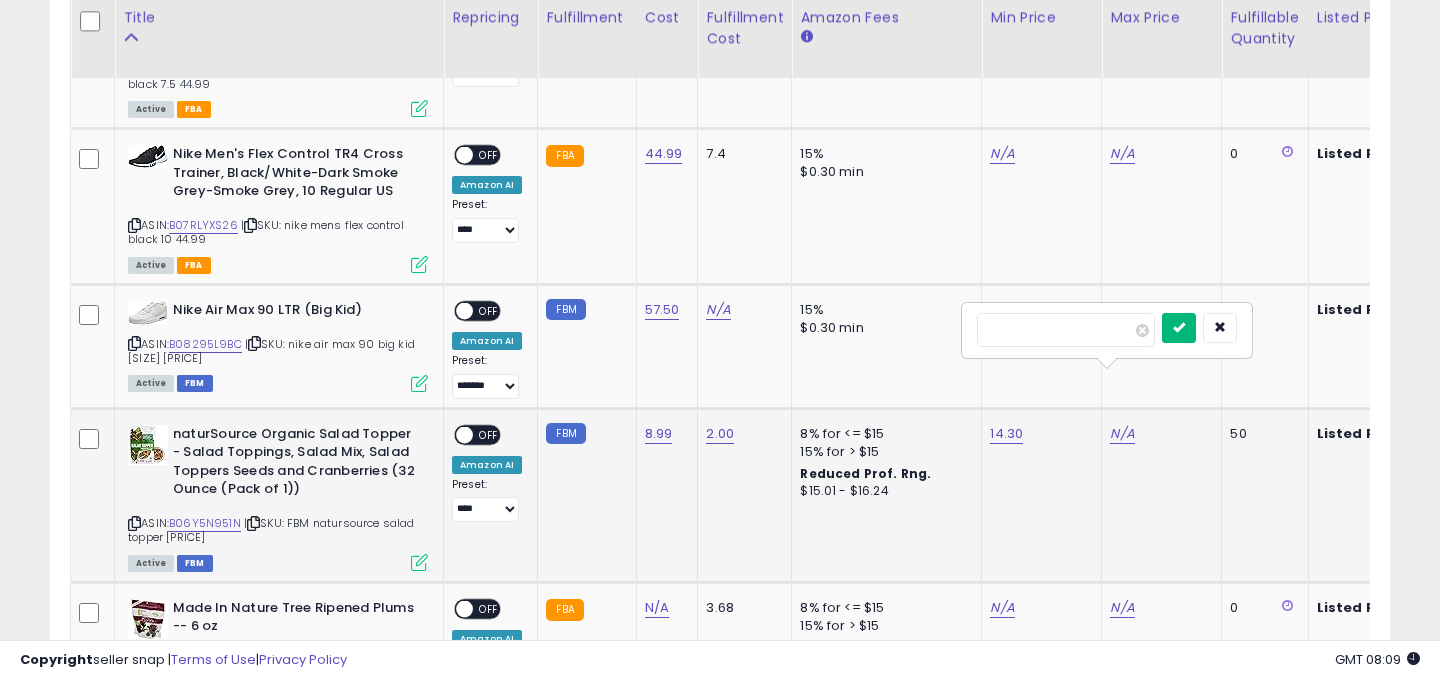 click at bounding box center [1179, 328] 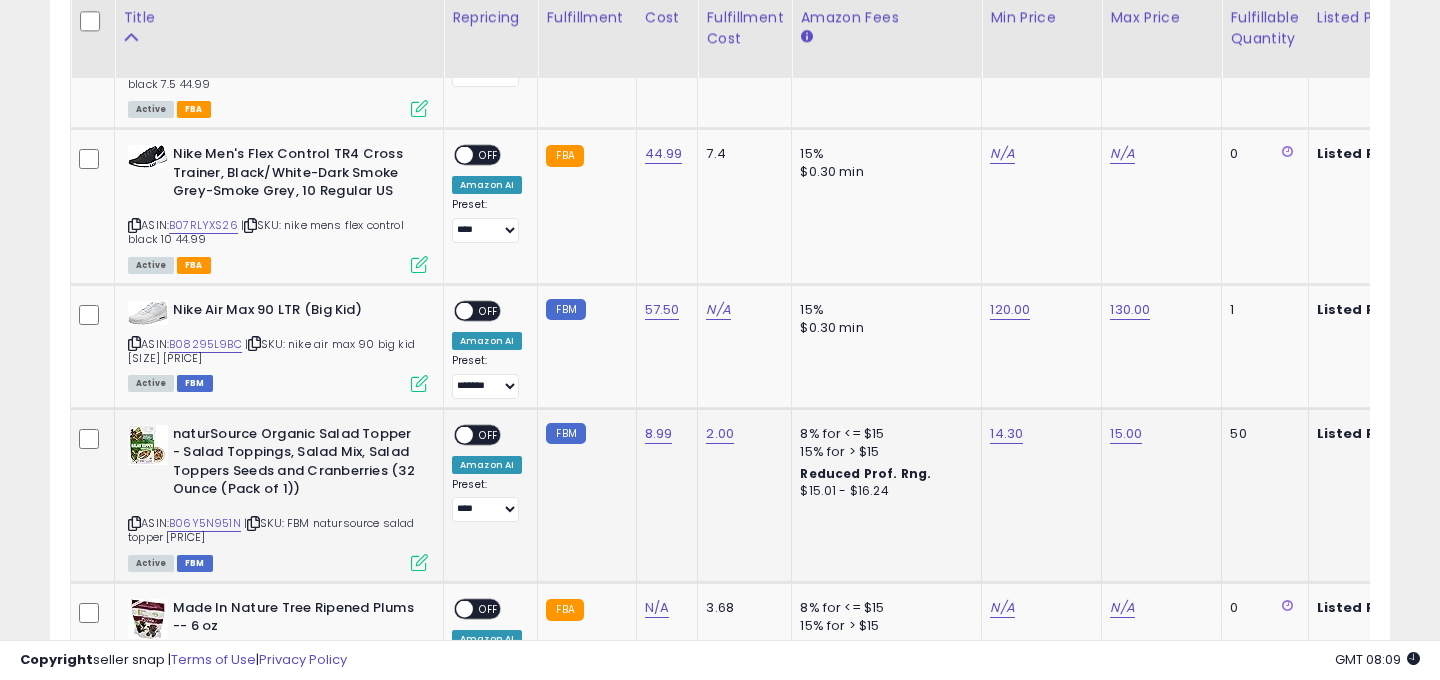 click on "OFF" at bounding box center [489, 434] 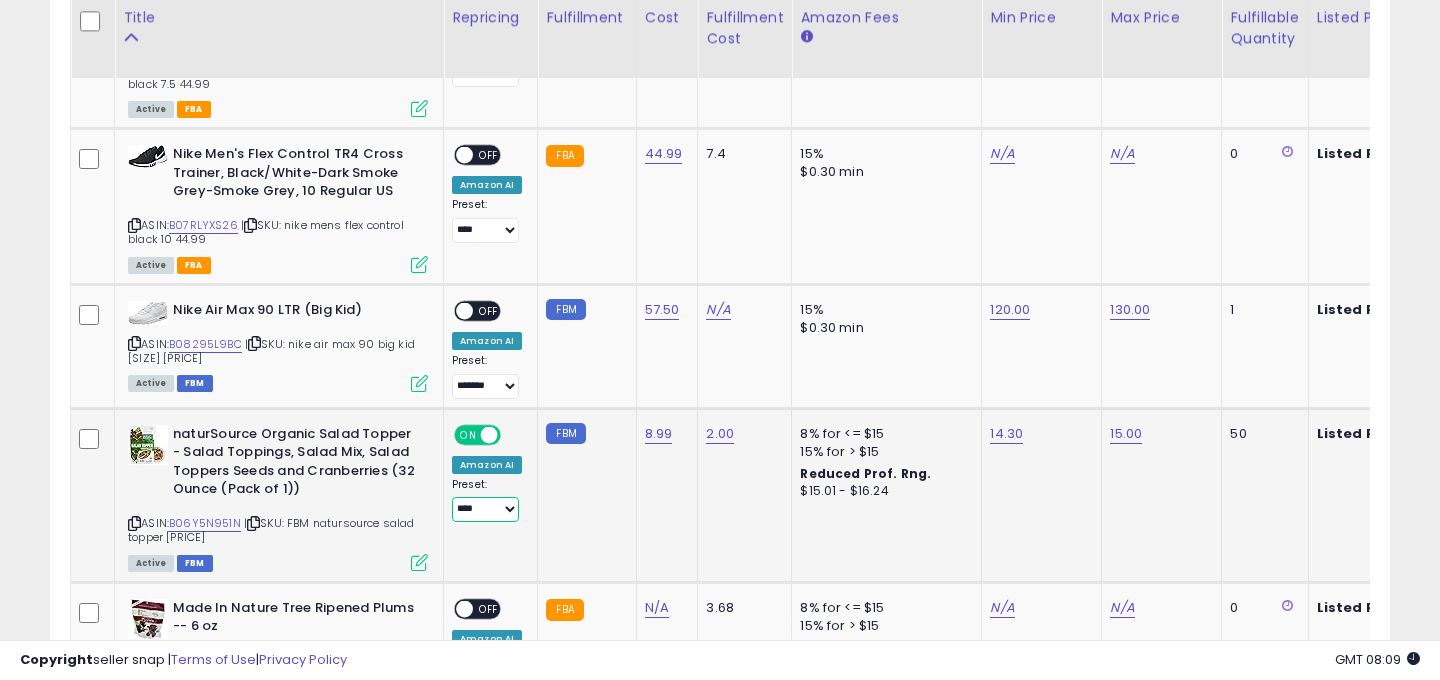 click on "**********" at bounding box center [485, 509] 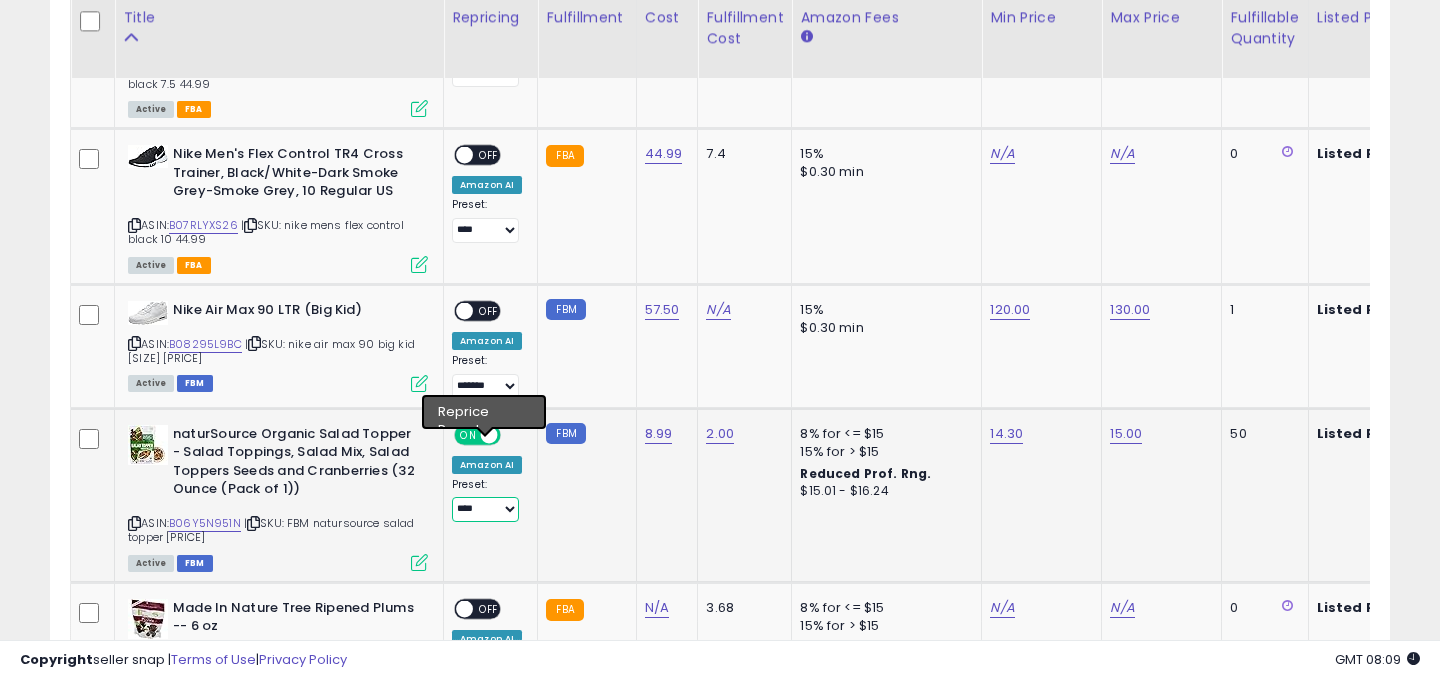 select on "*******" 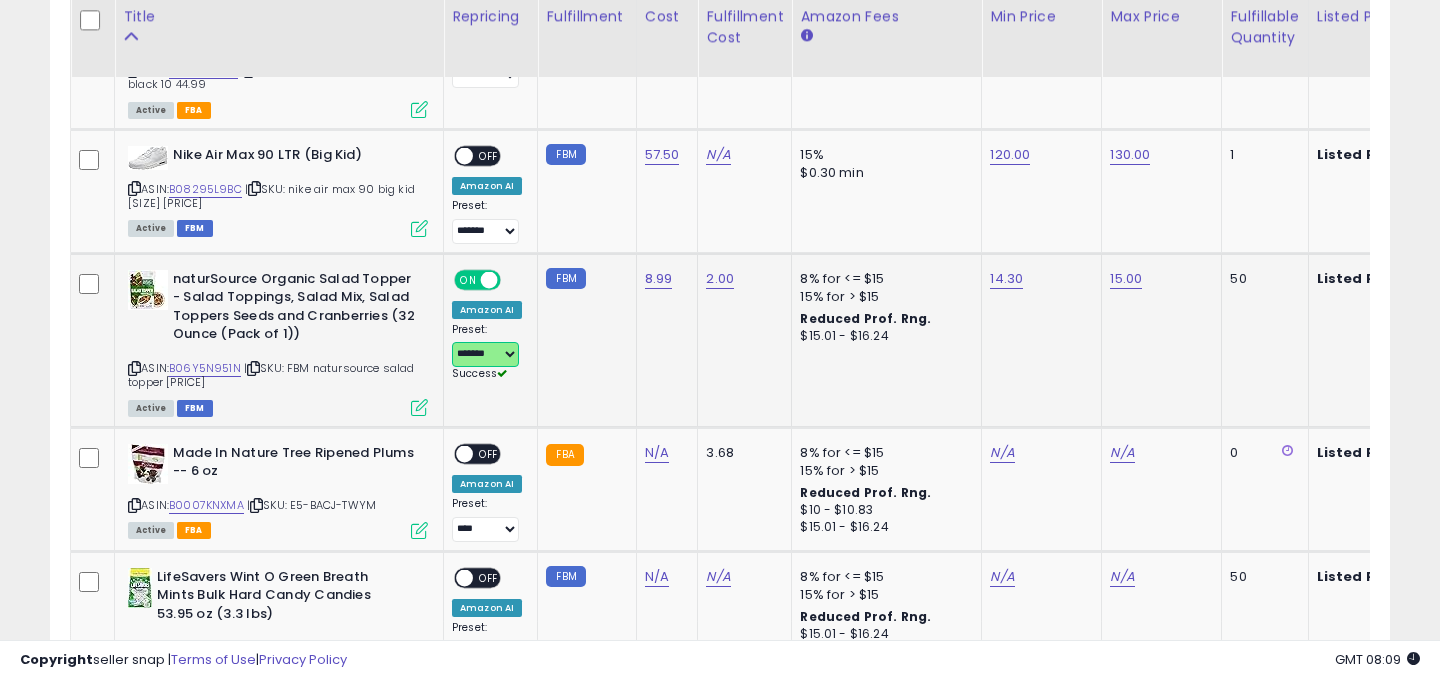 scroll, scrollTop: 3806, scrollLeft: 0, axis: vertical 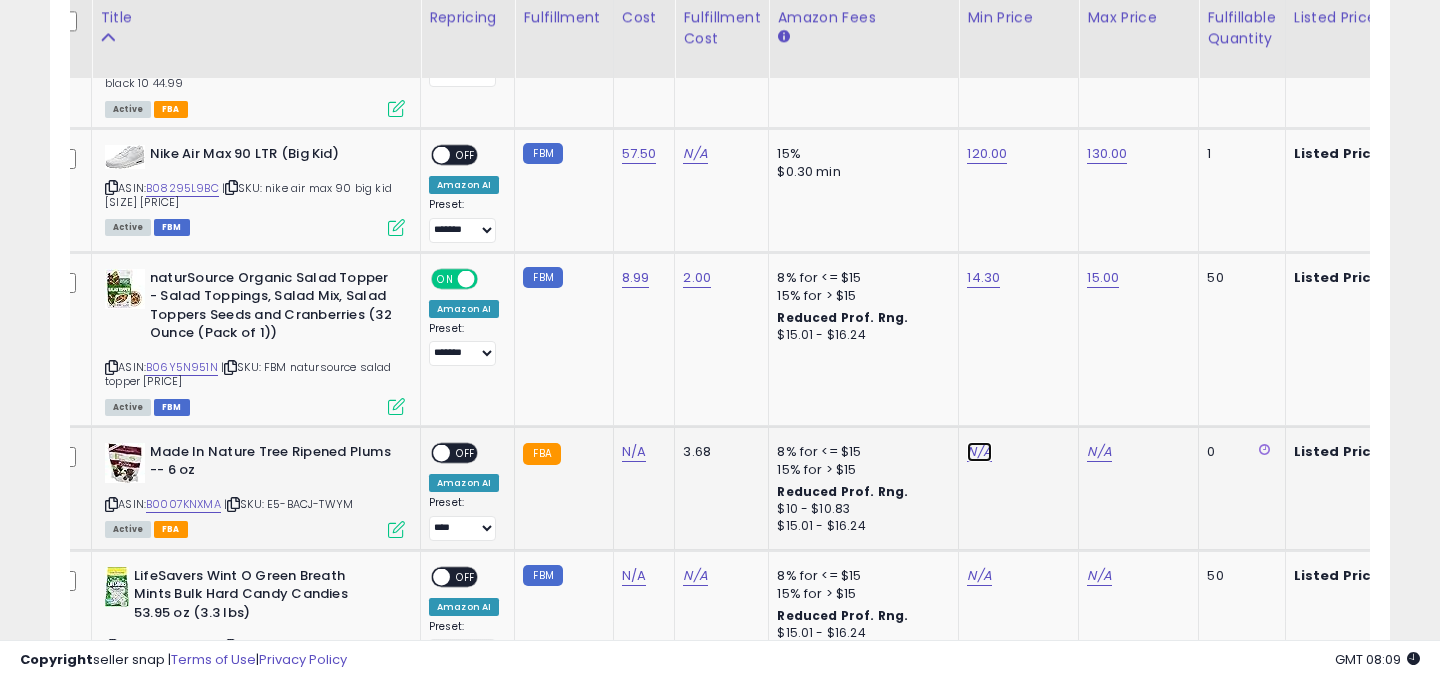 click on "N/A" at bounding box center (979, -2732) 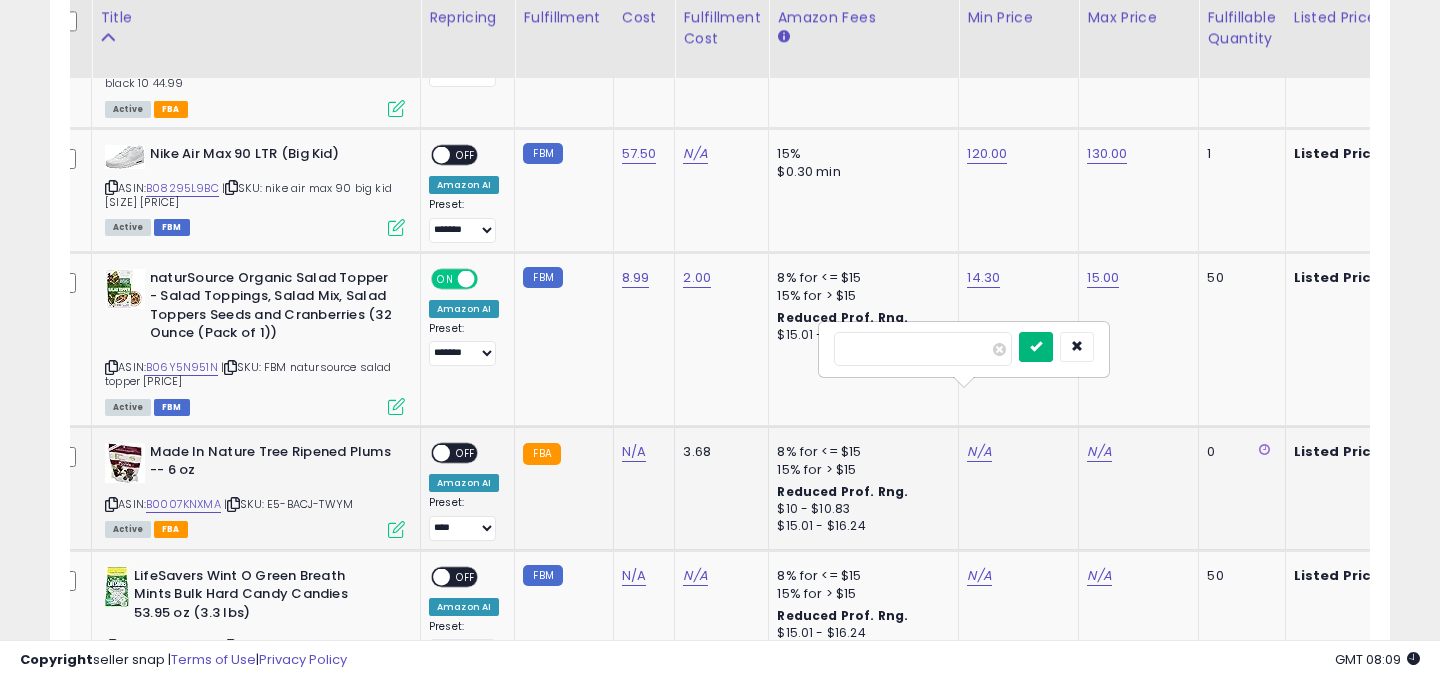 type on "****" 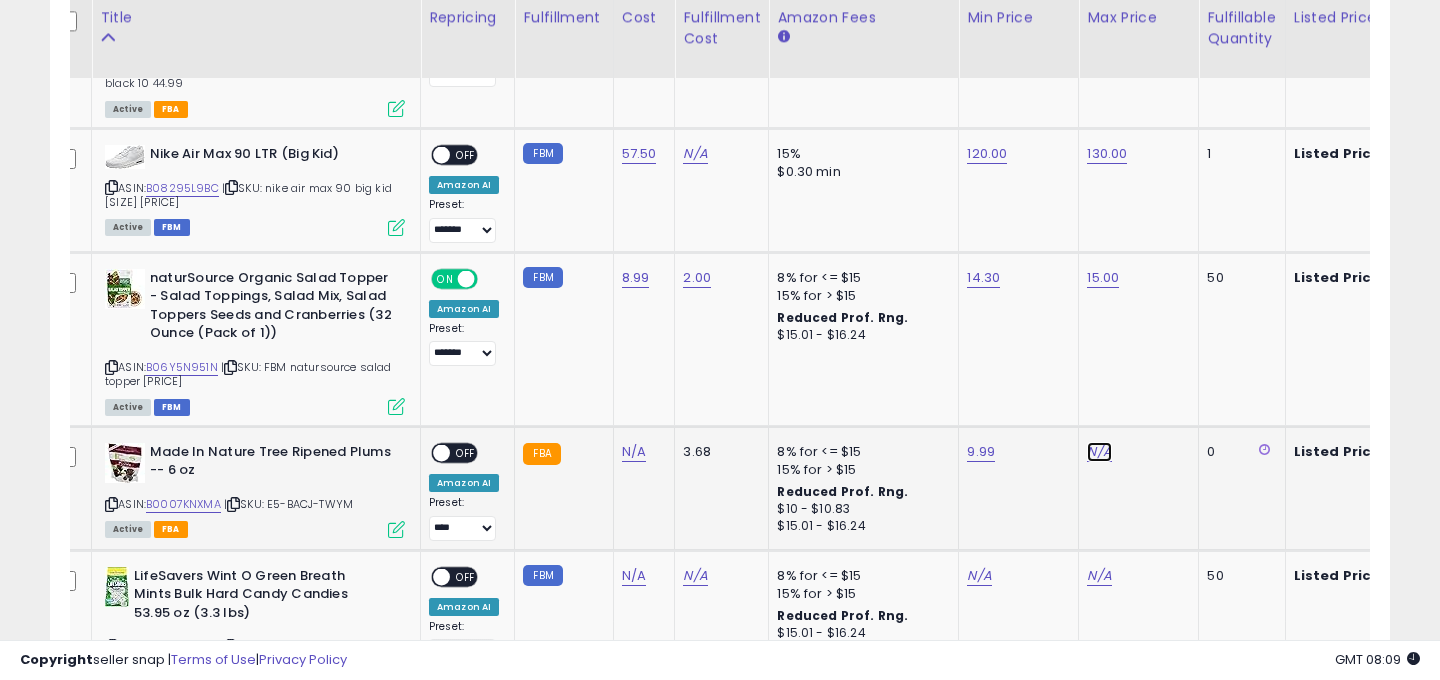 click on "N/A" at bounding box center [1099, -2732] 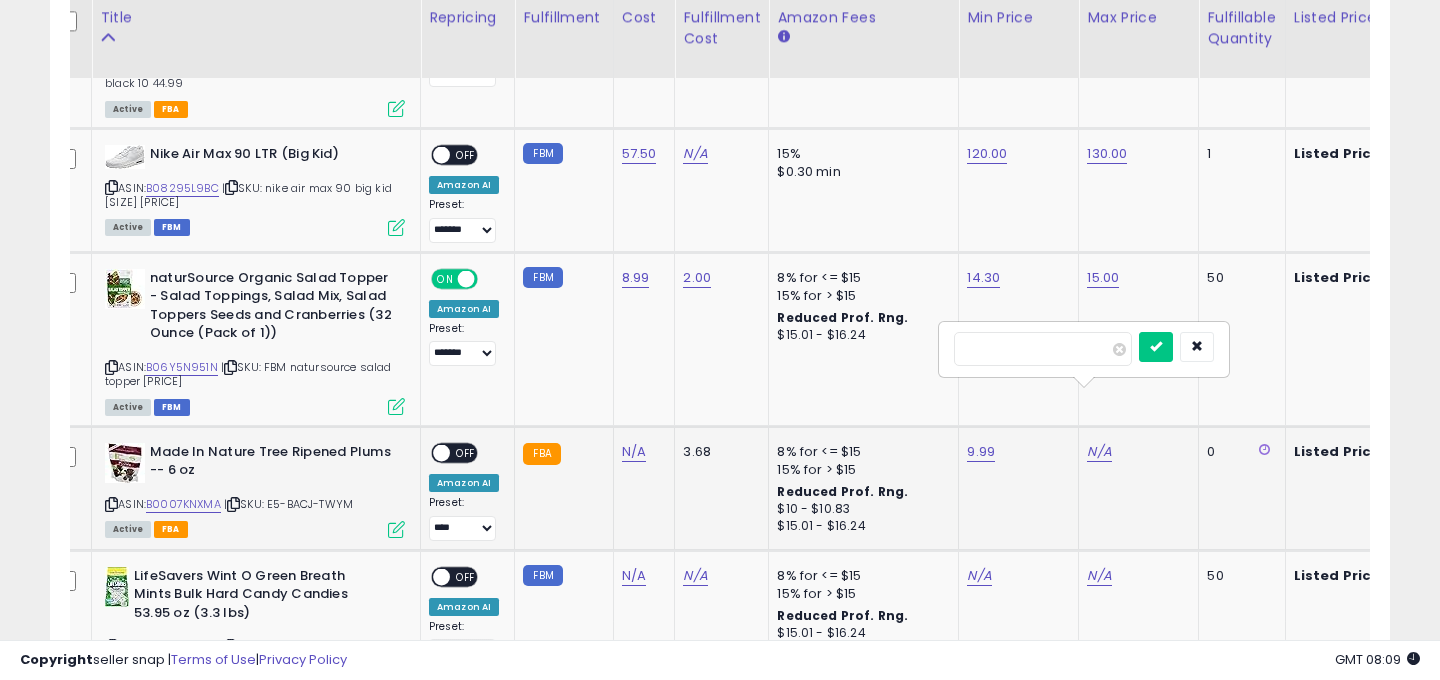 type on "**" 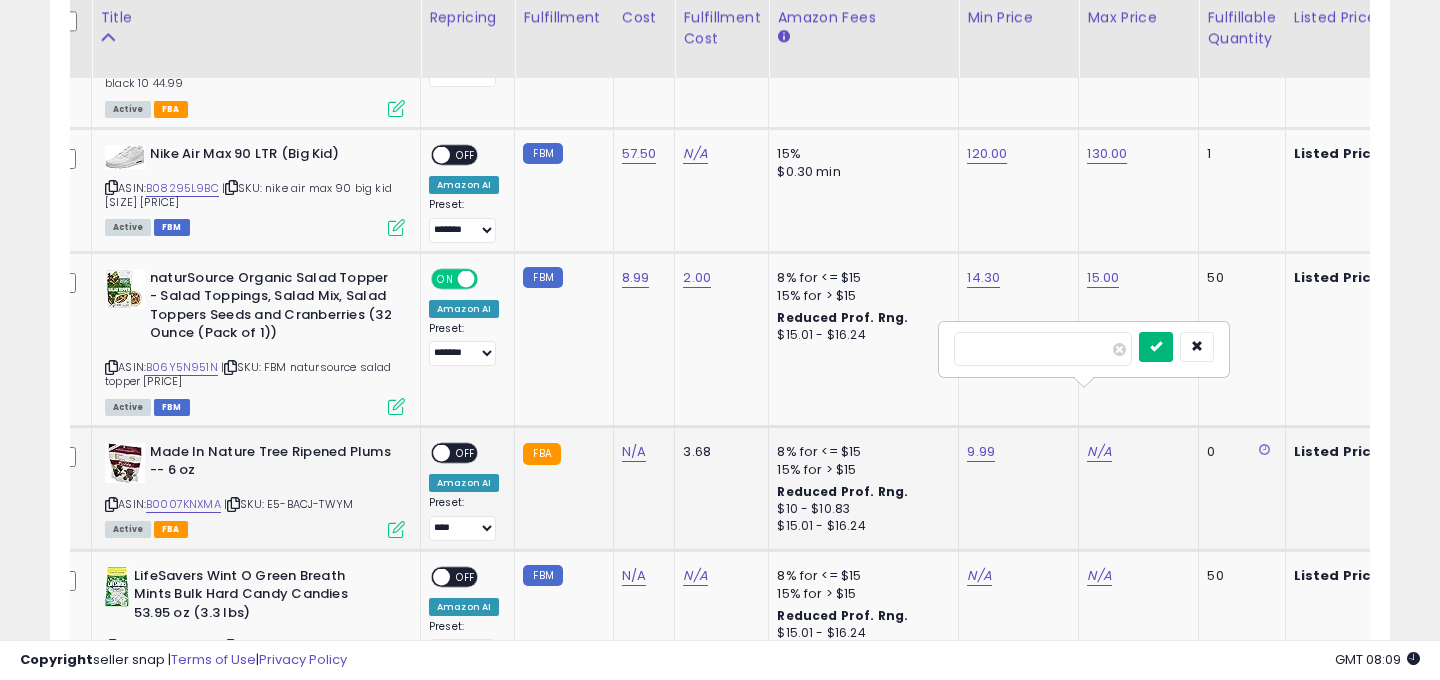 click at bounding box center [1156, 347] 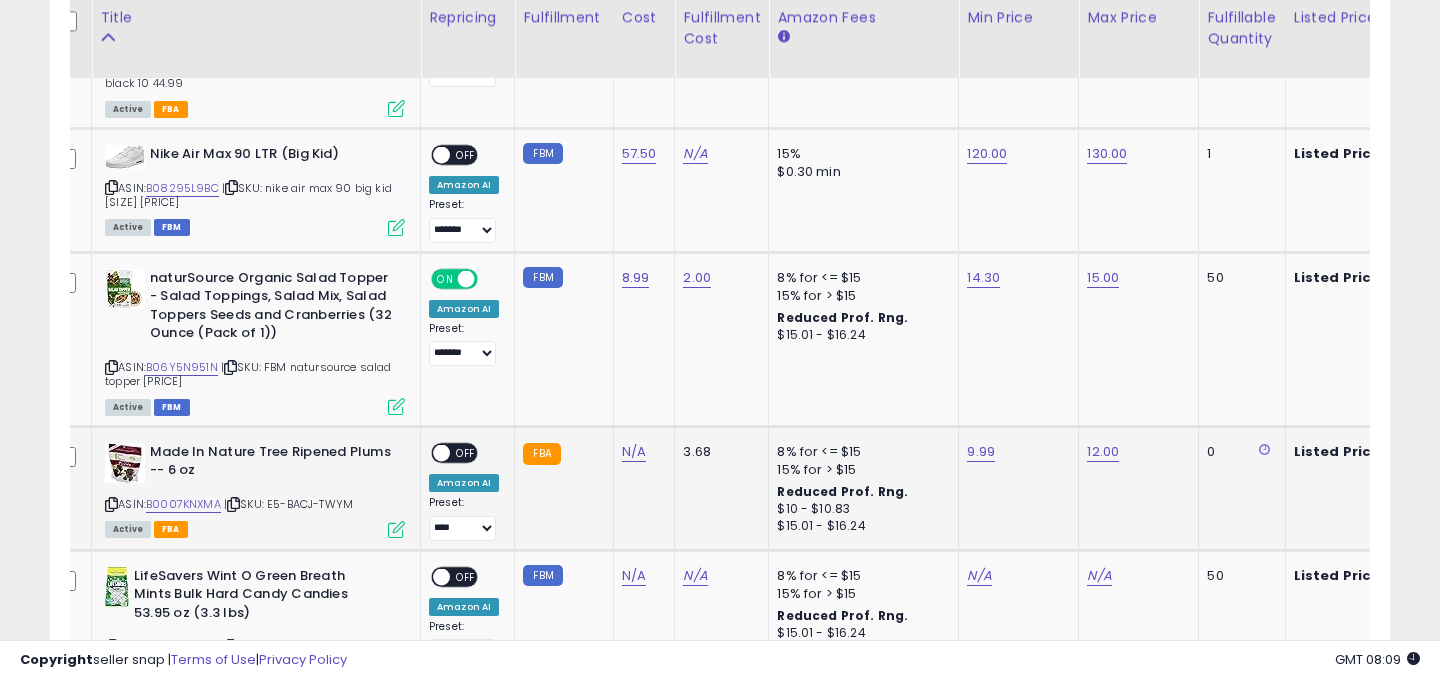 click at bounding box center [441, 452] 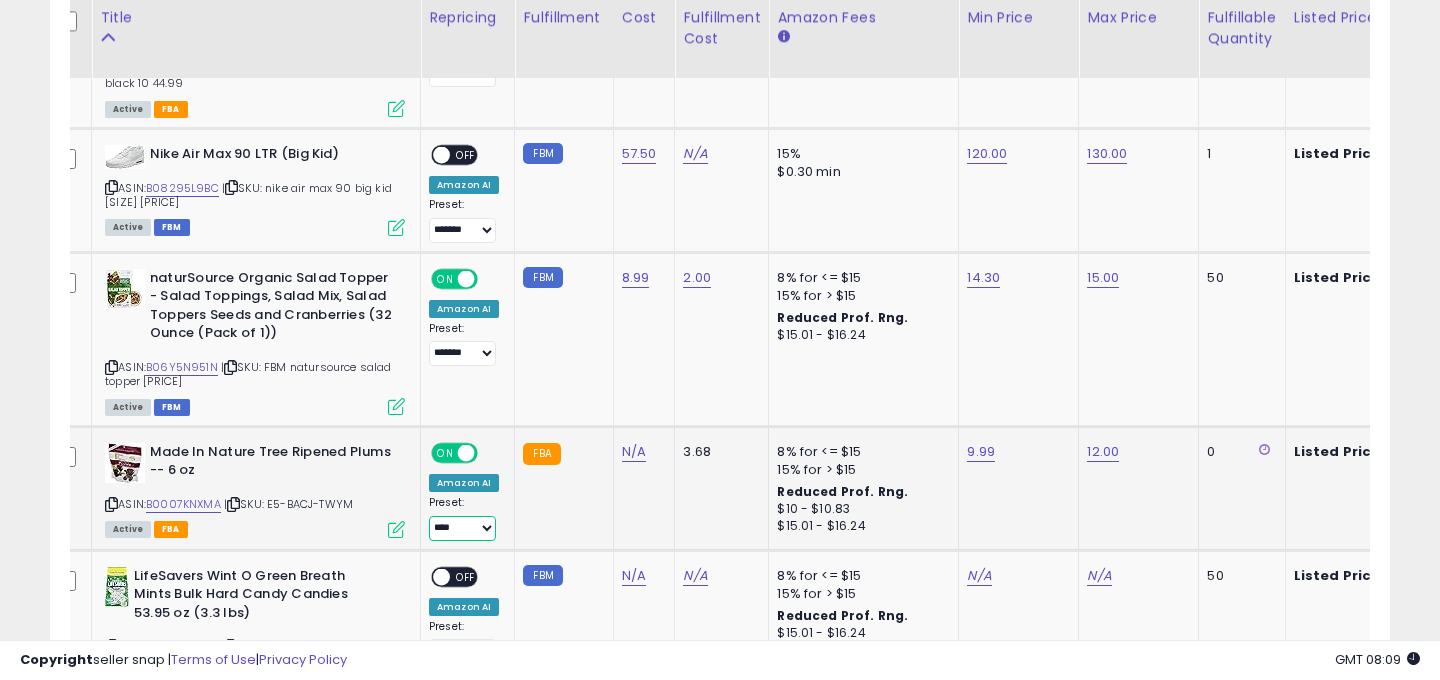 click on "**********" at bounding box center (462, 528) 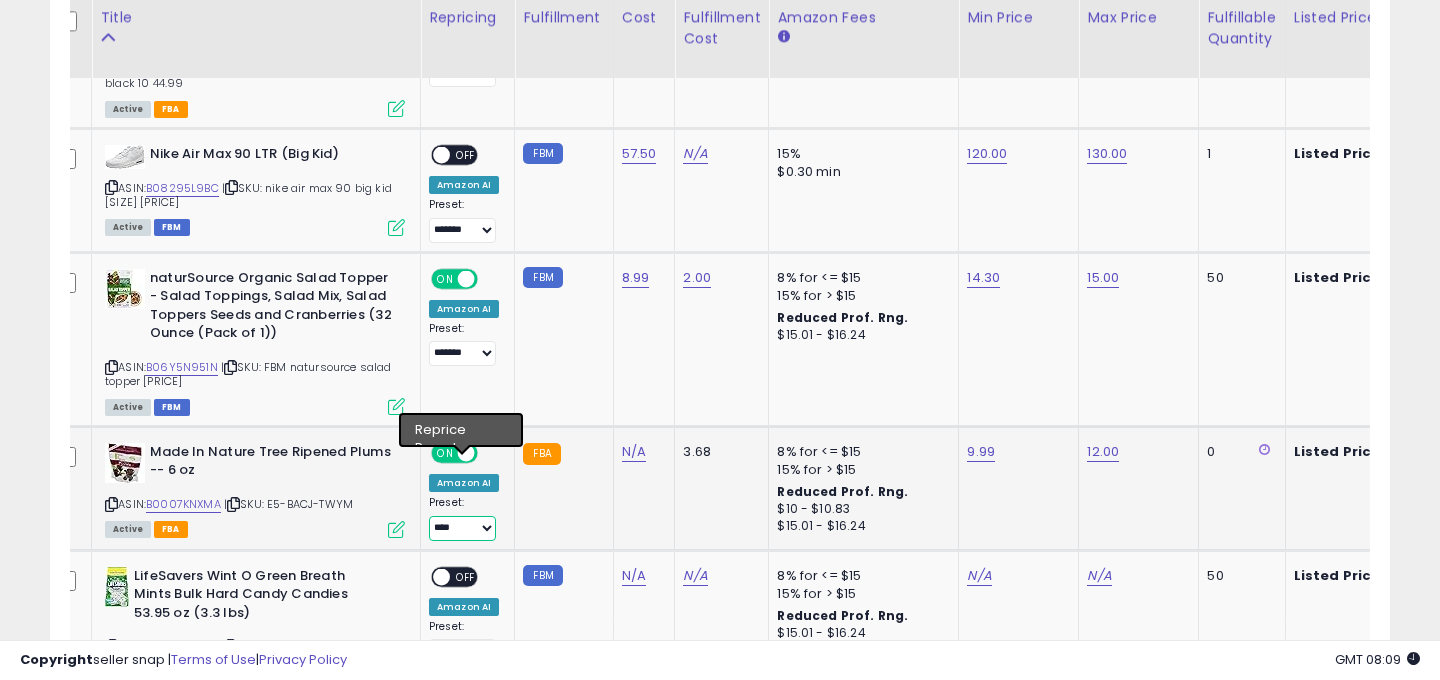 select on "*******" 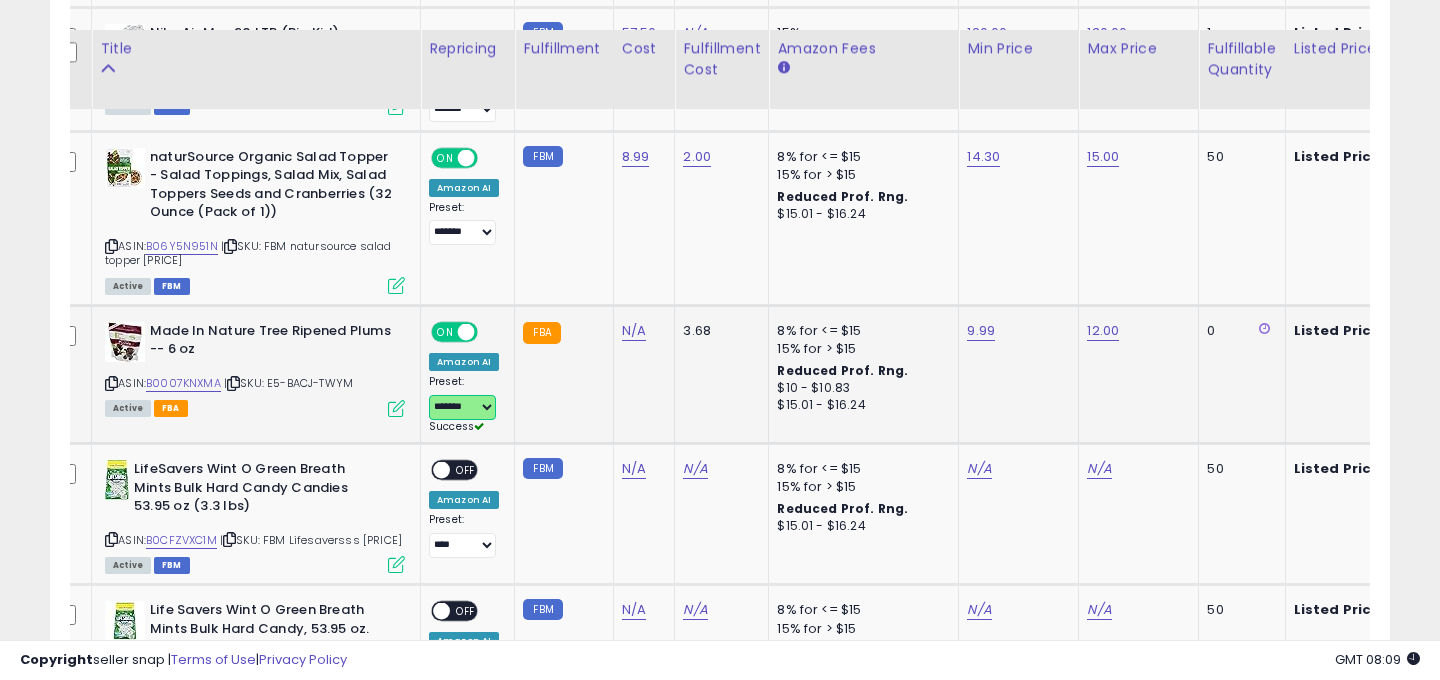 scroll, scrollTop: 3961, scrollLeft: 0, axis: vertical 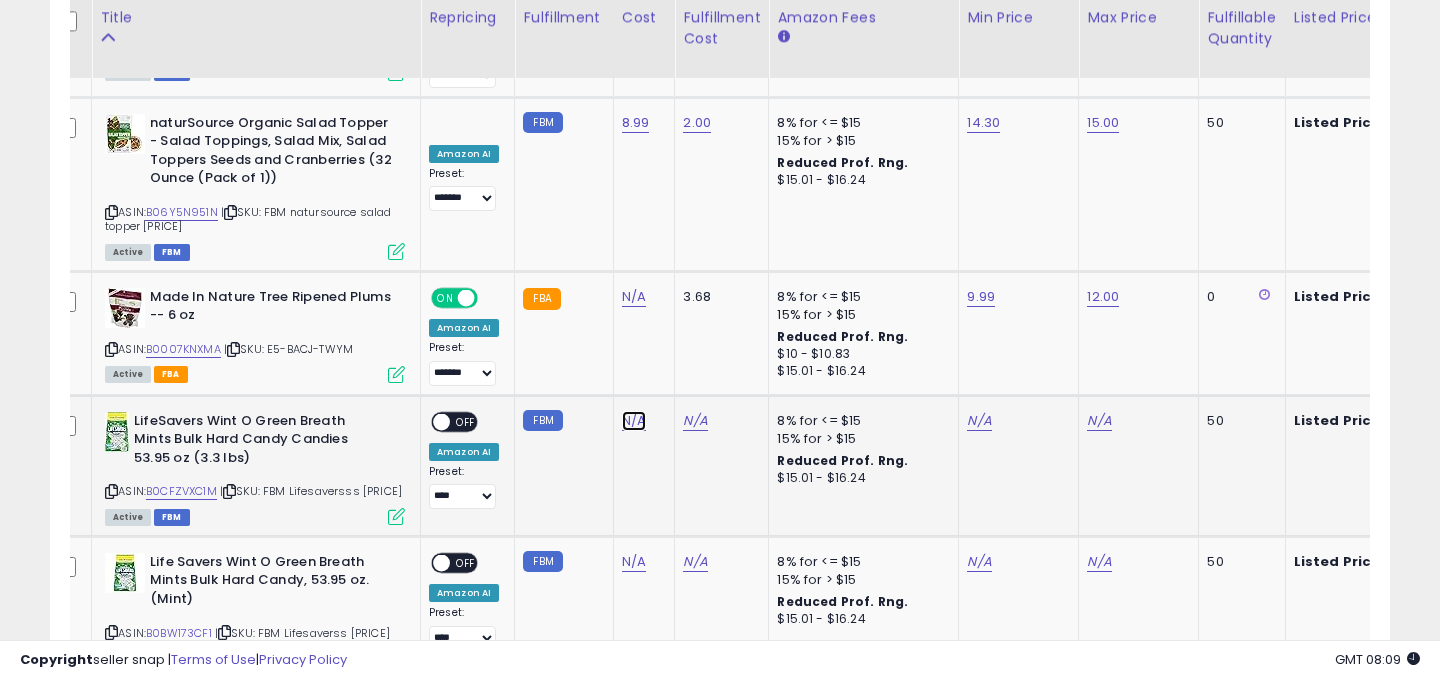 click on "N/A" at bounding box center (634, -2751) 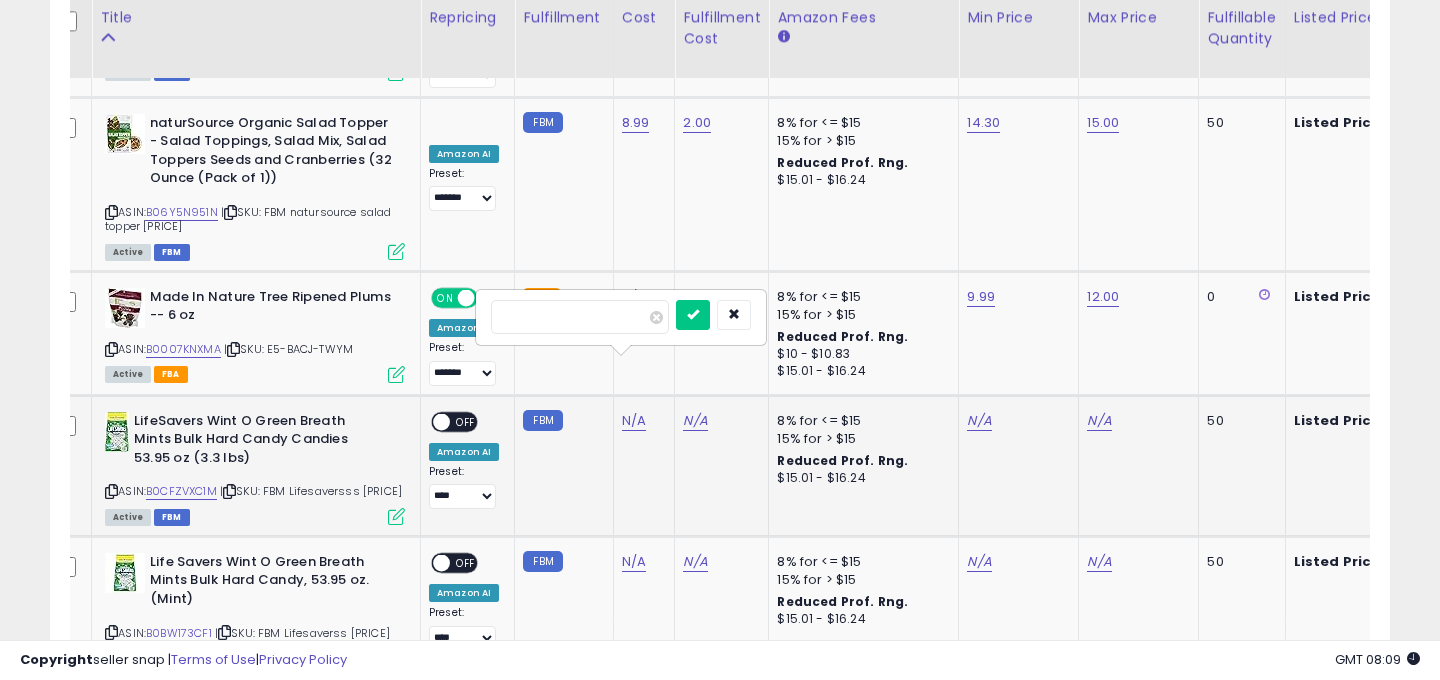 type on "*****" 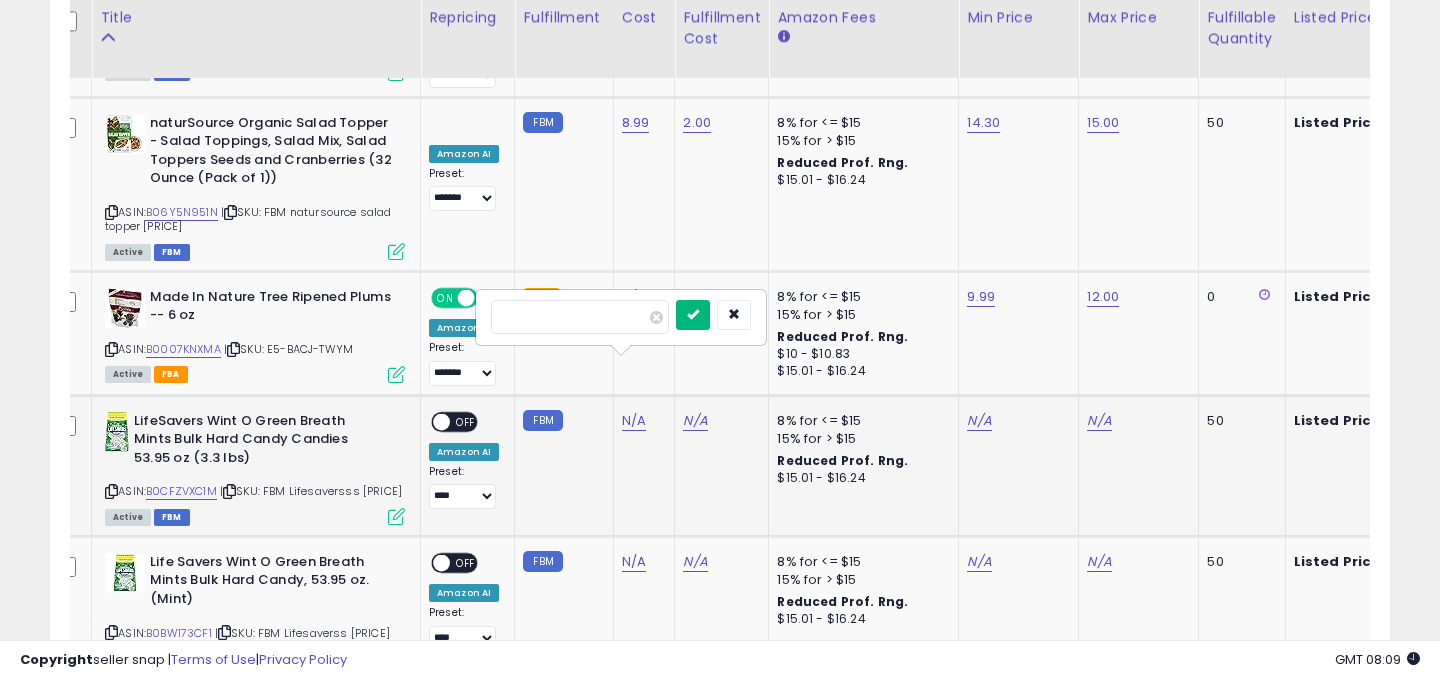 click at bounding box center [693, 315] 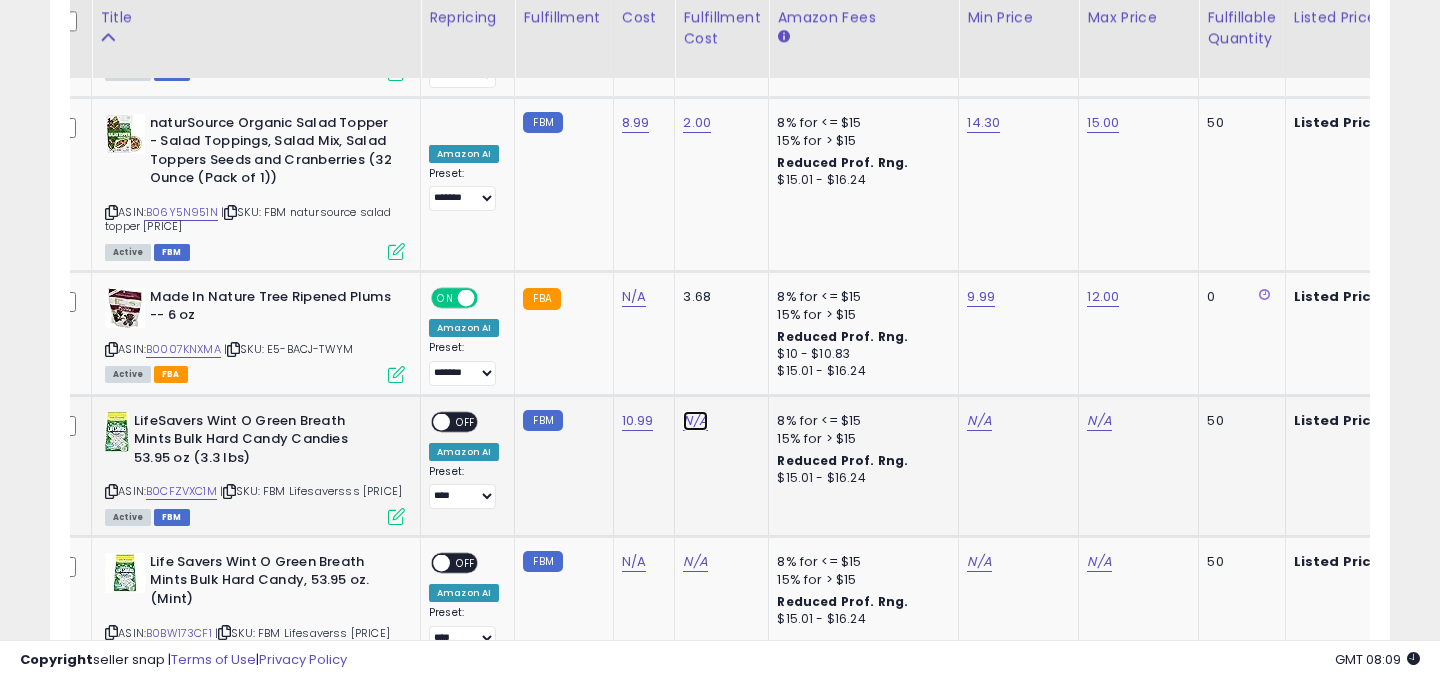 click on "N/A" at bounding box center [695, -2751] 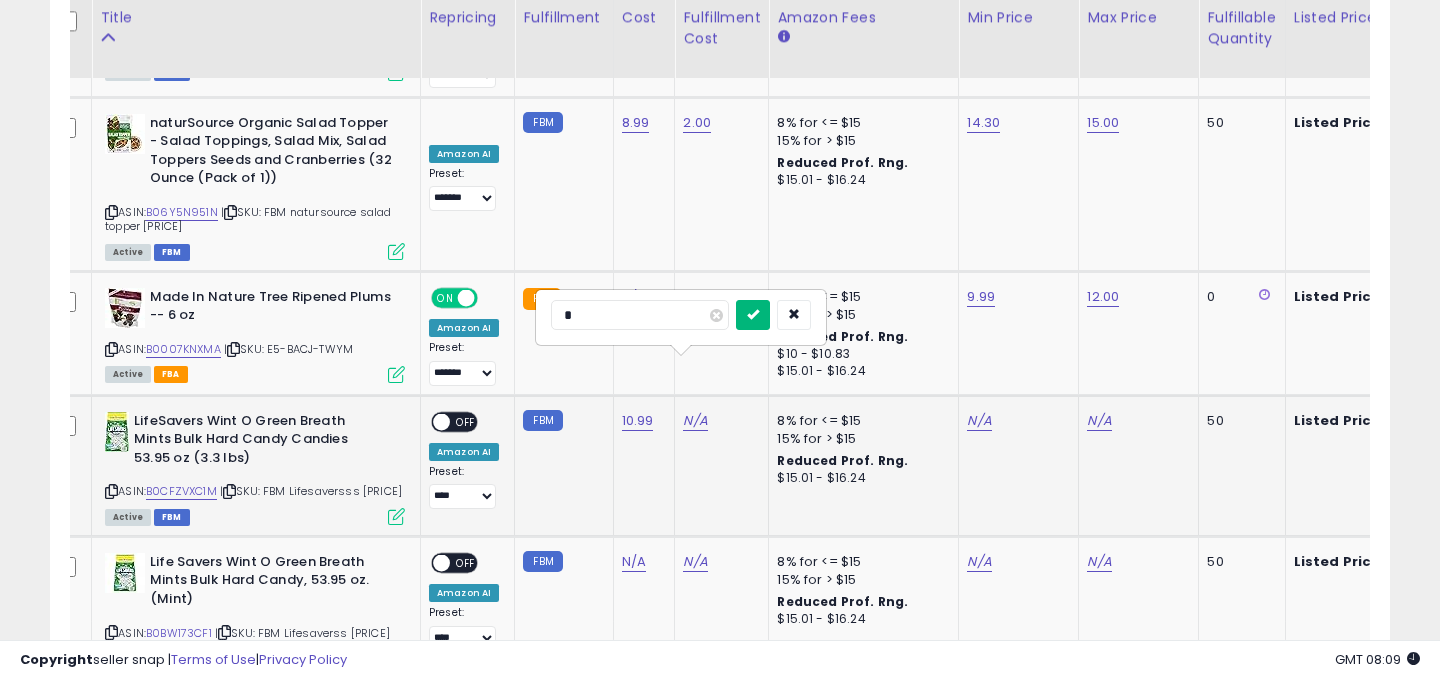 type on "*" 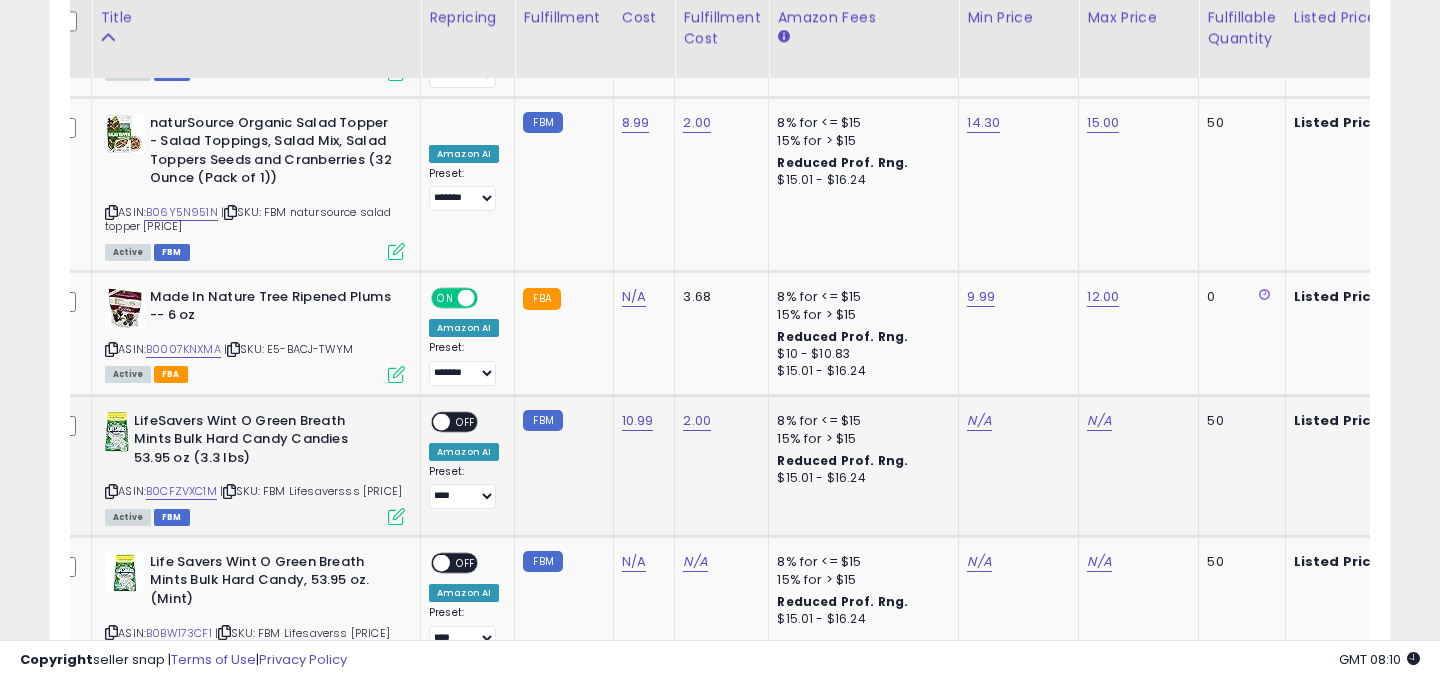 scroll, scrollTop: 0, scrollLeft: 163, axis: horizontal 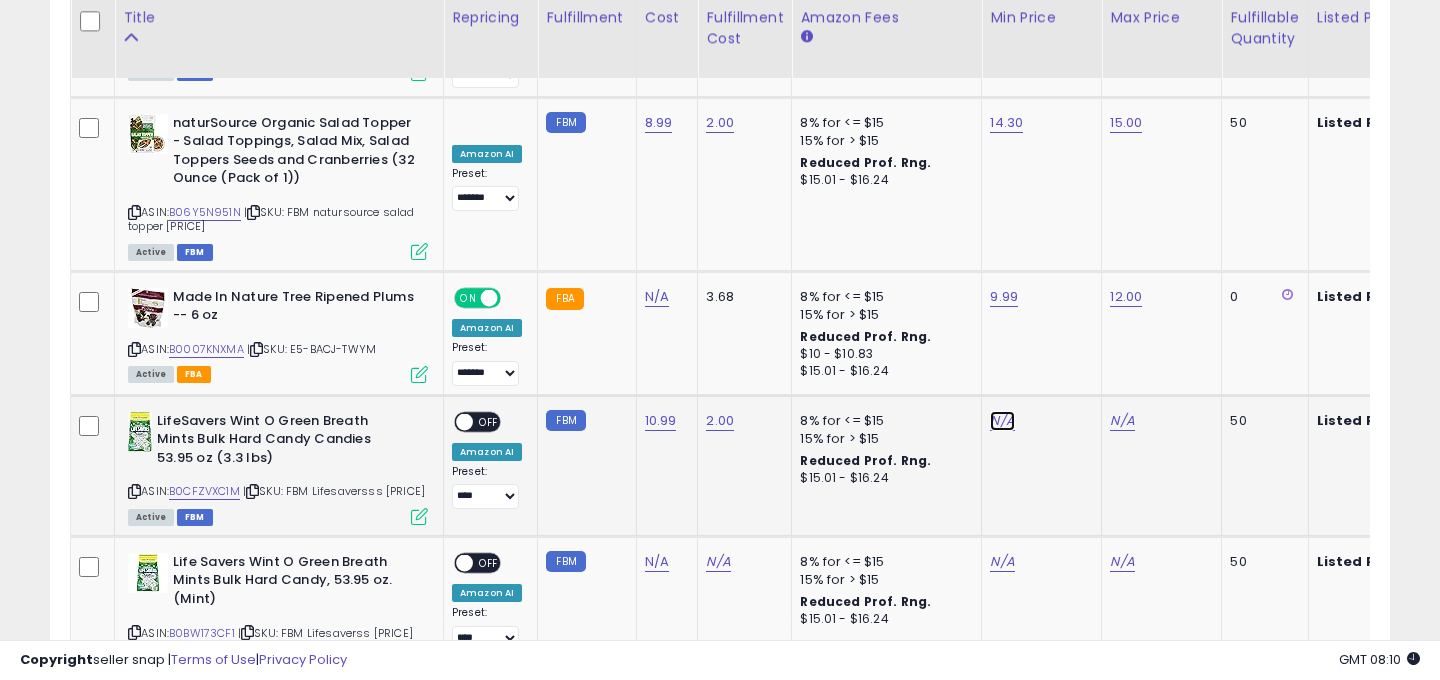 click on "N/A" at bounding box center (1002, -2887) 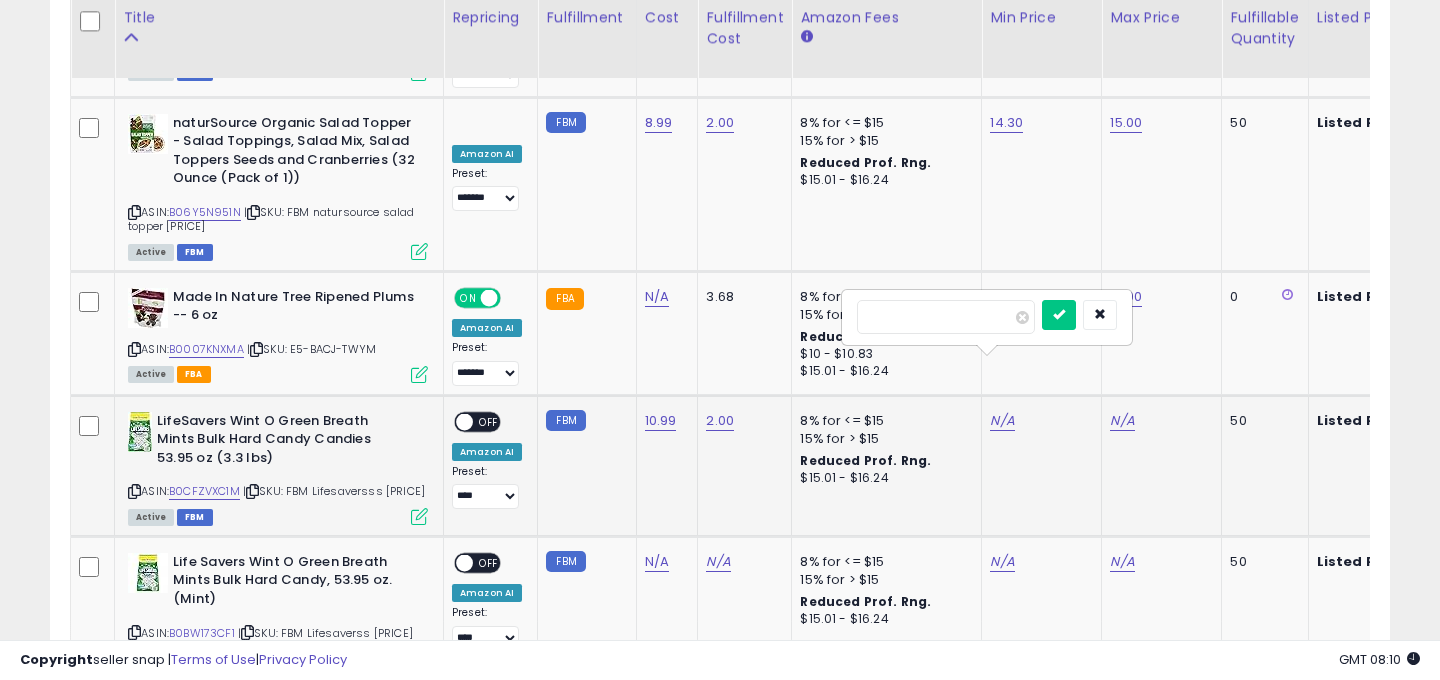 type on "*****" 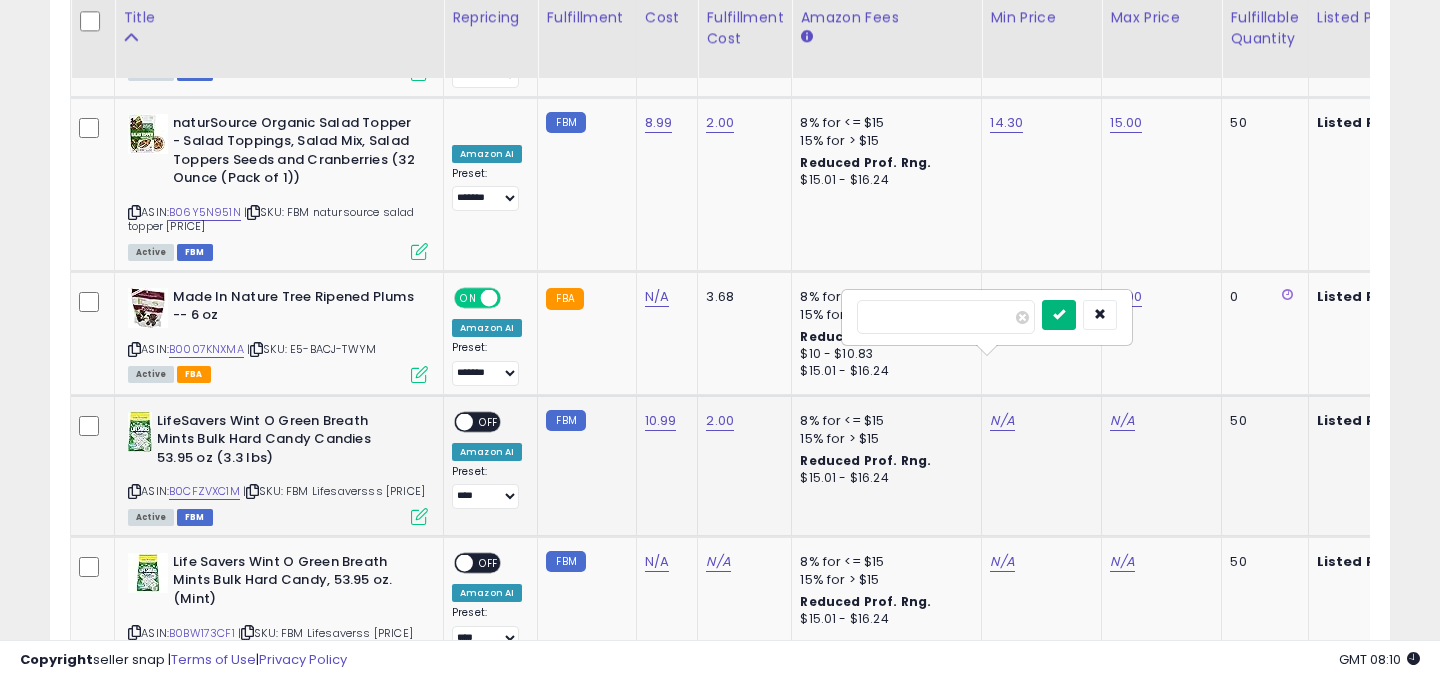 click at bounding box center [1059, 314] 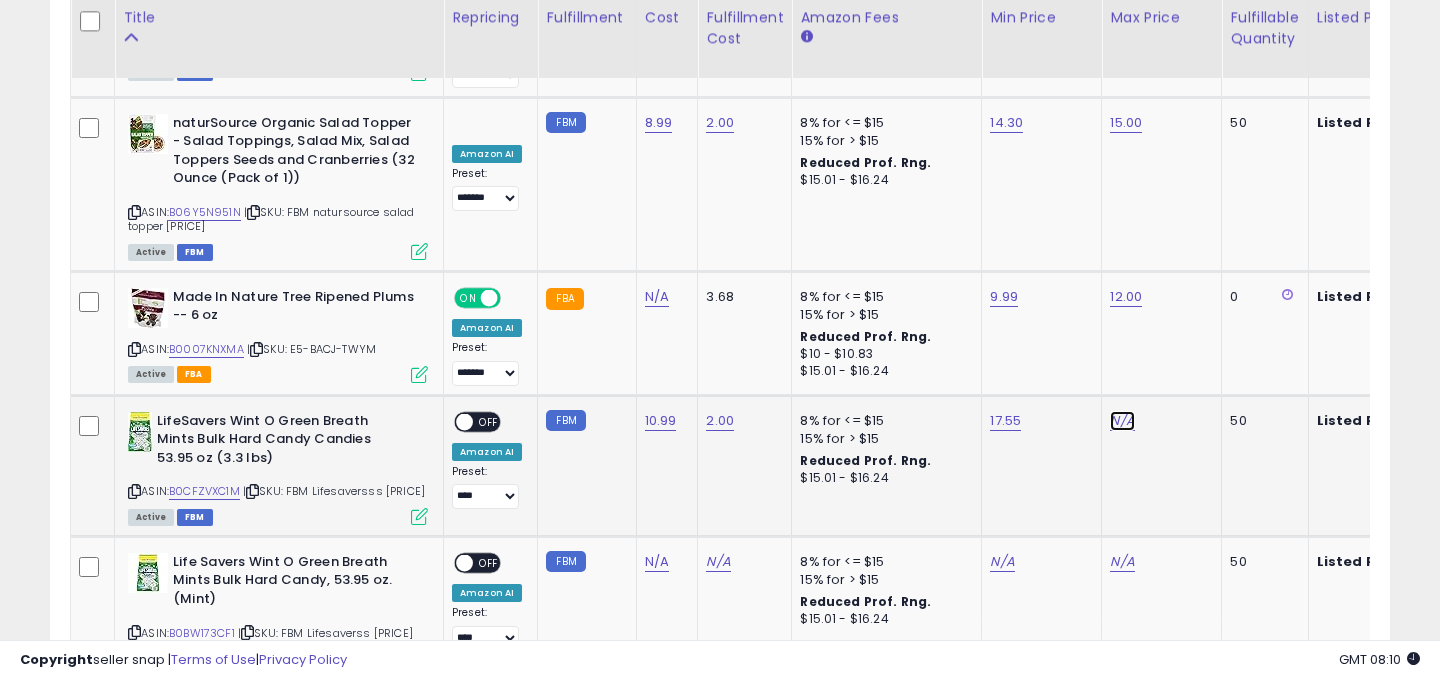 click on "N/A" at bounding box center (1122, -2887) 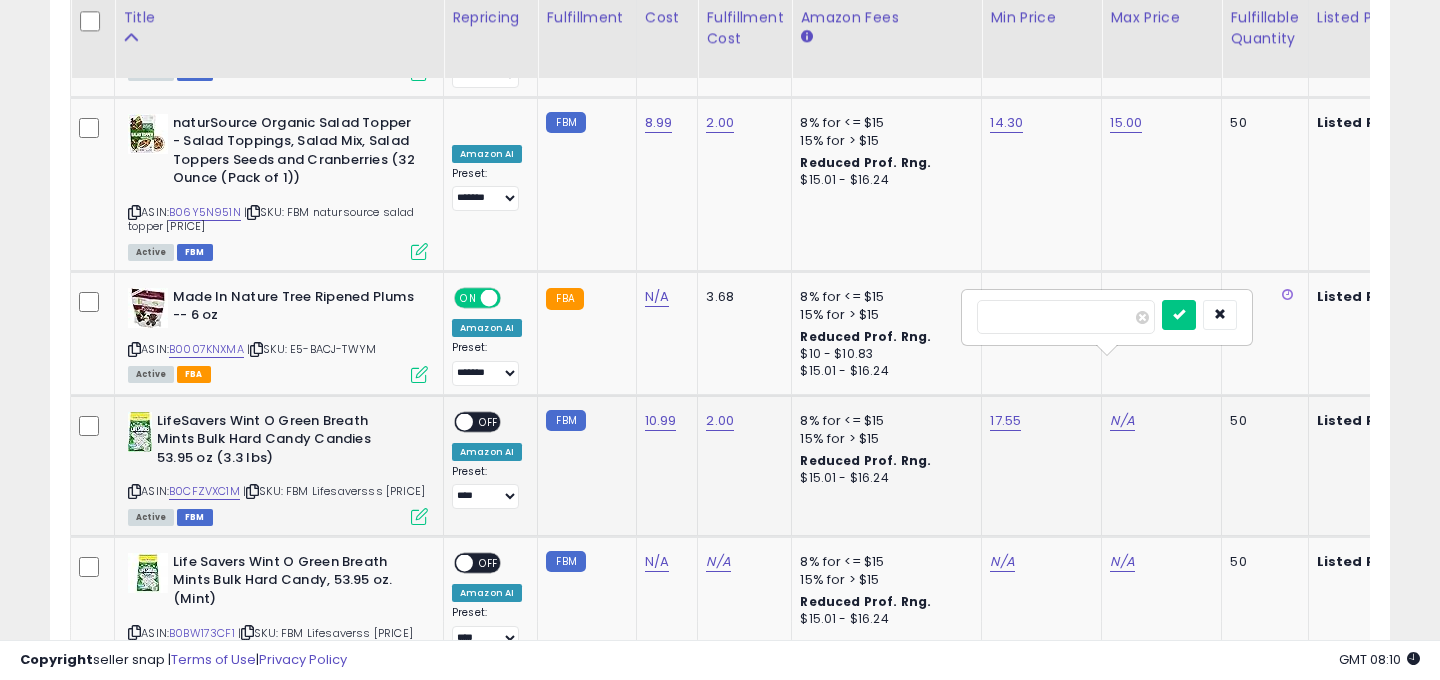 type on "*****" 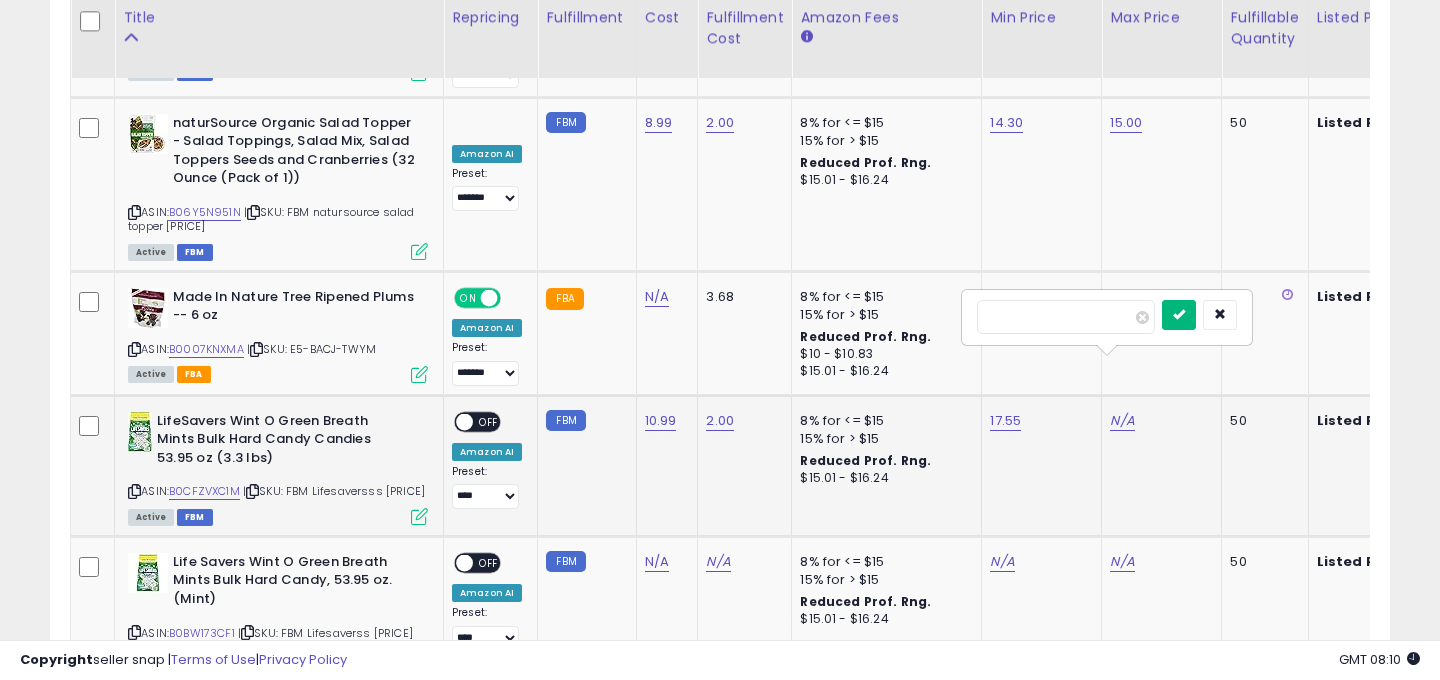 click at bounding box center [1179, 315] 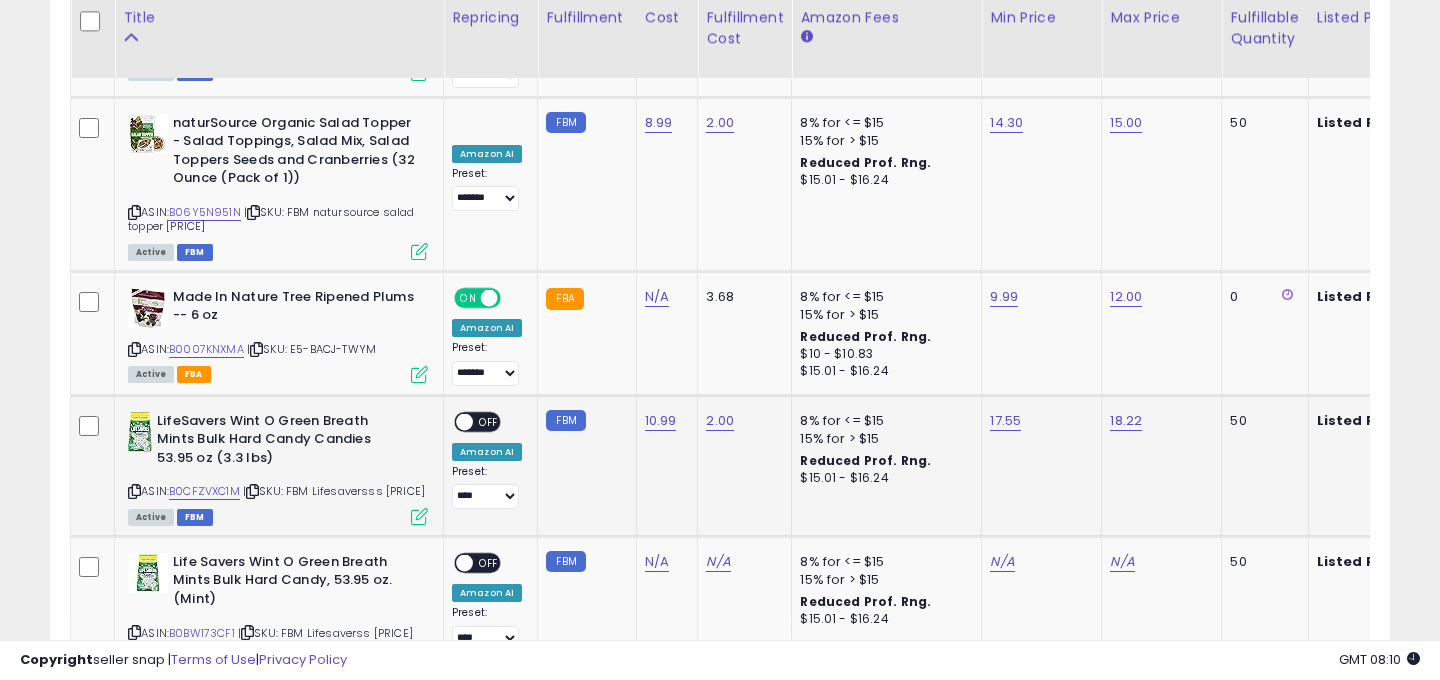 click on "OFF" at bounding box center (489, 421) 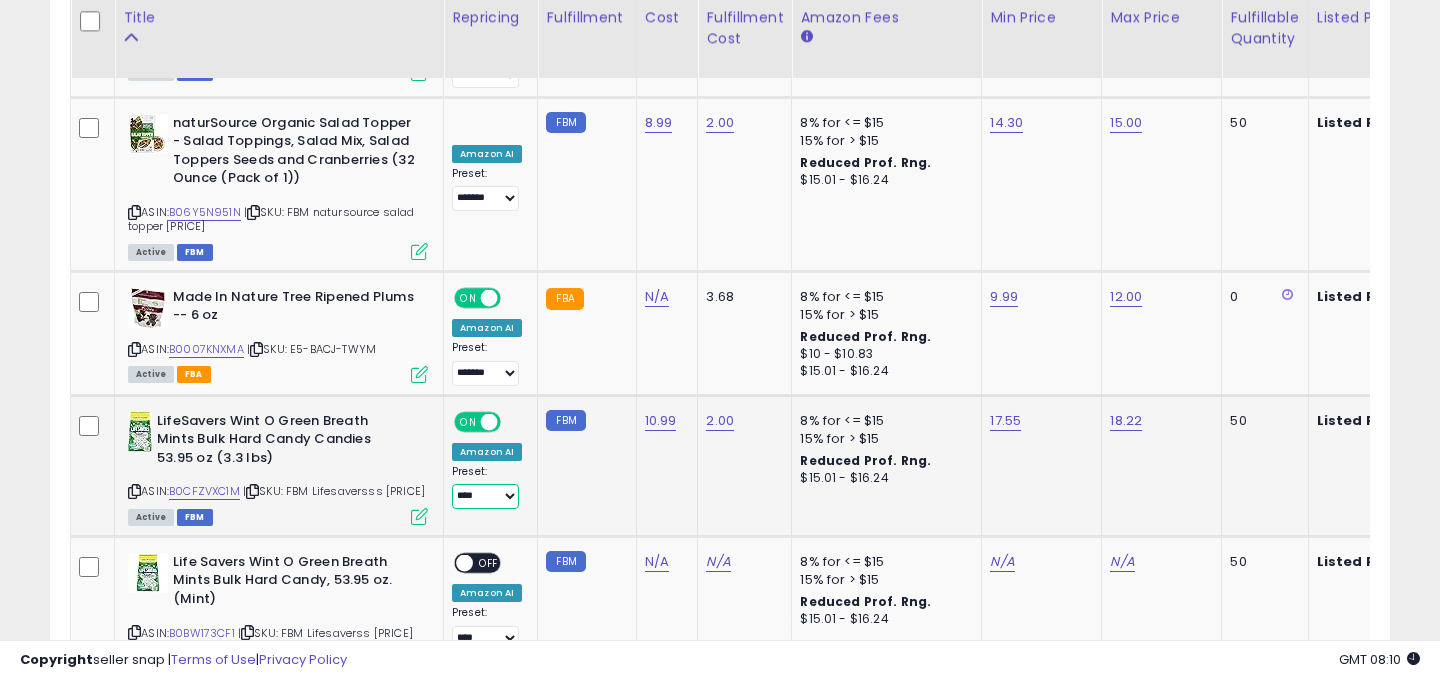 click on "**********" at bounding box center (485, 496) 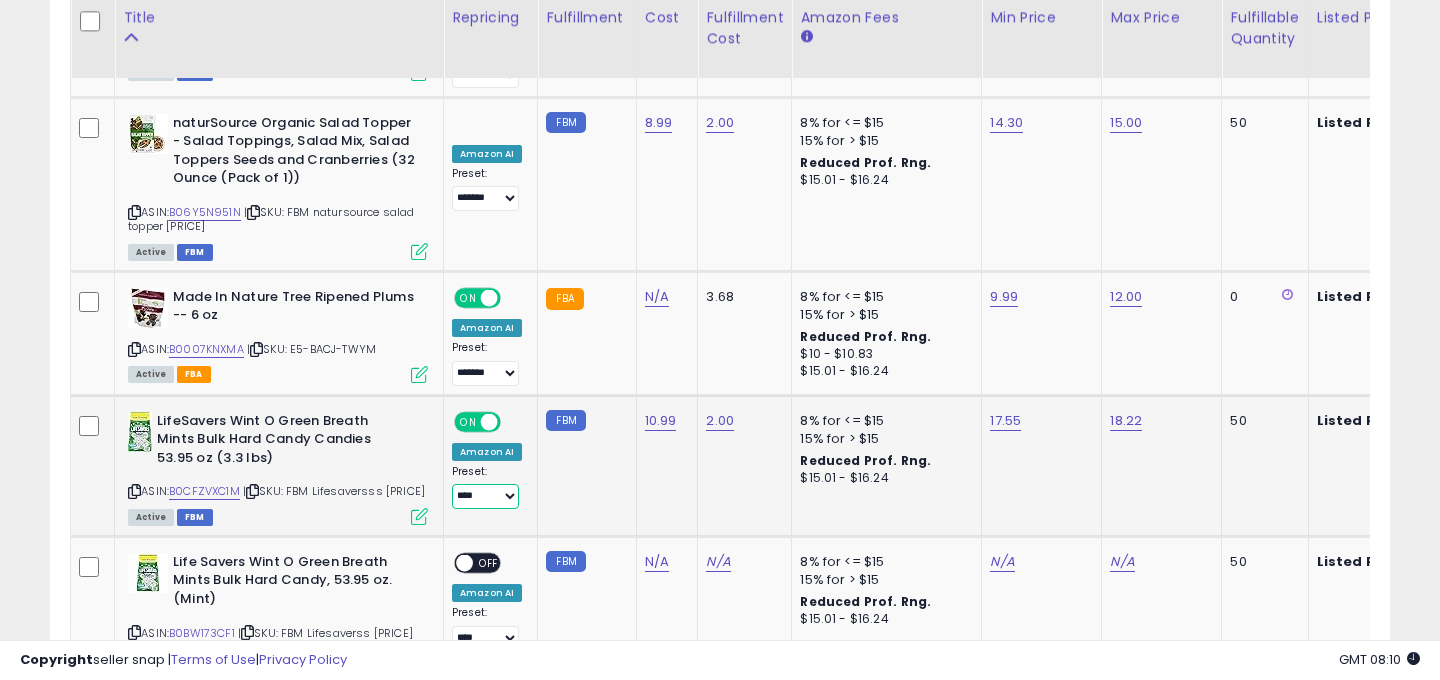 select on "*******" 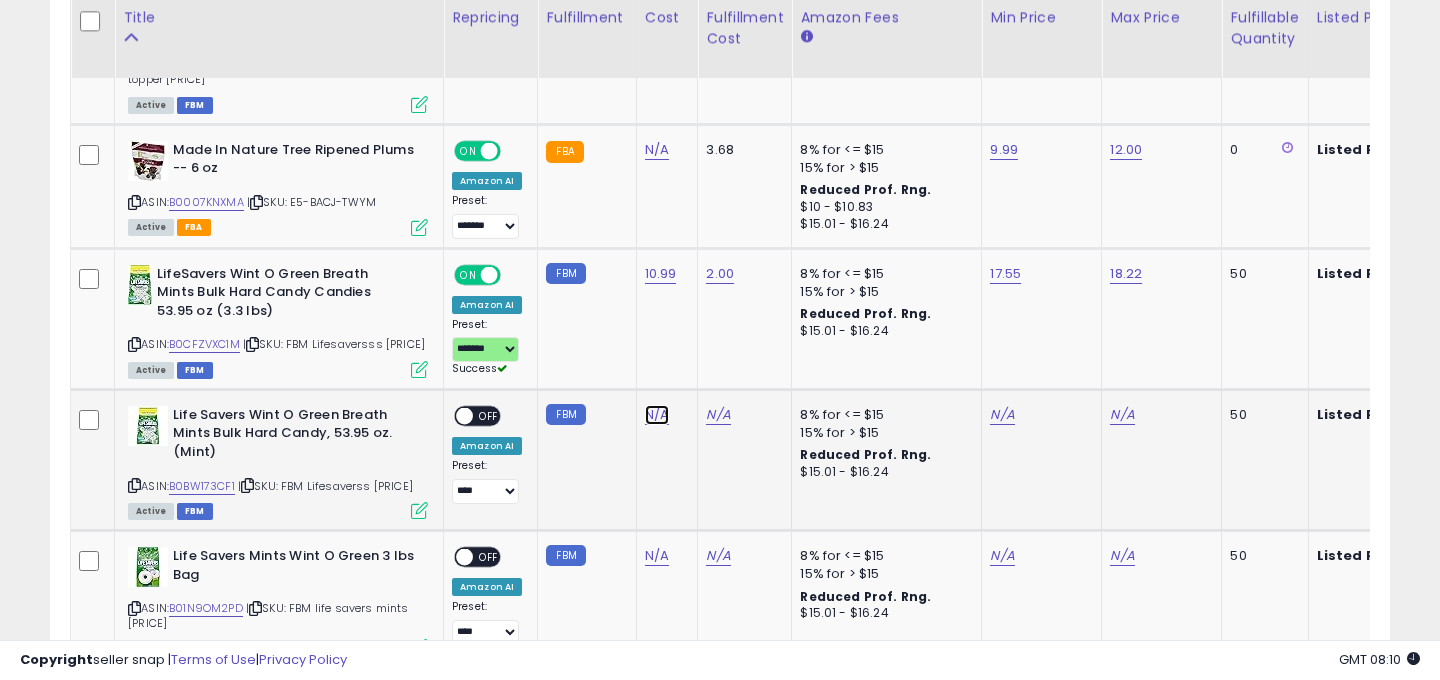 click on "N/A" at bounding box center [657, -2898] 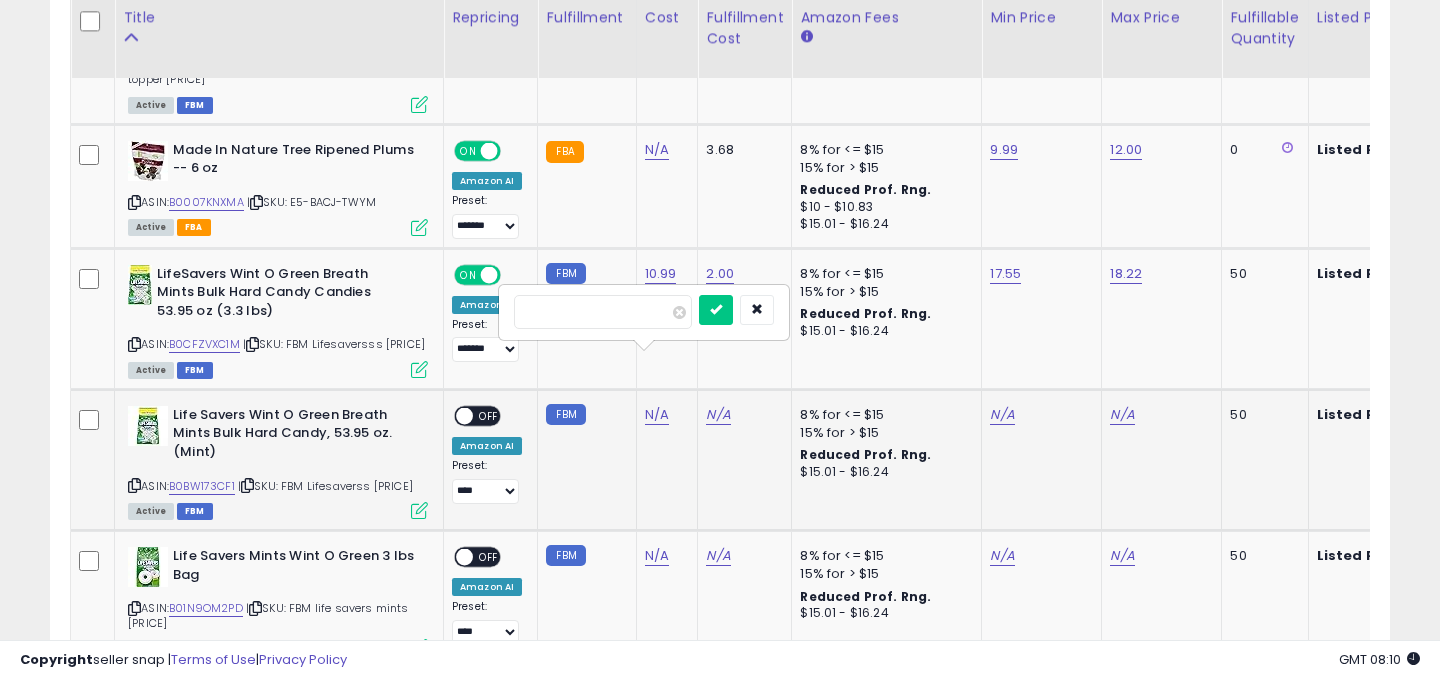 type on "*****" 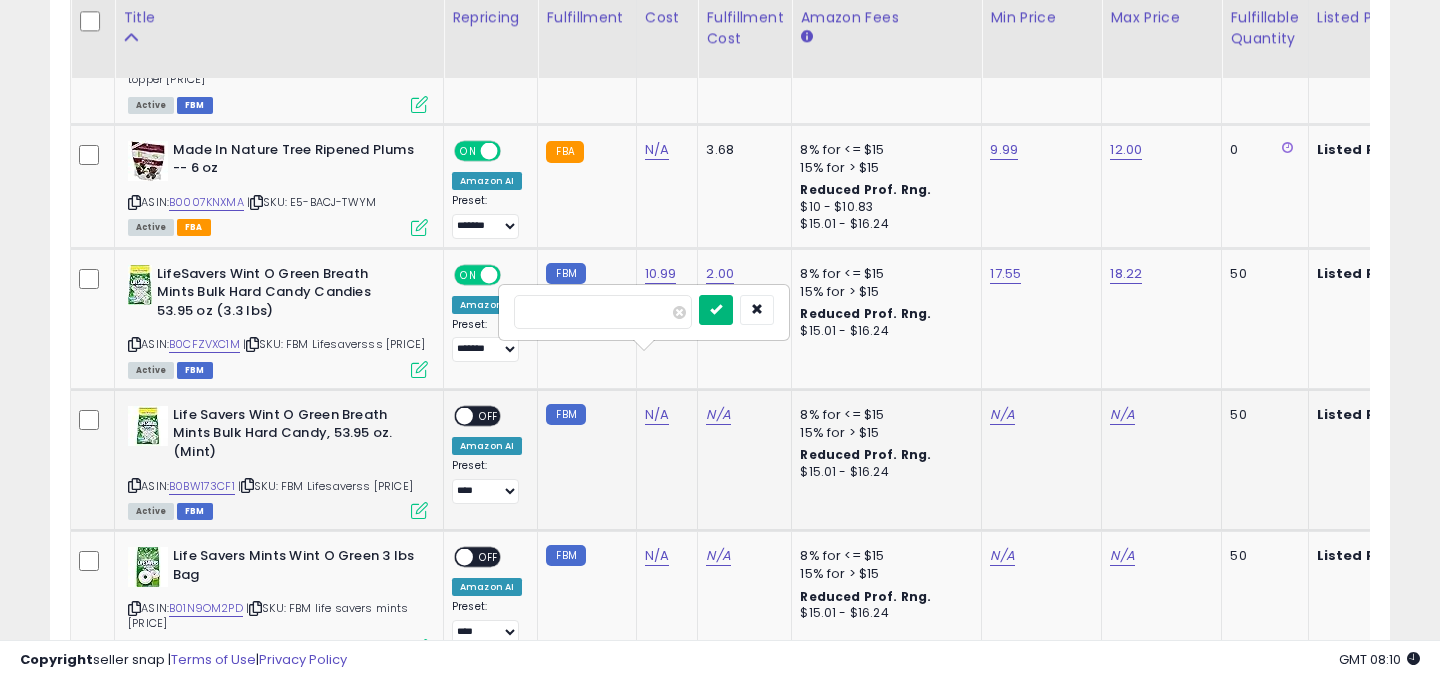 click at bounding box center (716, 310) 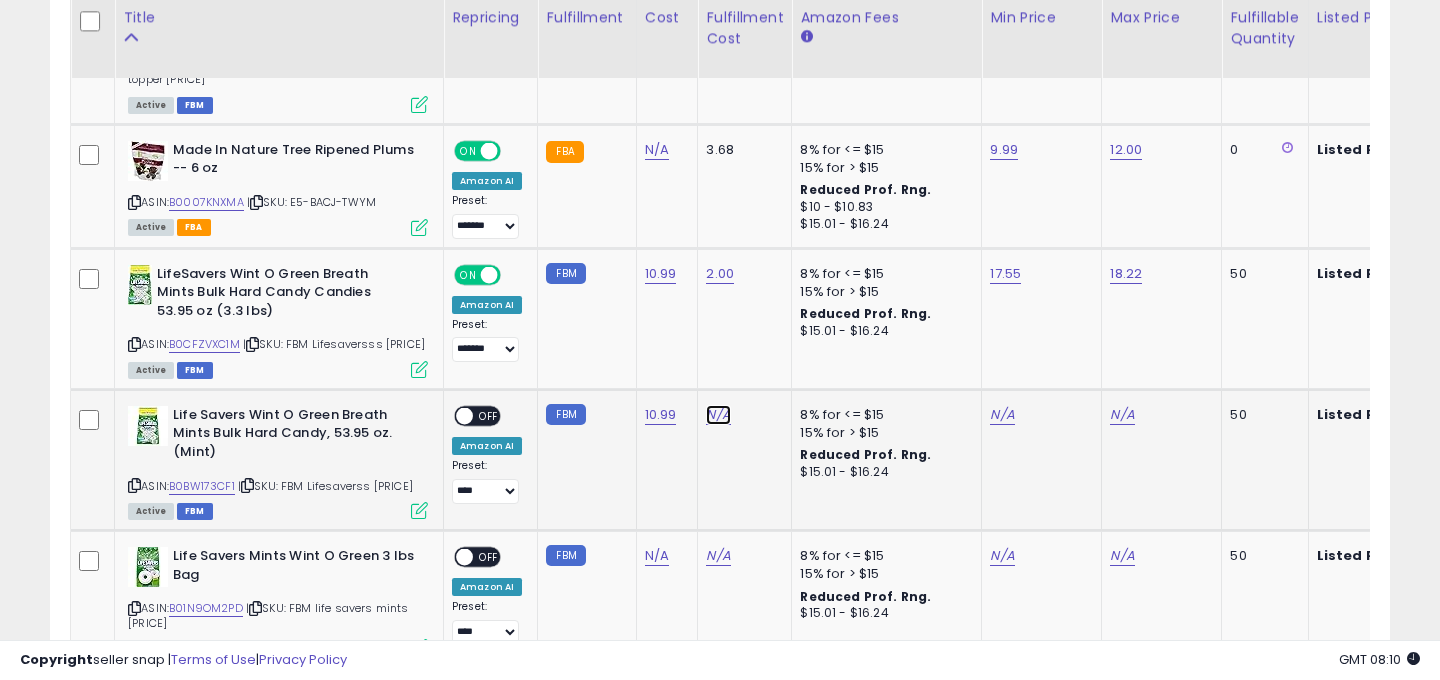 click on "N/A" at bounding box center (718, -2898) 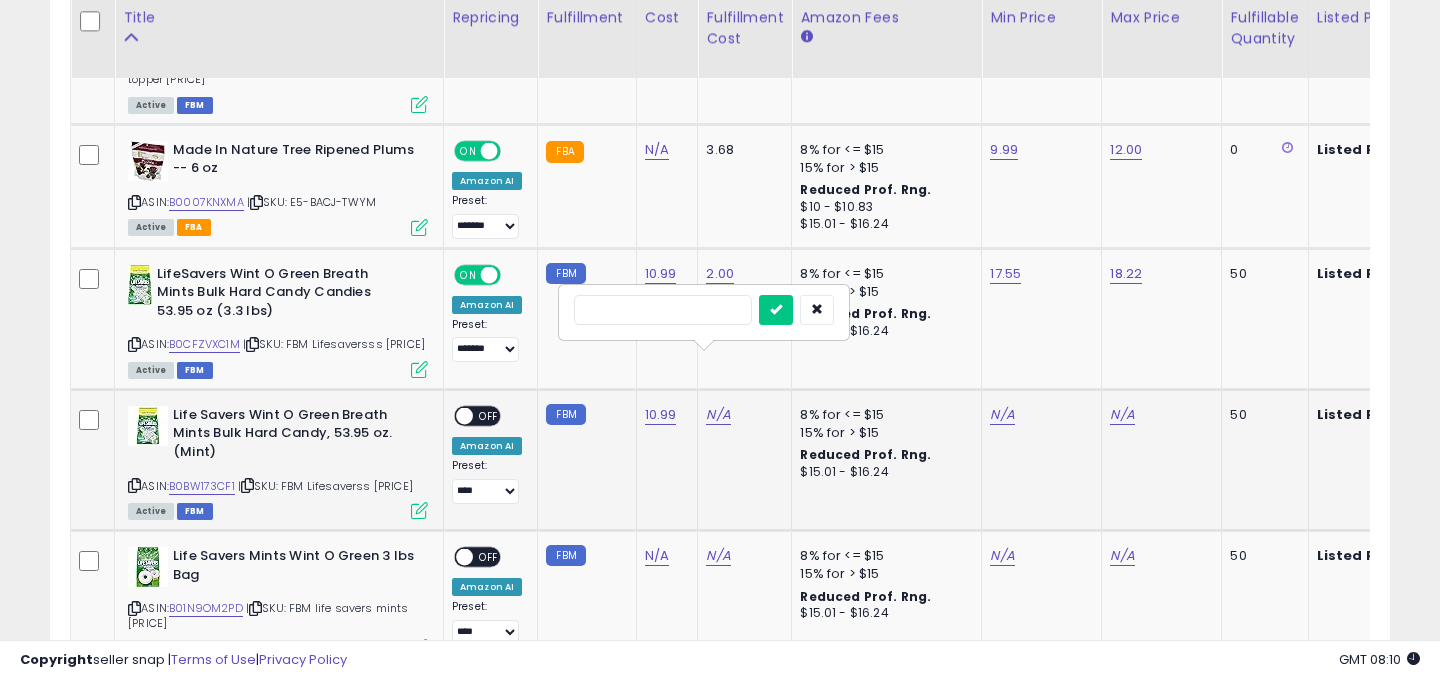 type on "*" 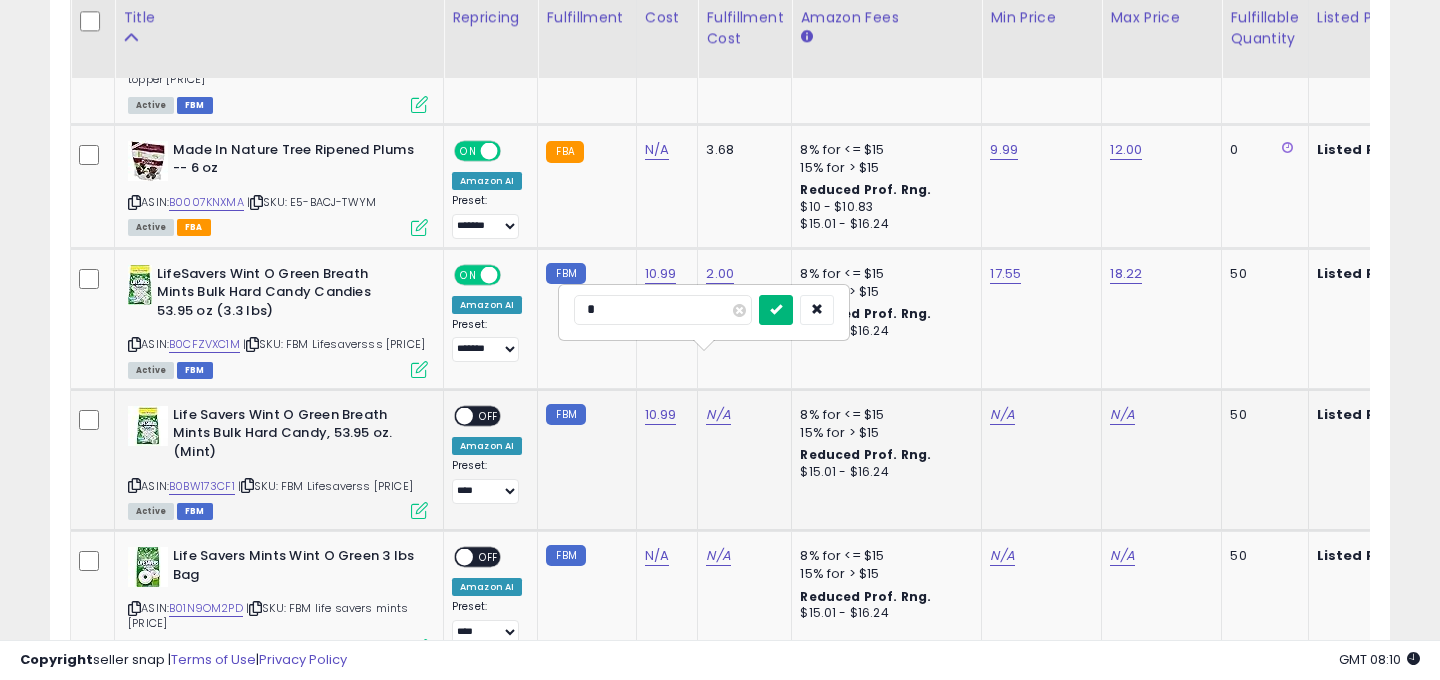 click at bounding box center (776, 309) 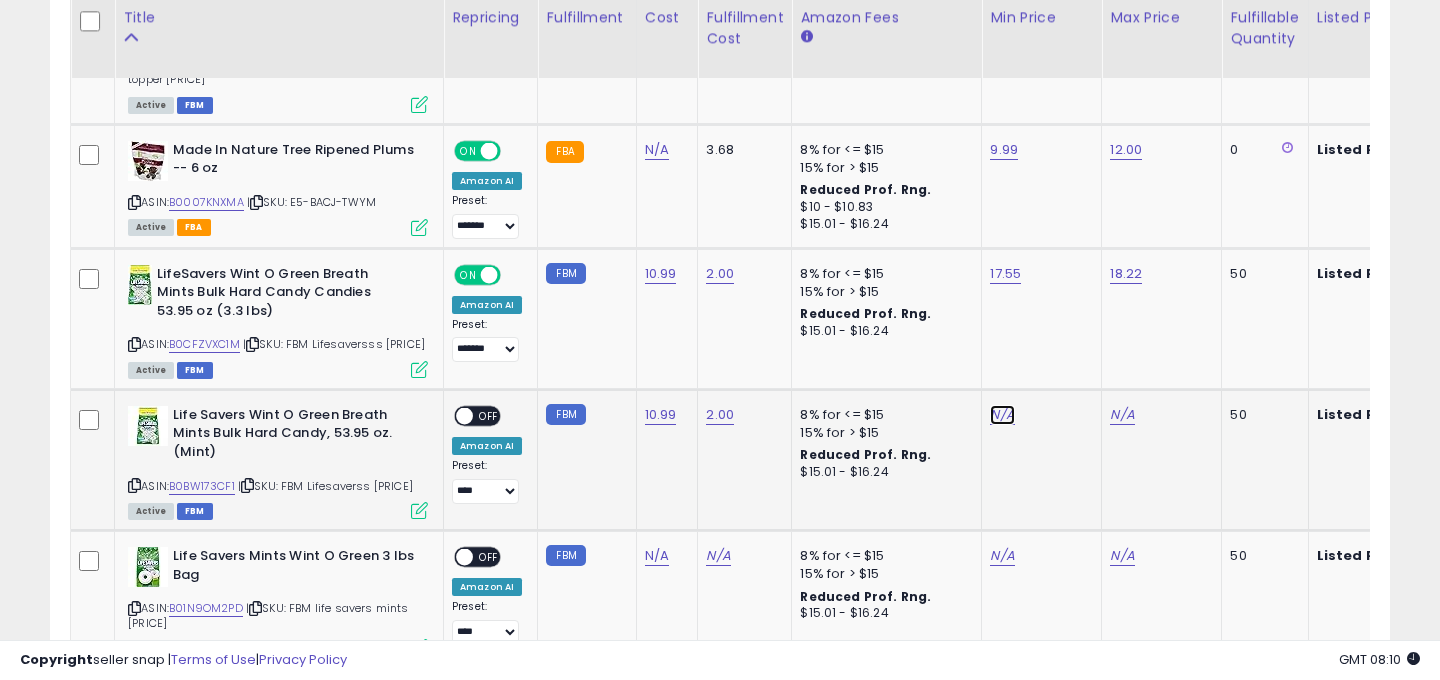 click on "N/A" at bounding box center [1002, -3034] 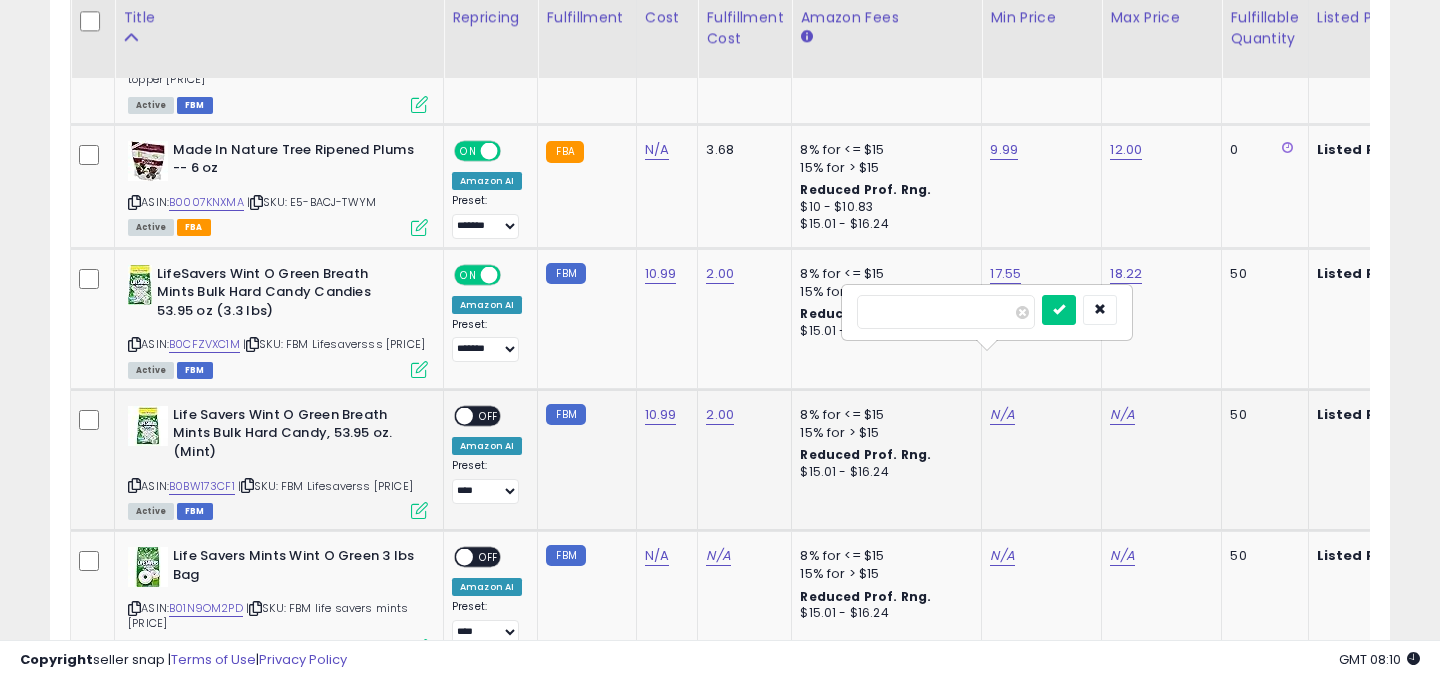 type on "*****" 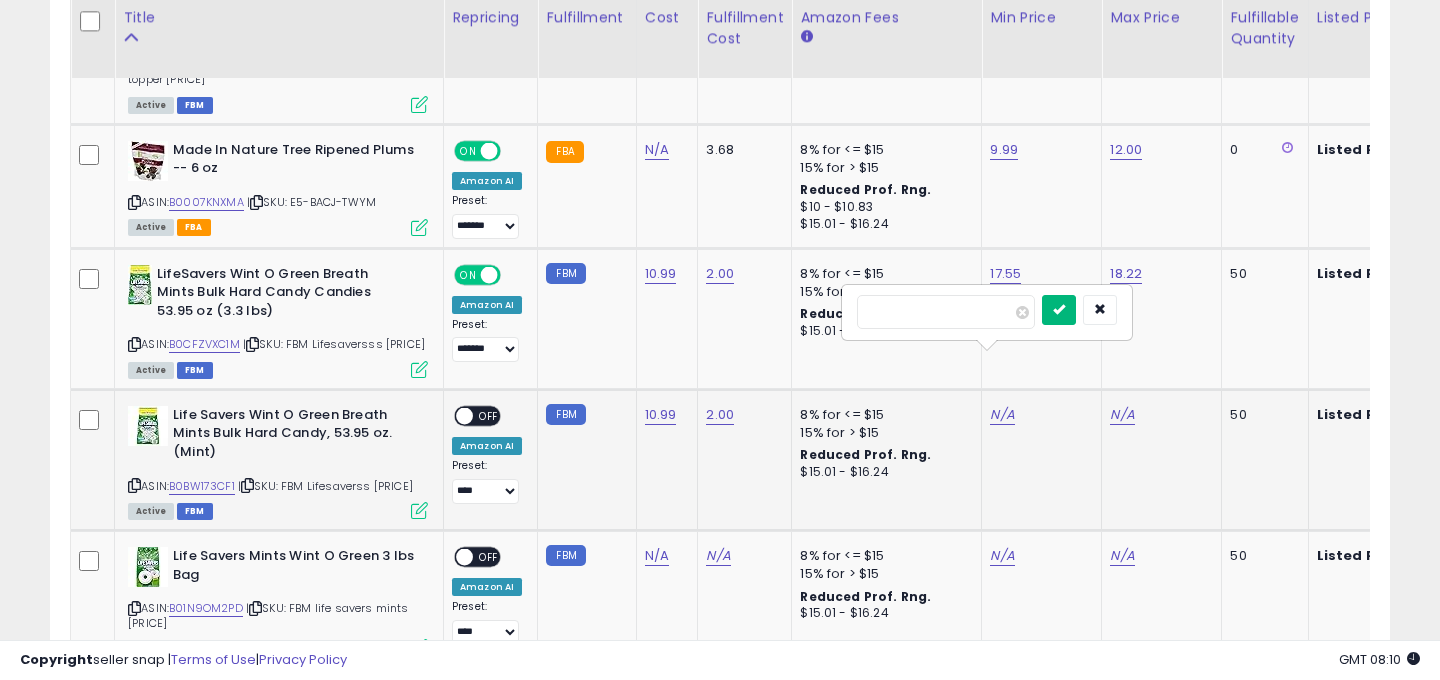 click at bounding box center (1059, 309) 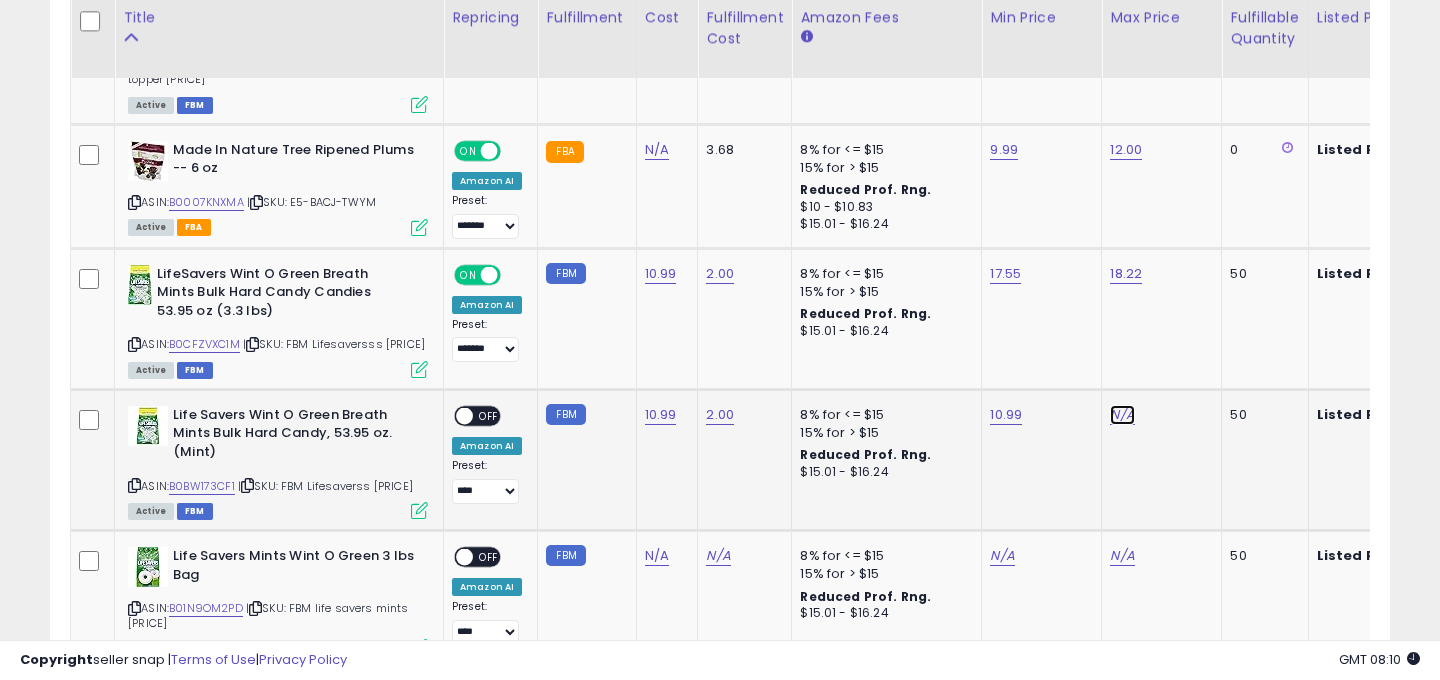 click on "N/A" at bounding box center [1122, -3034] 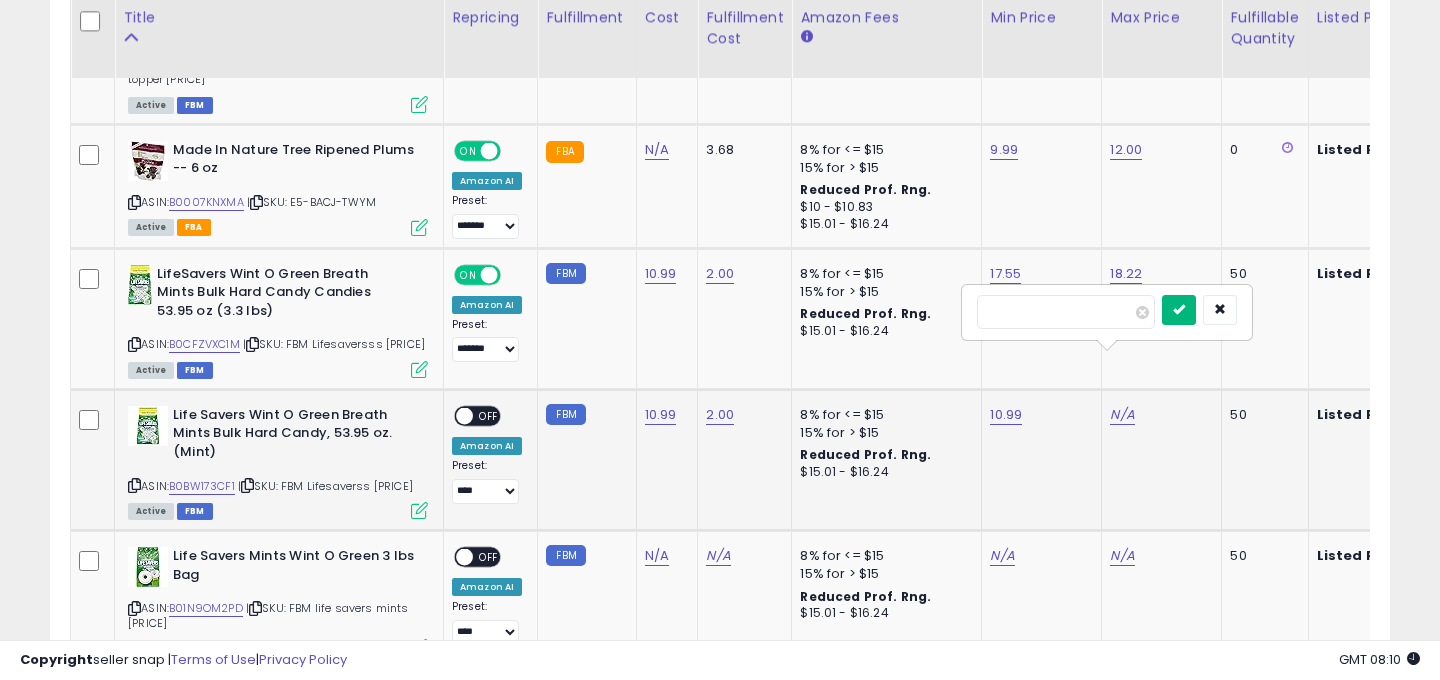 type on "*****" 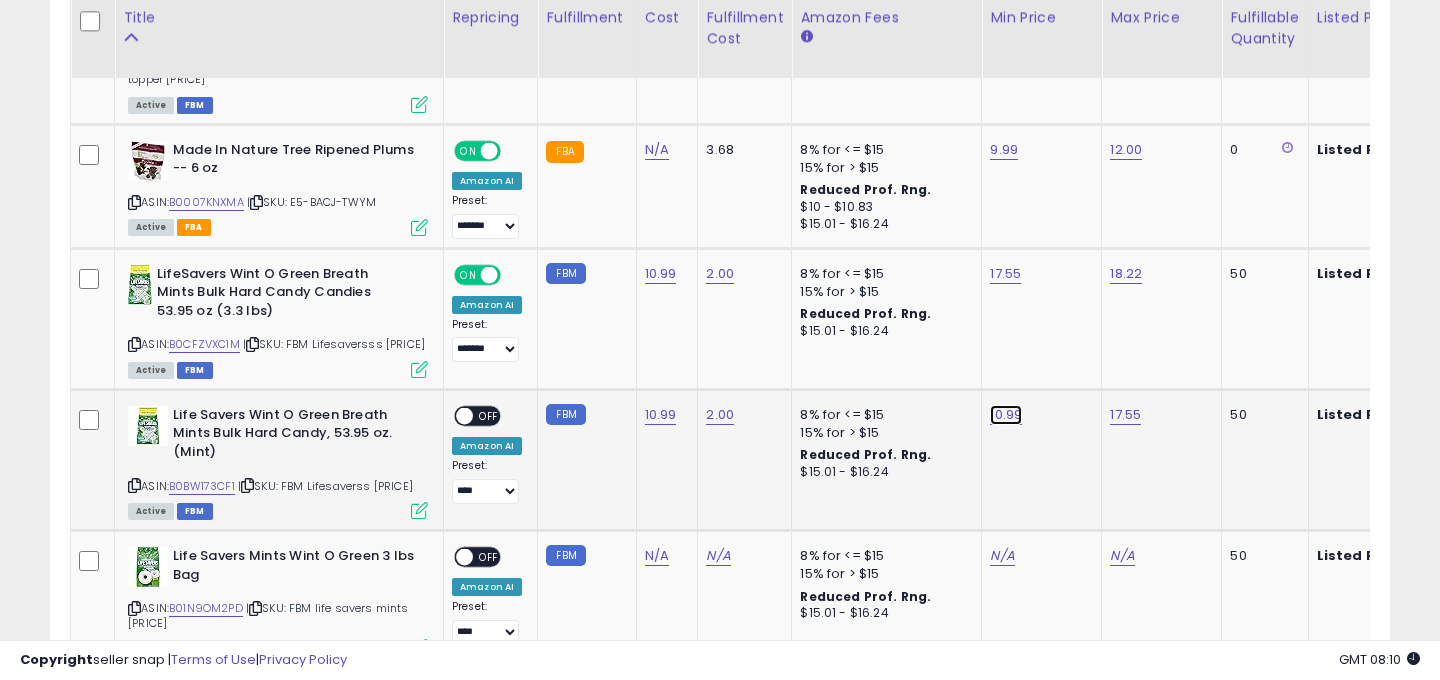 click on "10.99" at bounding box center (1002, -3034) 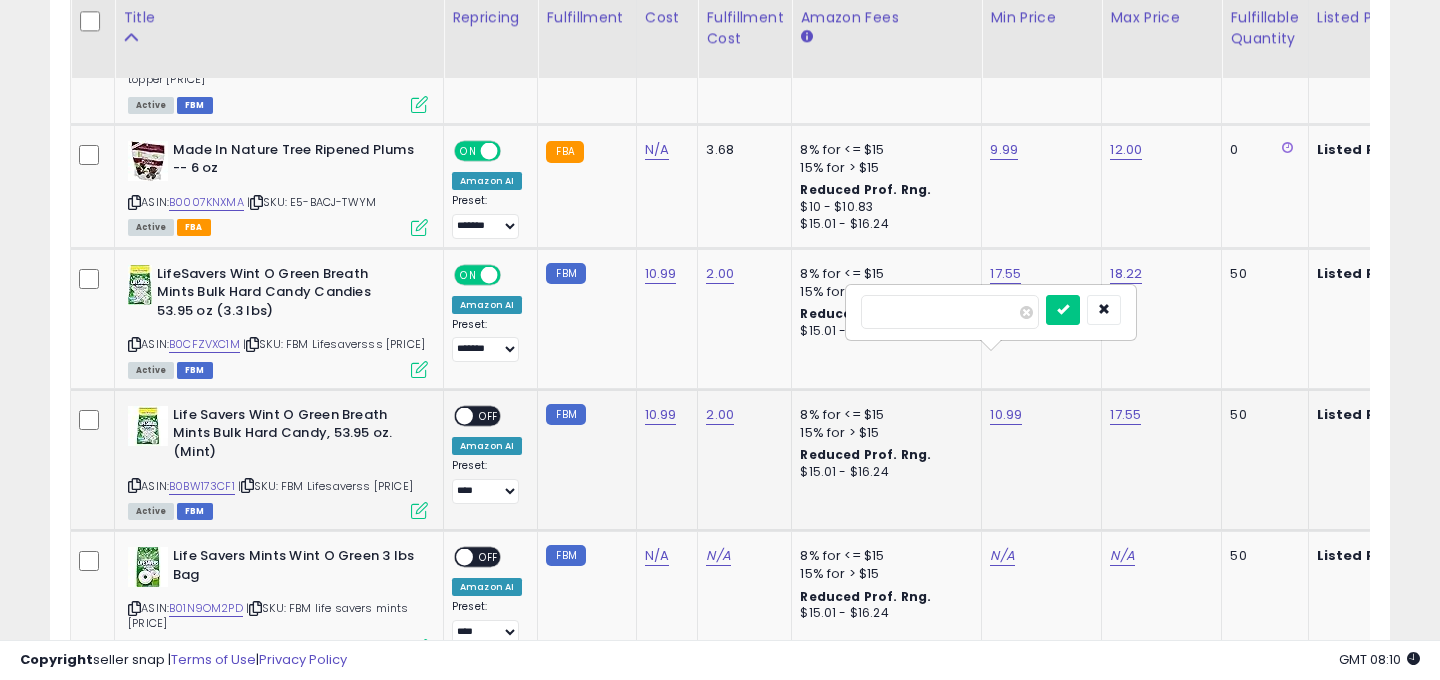 type on "*" 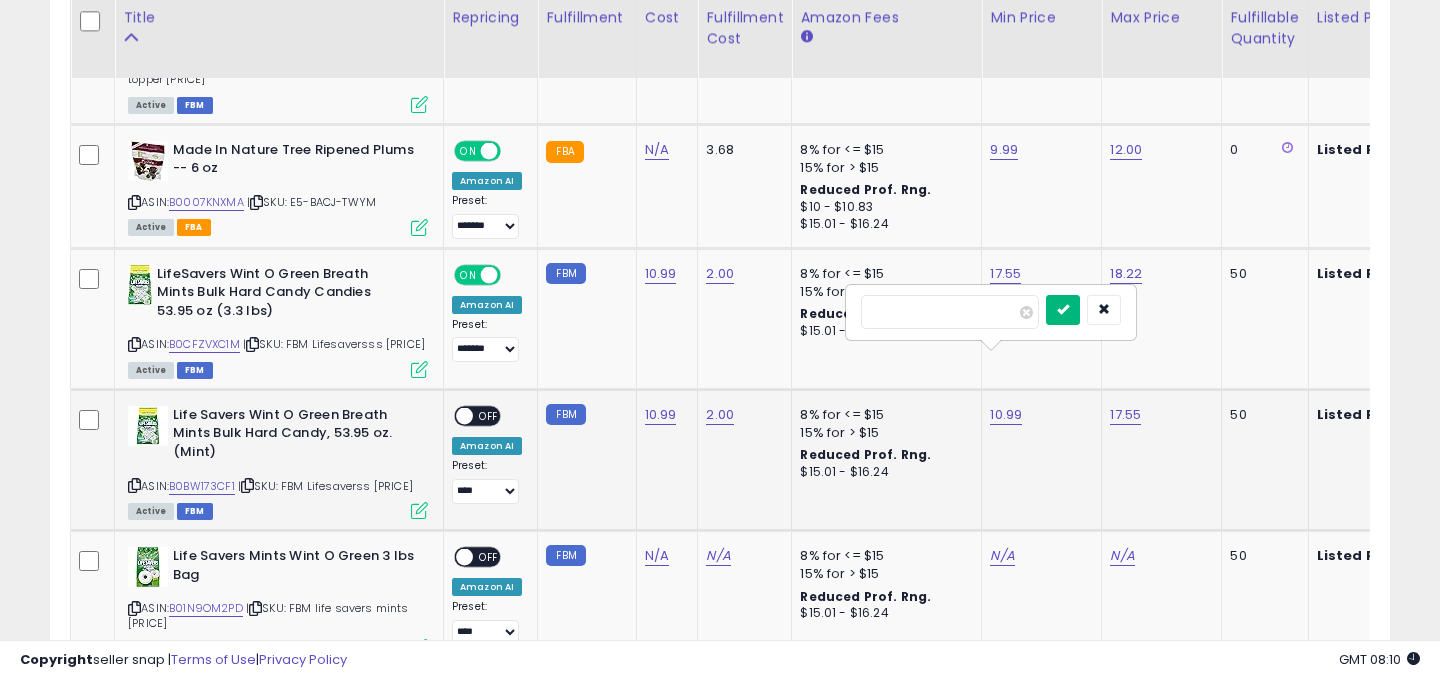click at bounding box center [1063, 309] 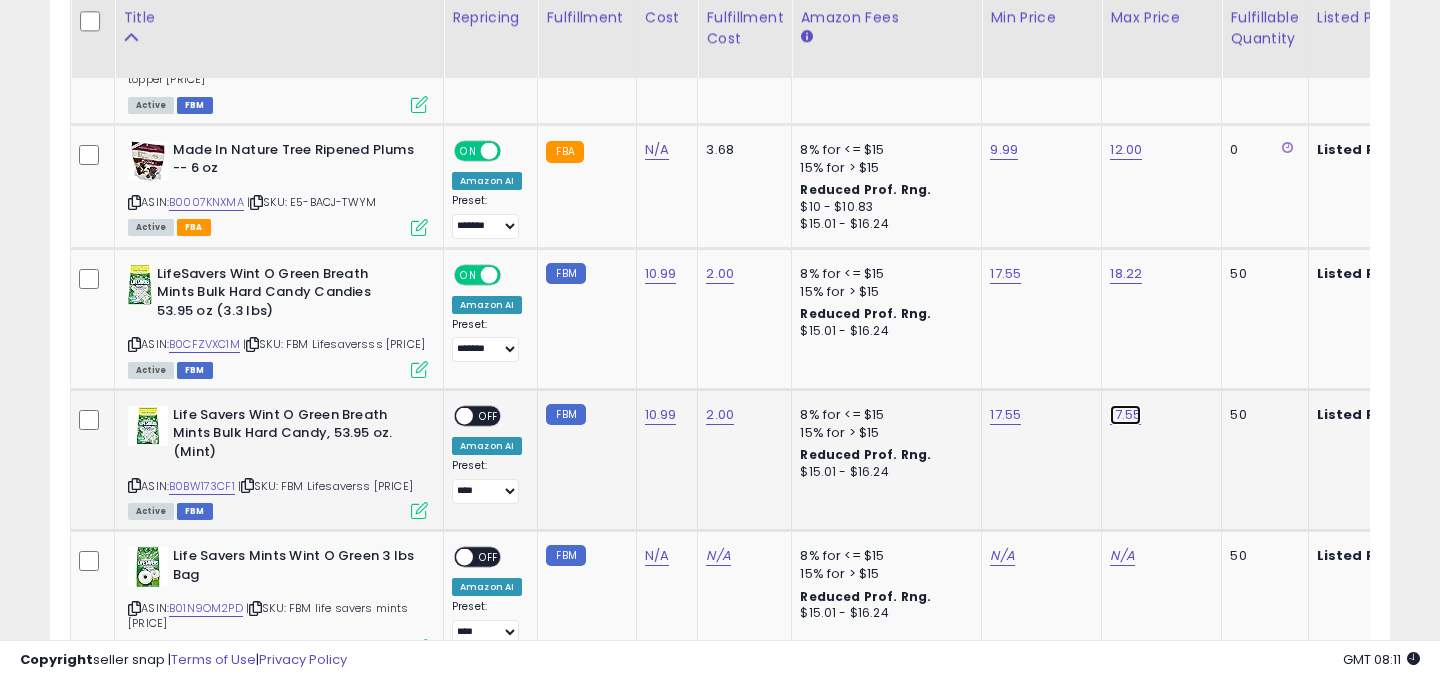 click on "17.55" at bounding box center (1122, -3034) 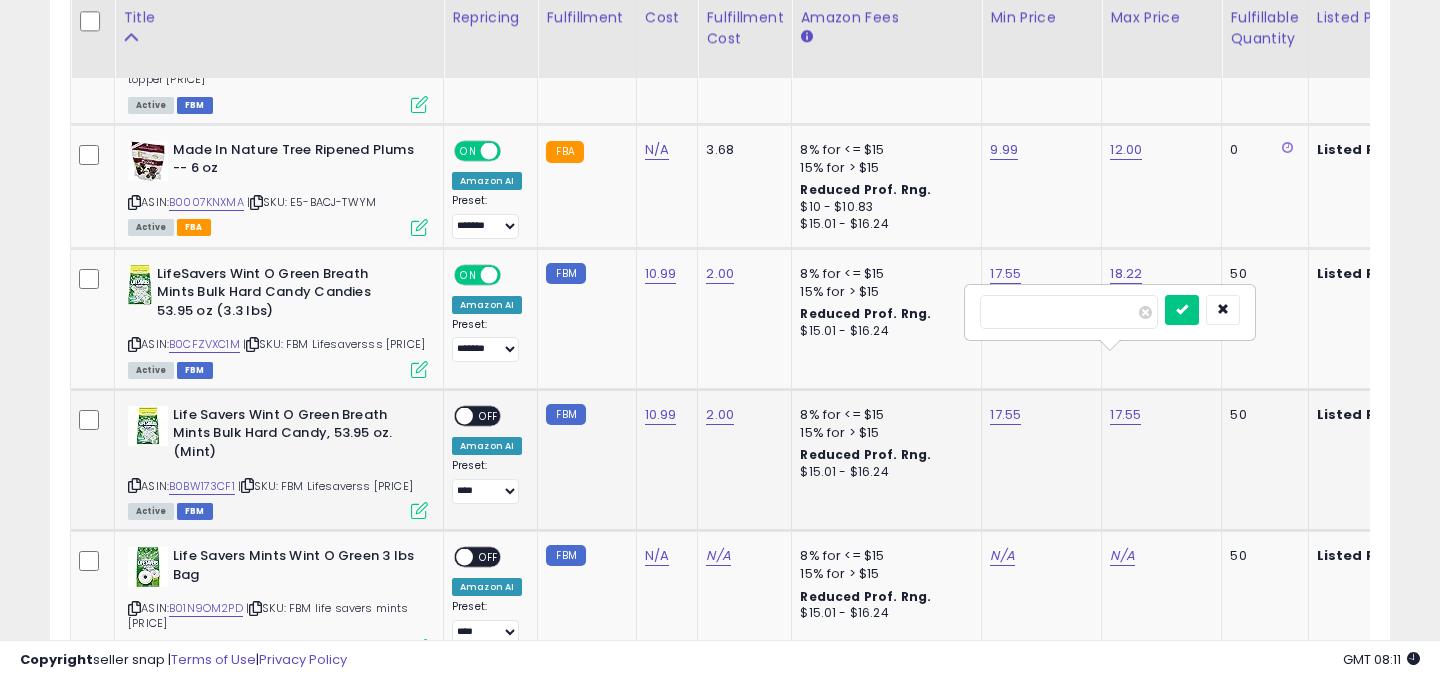 type on "*" 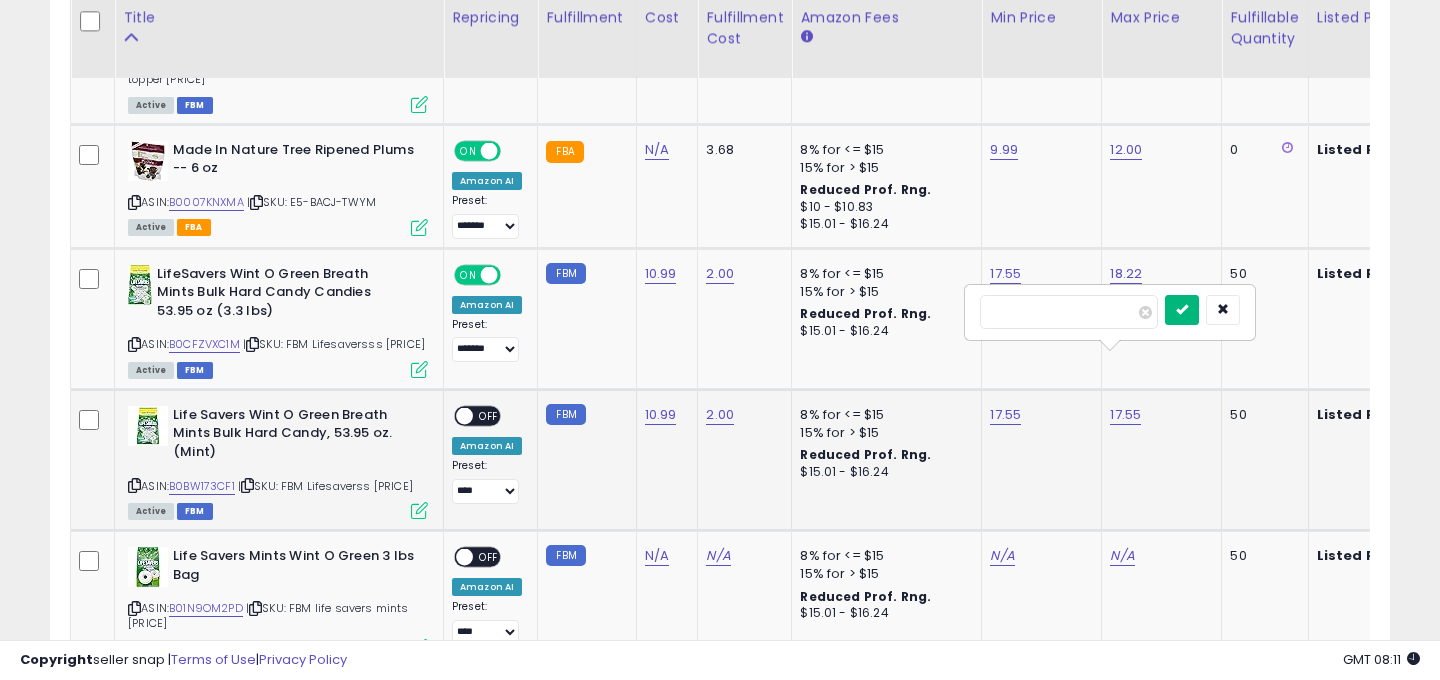 click at bounding box center (1182, 310) 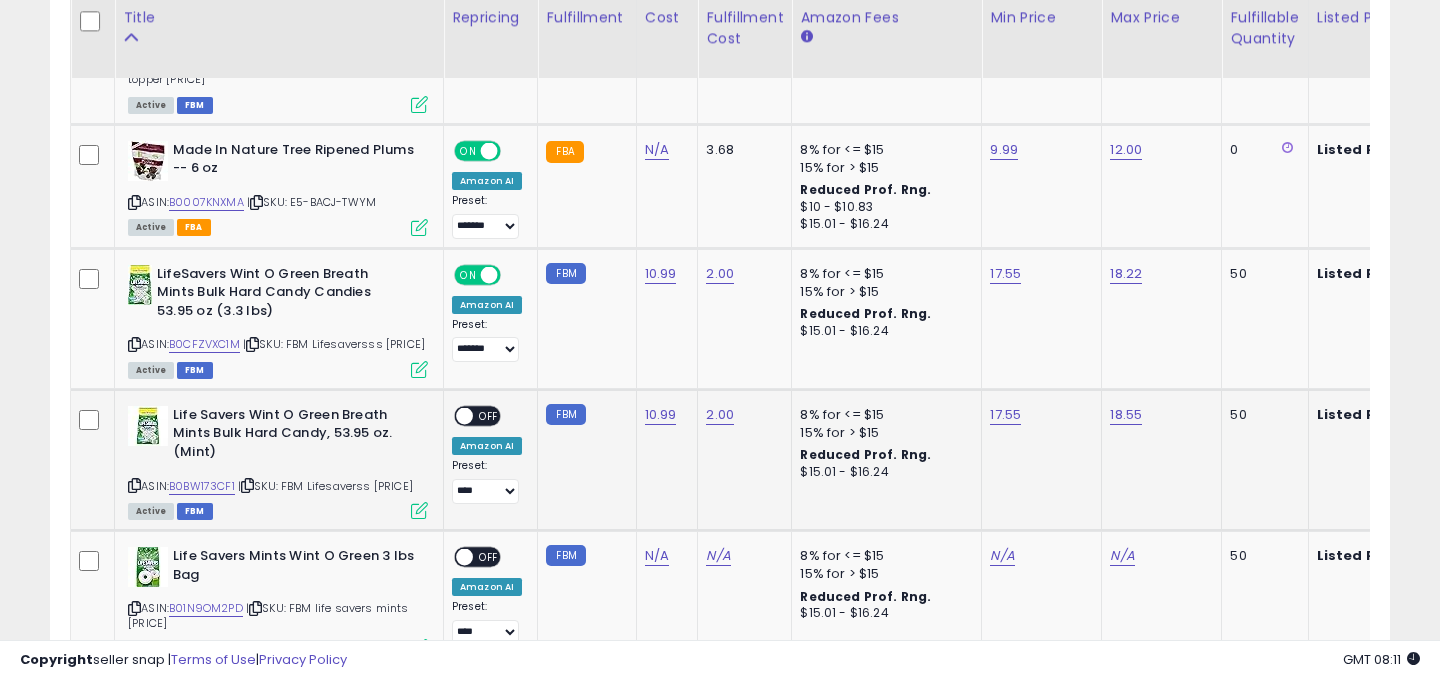 click on "OFF" at bounding box center (489, 415) 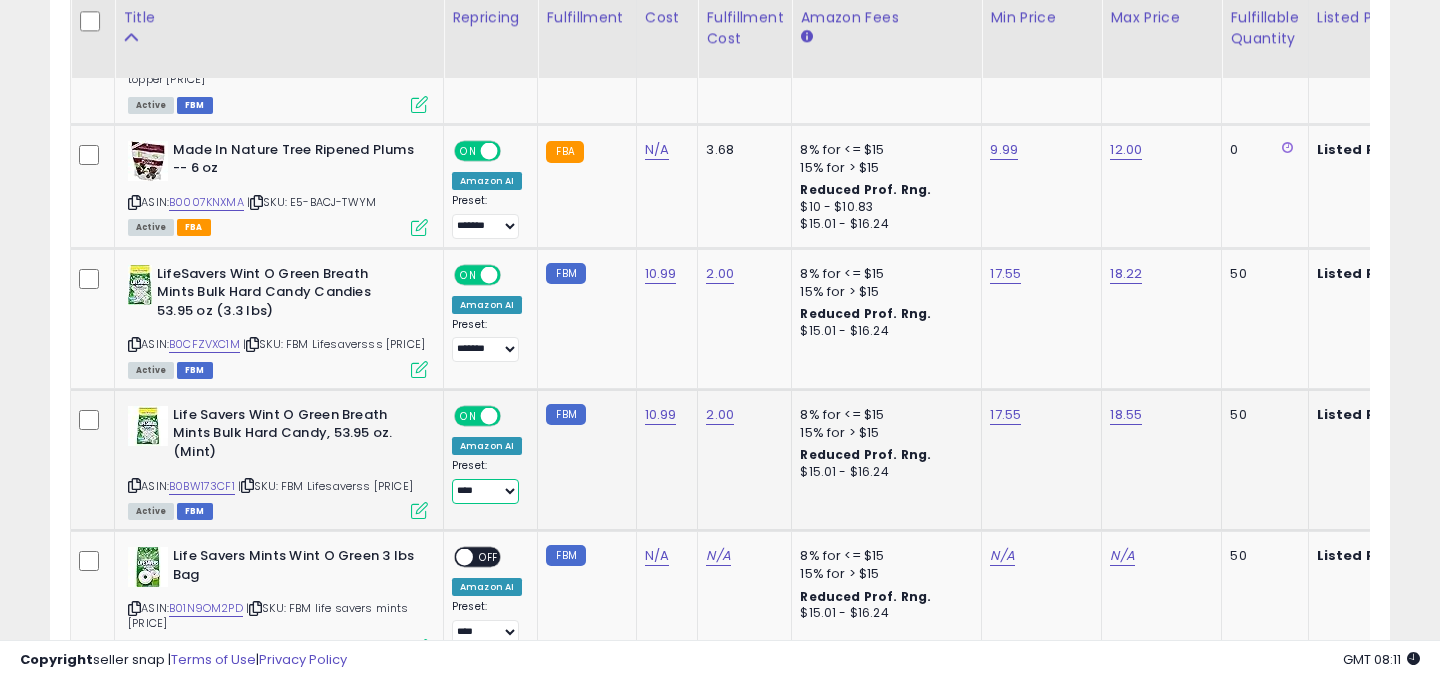 click on "**********" at bounding box center (485, 491) 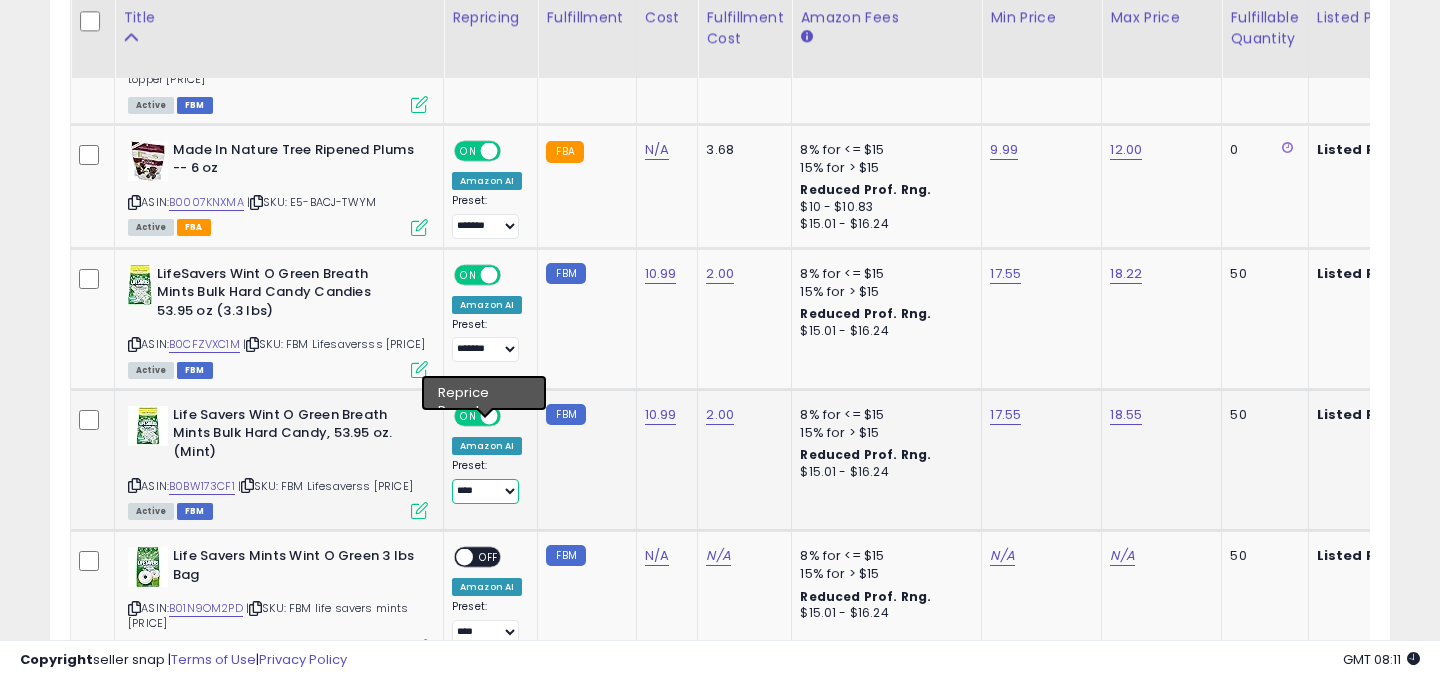 select on "*******" 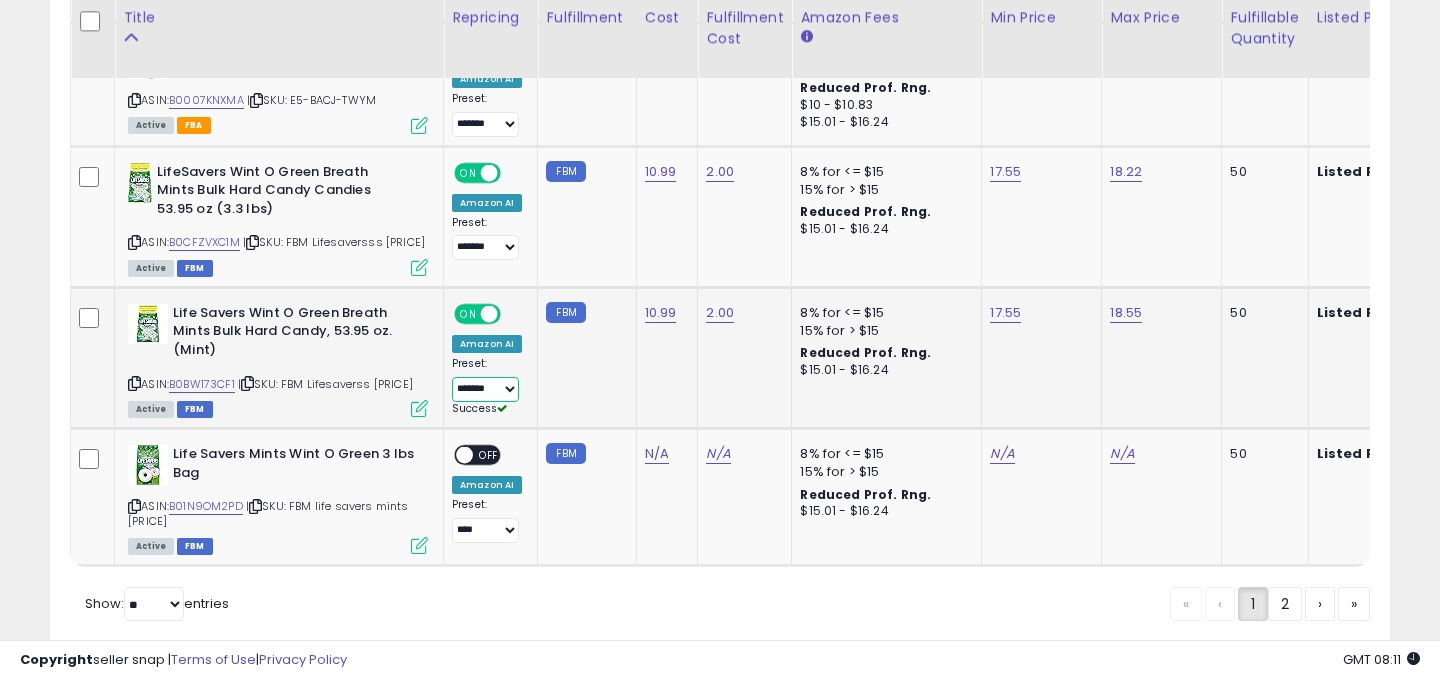 scroll, scrollTop: 4216, scrollLeft: 0, axis: vertical 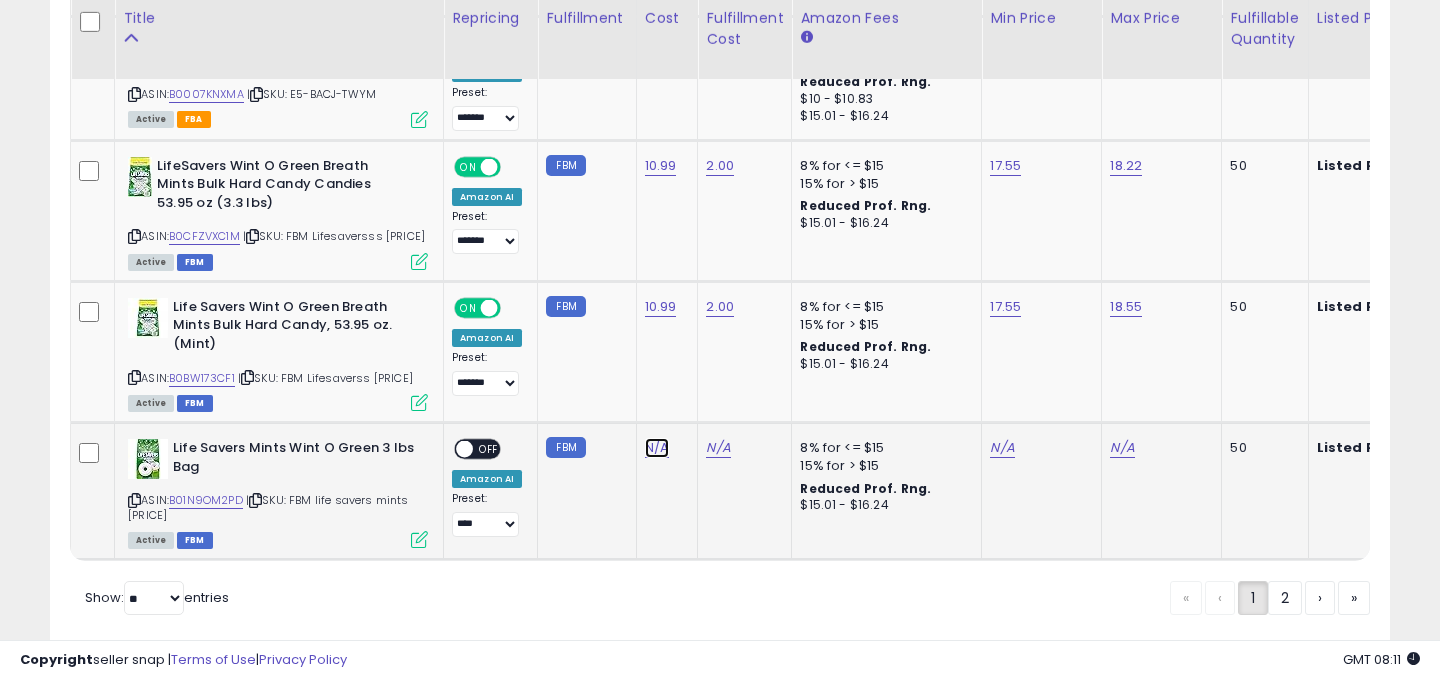 click on "N/A" at bounding box center (657, -3006) 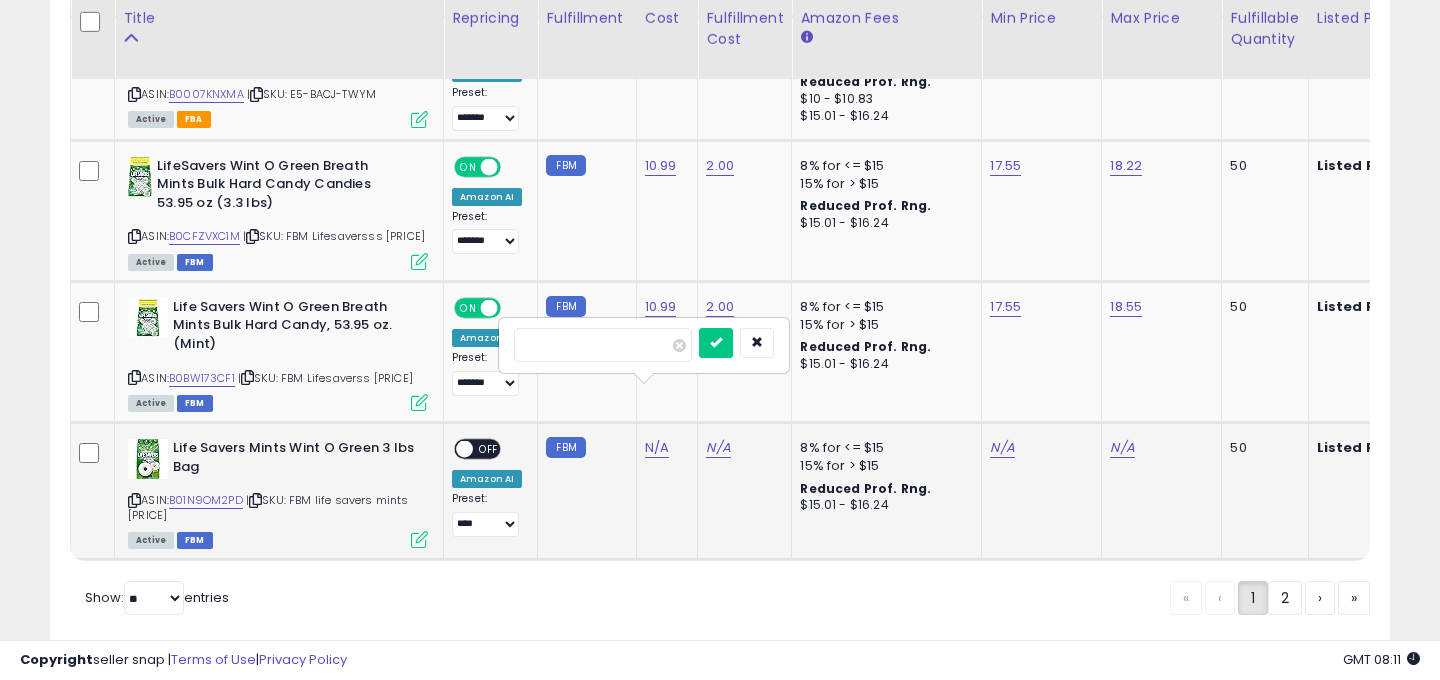 type on "*****" 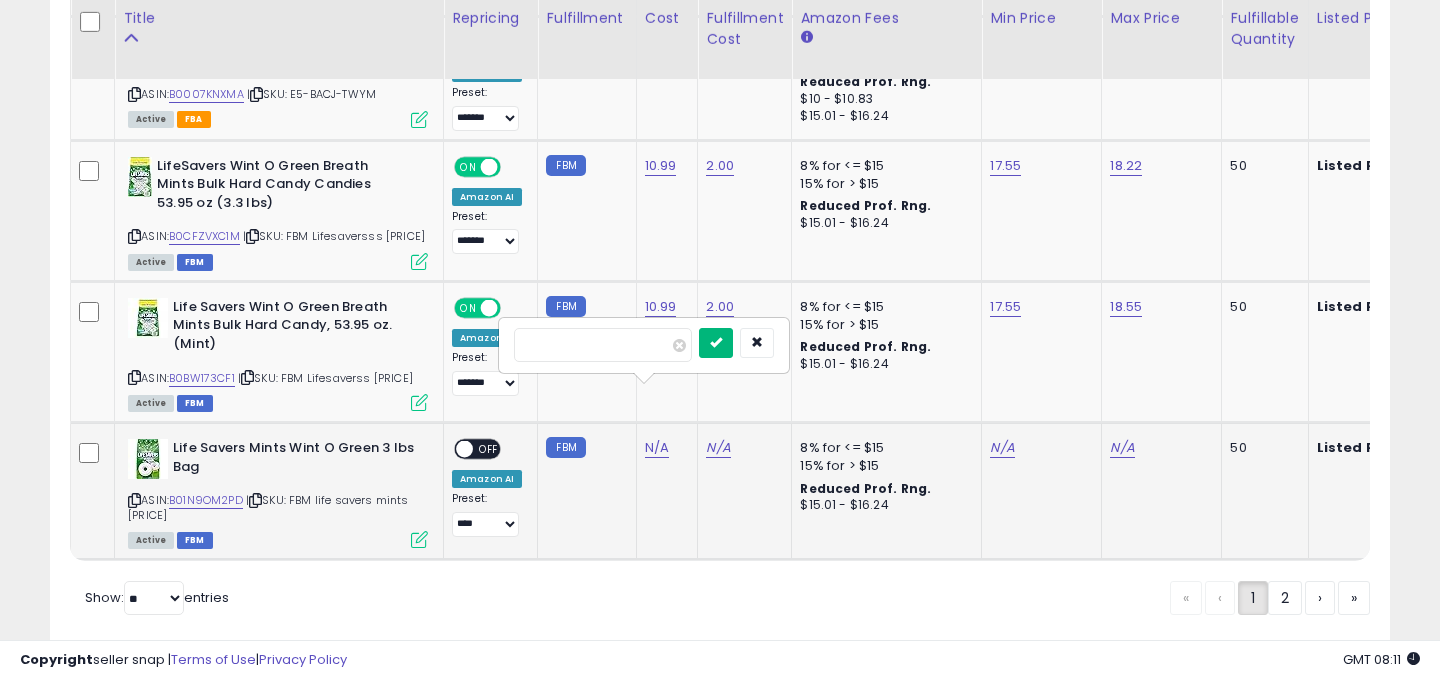 click at bounding box center [716, 343] 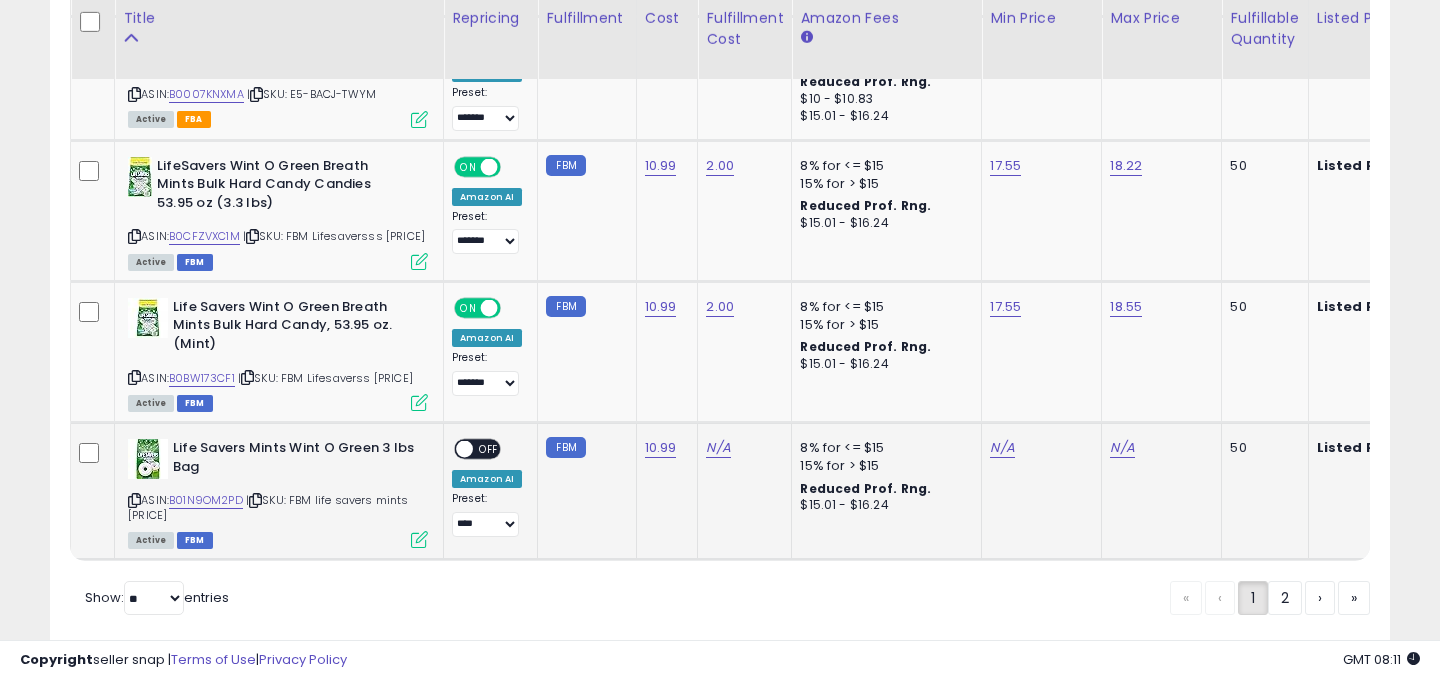 click on "N/A" 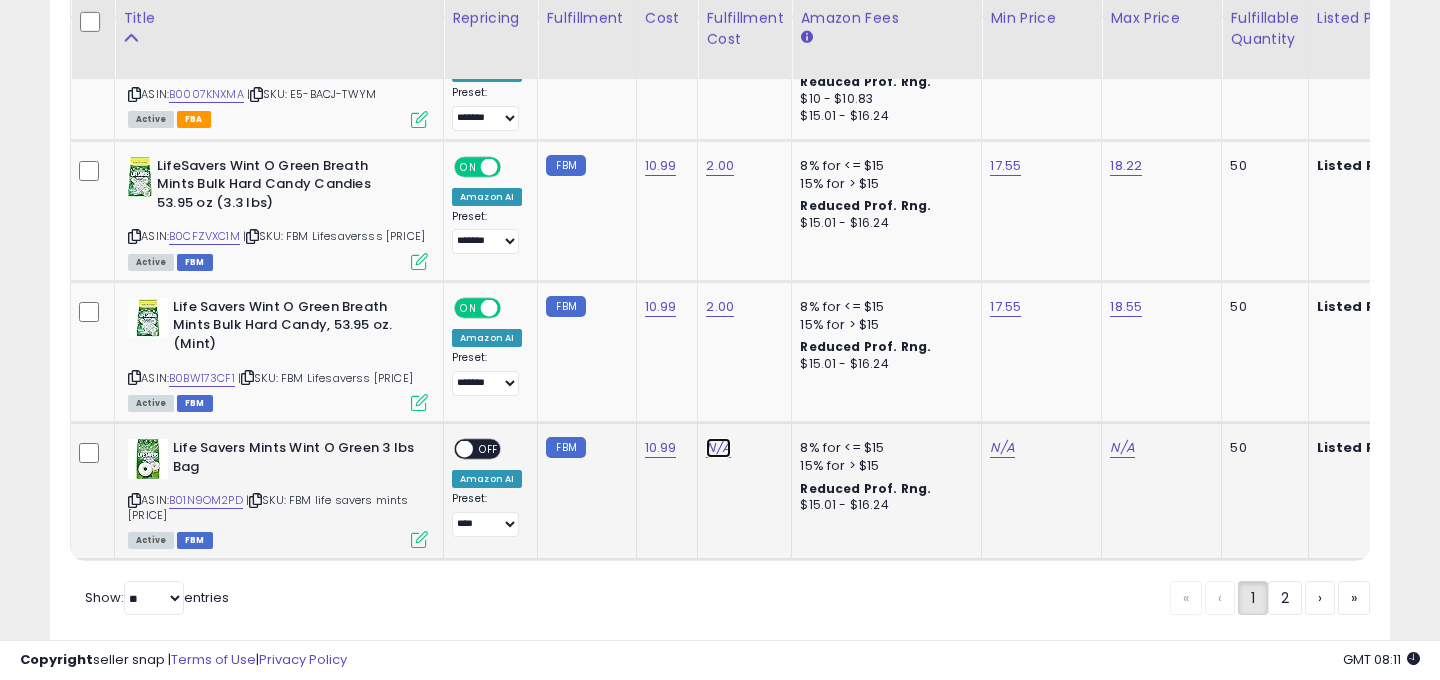 click on "N/A" at bounding box center [718, -3006] 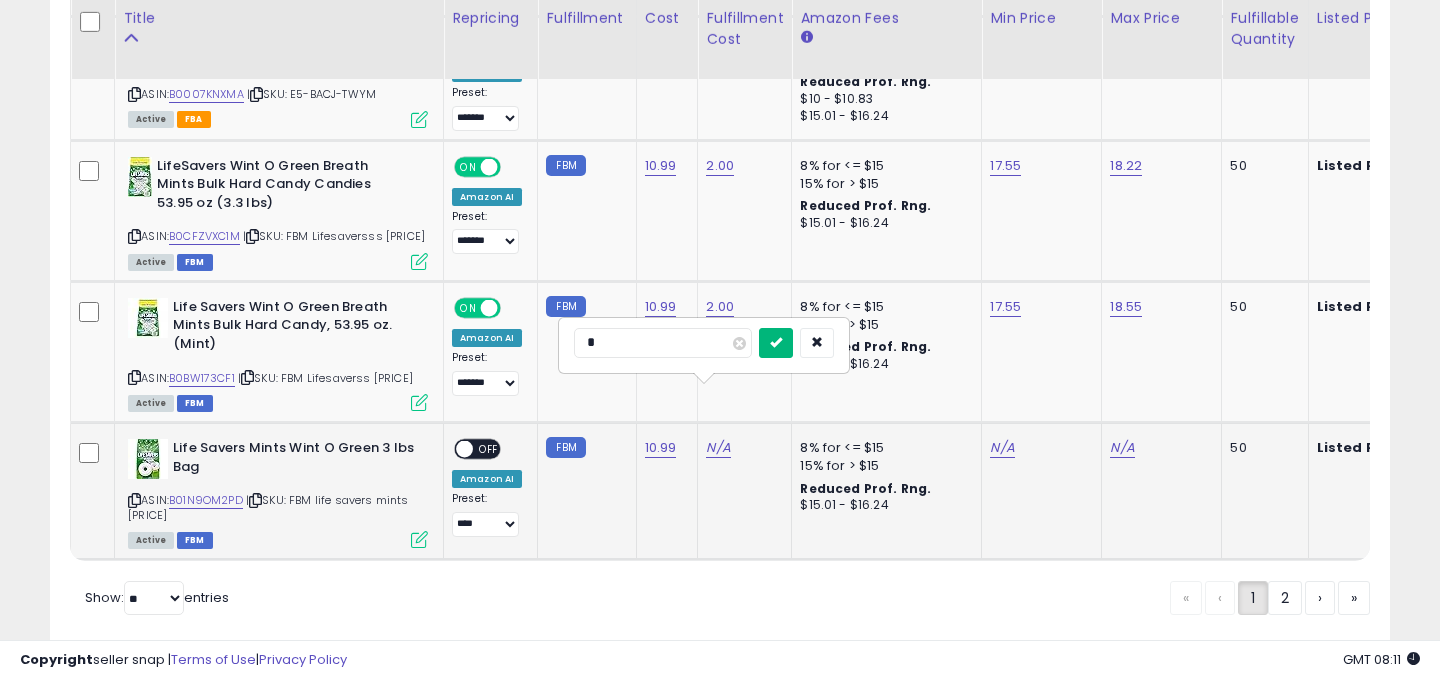 type on "*" 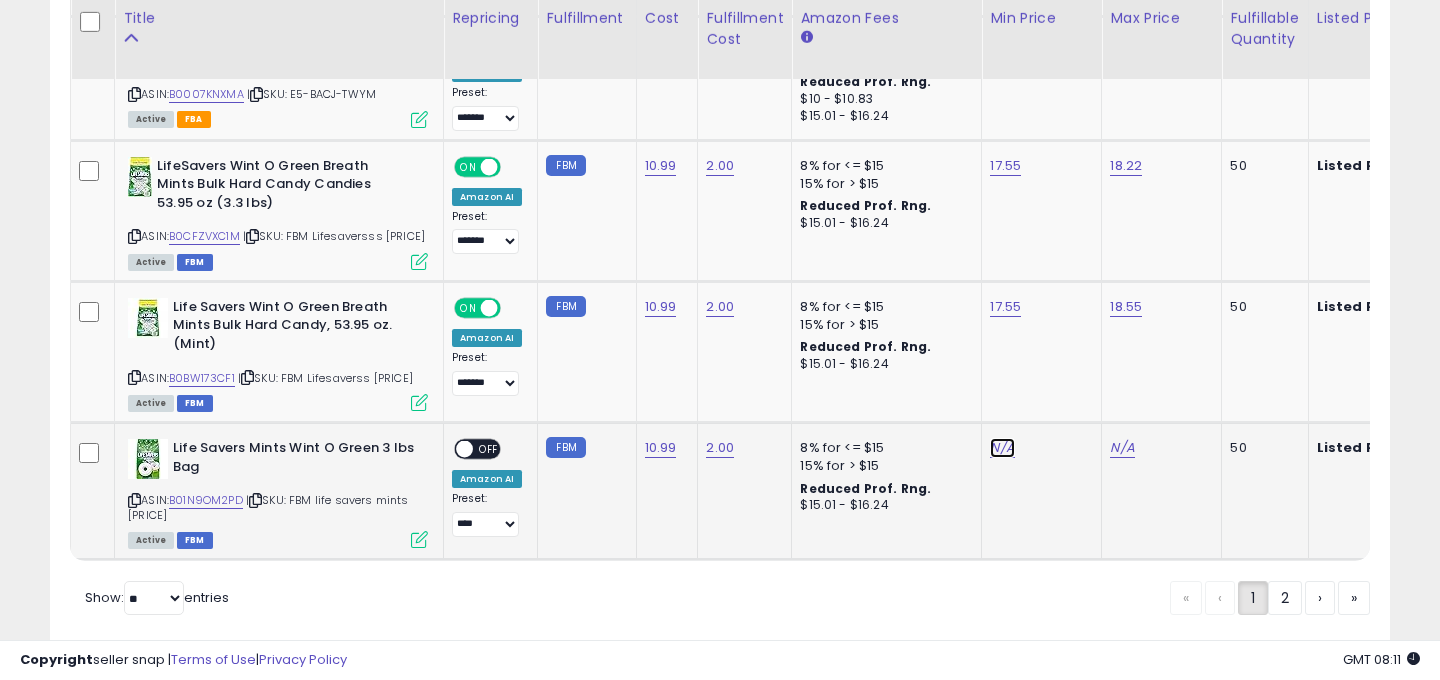 click on "N/A" at bounding box center [1002, -3142] 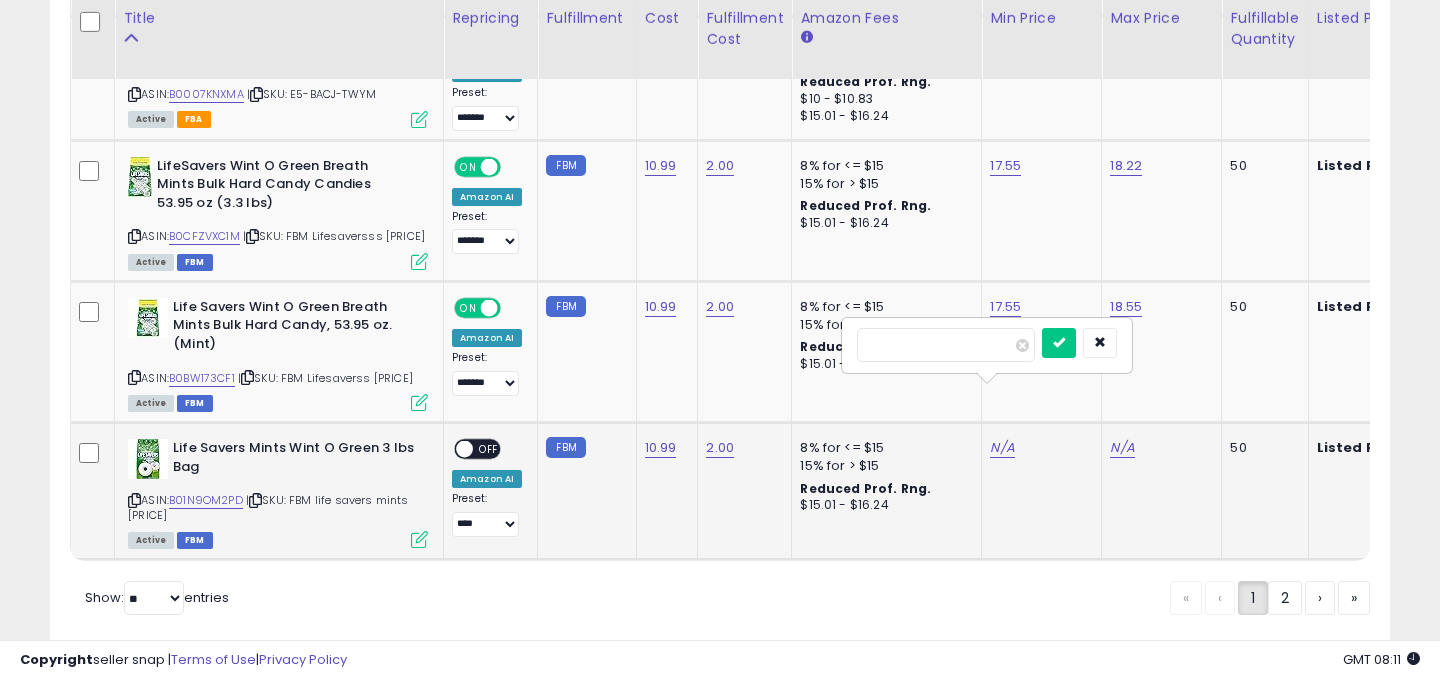 type on "*****" 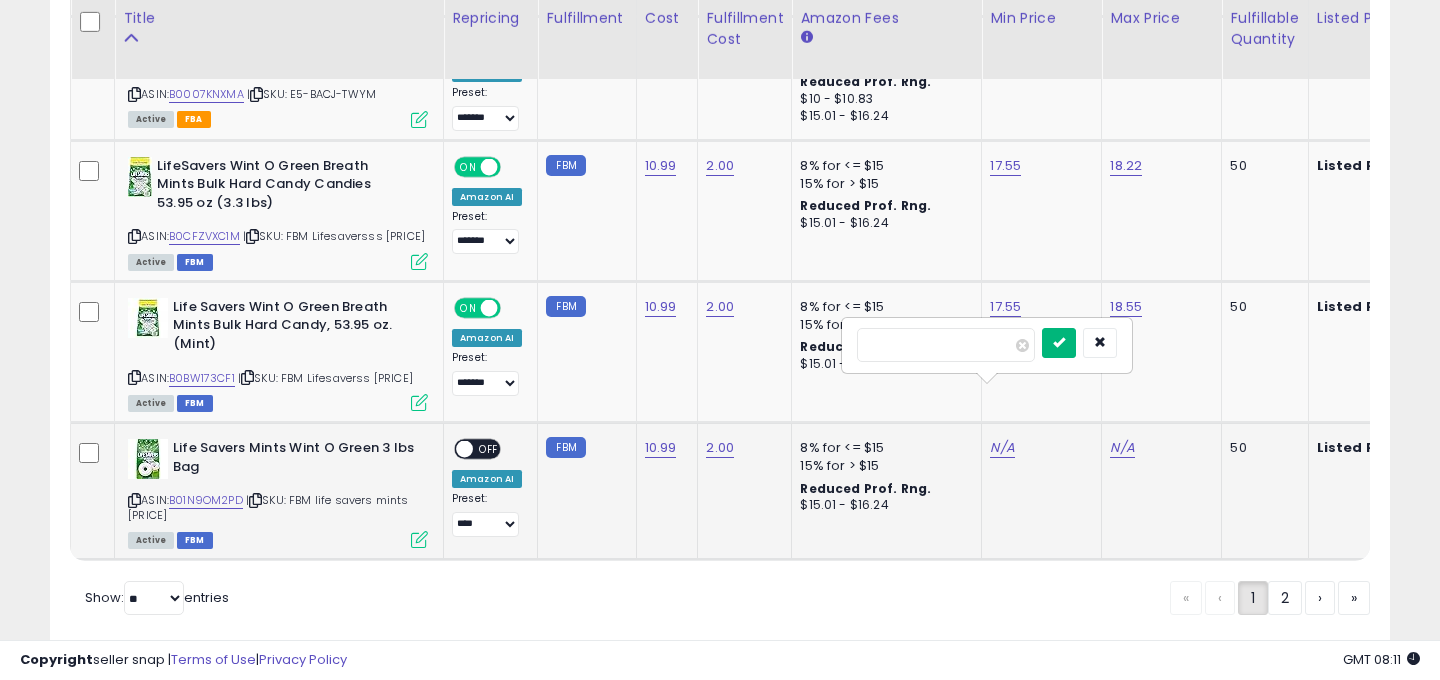 click at bounding box center (1059, 342) 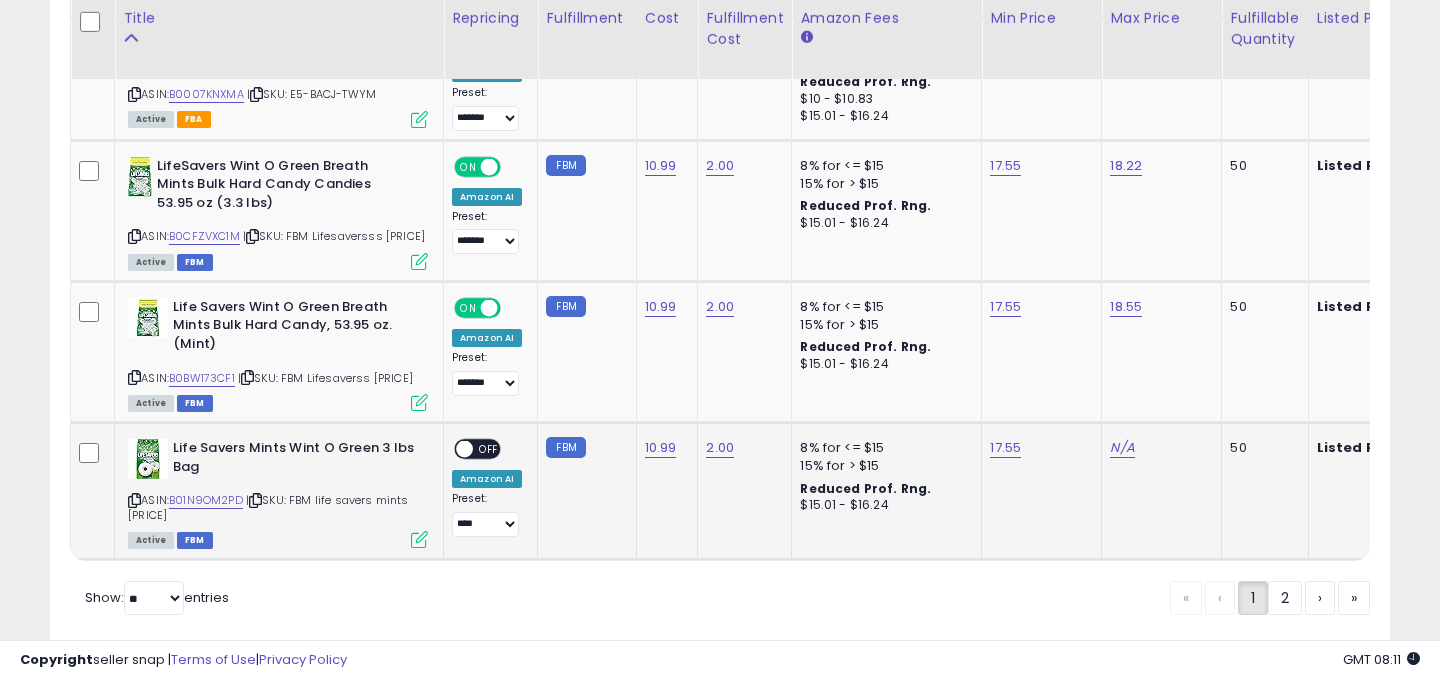 scroll, scrollTop: 4215, scrollLeft: 0, axis: vertical 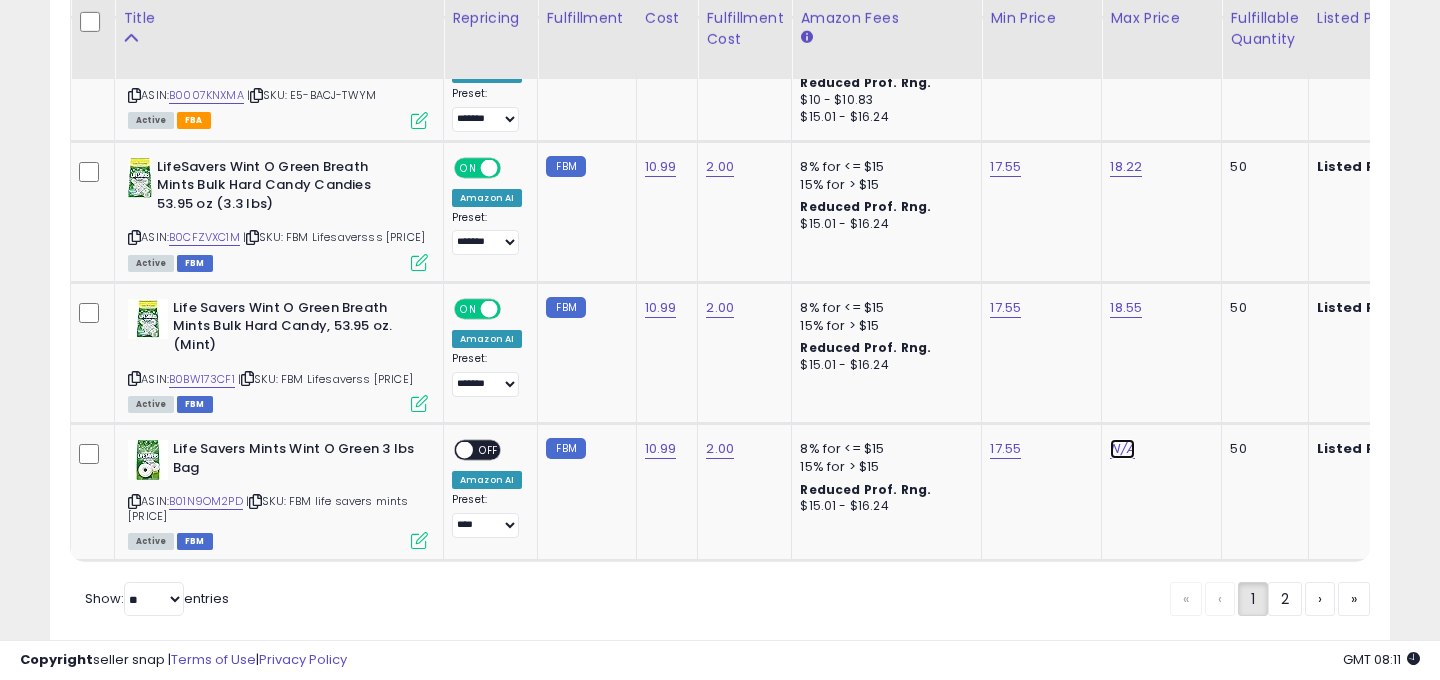 click on "N/A" at bounding box center (1122, -3141) 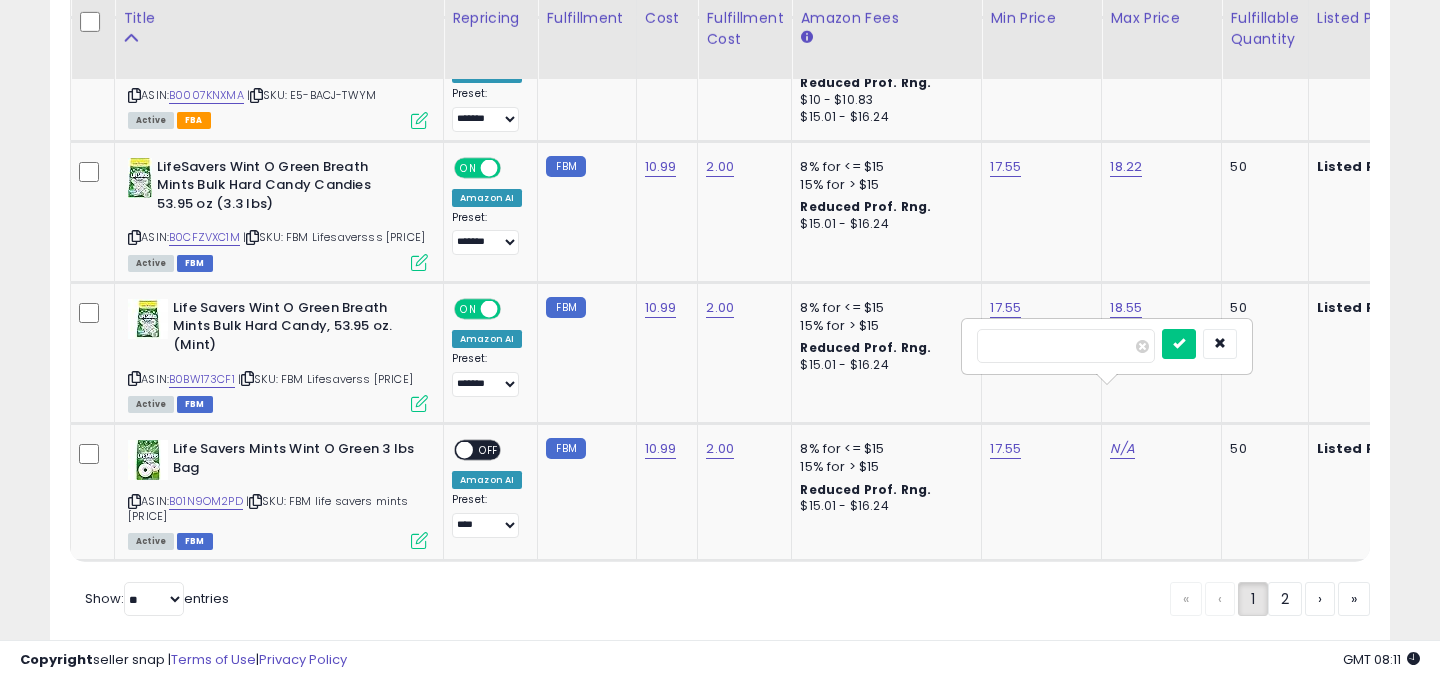 type on "**" 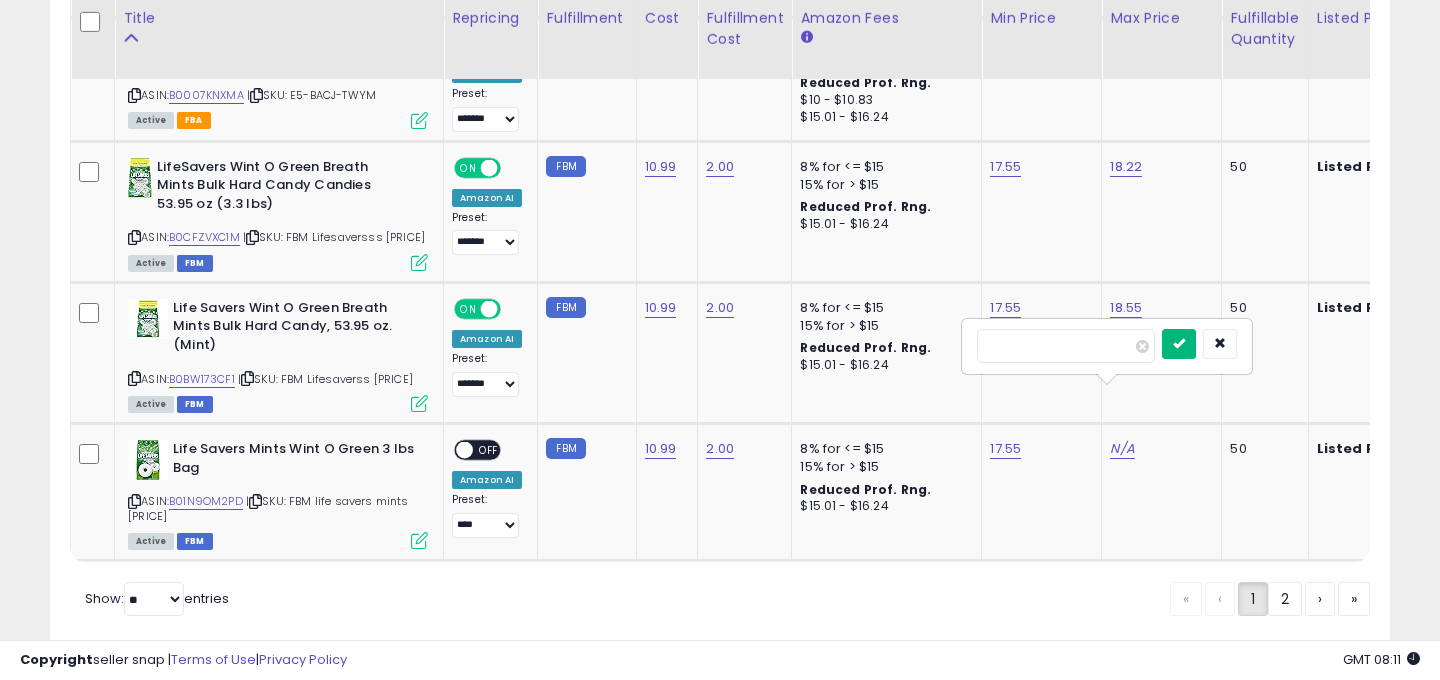 click at bounding box center [1179, 344] 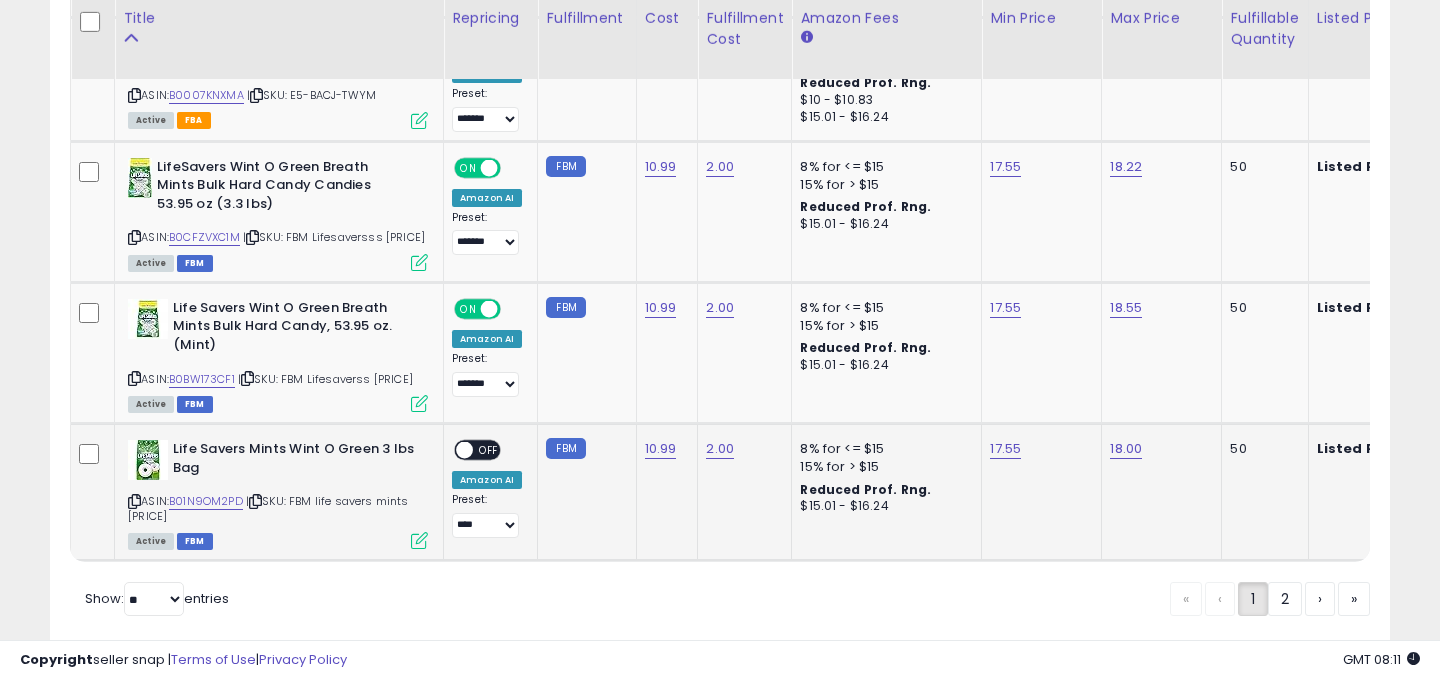 click at bounding box center (464, 450) 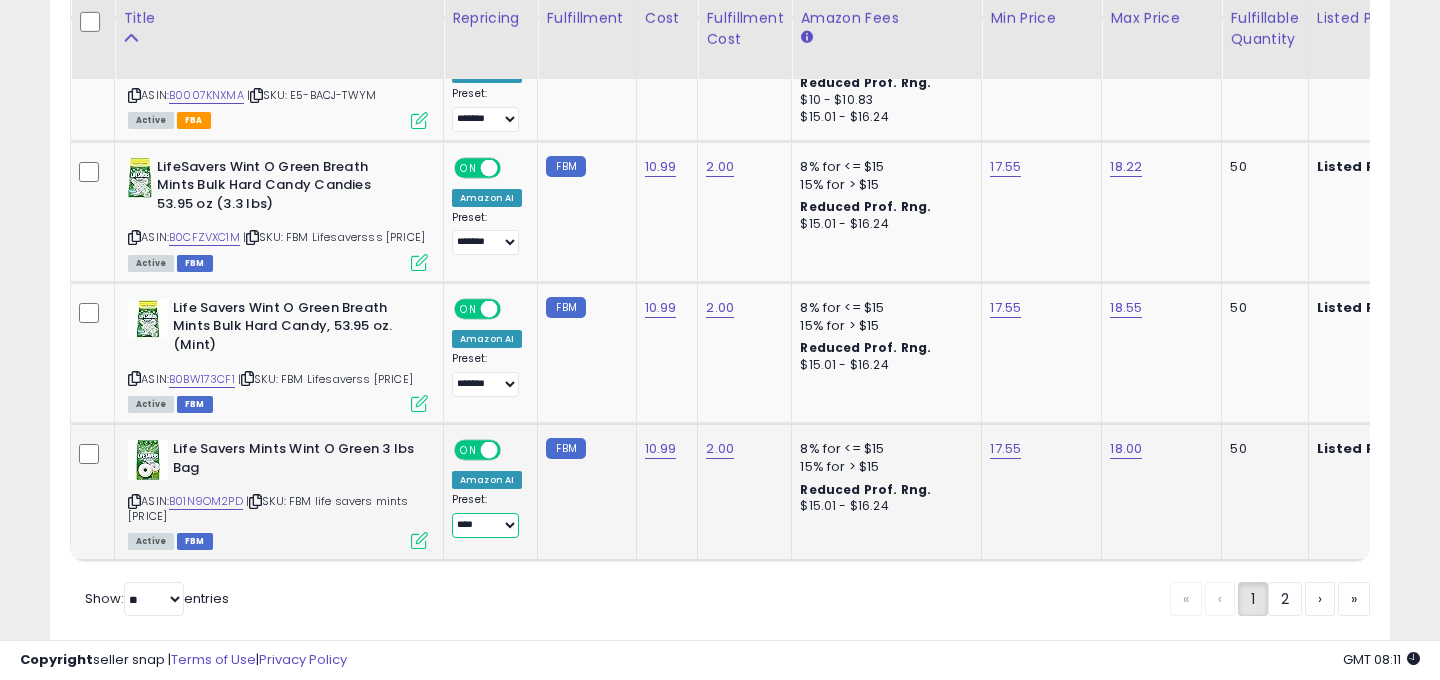 click on "**********" at bounding box center (485, 525) 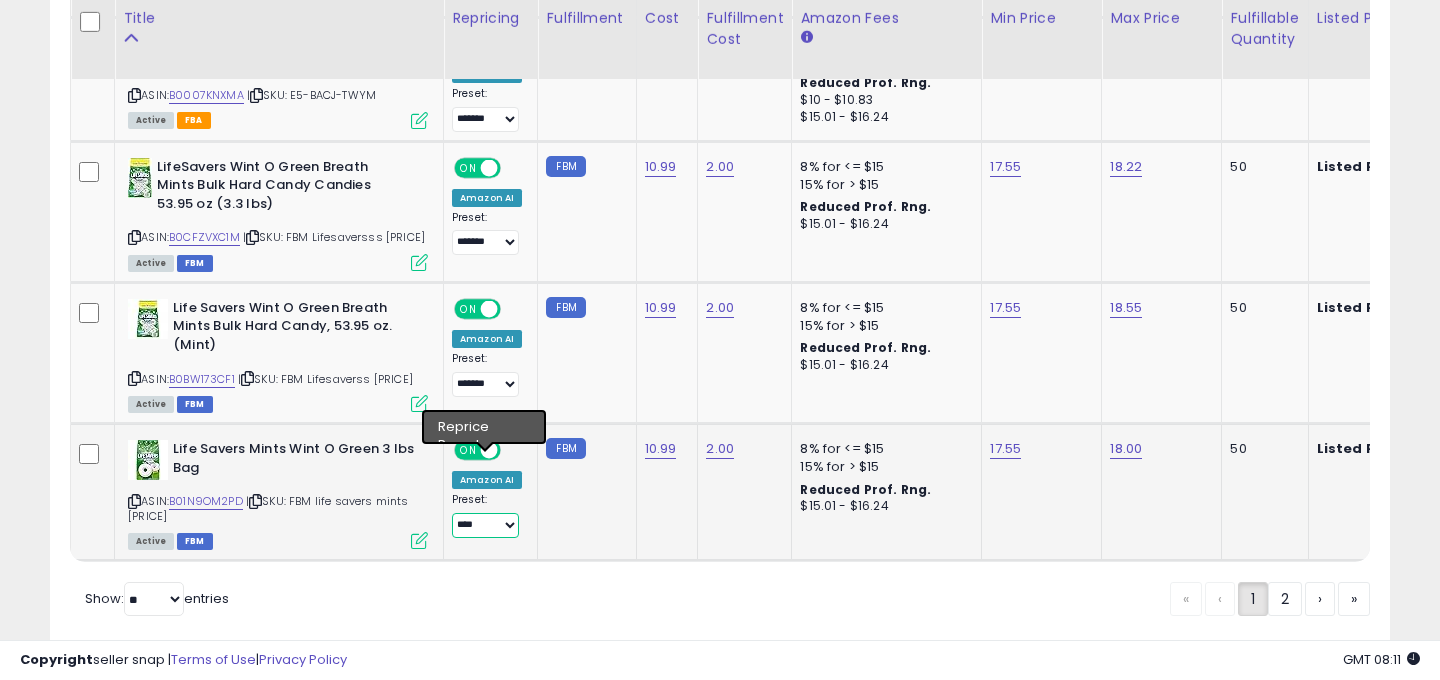 select on "*******" 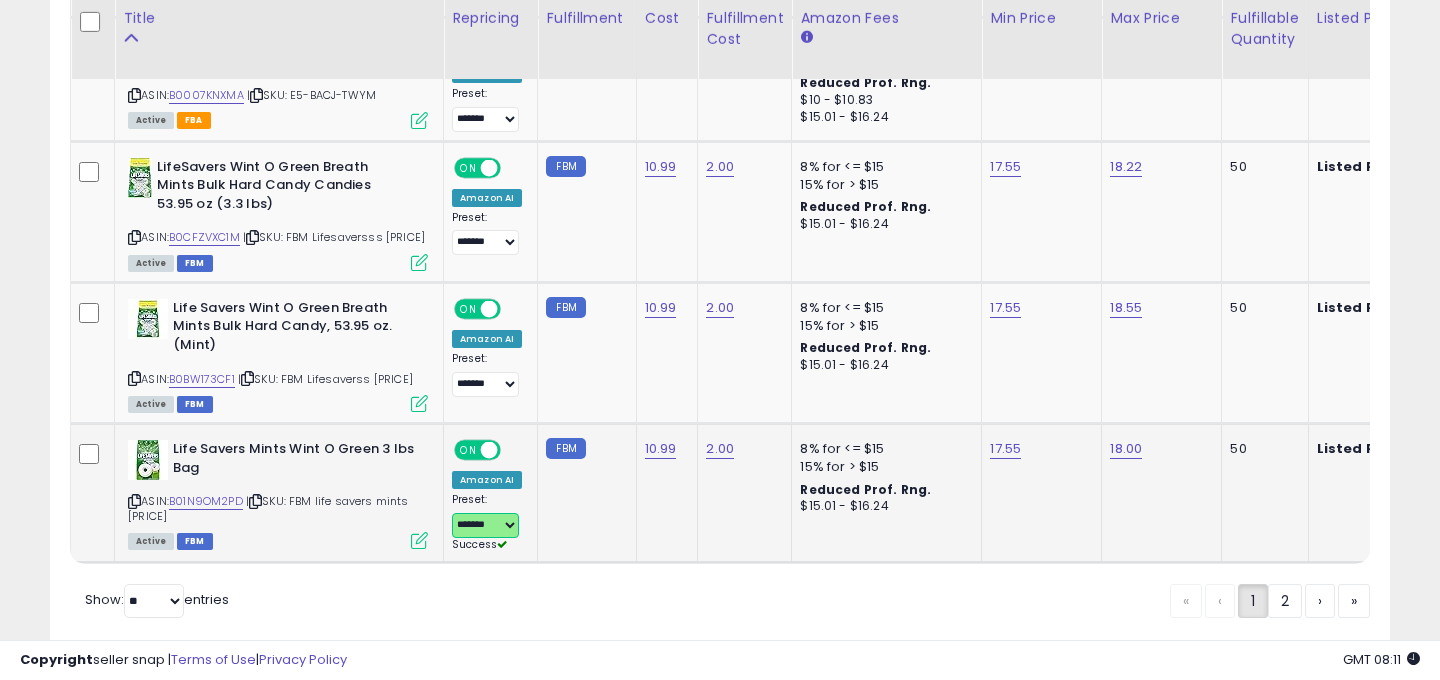 scroll, scrollTop: 0, scrollLeft: 170, axis: horizontal 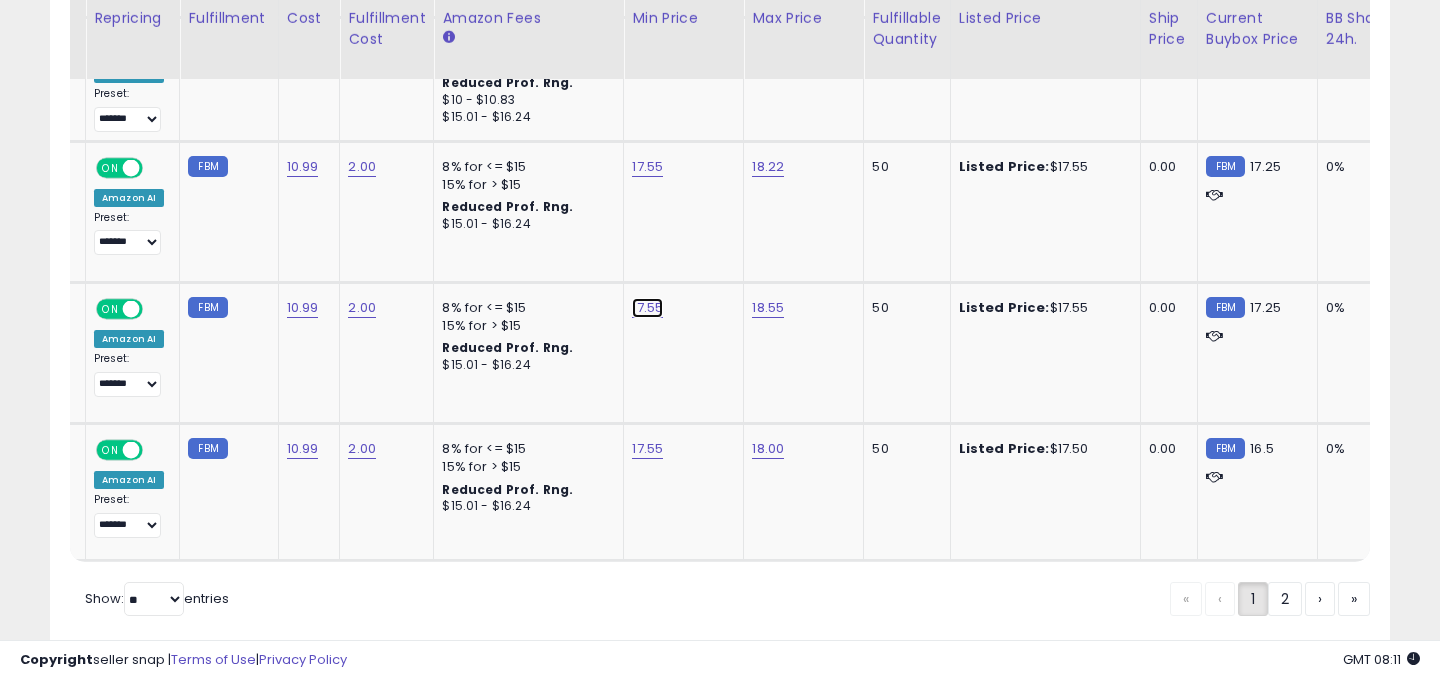 click on "17.55" at bounding box center [644, -3141] 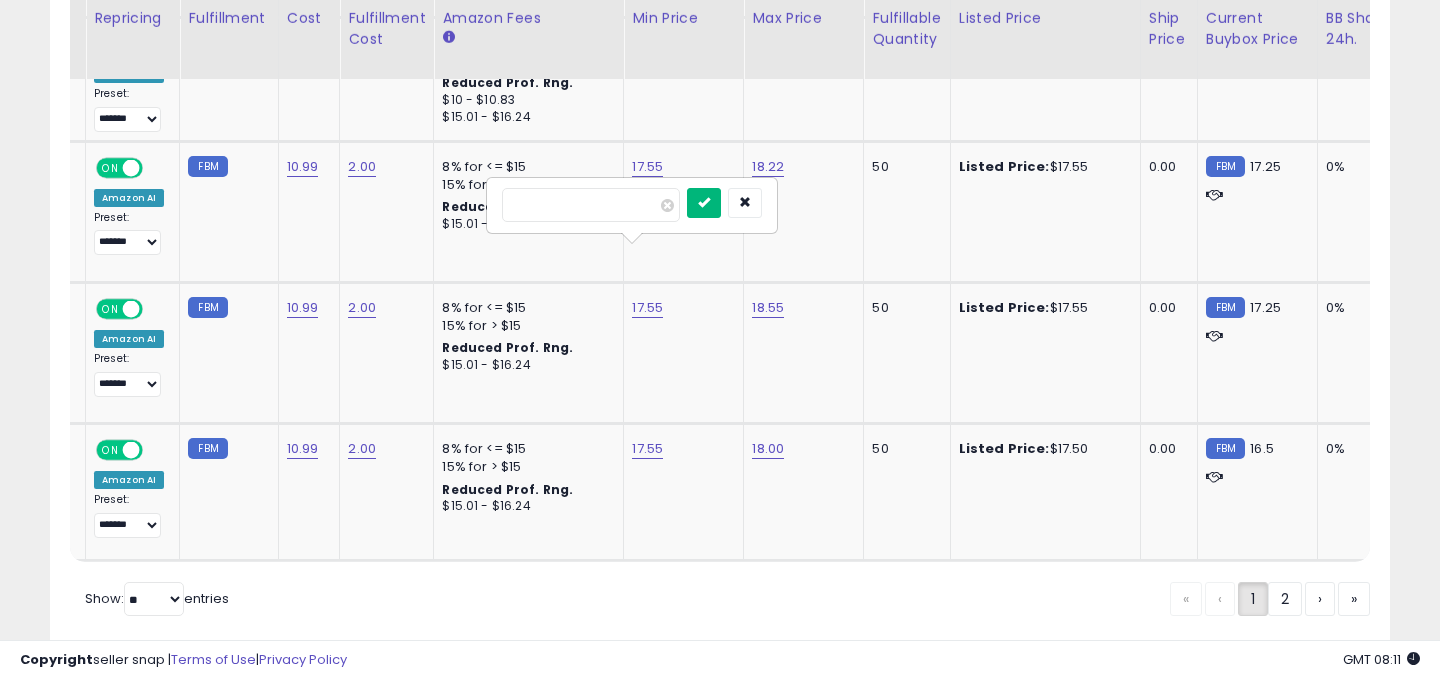 click at bounding box center (704, 203) 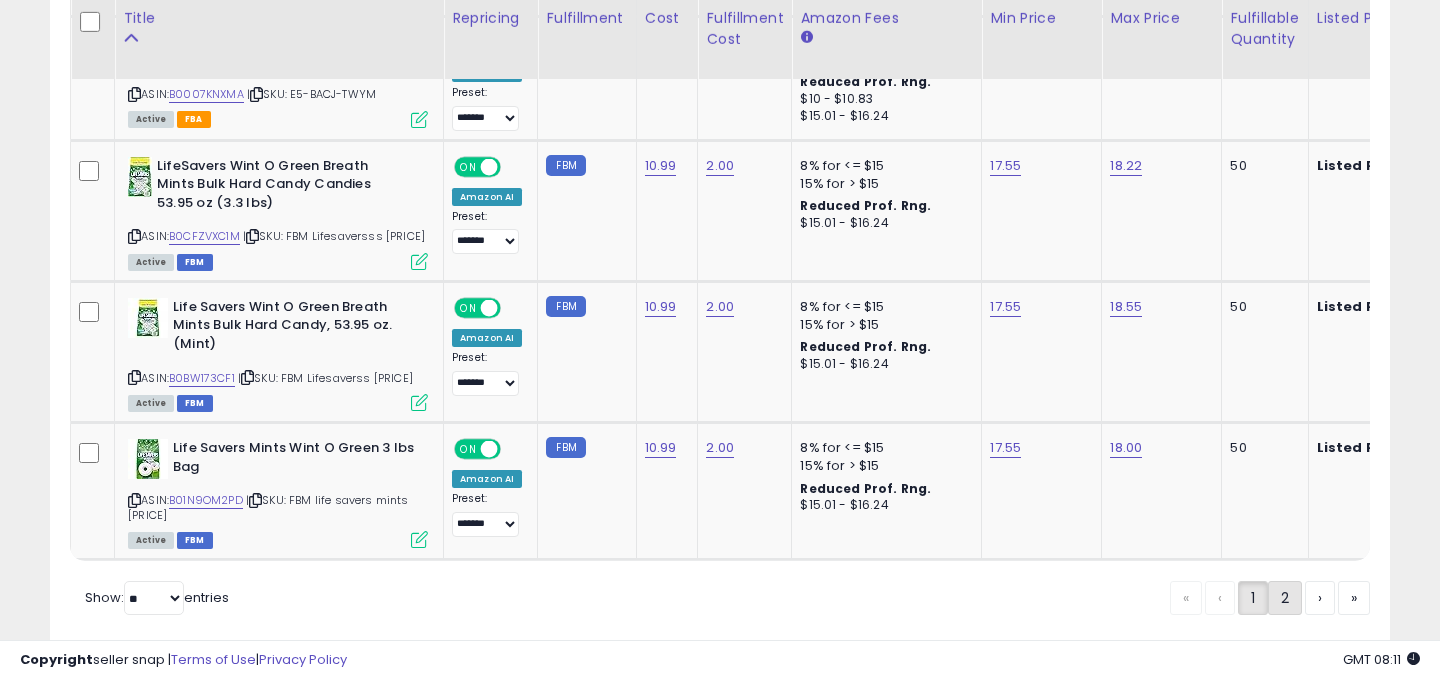 click on "2" 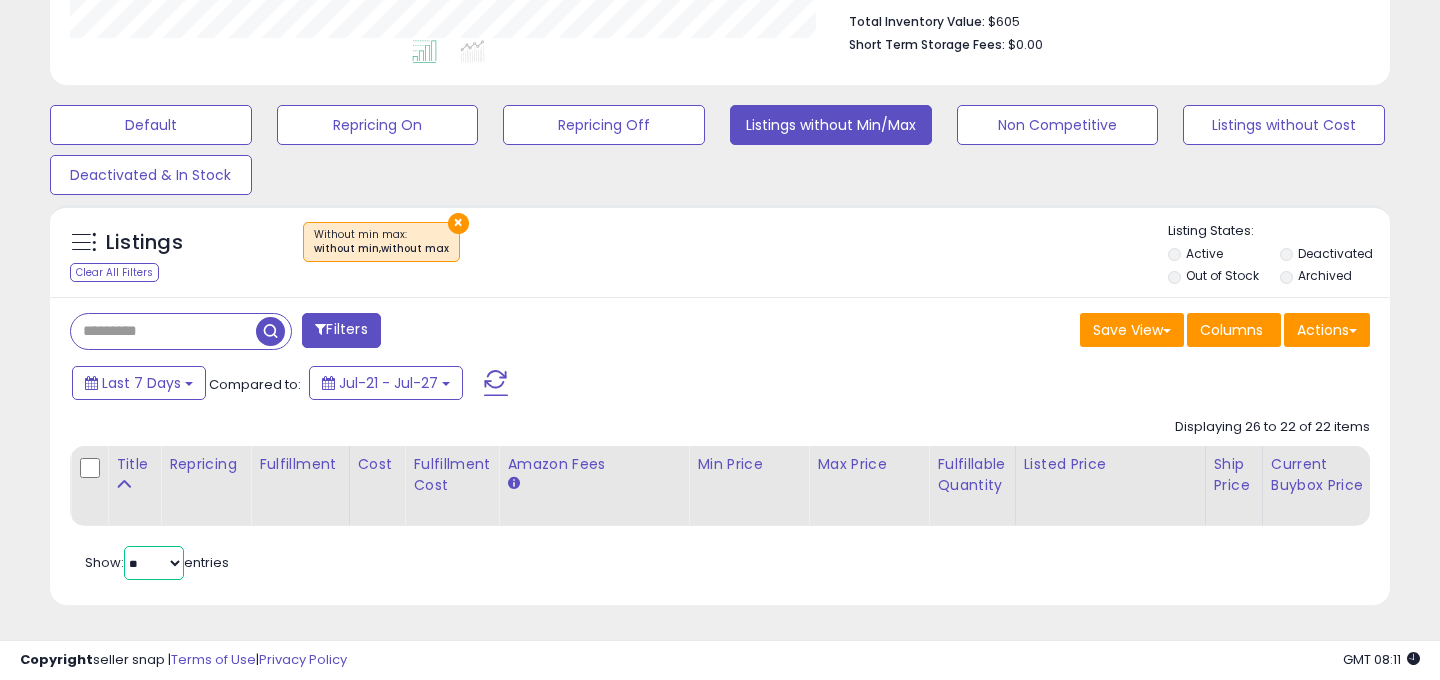 click on "**
**" at bounding box center [154, 563] 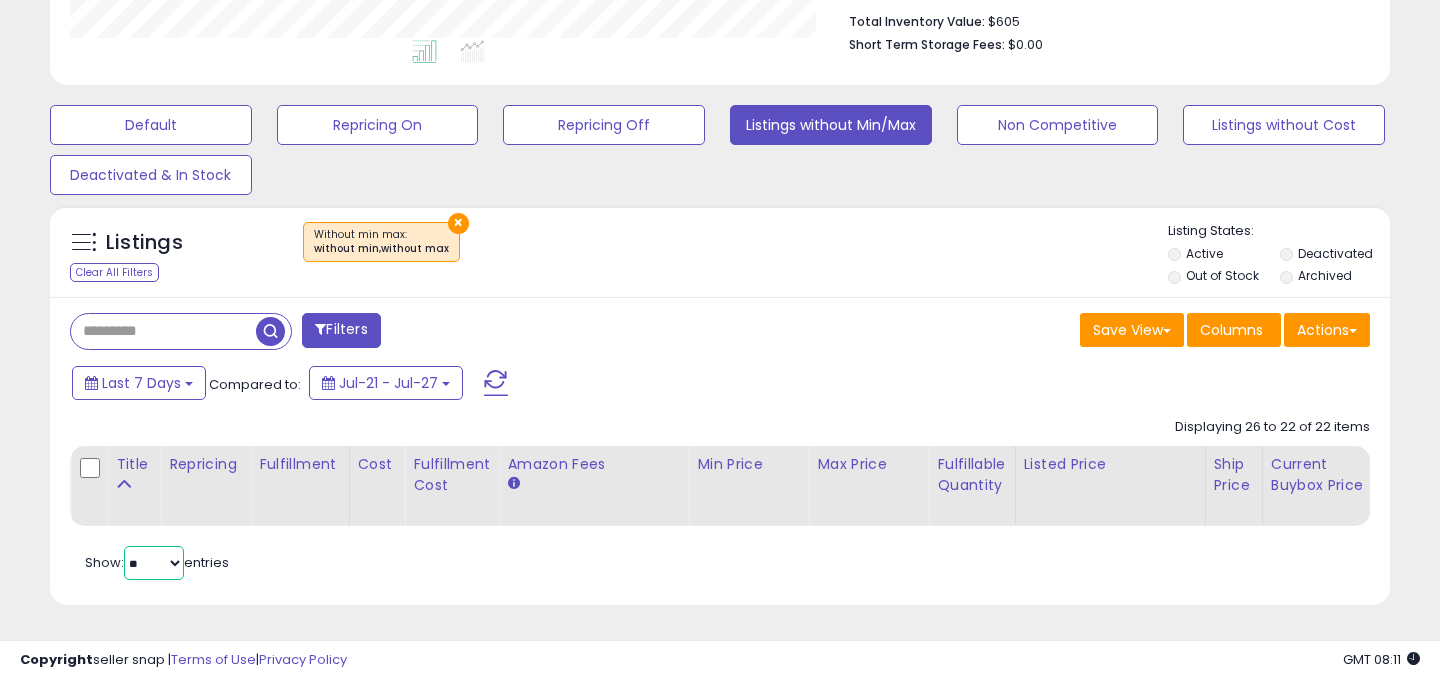 select on "**" 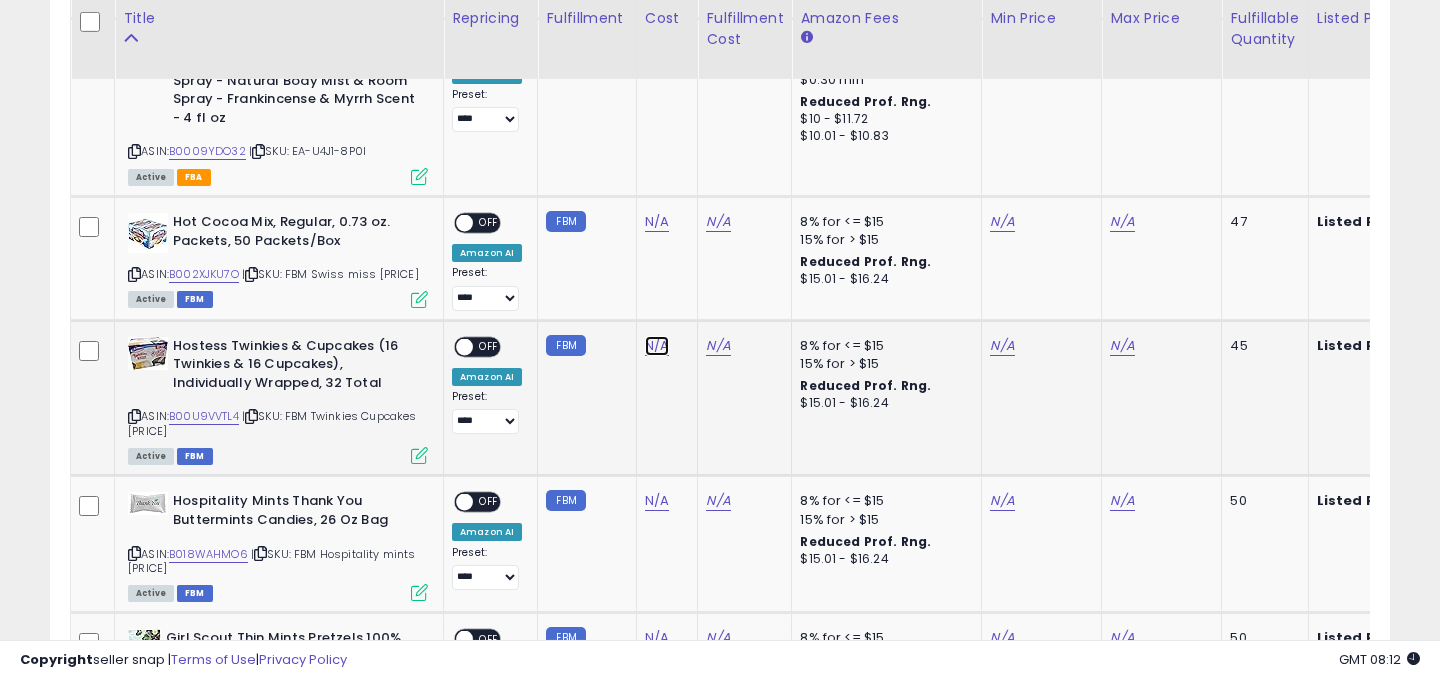 click on "N/A" at bounding box center (657, -1310) 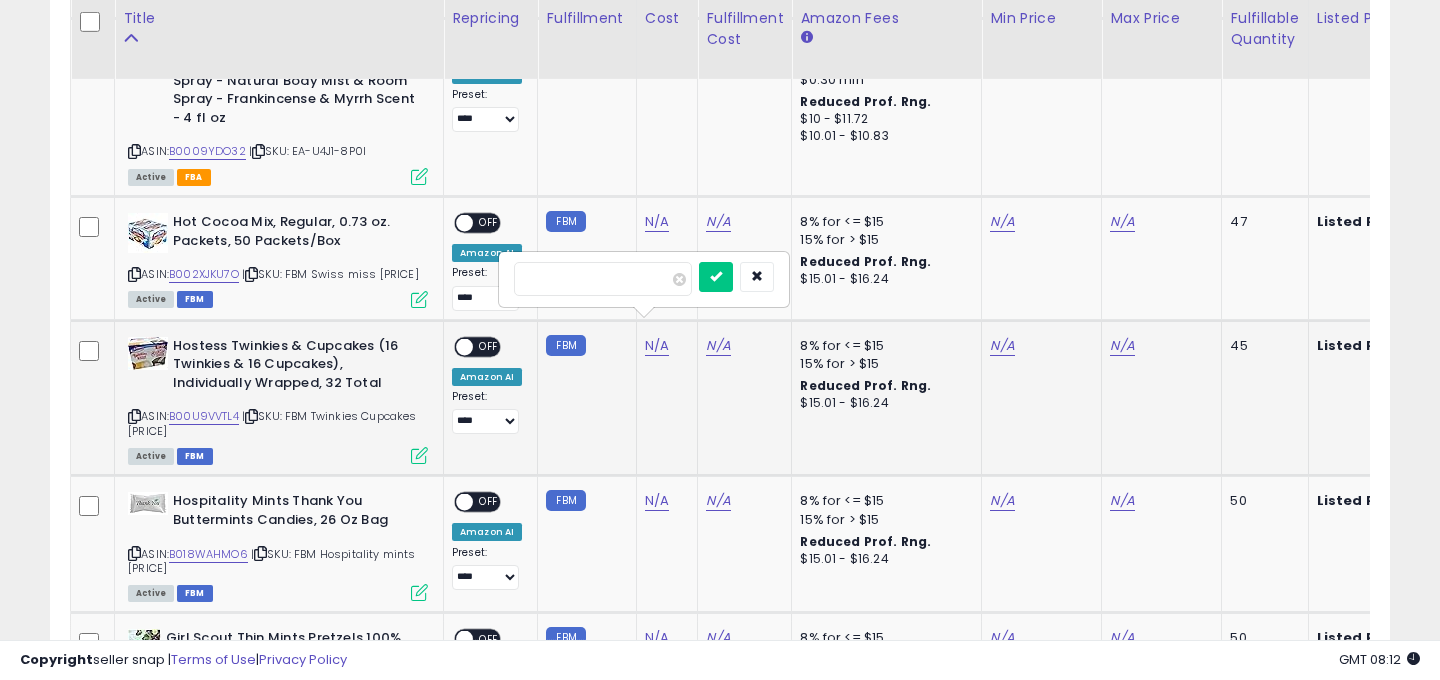 type on "****" 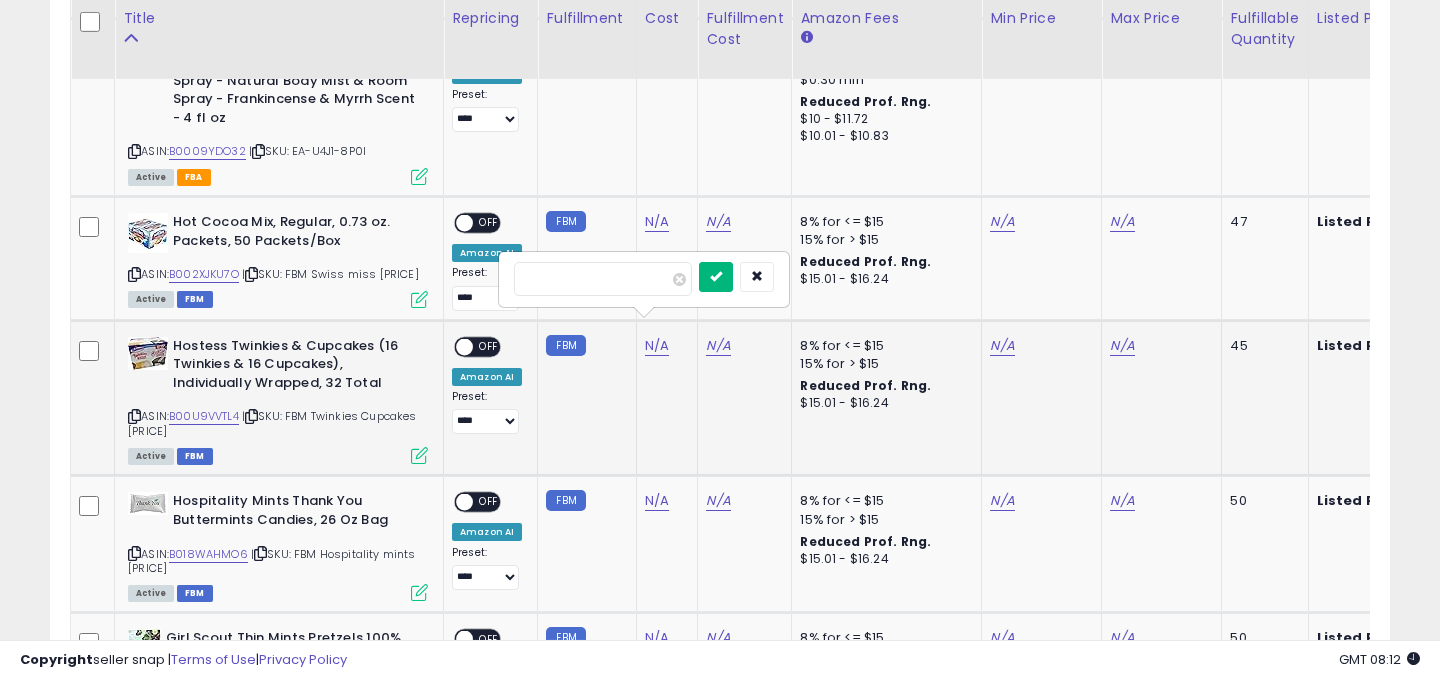 click at bounding box center [716, 276] 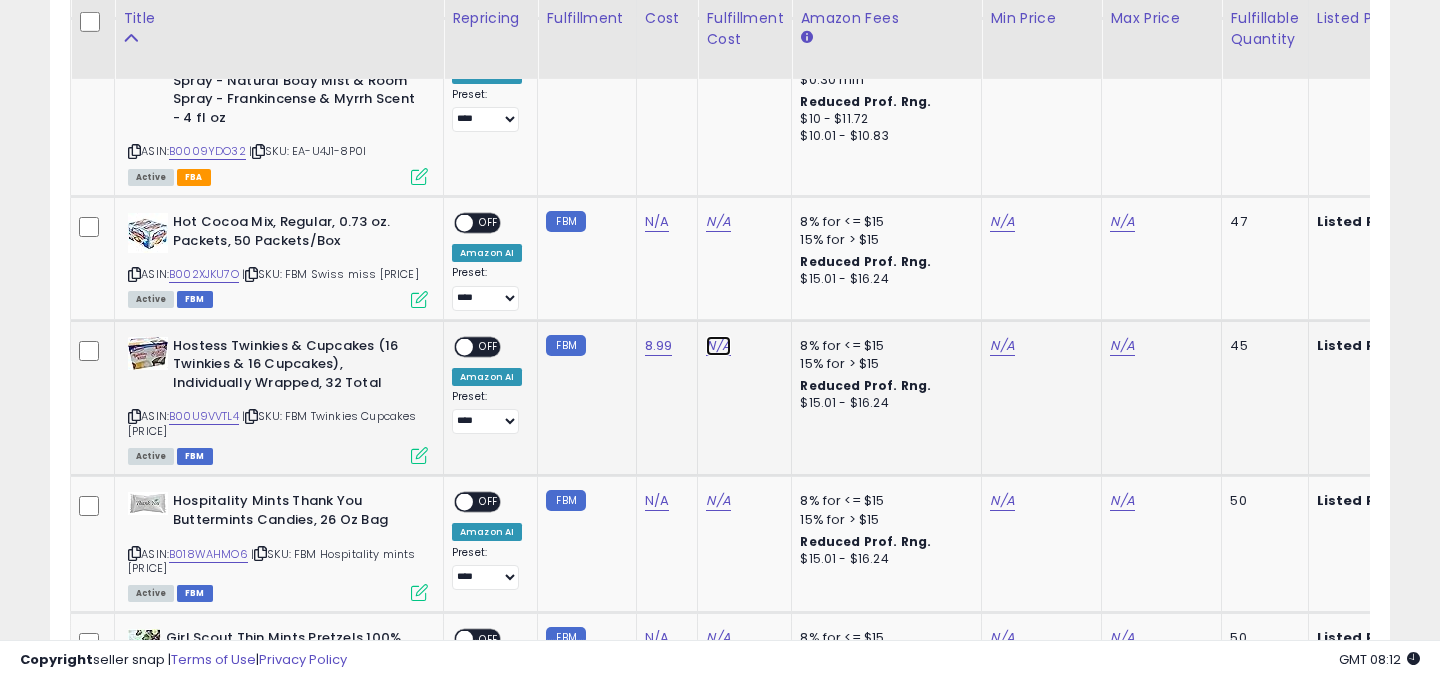 click on "N/A" at bounding box center [718, -1310] 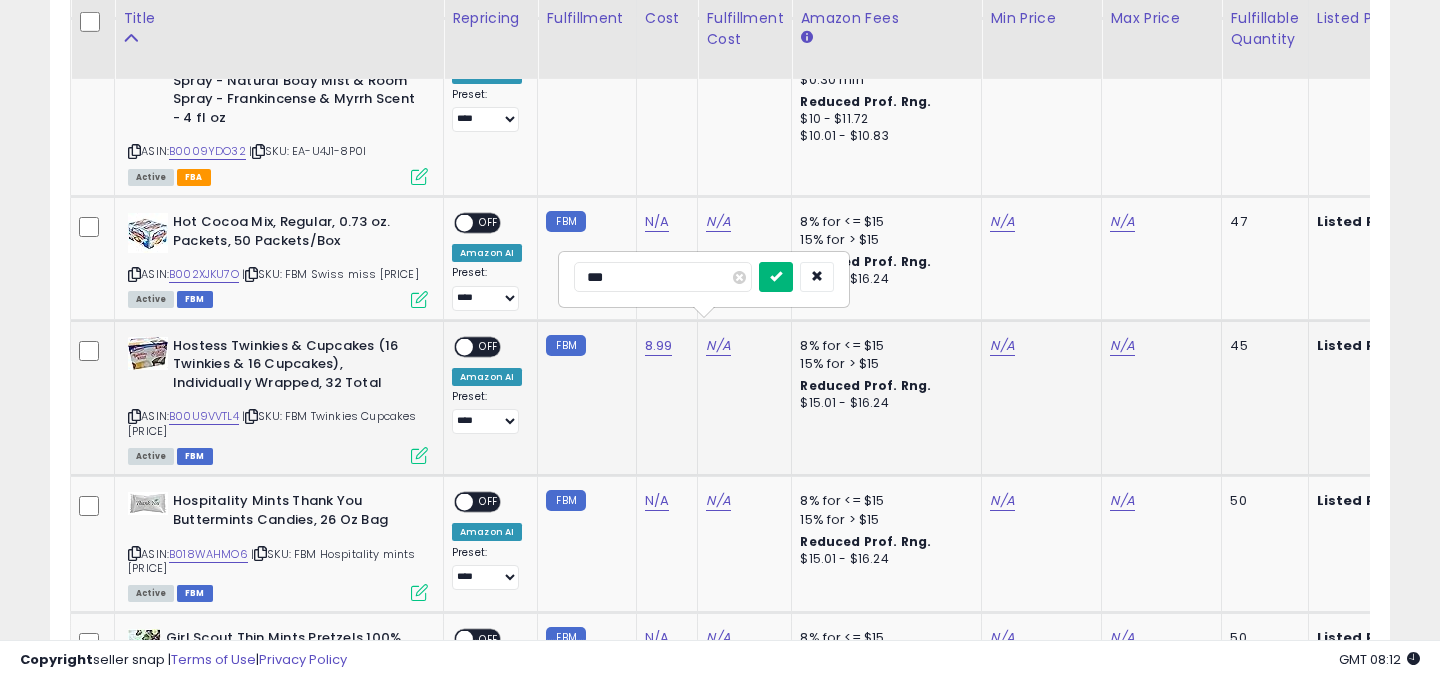 type on "***" 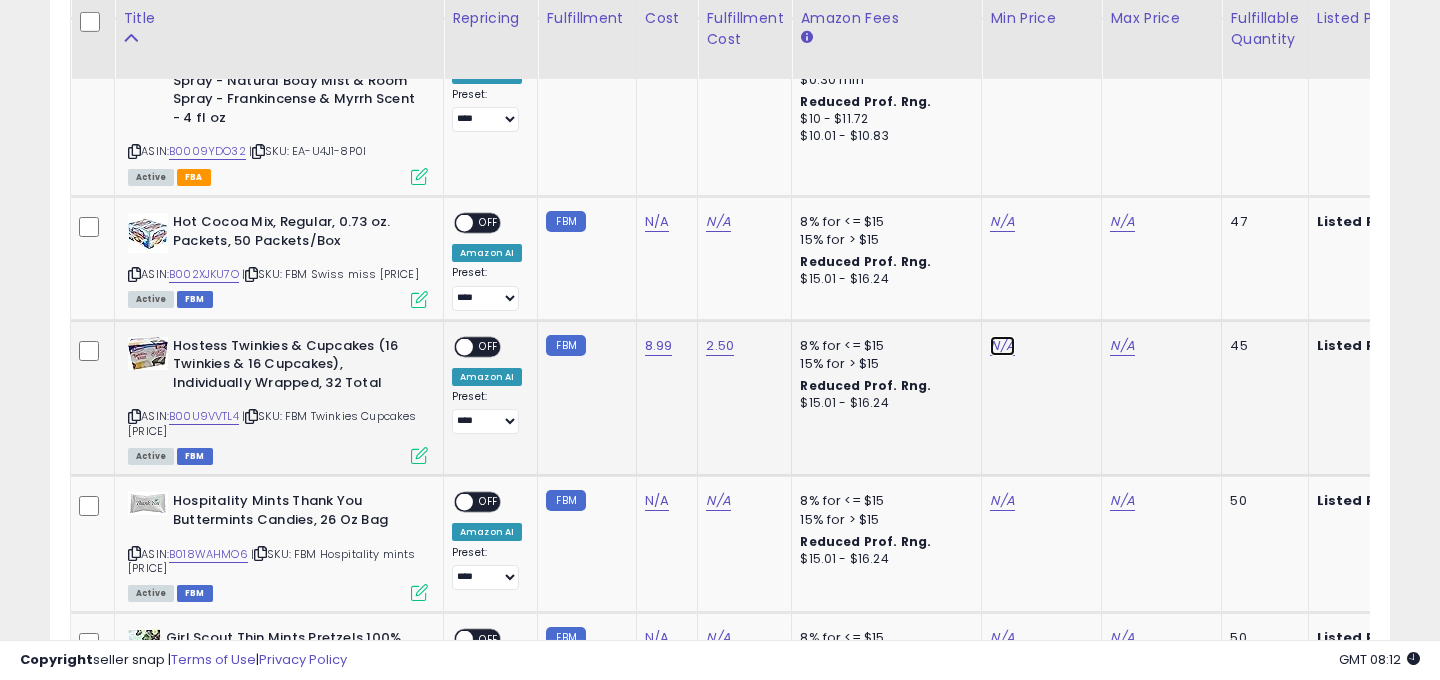 click on "N/A" at bounding box center (1002, -1446) 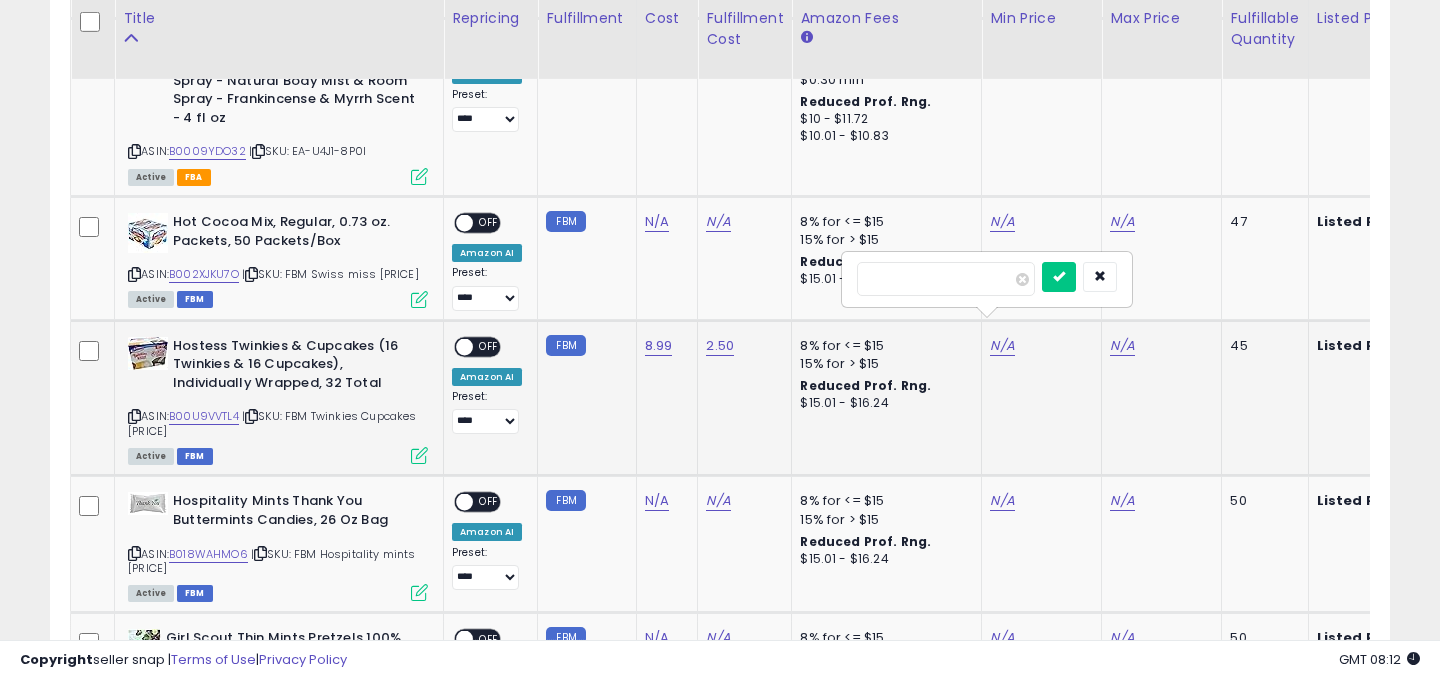 click on "N/A" 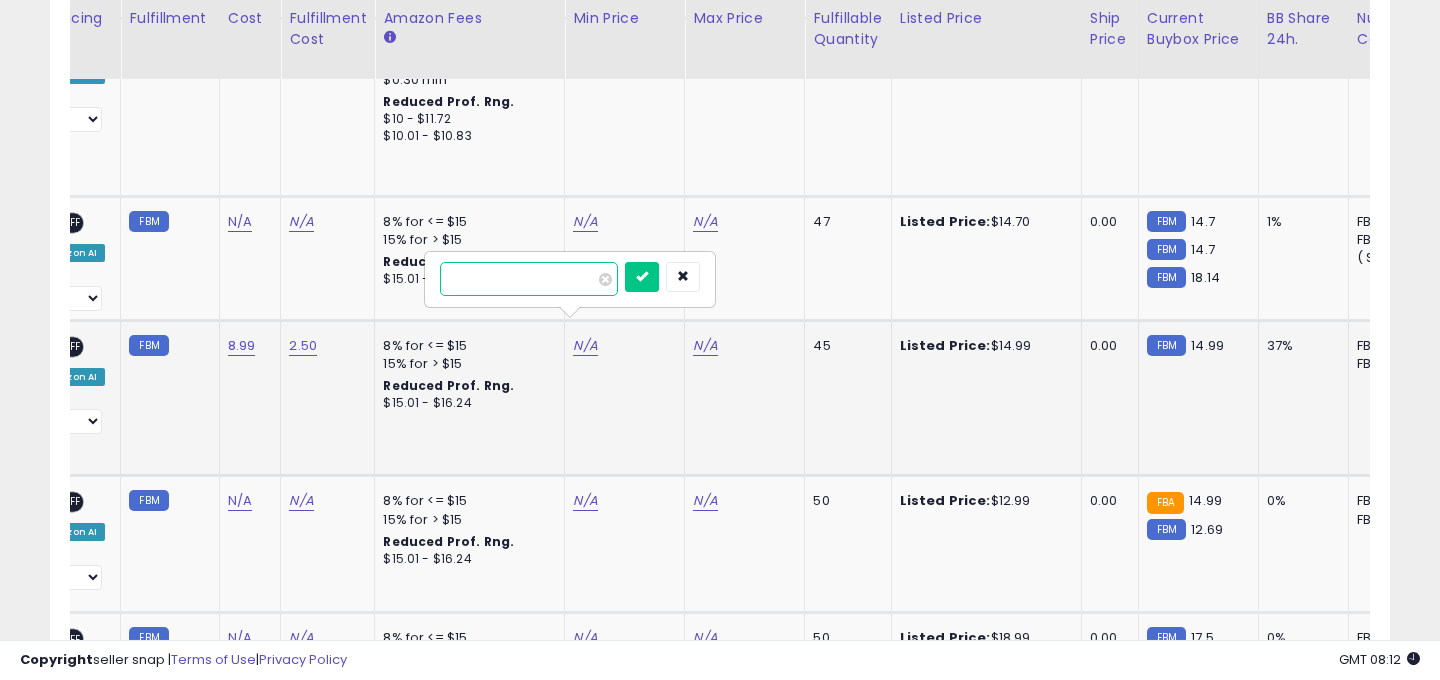 click at bounding box center [529, 279] 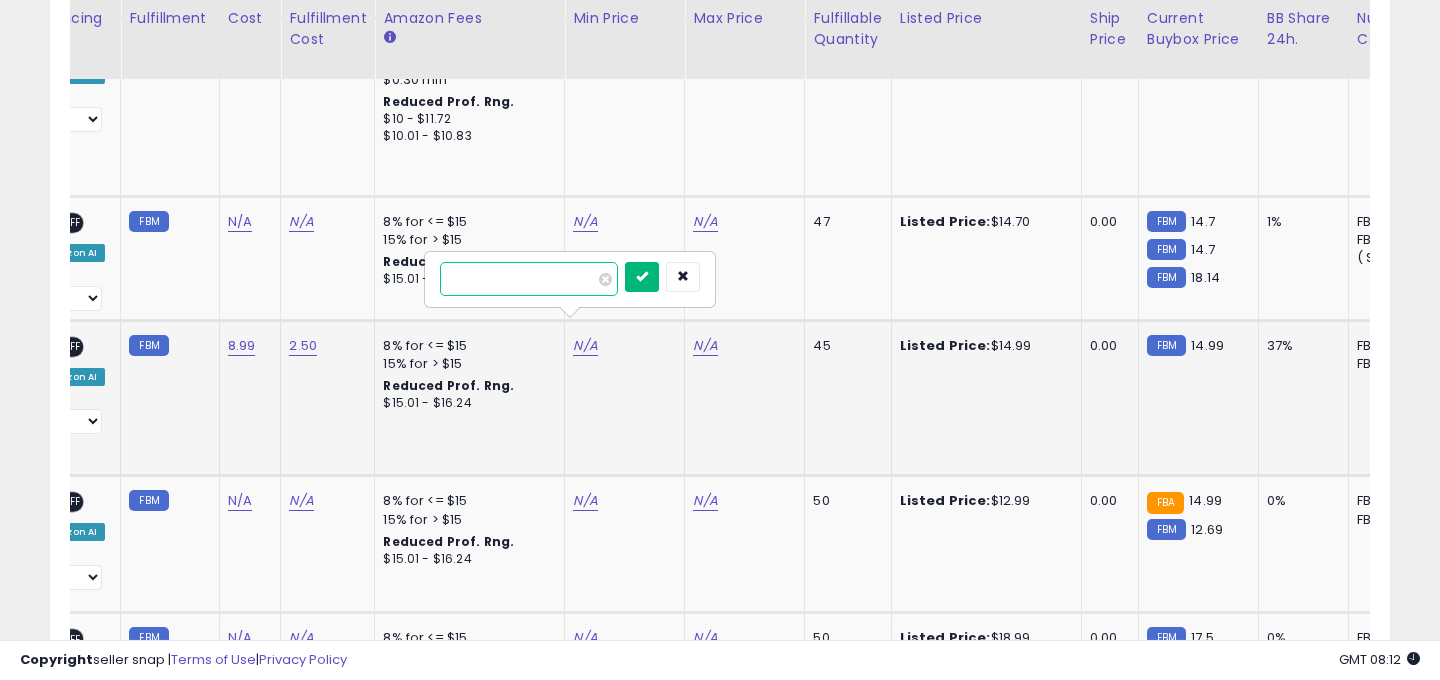 type on "*****" 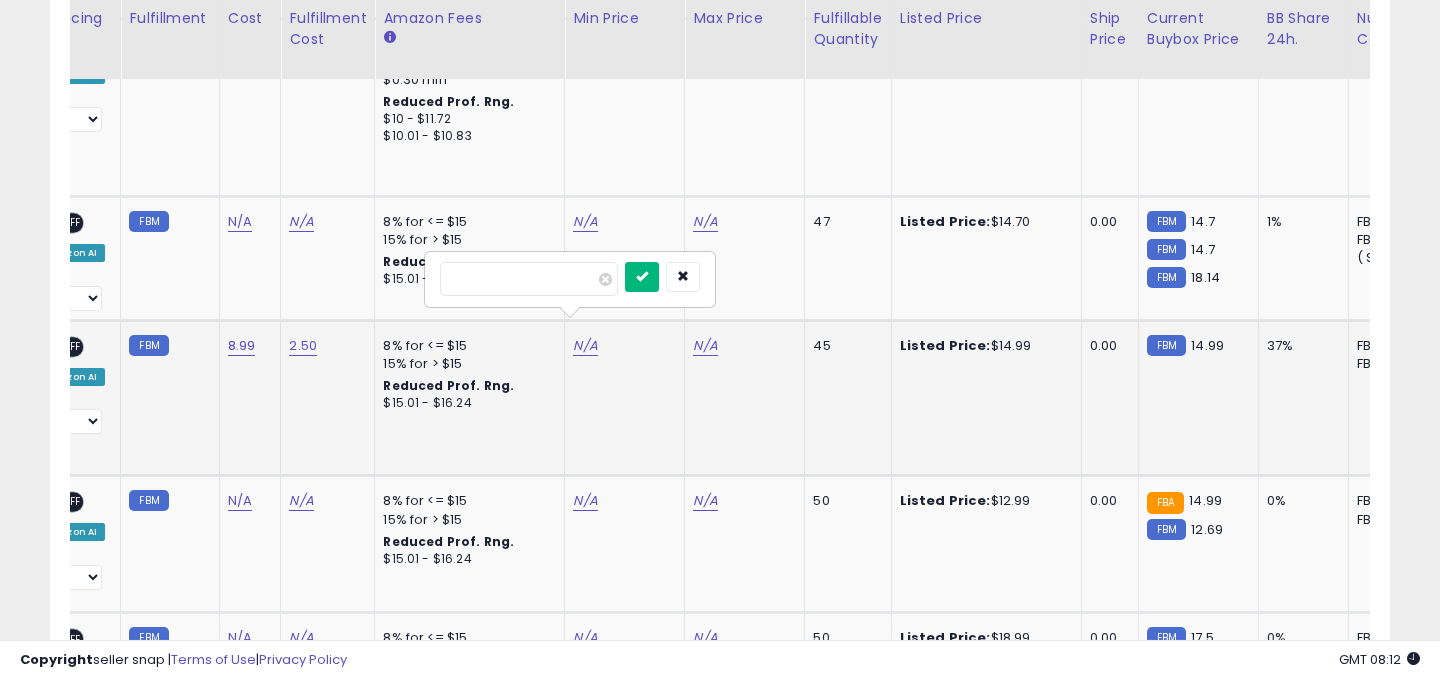 click at bounding box center (642, 276) 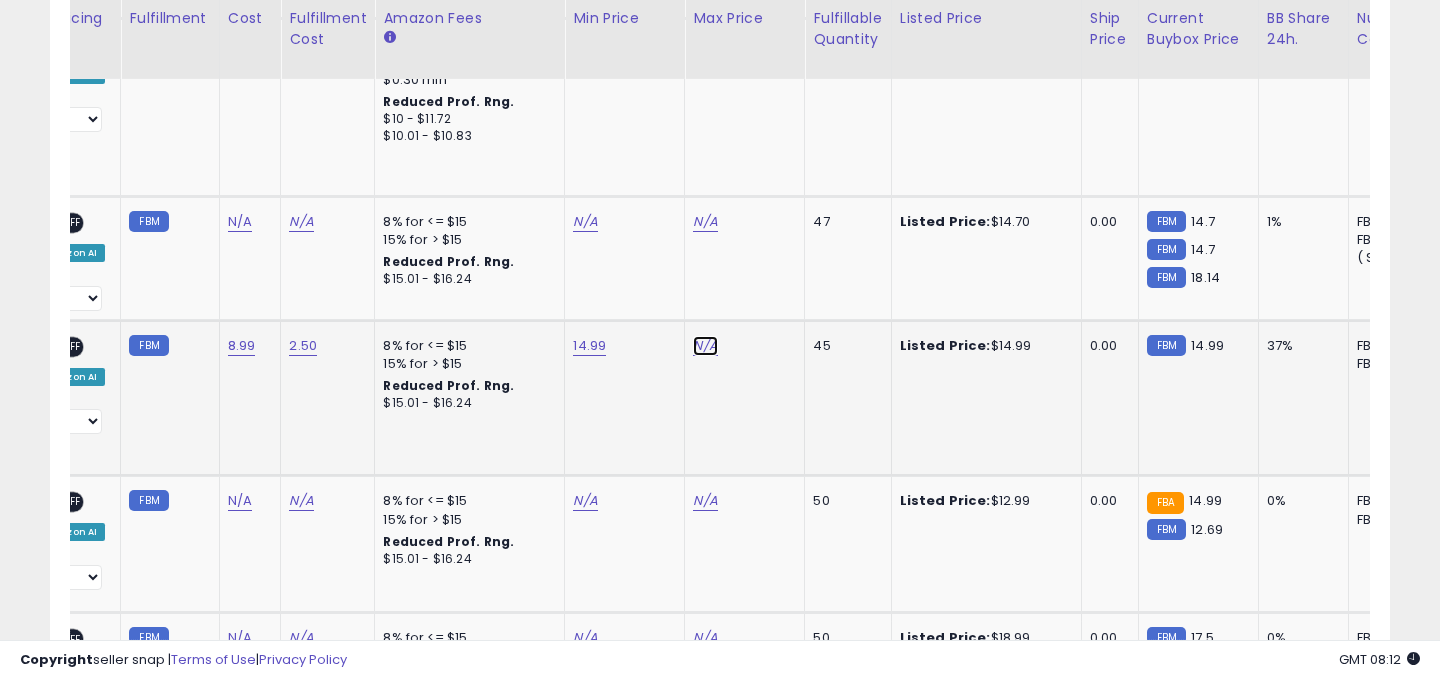 click on "N/A" at bounding box center [705, -1446] 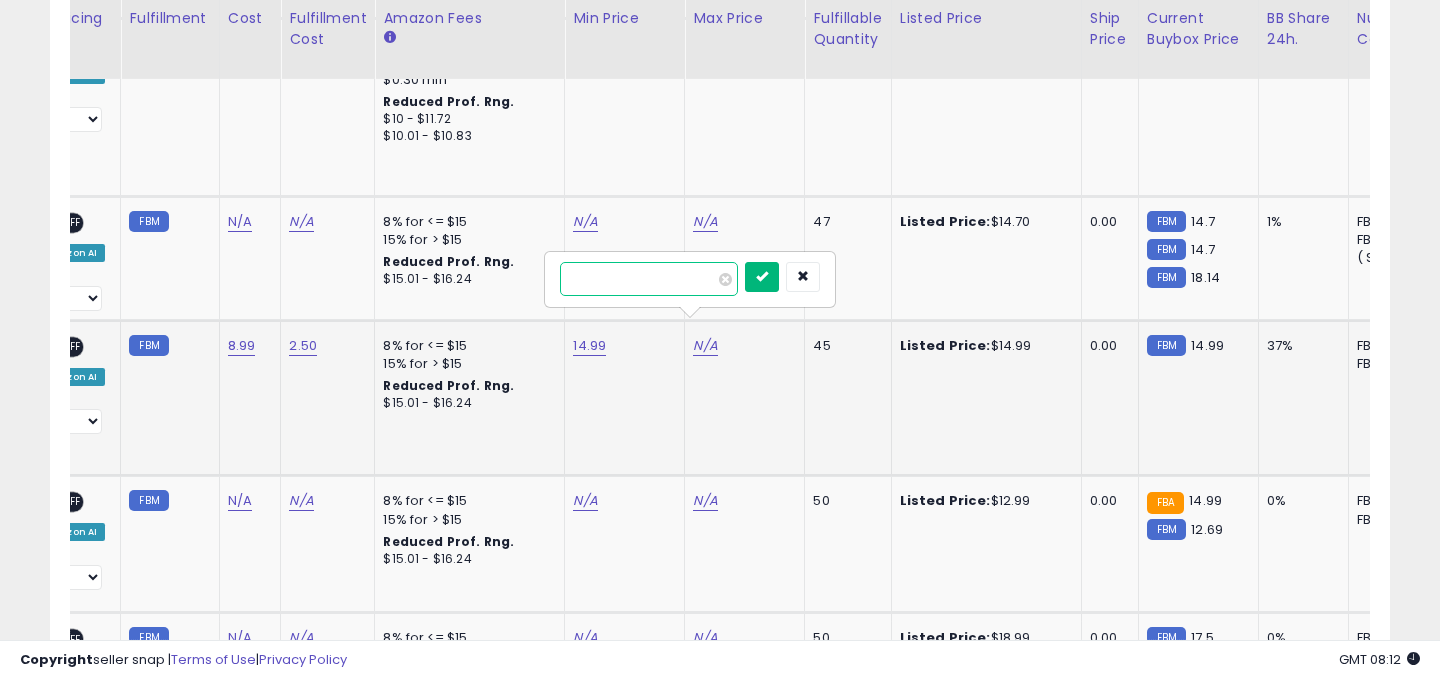 type on "*****" 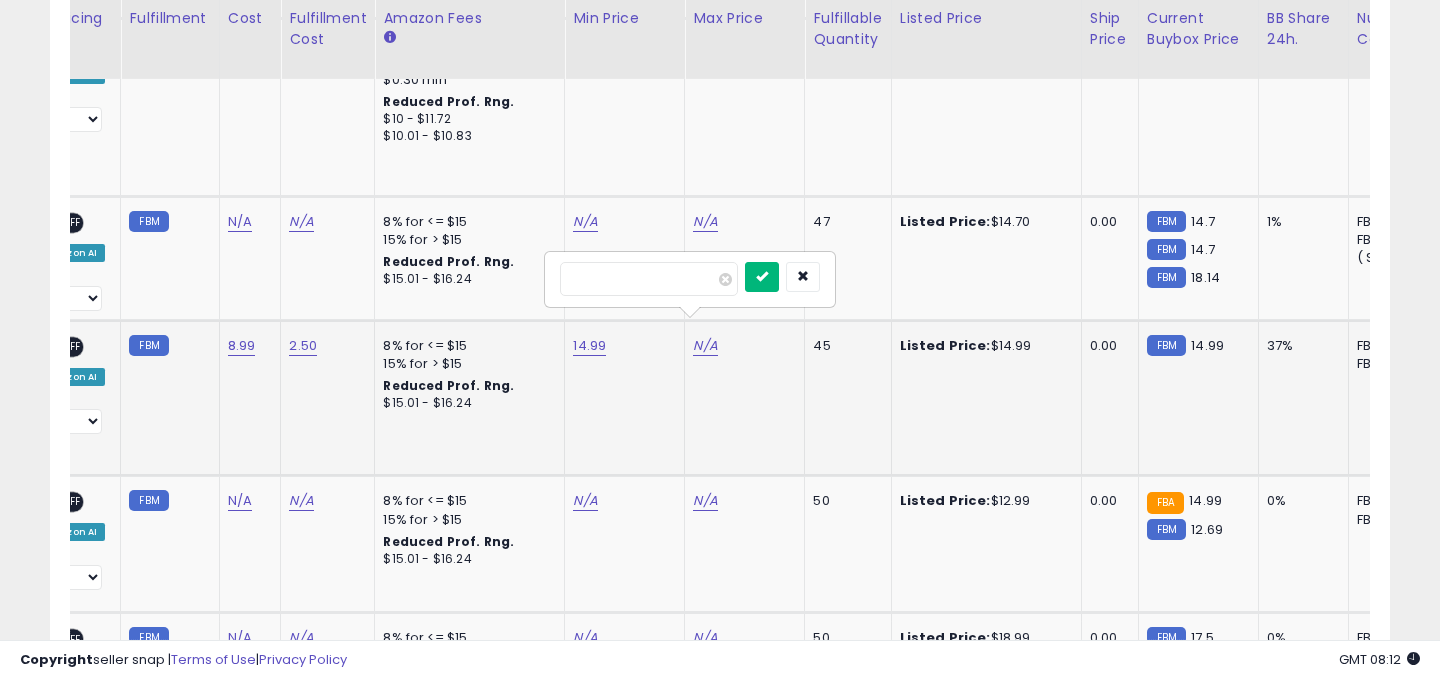 click at bounding box center (762, 277) 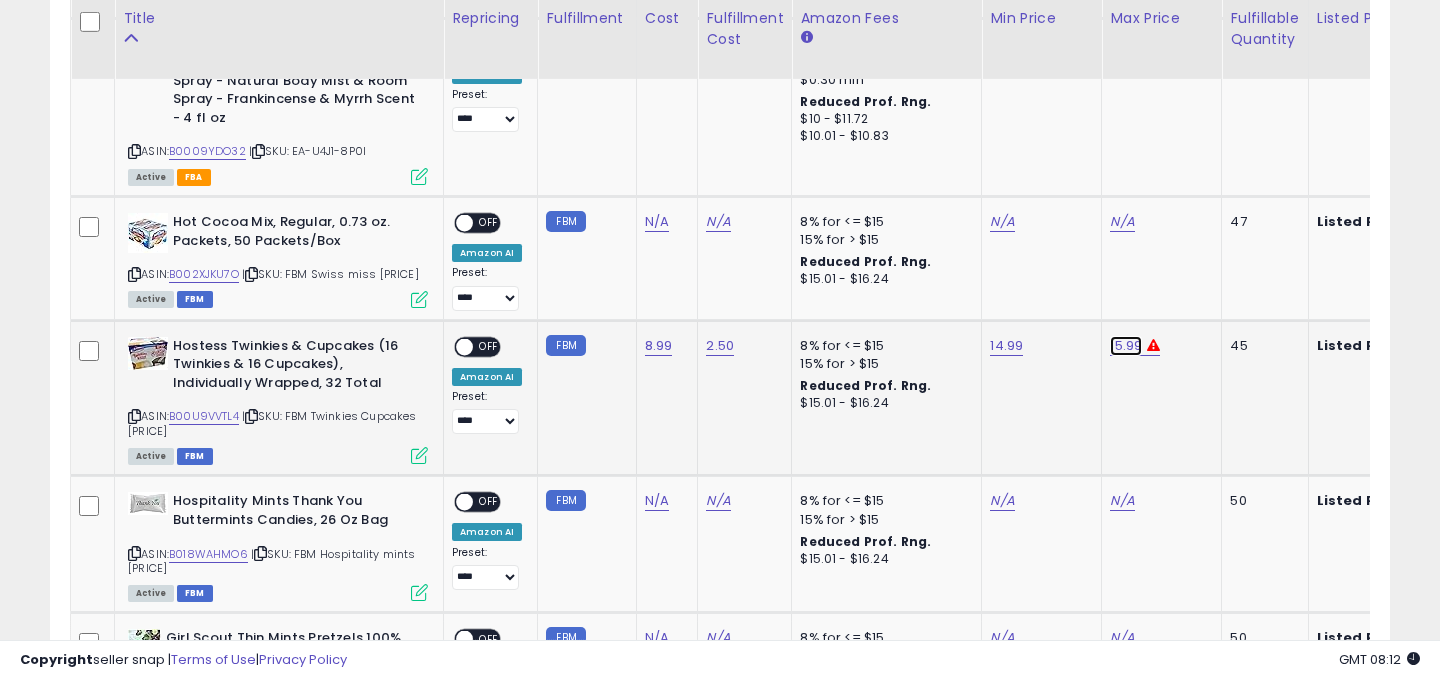 click on "15.99" at bounding box center (1122, -1446) 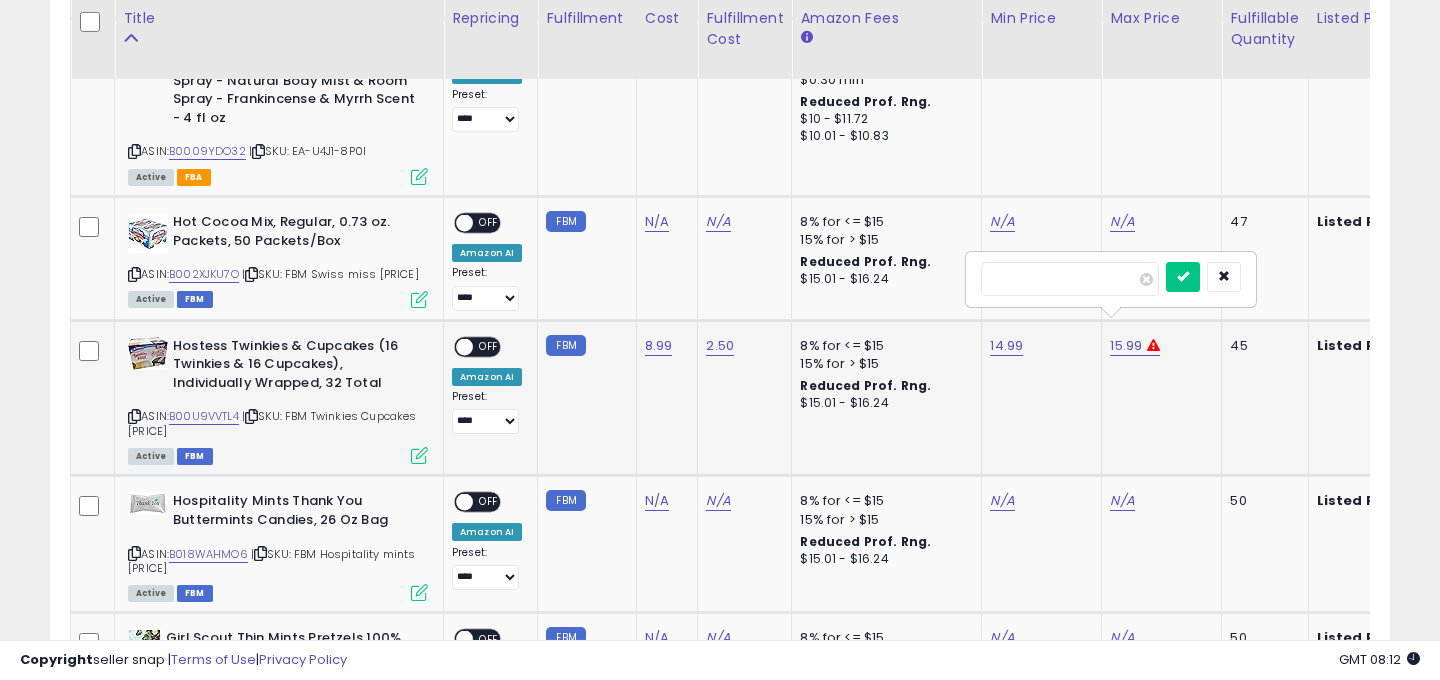 type on "*****" 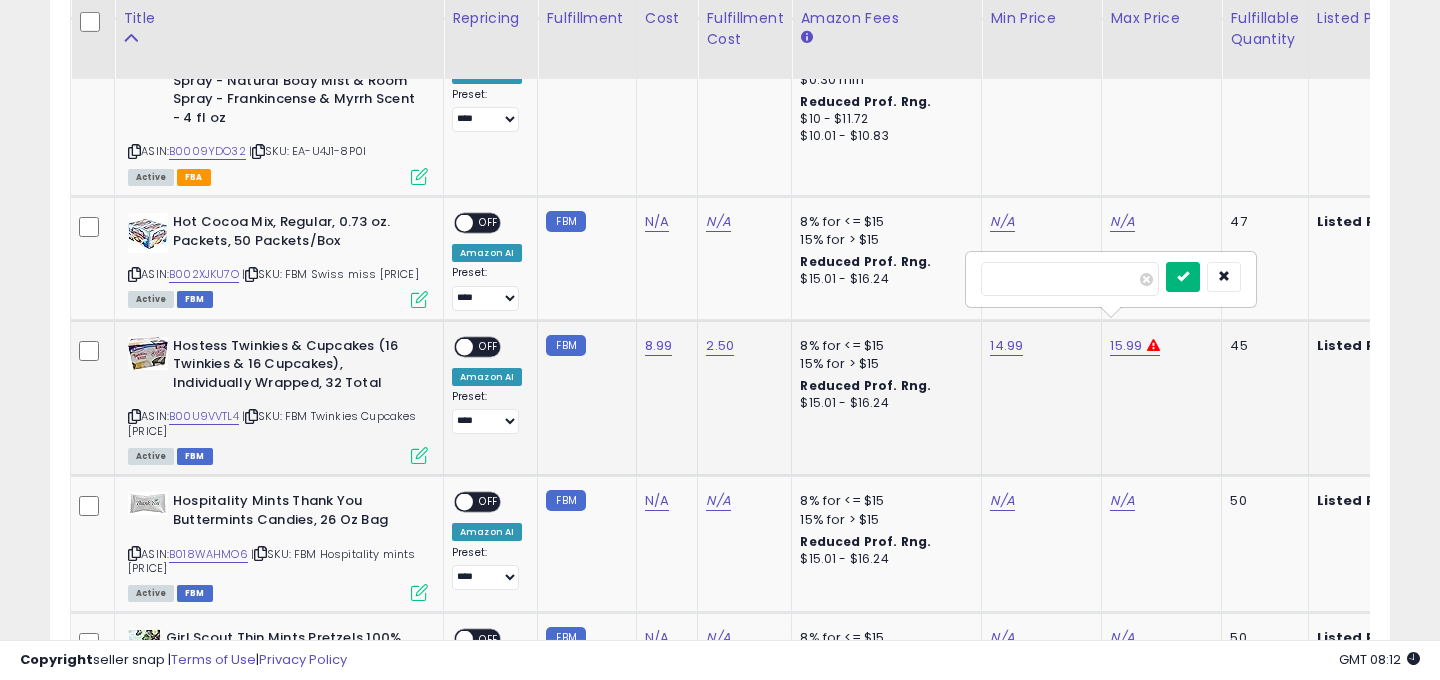 click at bounding box center [1183, 276] 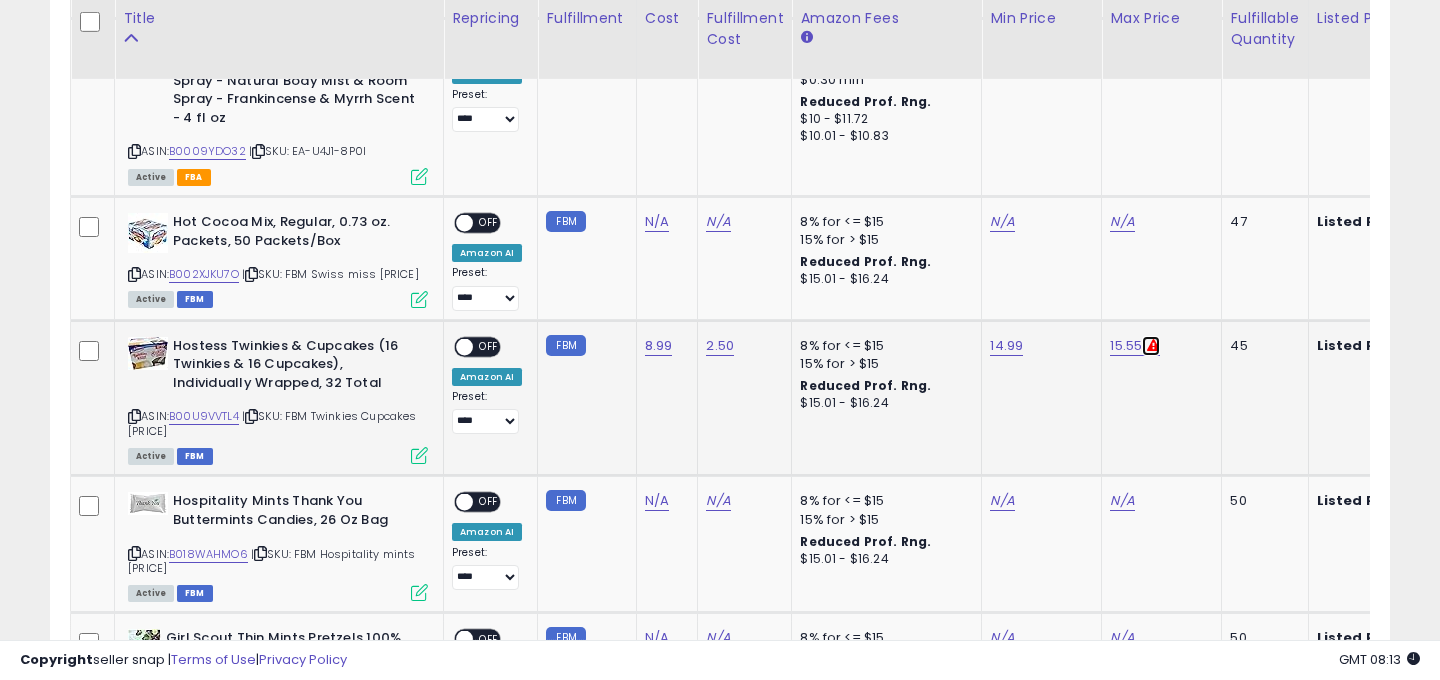 click at bounding box center (1151, 346) 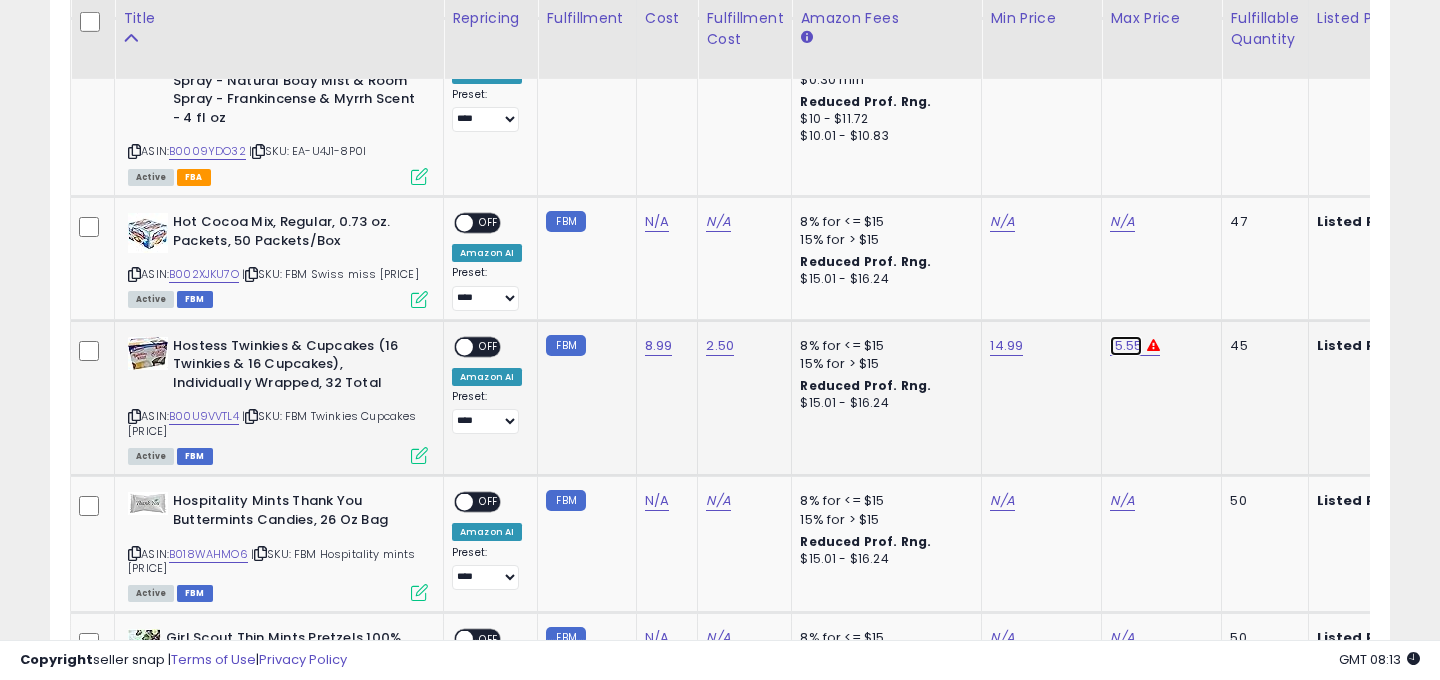 click on "15.55" at bounding box center [1122, -1446] 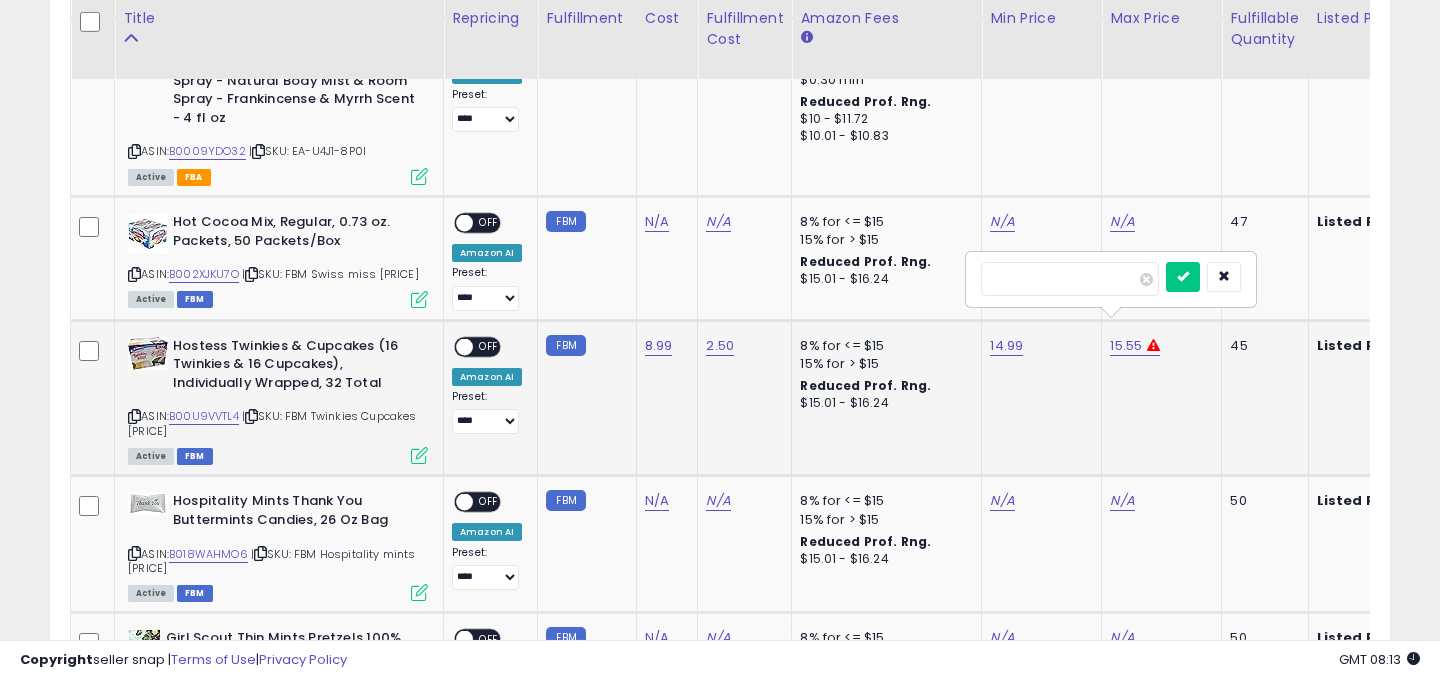 type on "*" 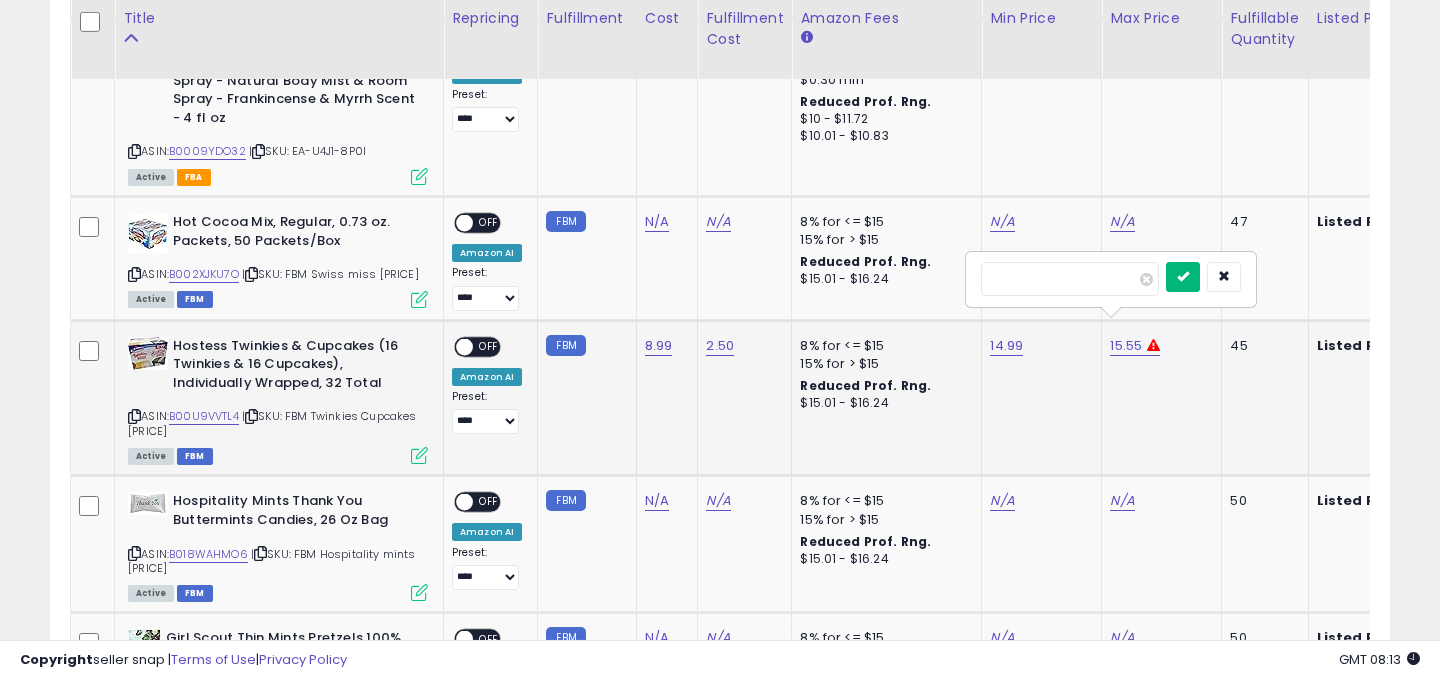click at bounding box center (1183, 277) 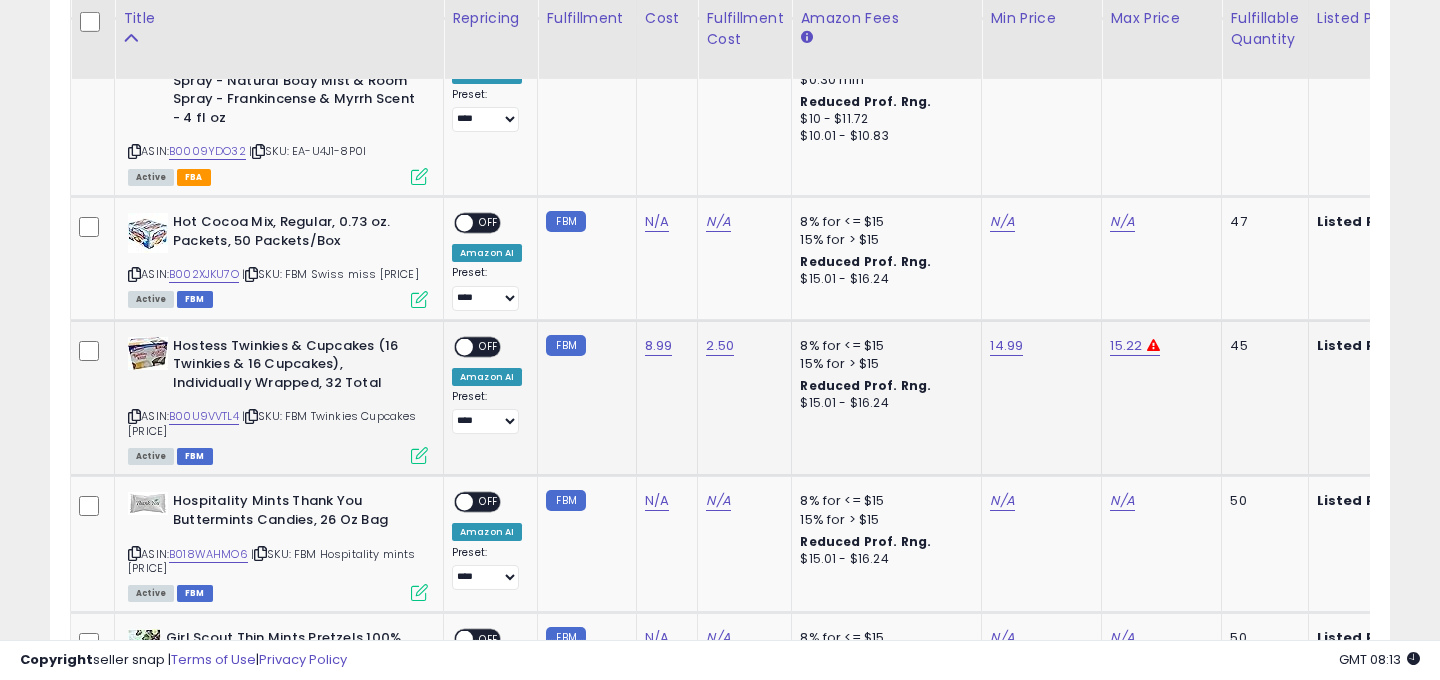 click on "15.22" 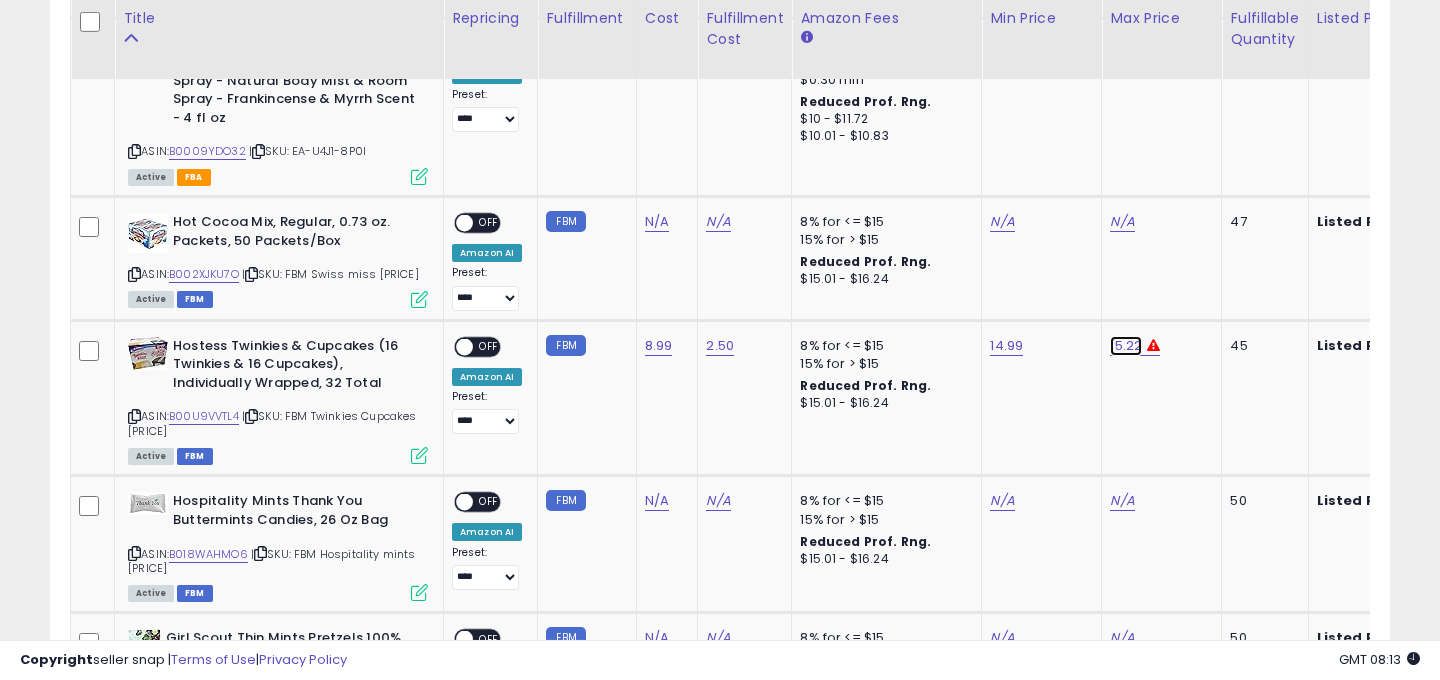click on "15.22" at bounding box center (1122, -1446) 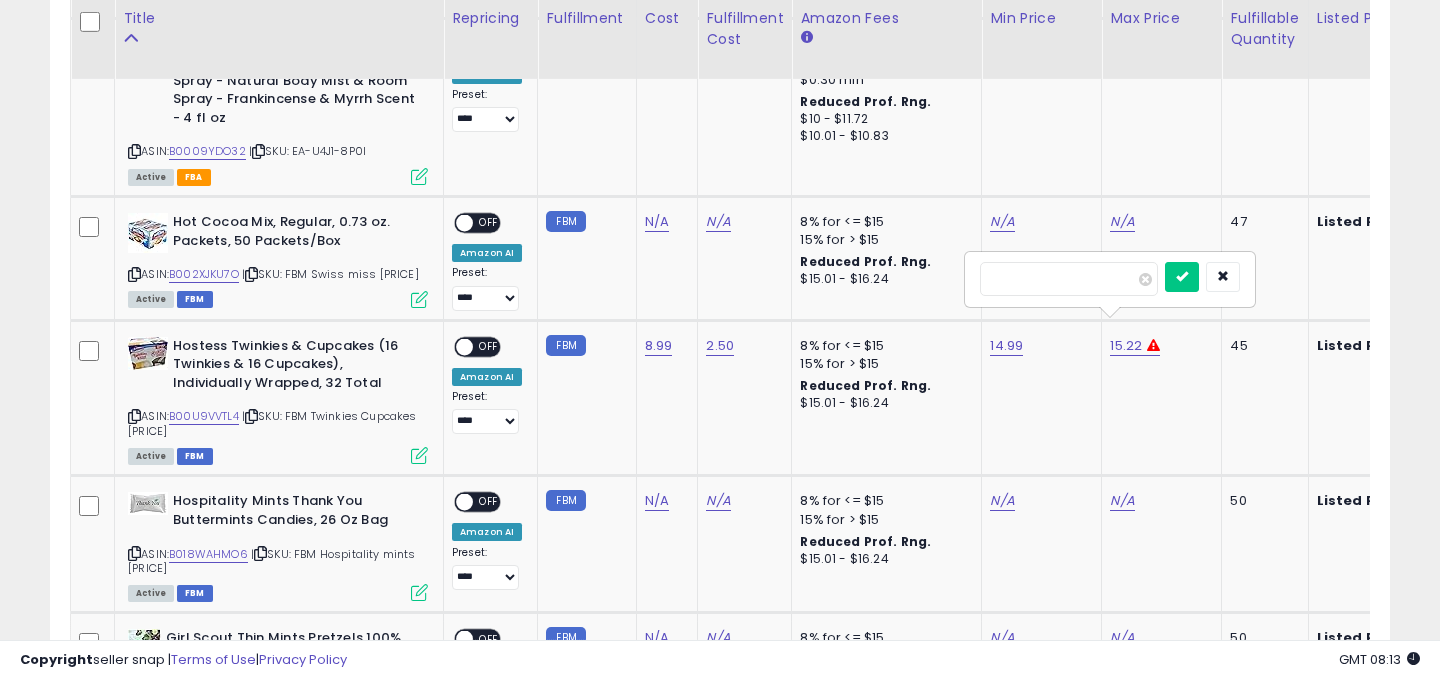 click on "*****" at bounding box center [1069, 279] 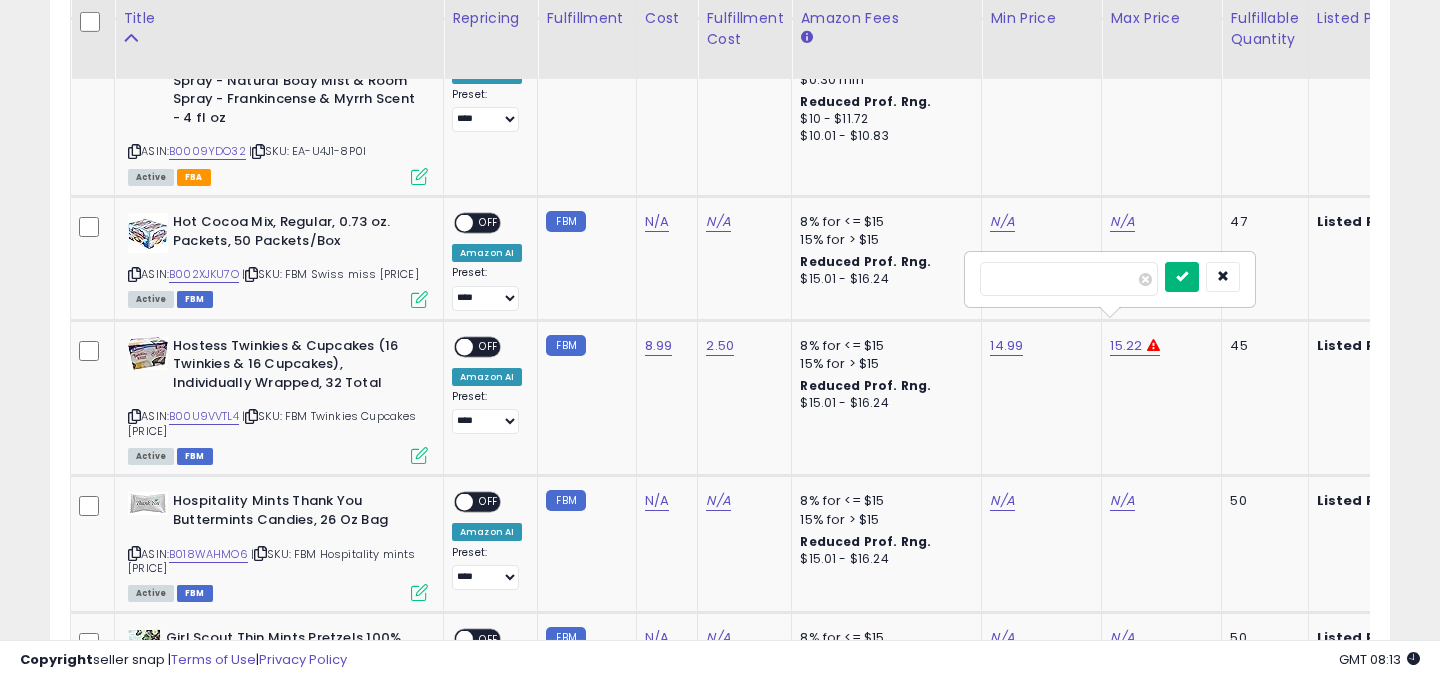 click at bounding box center (1182, 276) 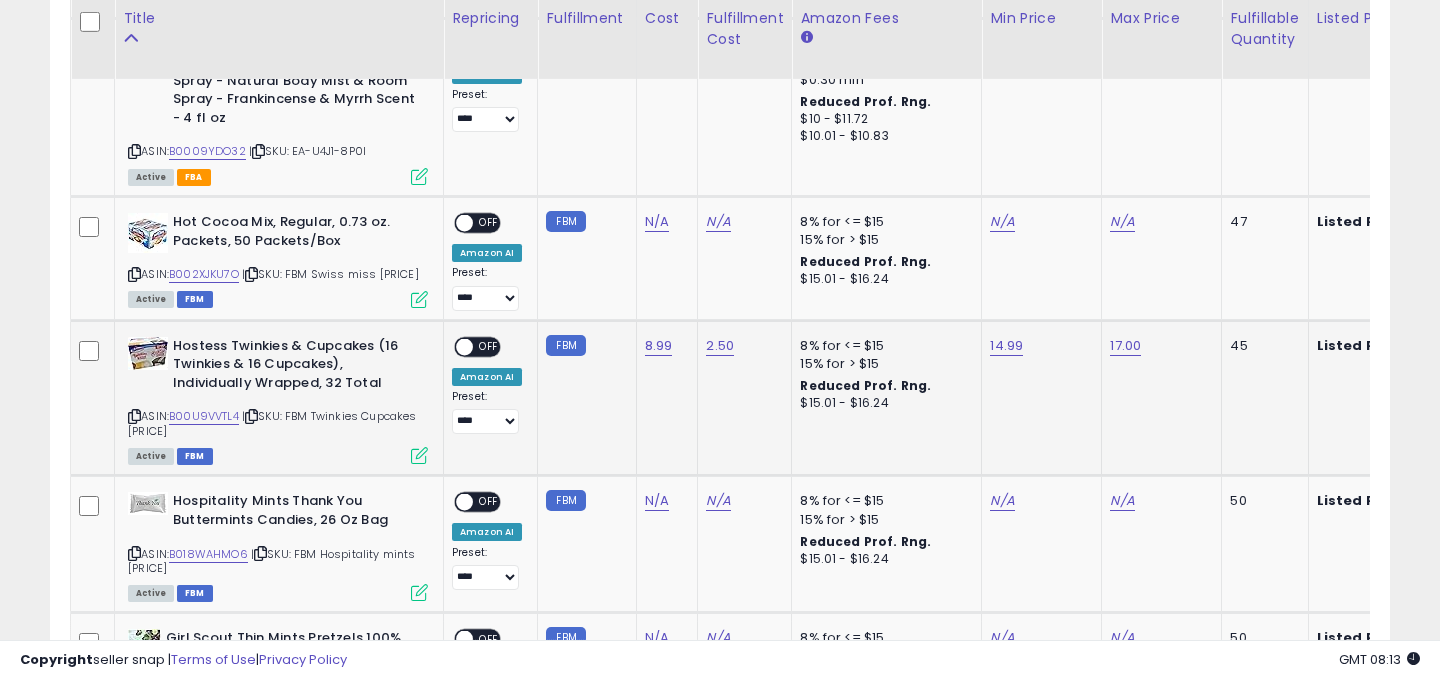 click on "OFF" at bounding box center (489, 346) 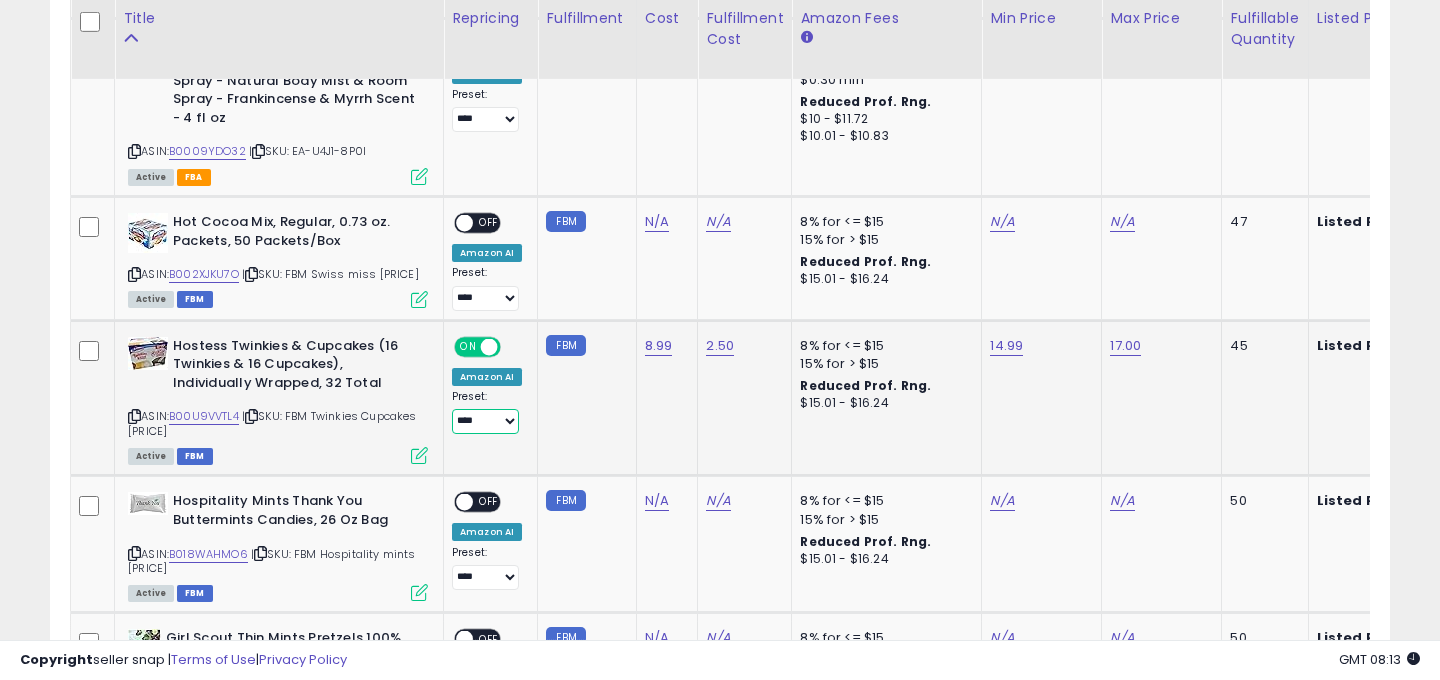 click on "**********" at bounding box center [485, 421] 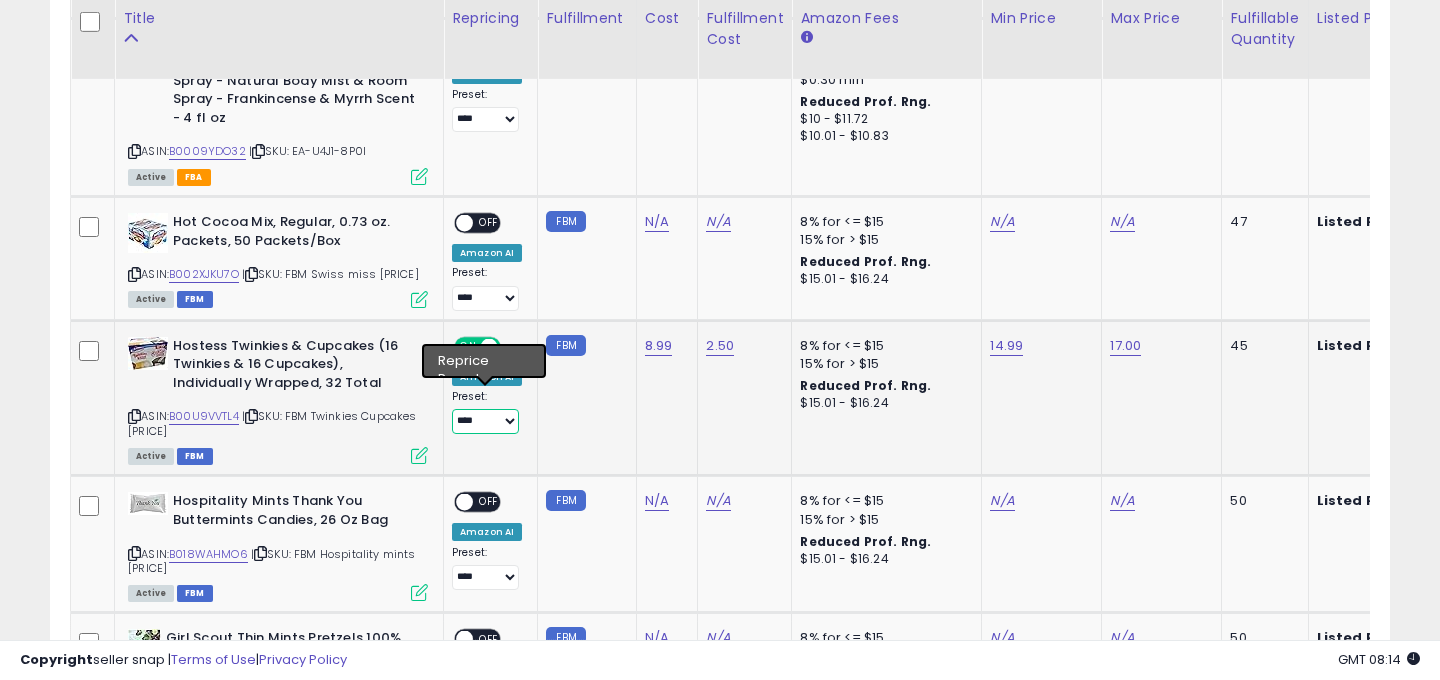 select on "*******" 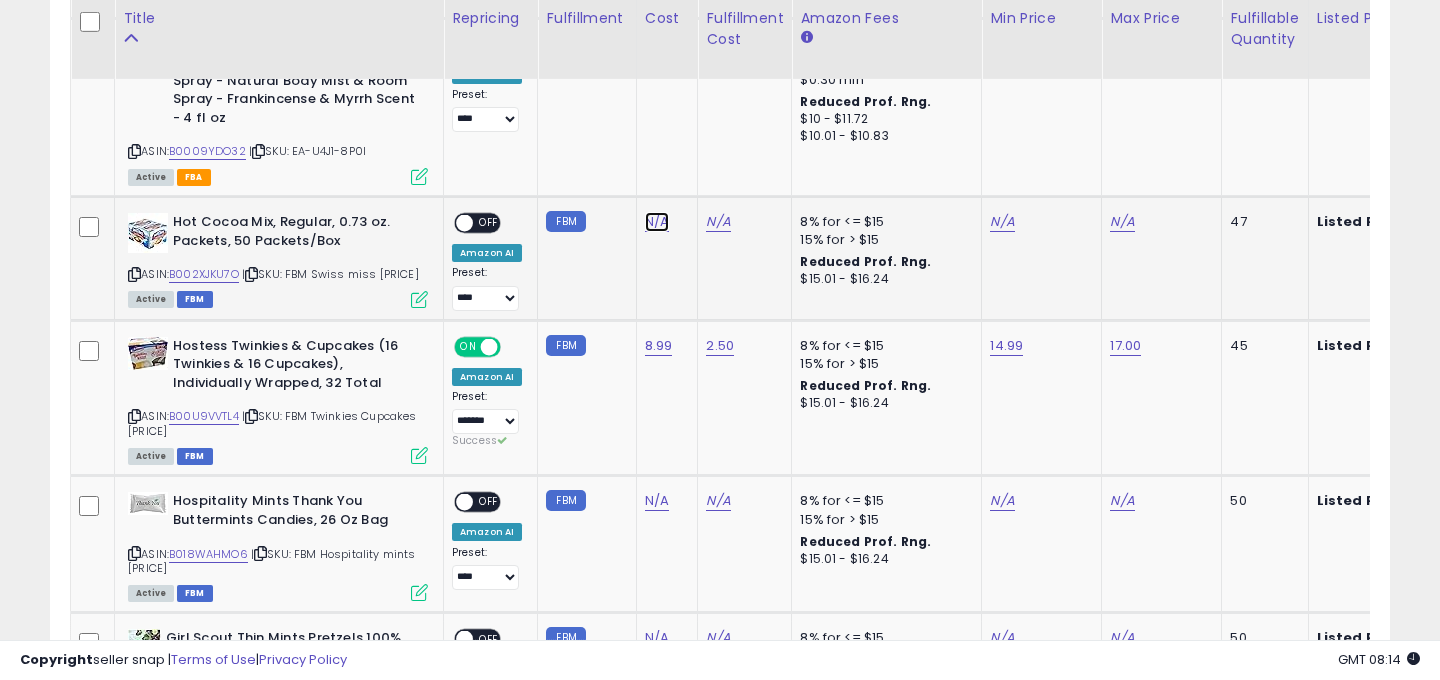 click on "N/A" at bounding box center (657, -1310) 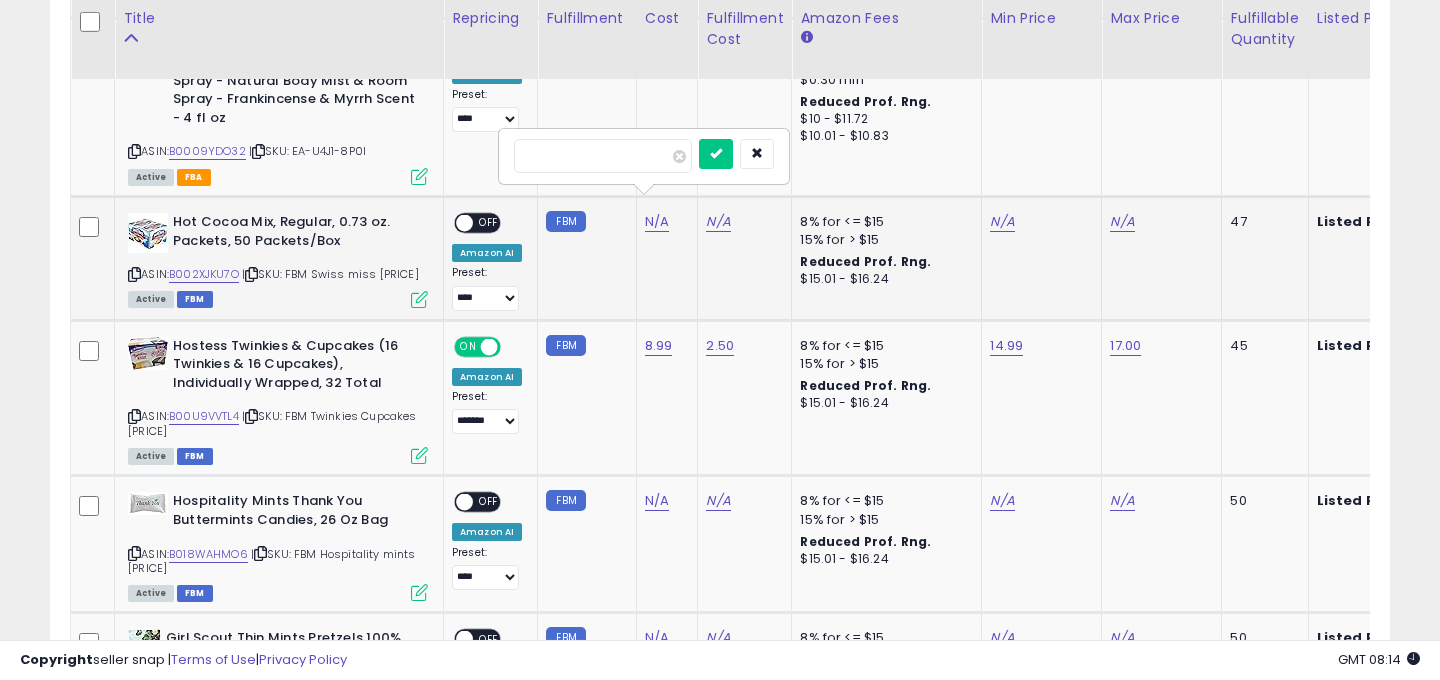 type on "****" 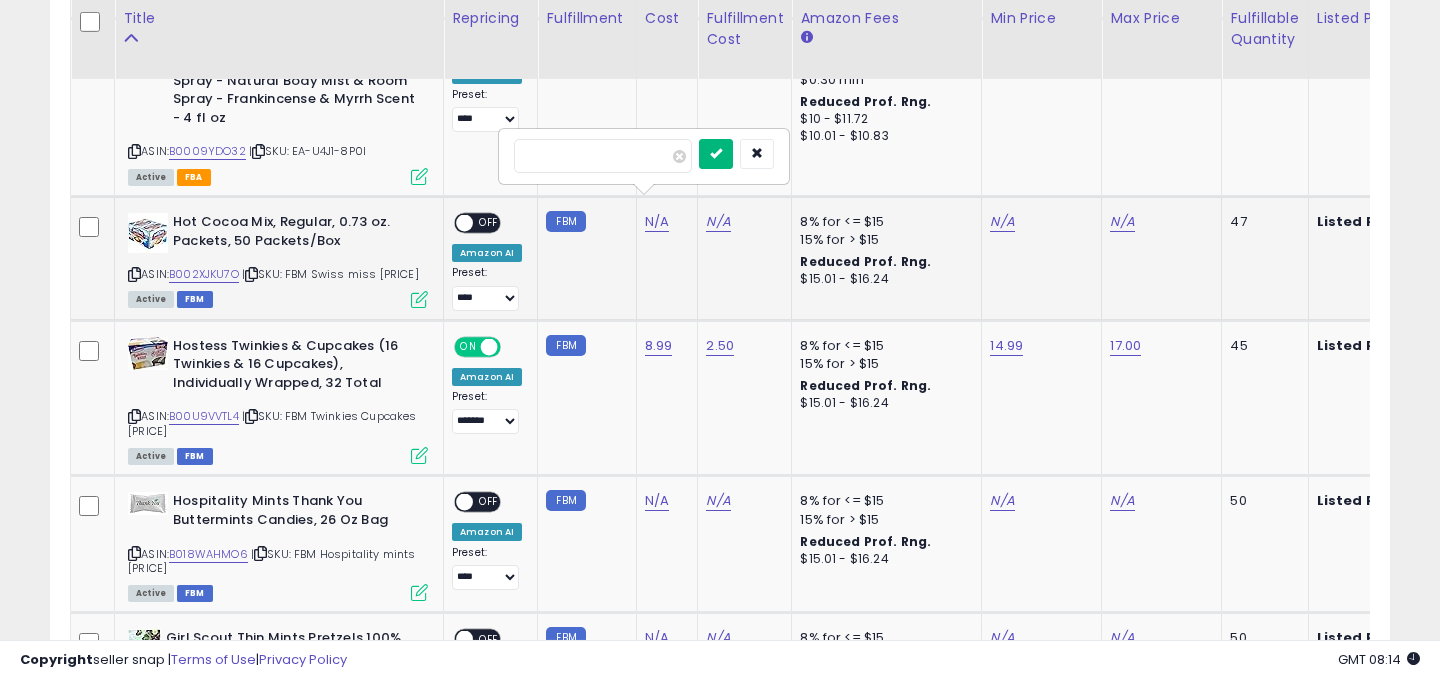 click at bounding box center (716, 154) 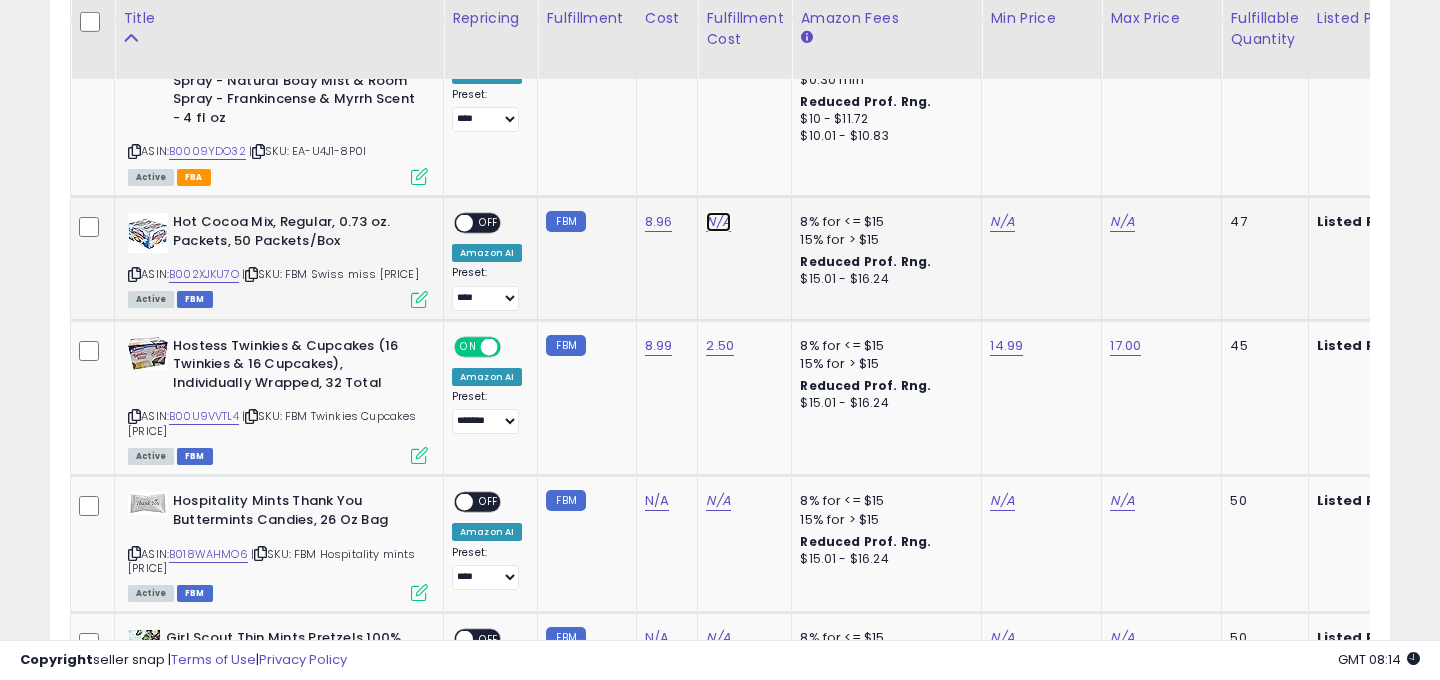 click on "N/A" at bounding box center [718, -1310] 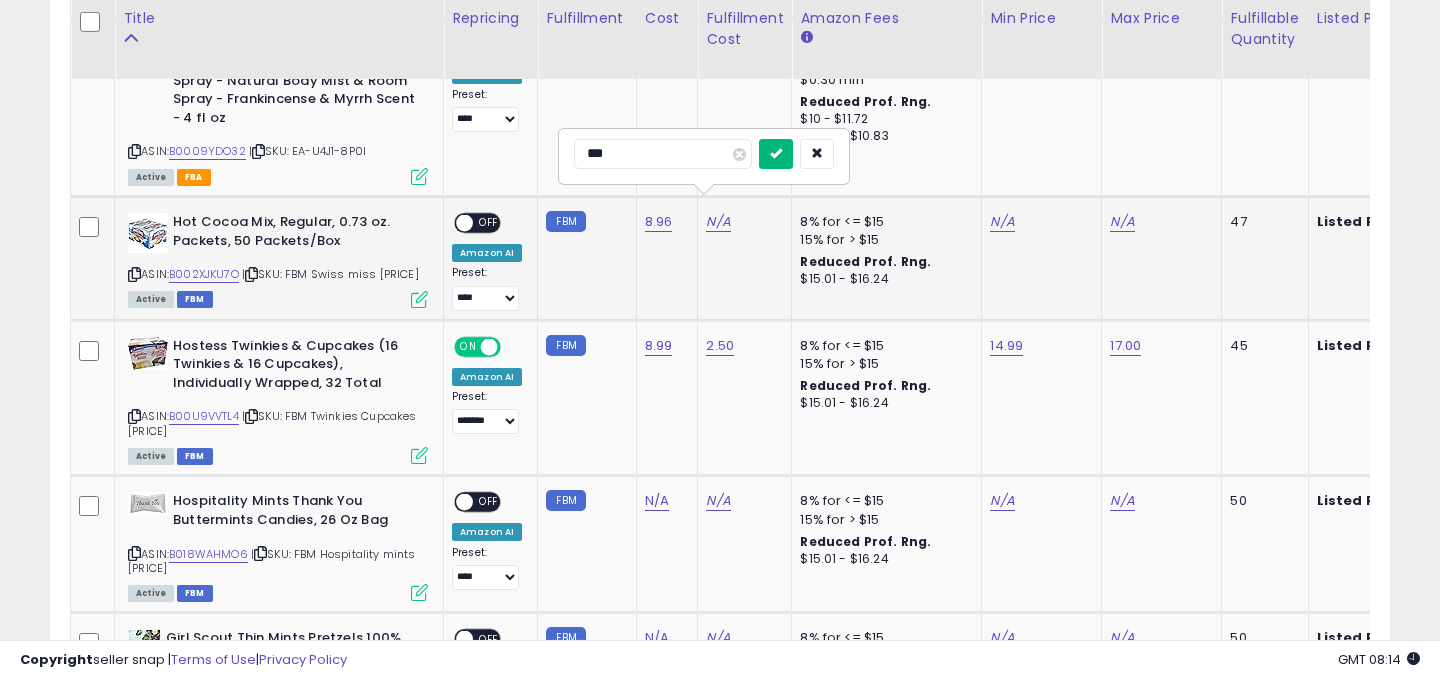 type on "***" 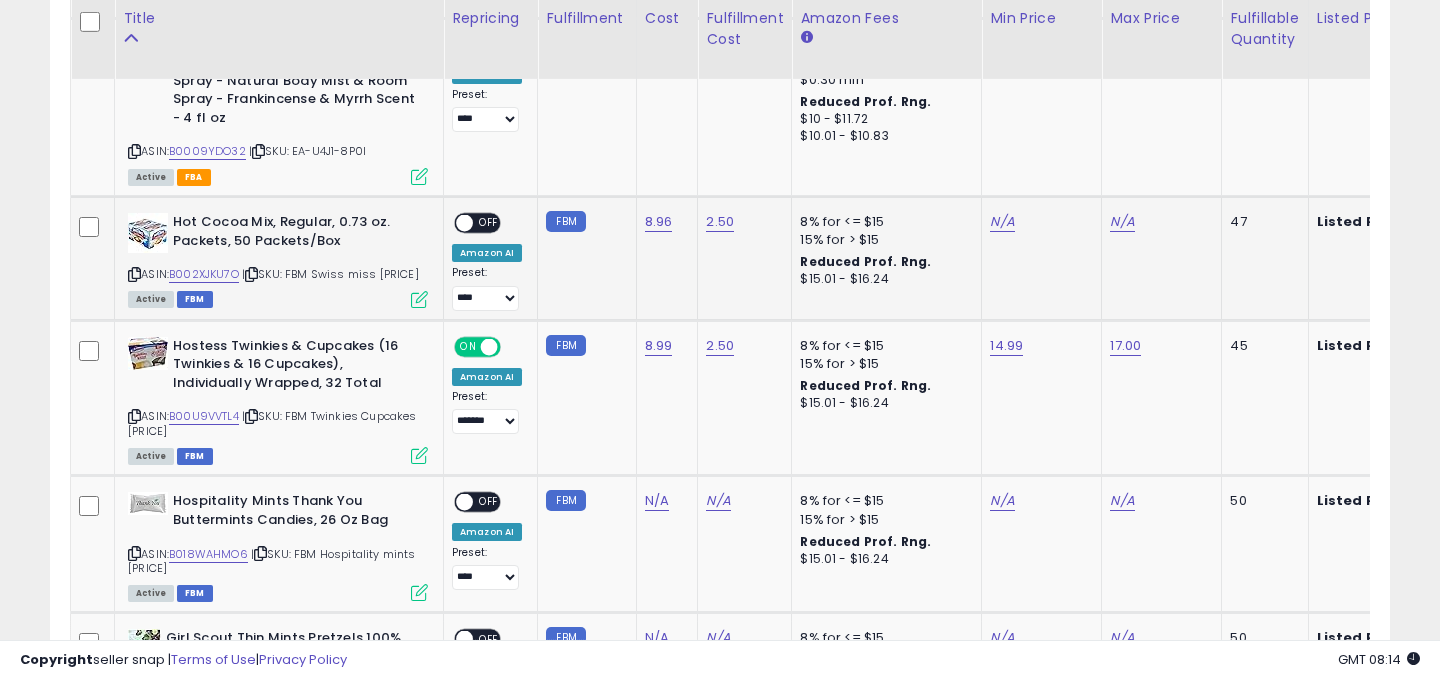 click at bounding box center (464, 223) 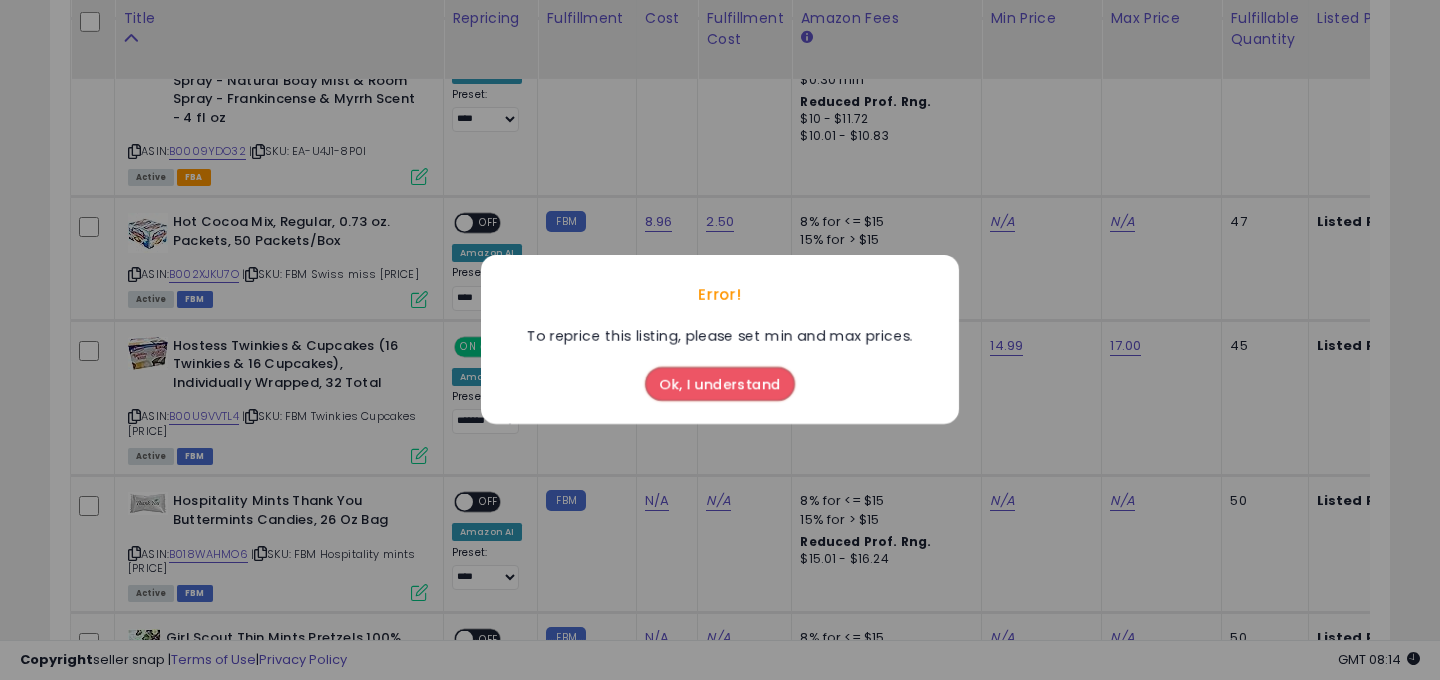 click on "Error! To reprice this listing, please set min and max prices.
Ok, I understand" at bounding box center (720, 340) 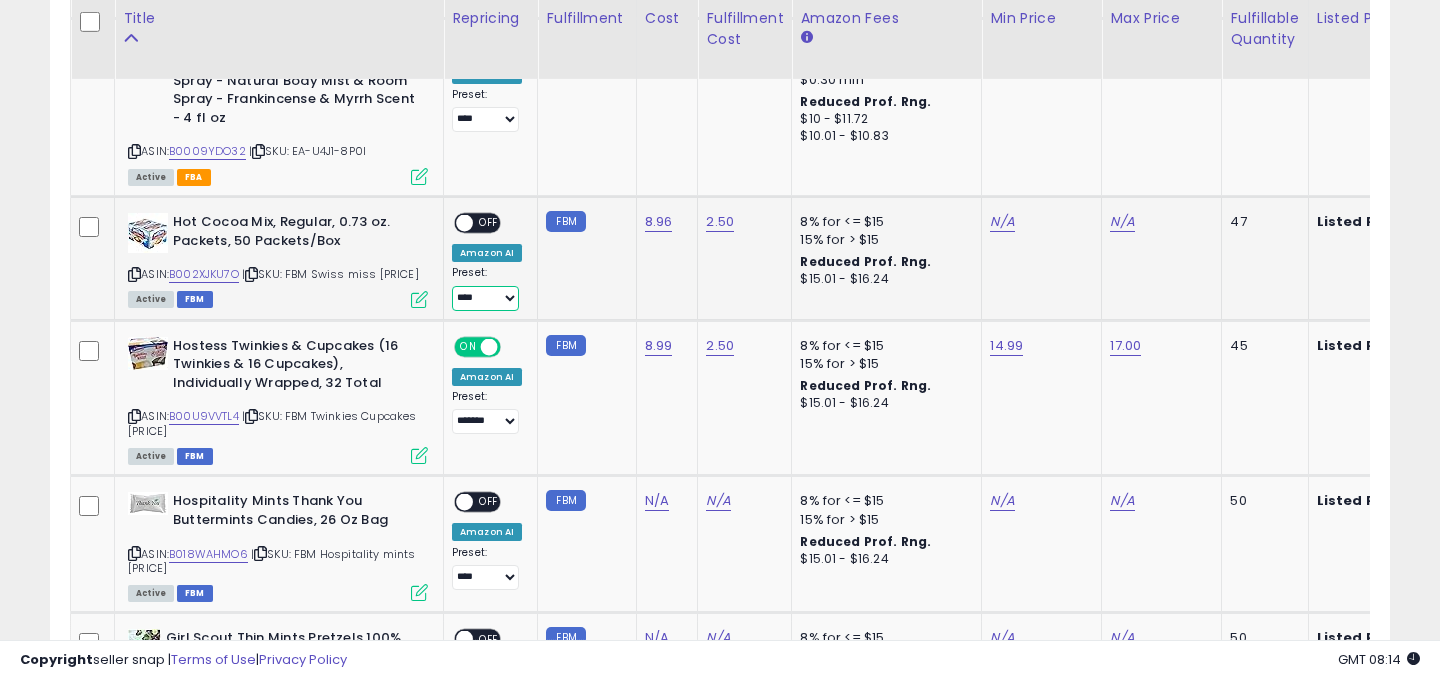 click on "**********" at bounding box center (485, 298) 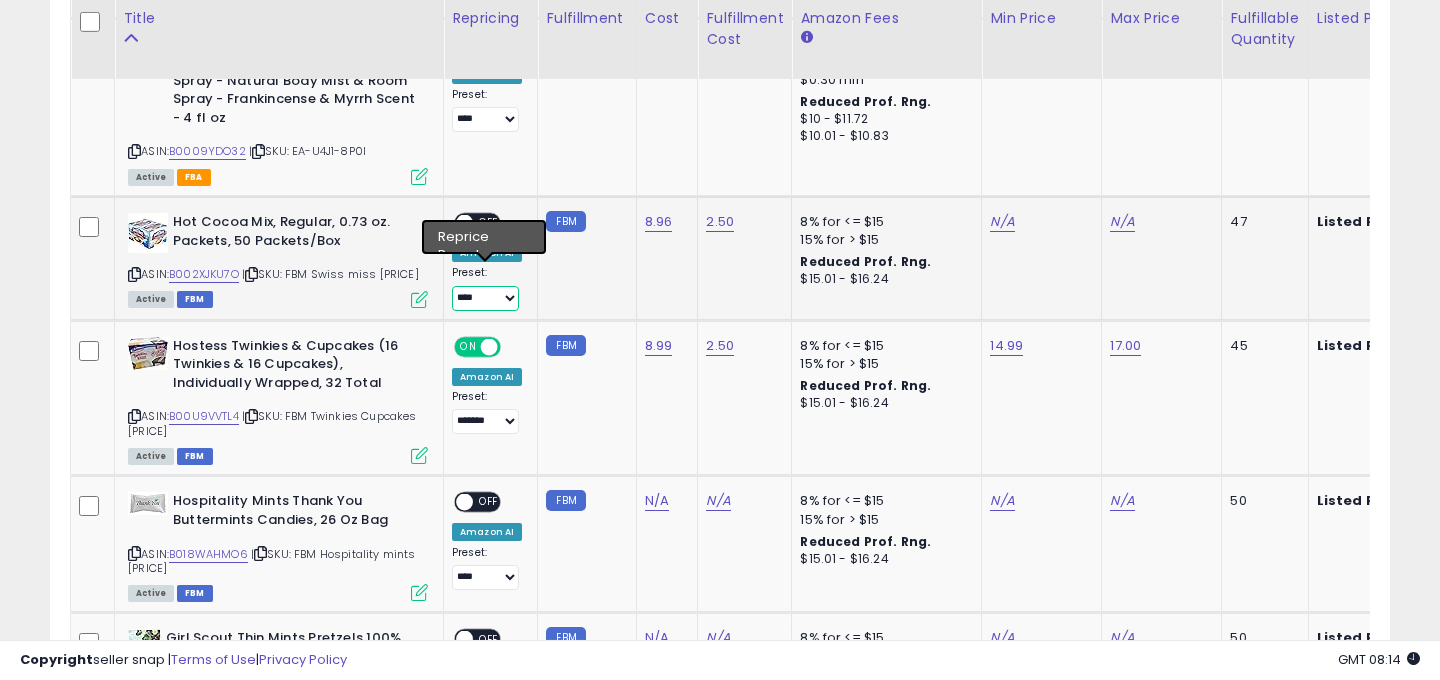 select on "*******" 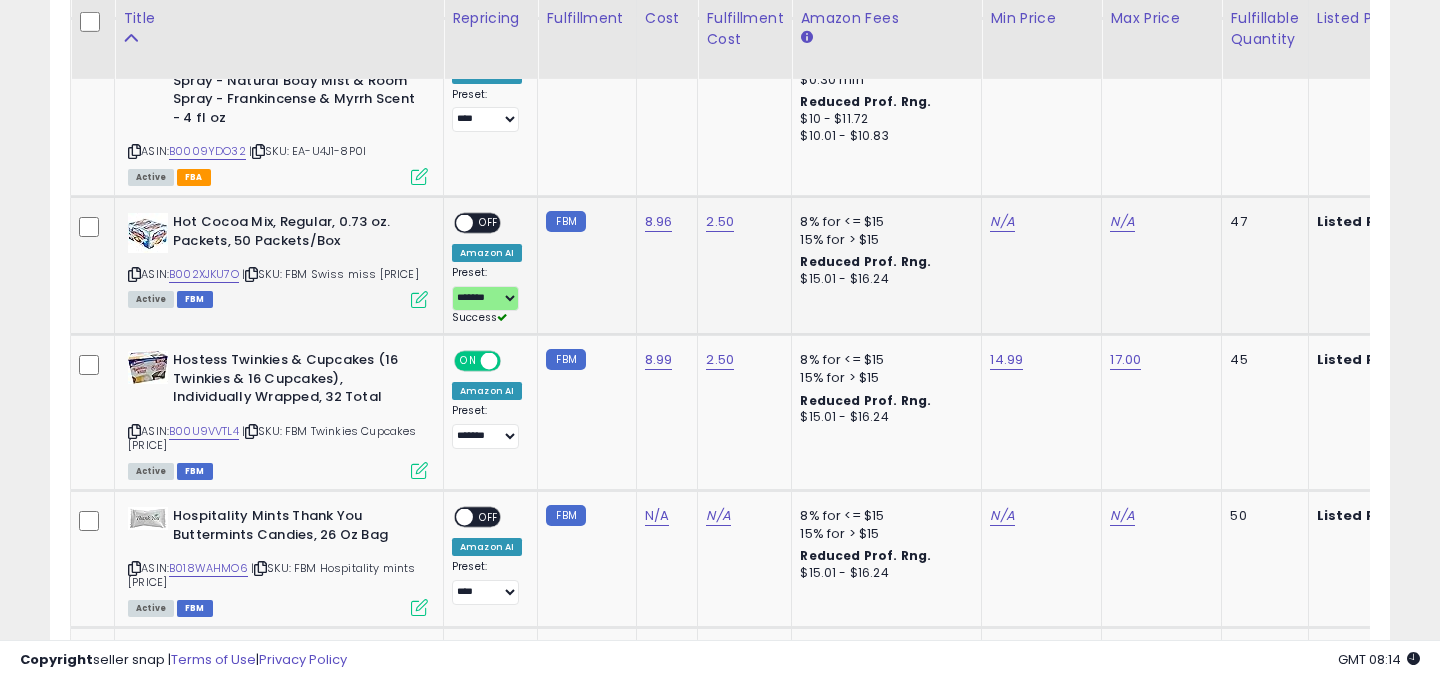 click on "OFF" at bounding box center (489, 223) 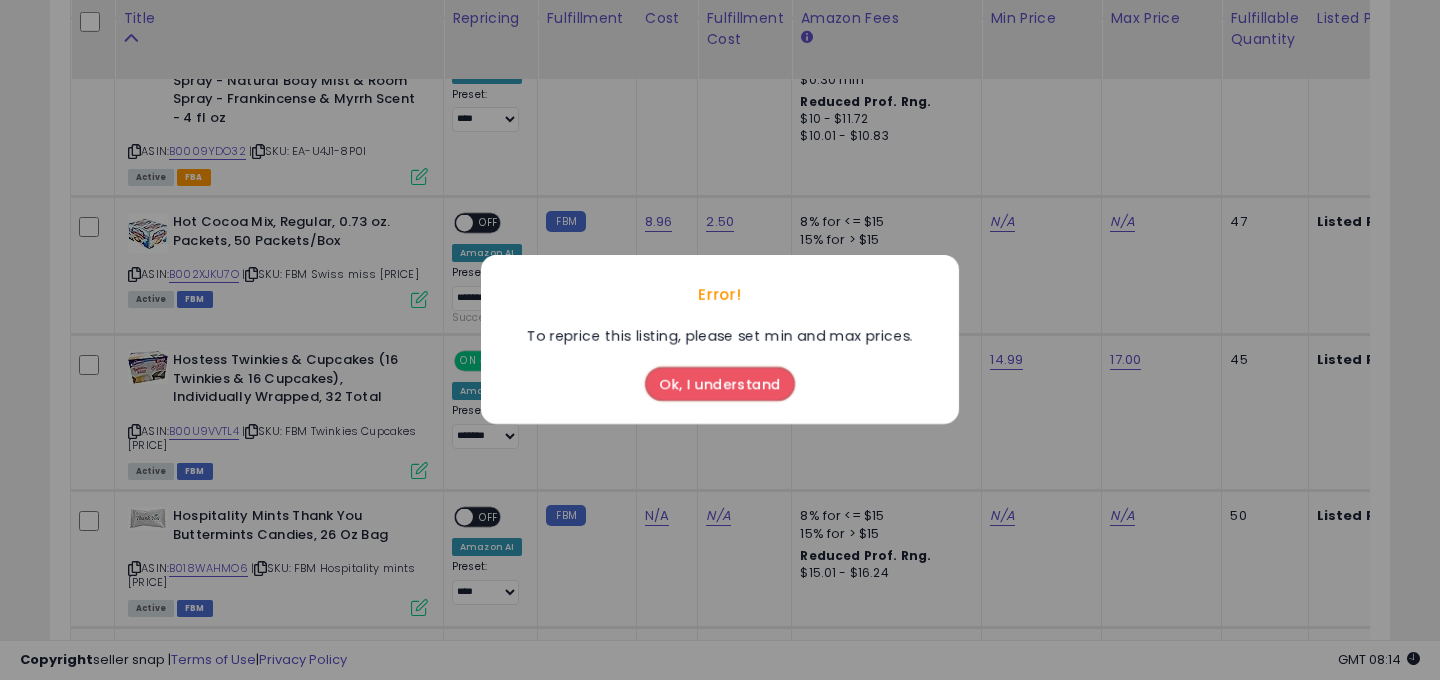 click on "Ok, I understand" at bounding box center (720, 385) 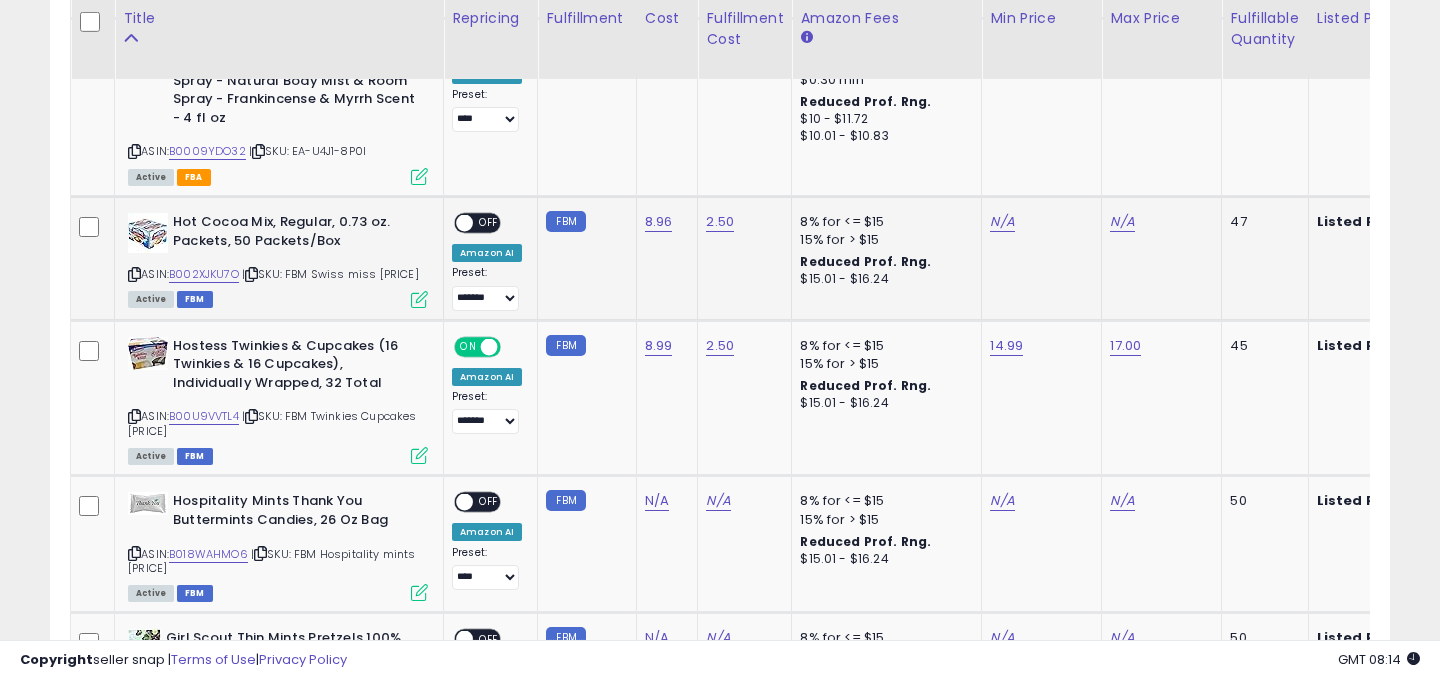 scroll, scrollTop: 0, scrollLeft: 145, axis: horizontal 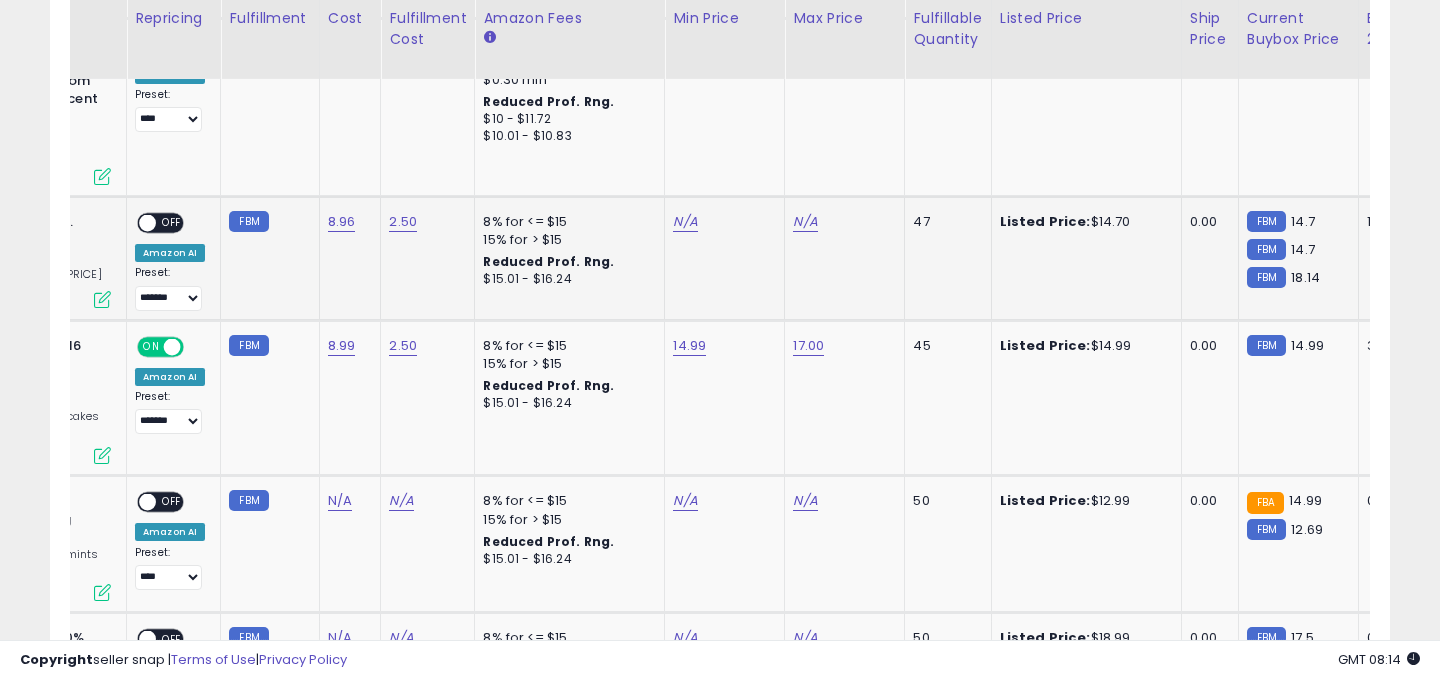 click on "N/A" at bounding box center [721, 222] 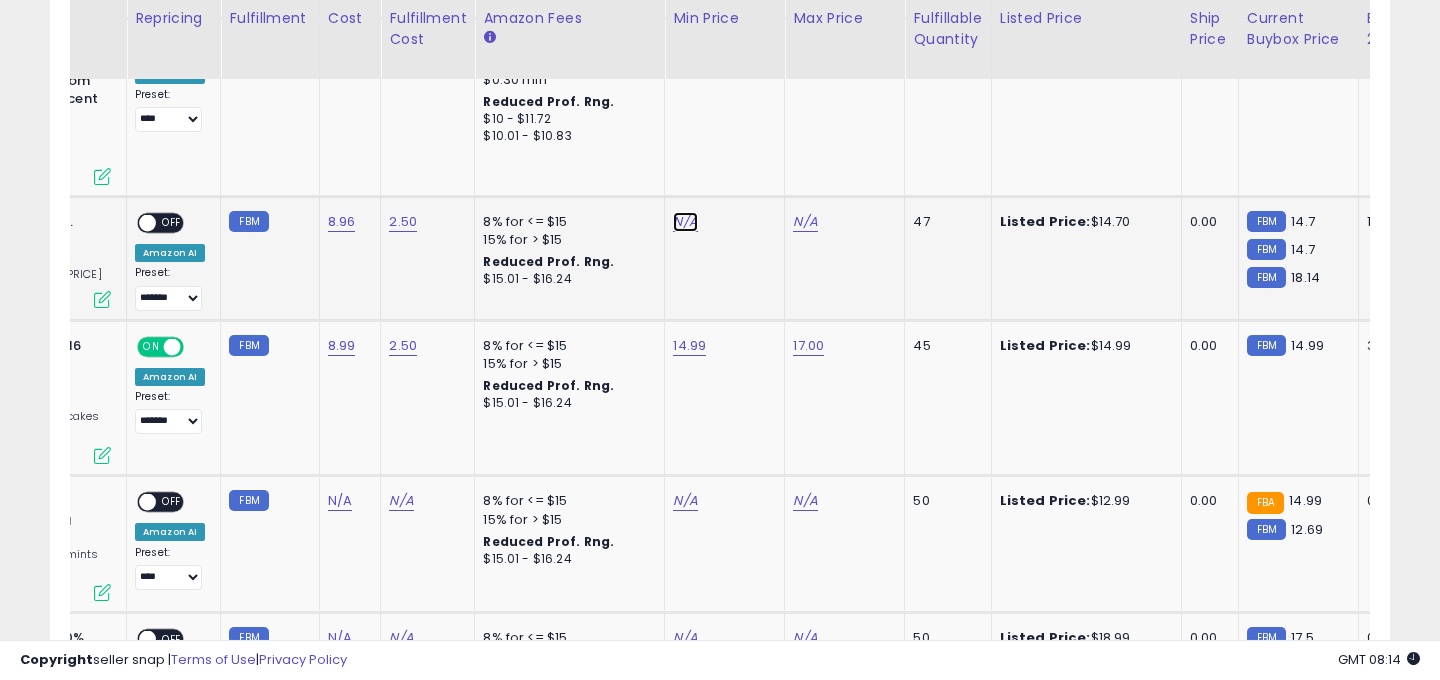 click on "N/A" at bounding box center (685, -1446) 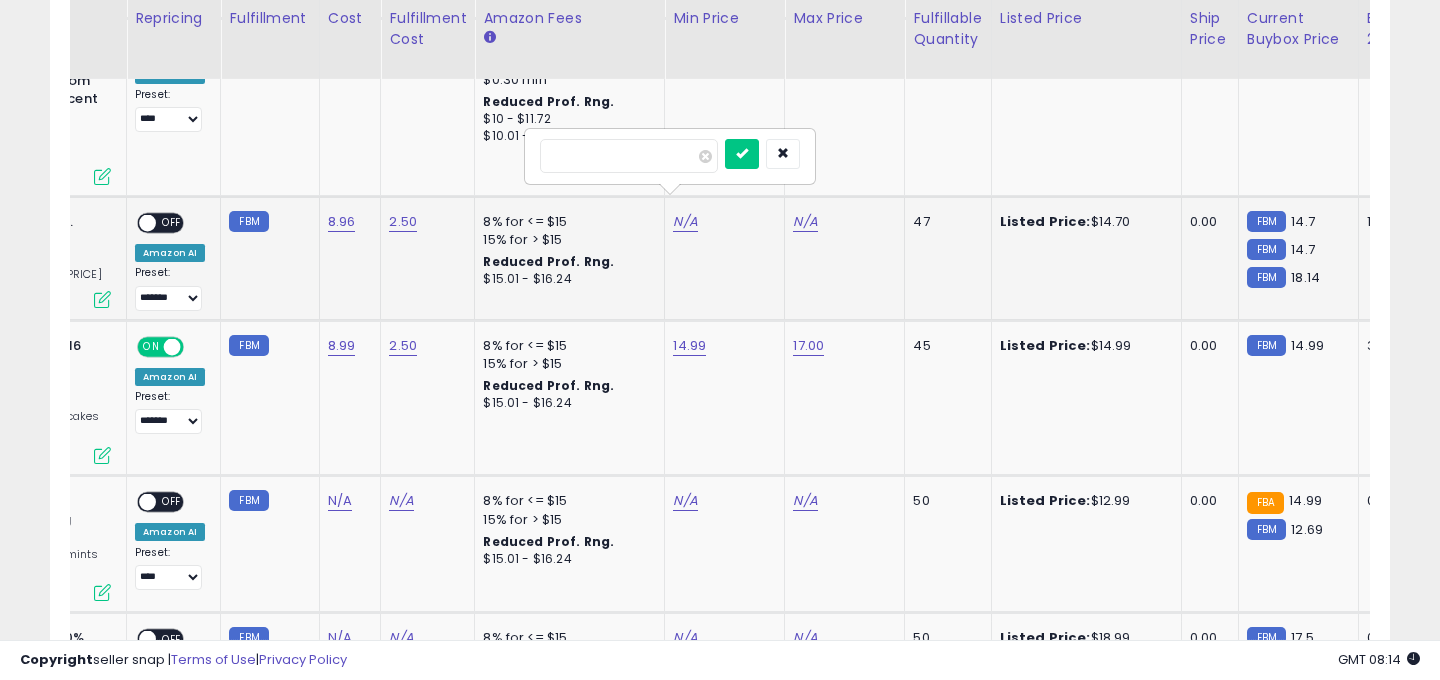 type on "****" 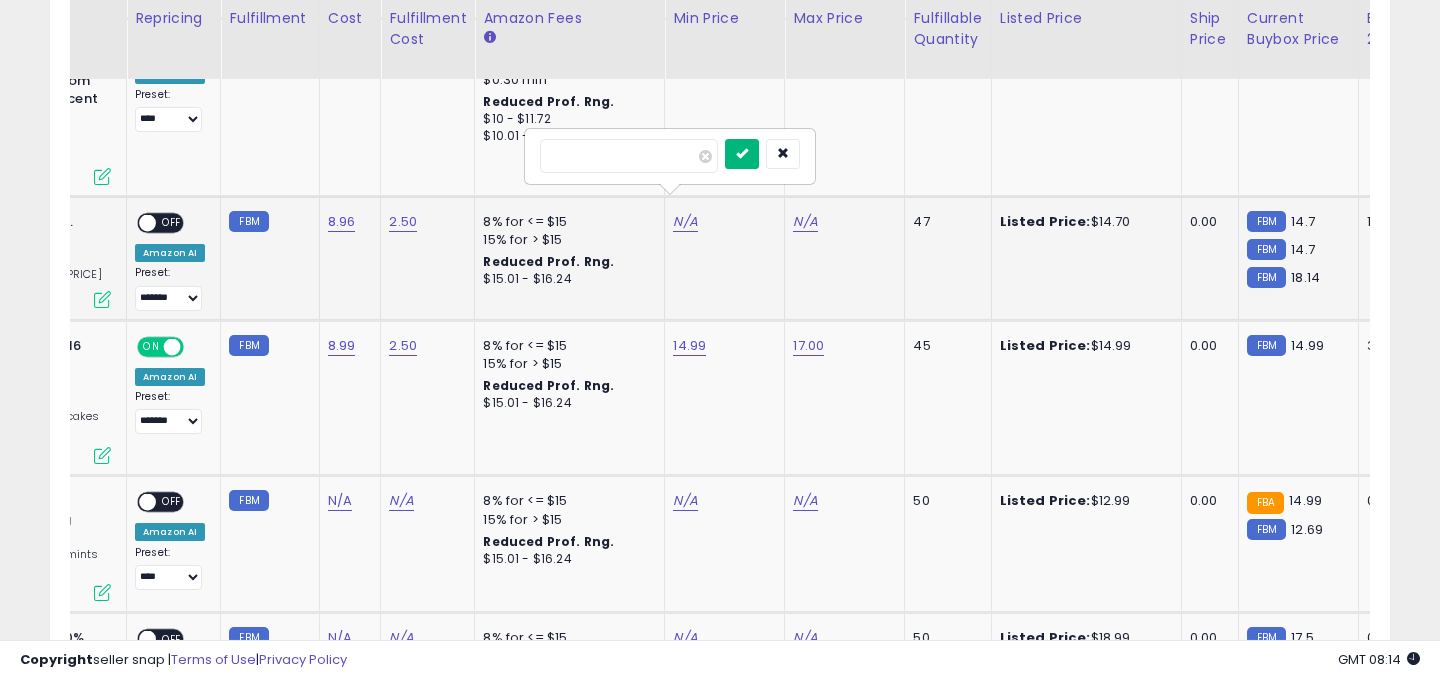 click at bounding box center (742, 154) 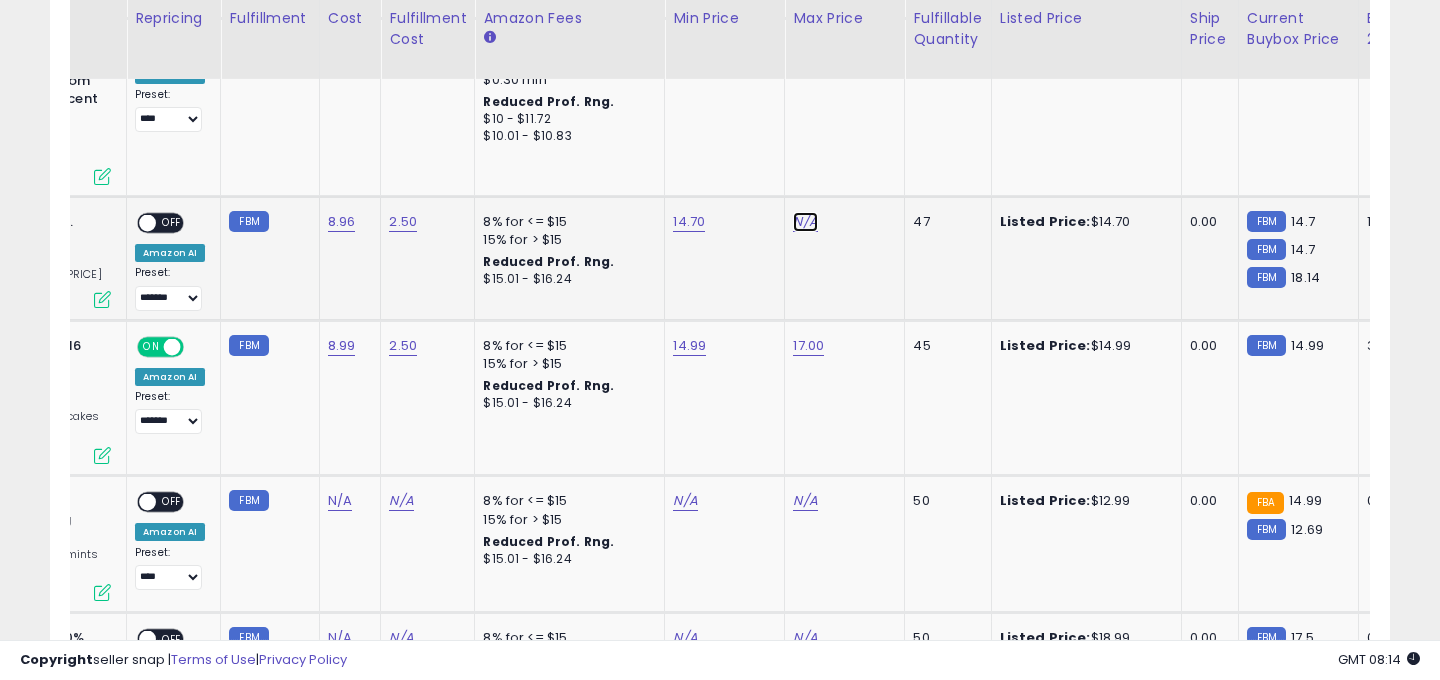 click on "N/A" at bounding box center (805, -1446) 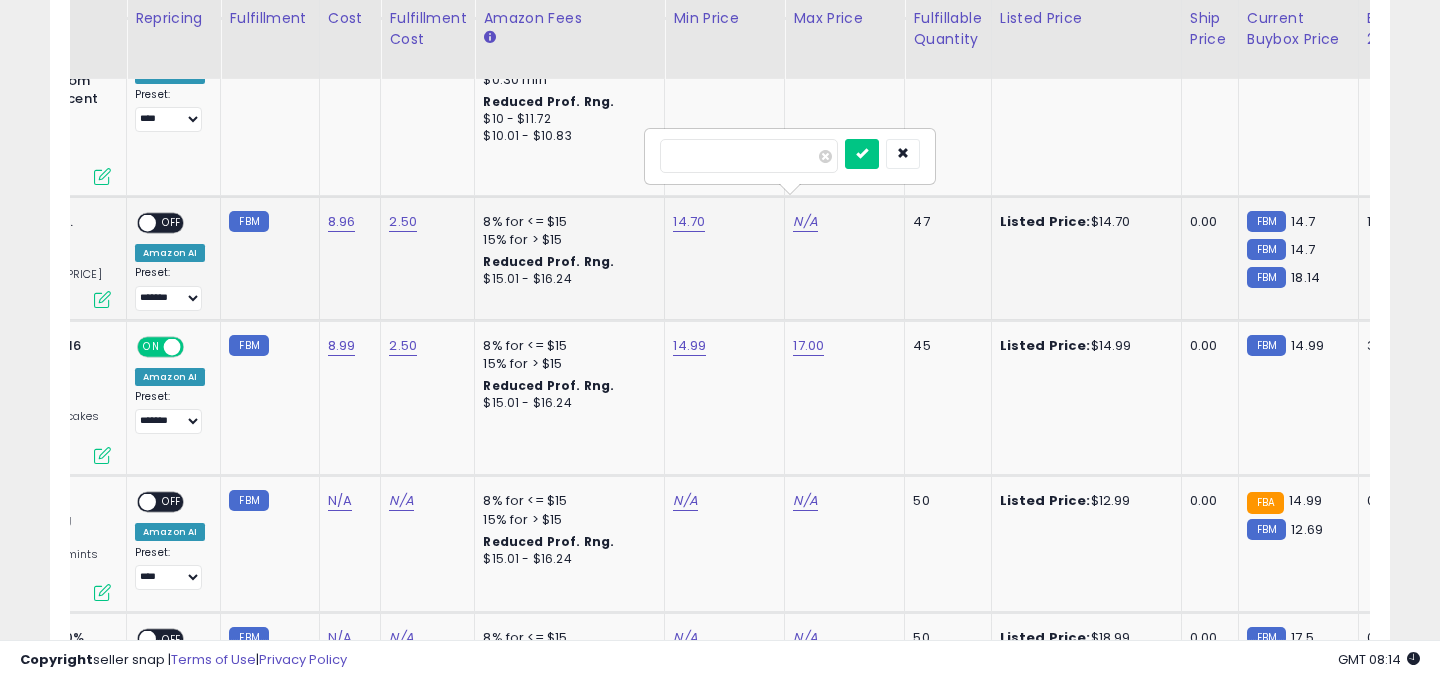 type on "**" 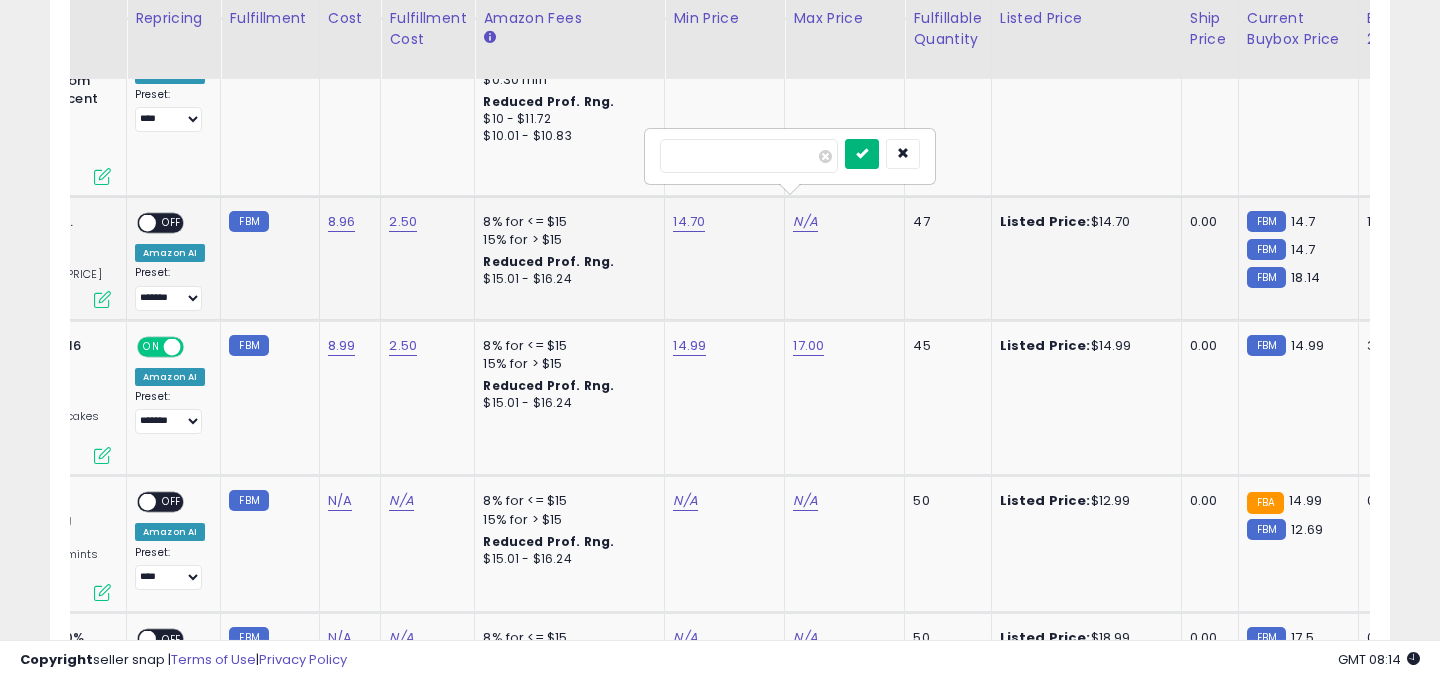 click at bounding box center (862, 153) 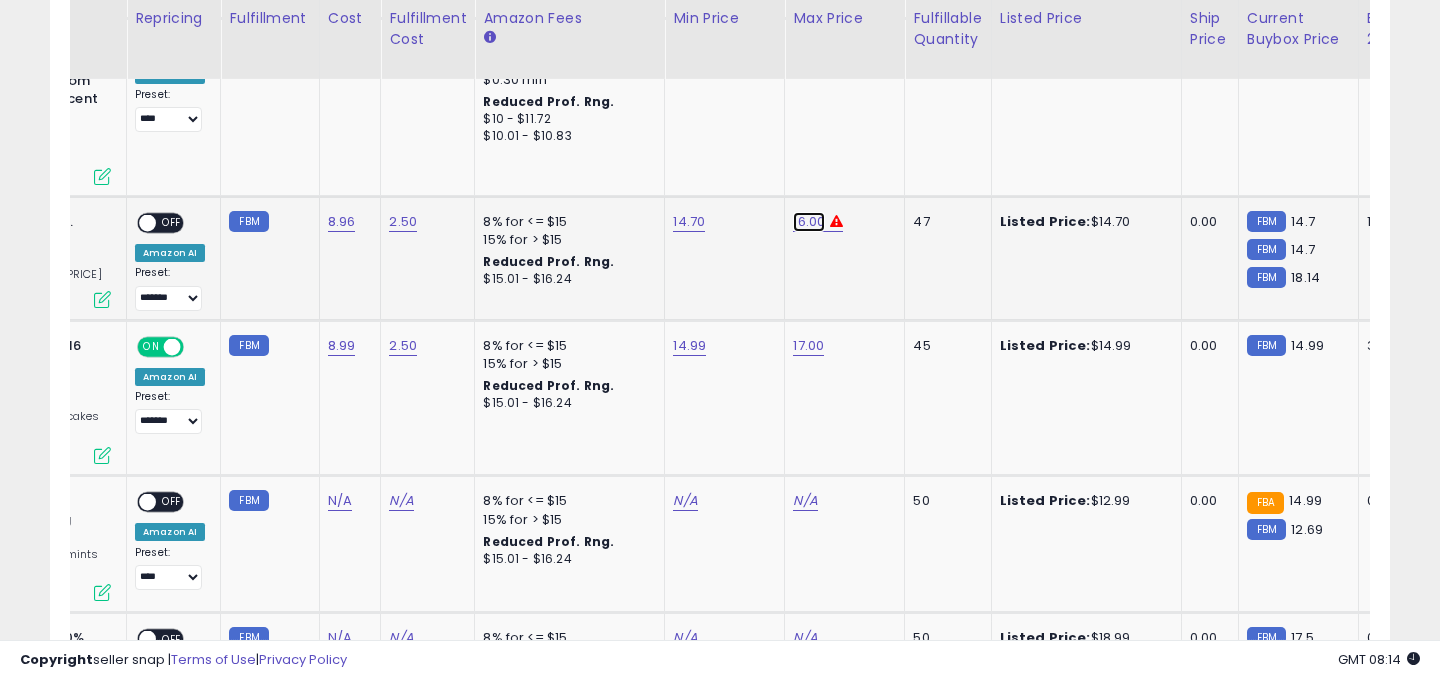 click on "16.00" at bounding box center [805, -1446] 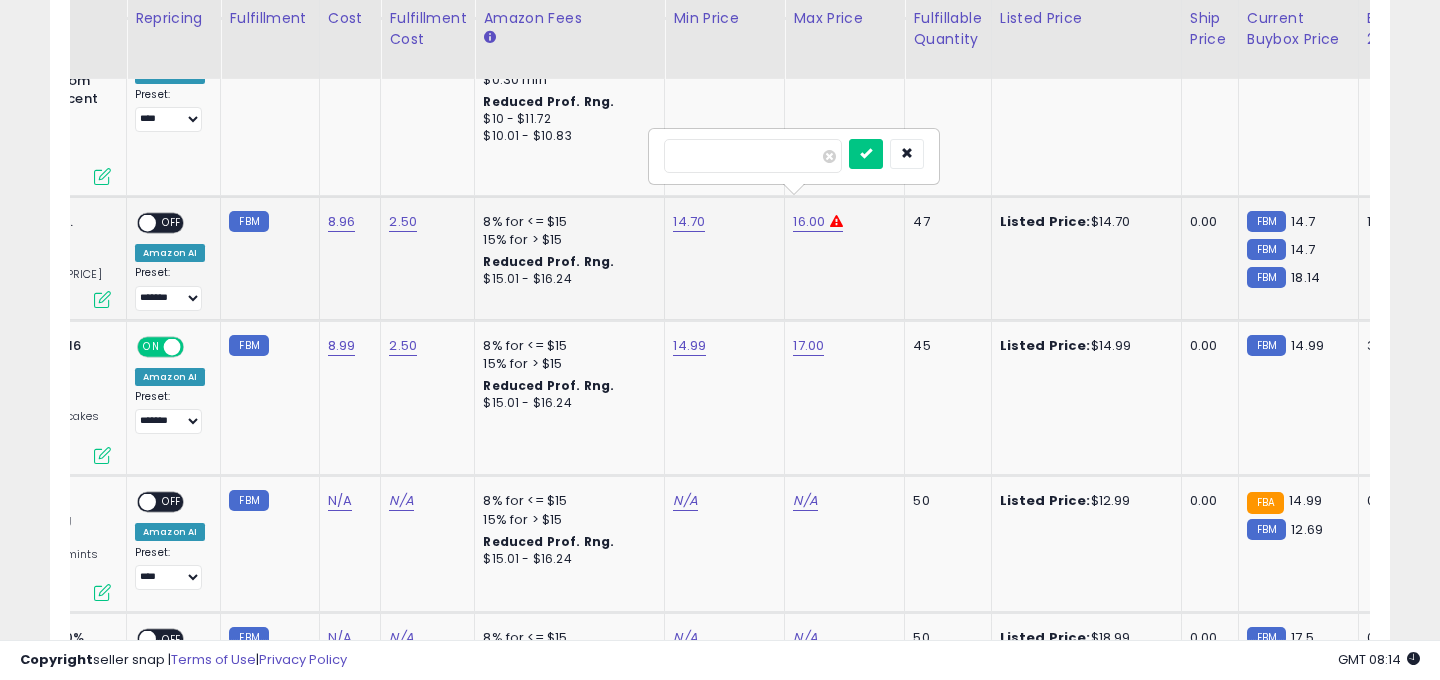 type on "**" 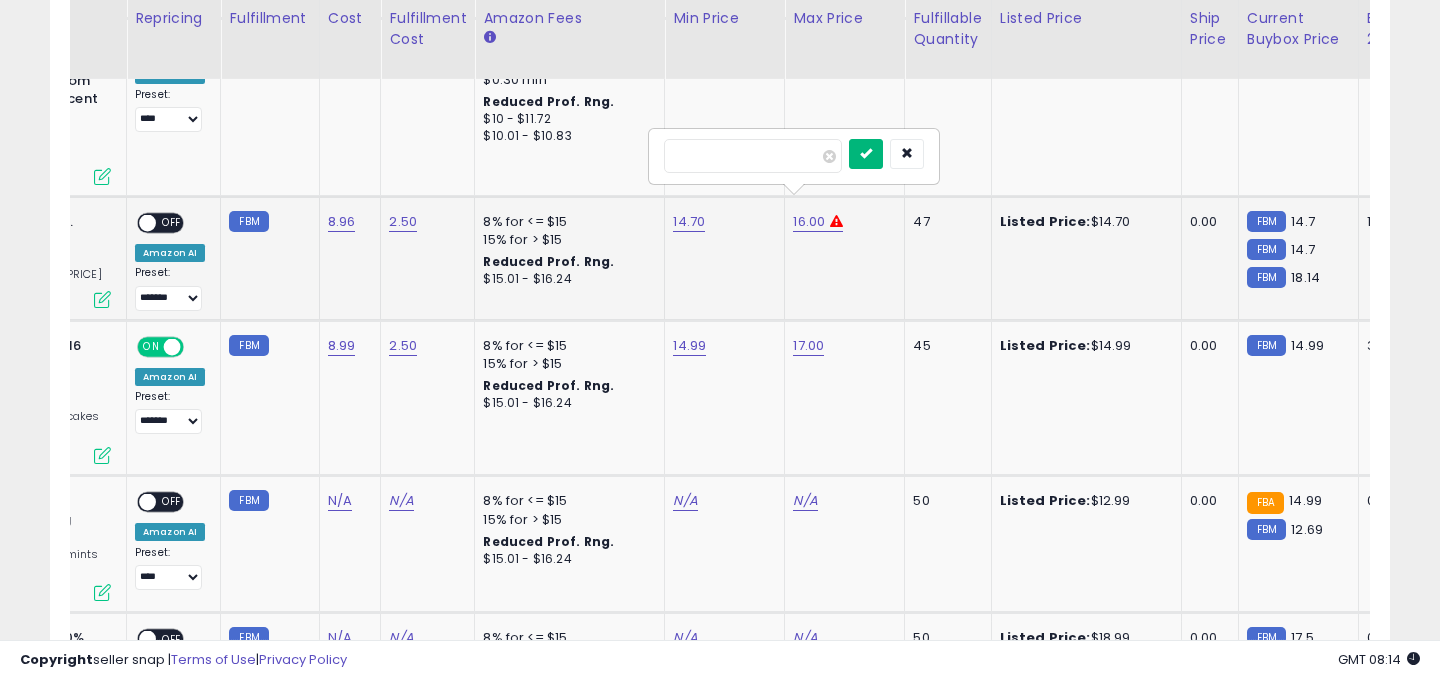 click at bounding box center (866, 154) 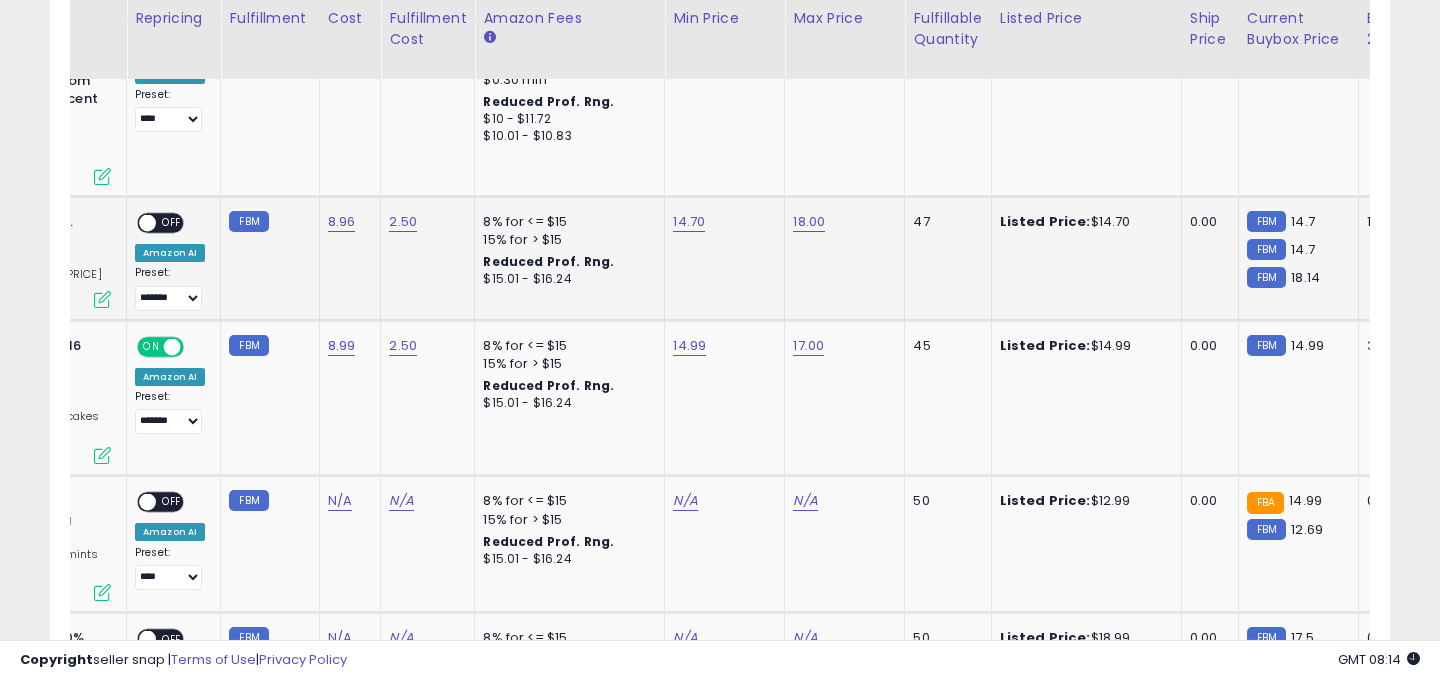 click on "OFF" at bounding box center (172, 223) 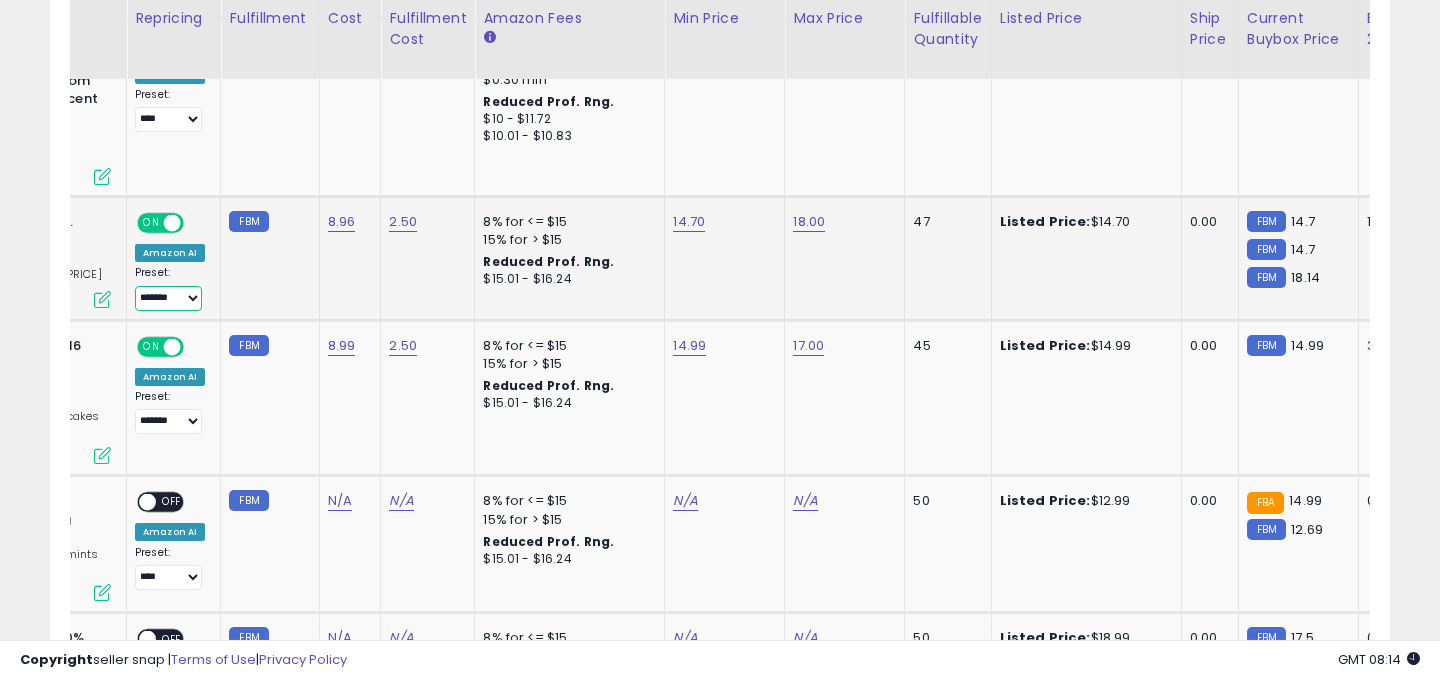 click on "**********" at bounding box center [168, 298] 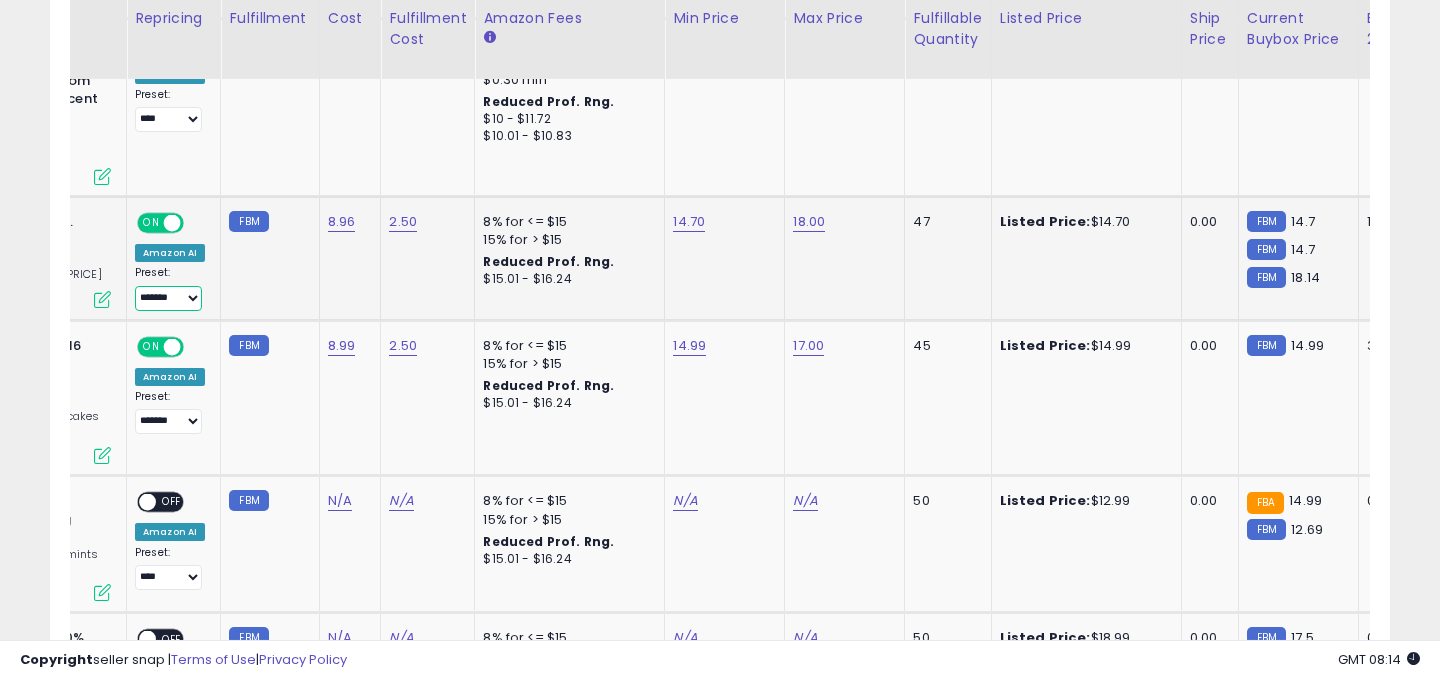 scroll, scrollTop: 0, scrollLeft: 258, axis: horizontal 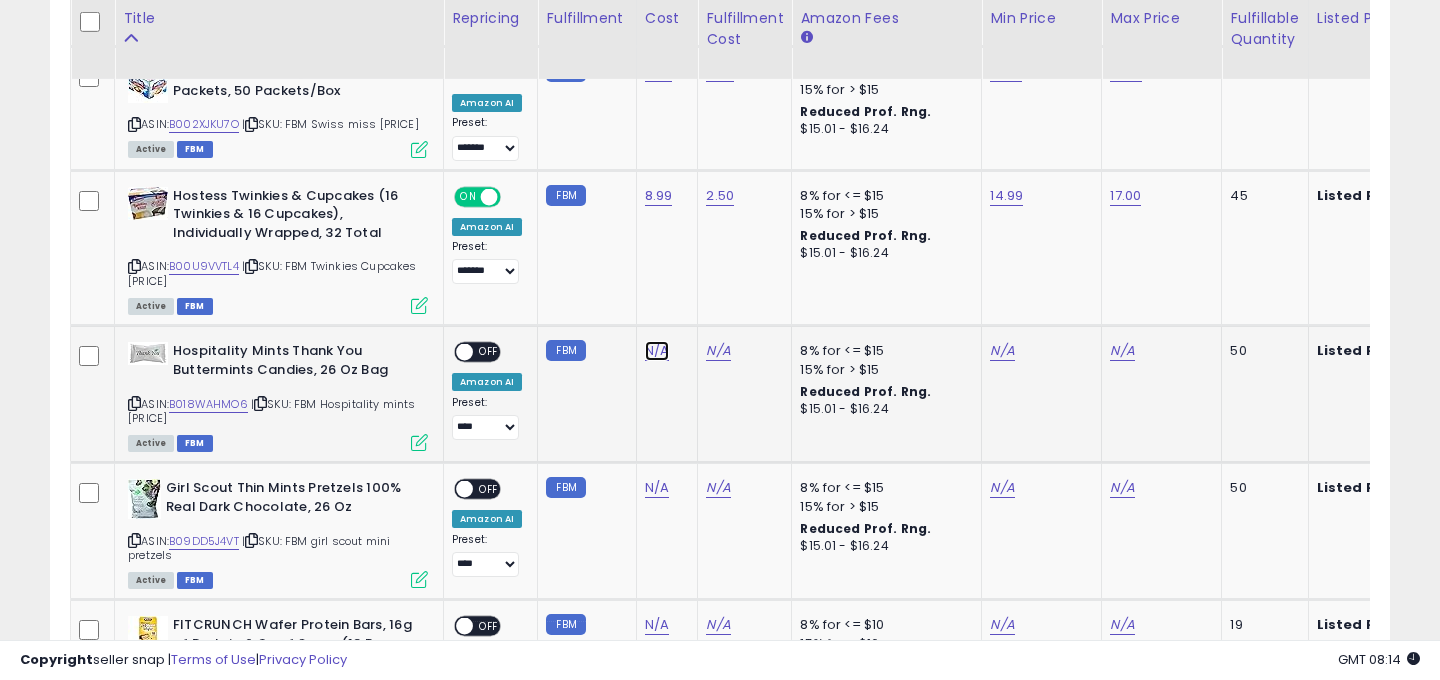 click on "N/A" at bounding box center [657, -1460] 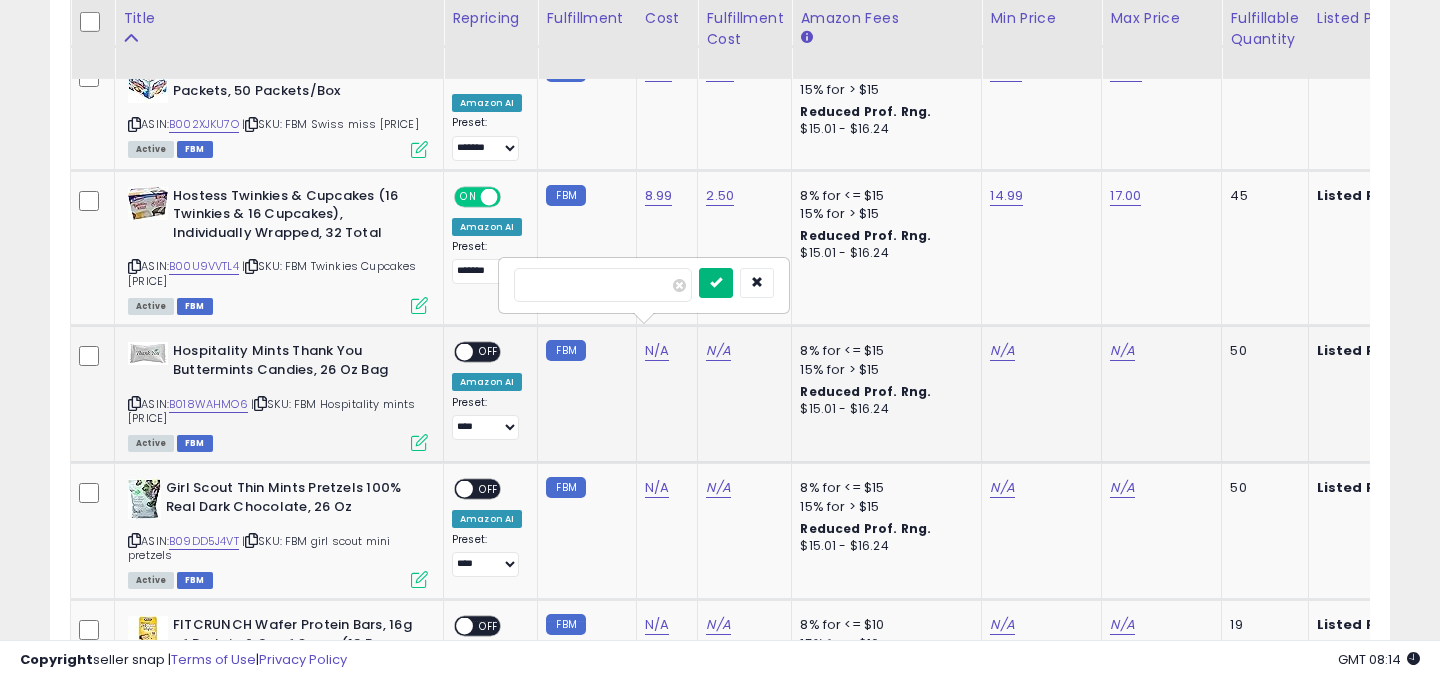 type on "****" 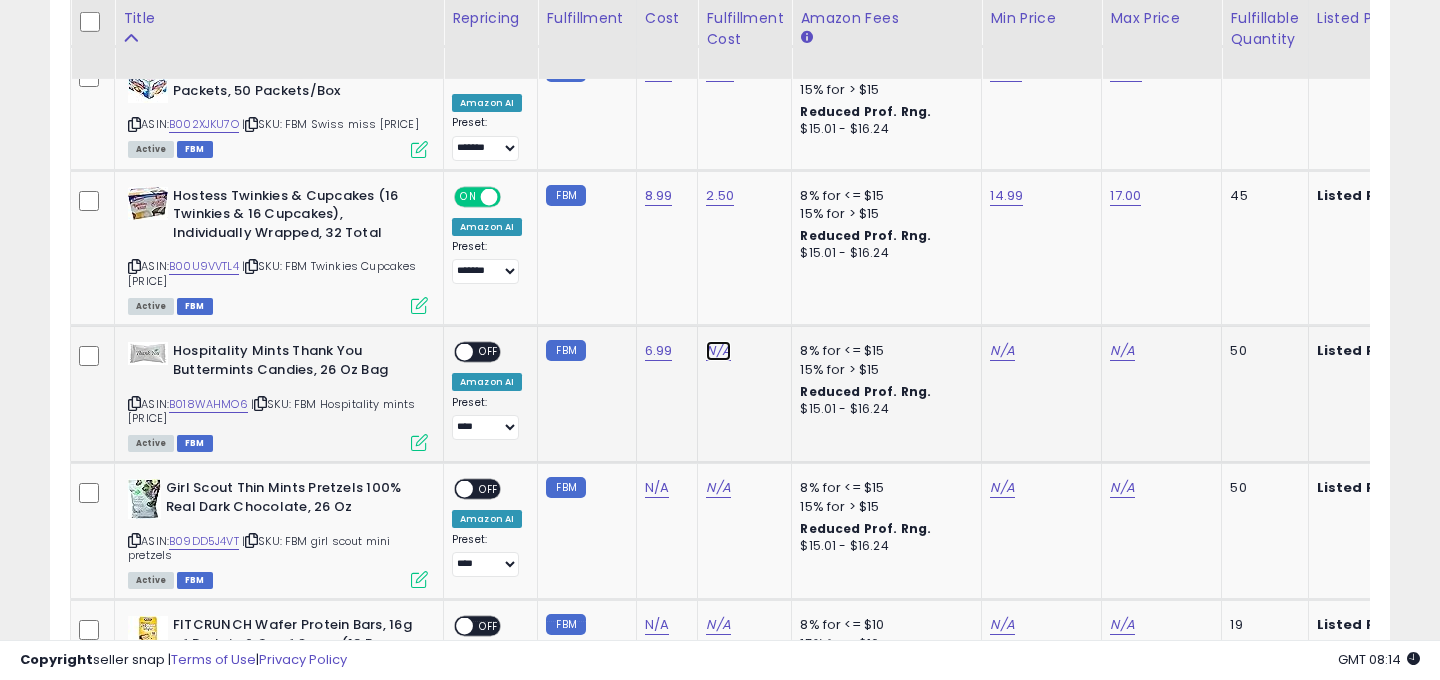 click on "N/A" at bounding box center (718, -1460) 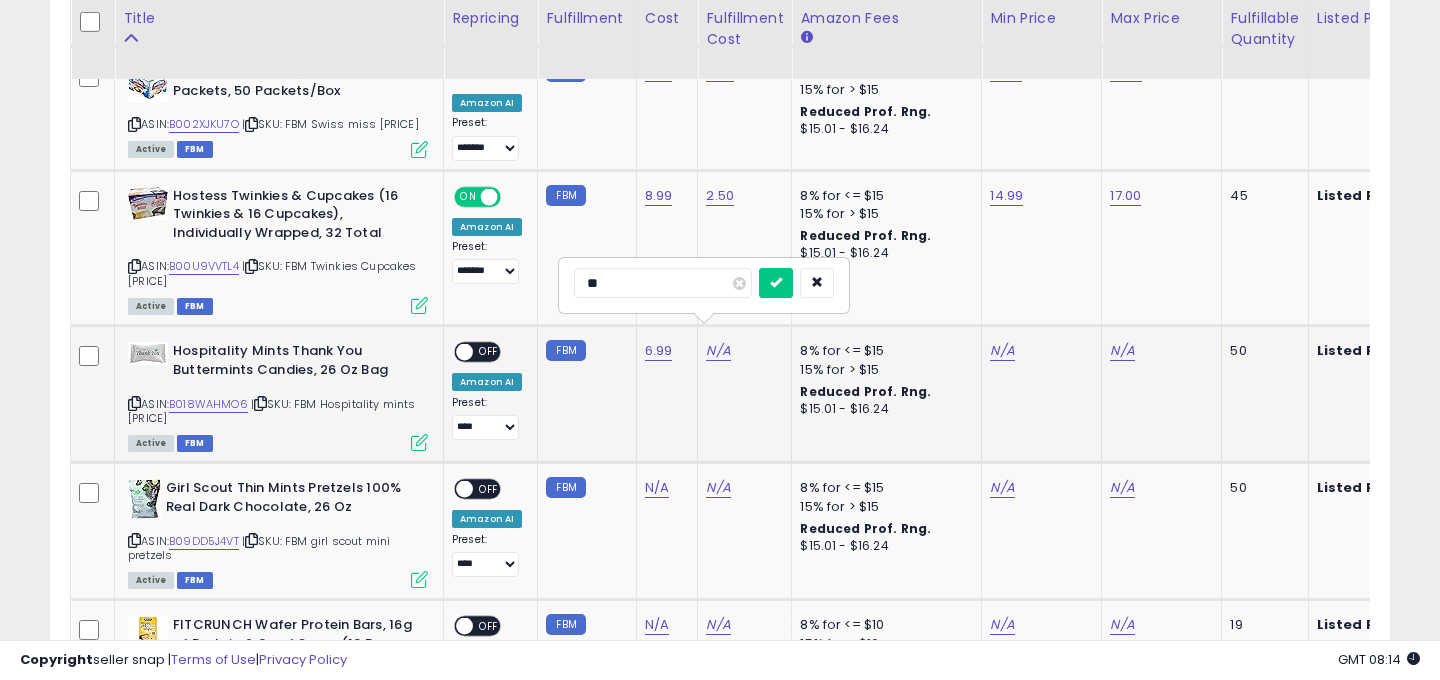 type on "***" 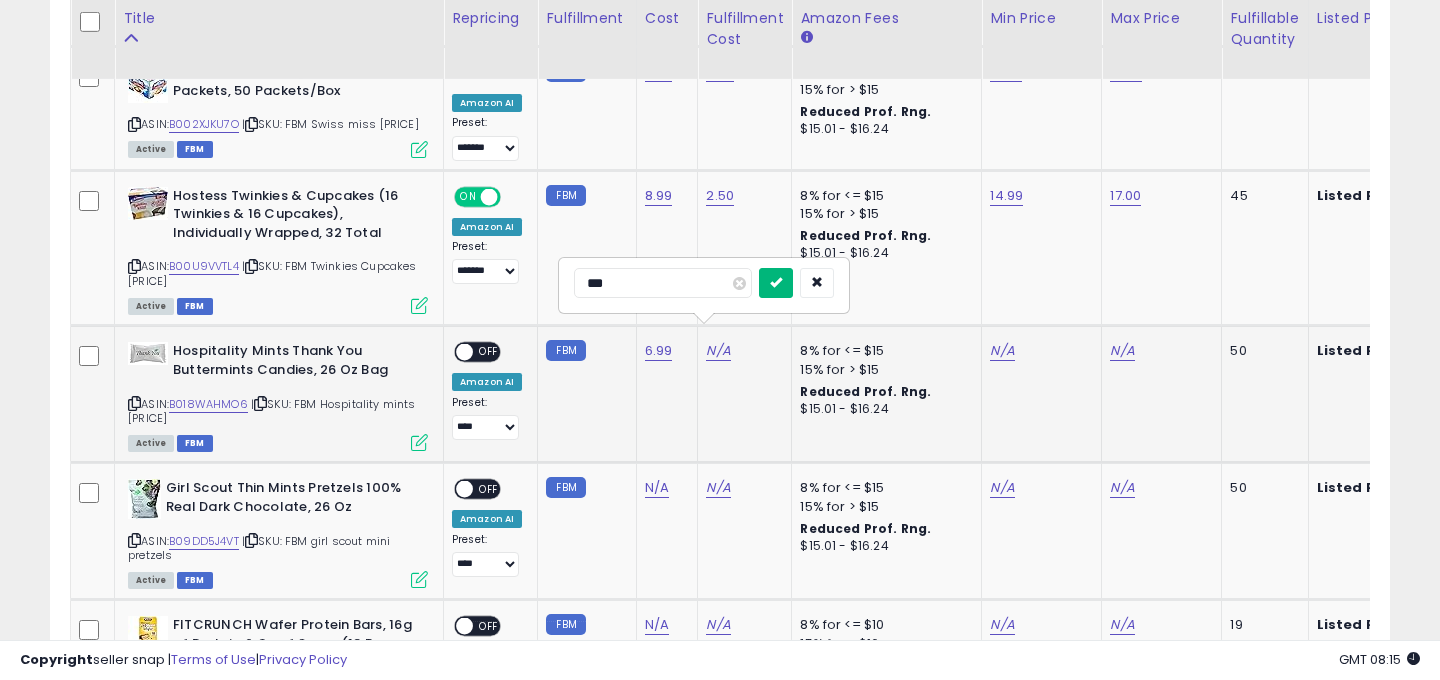 click at bounding box center (776, 283) 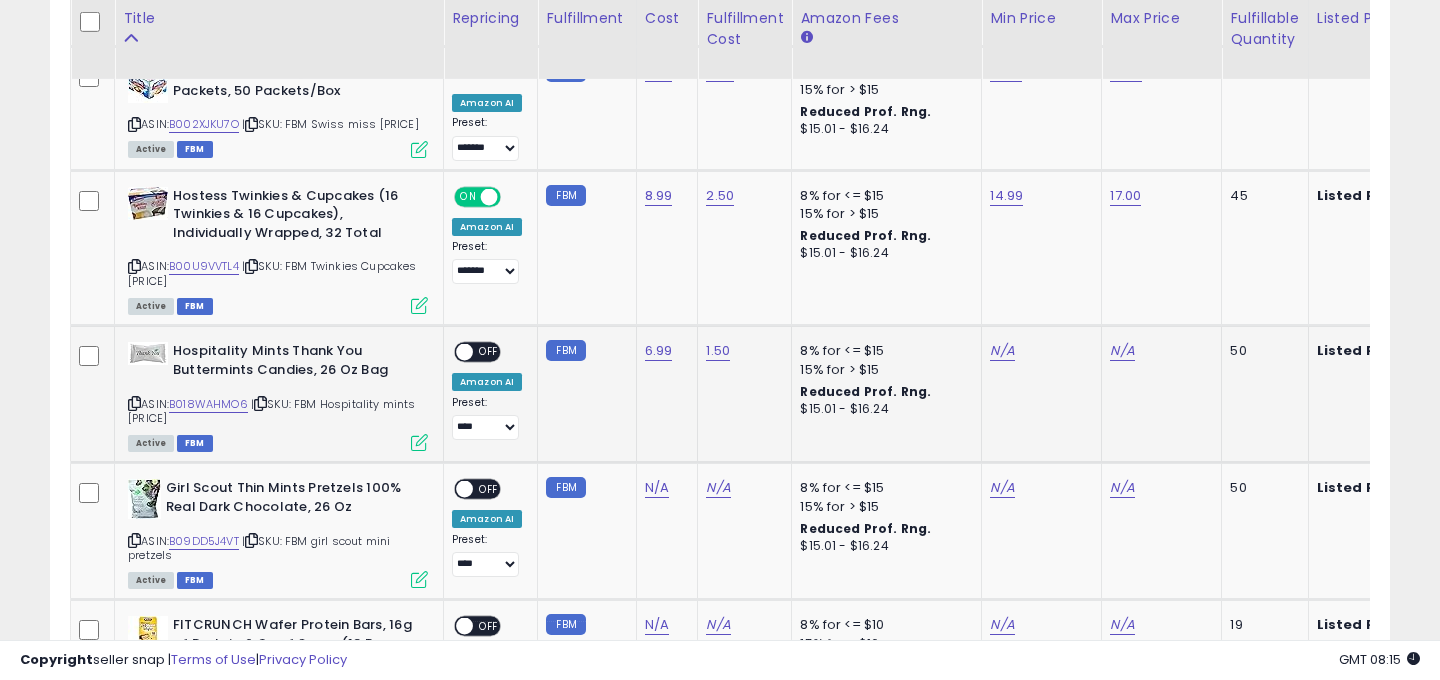 scroll, scrollTop: 0, scrollLeft: 116, axis: horizontal 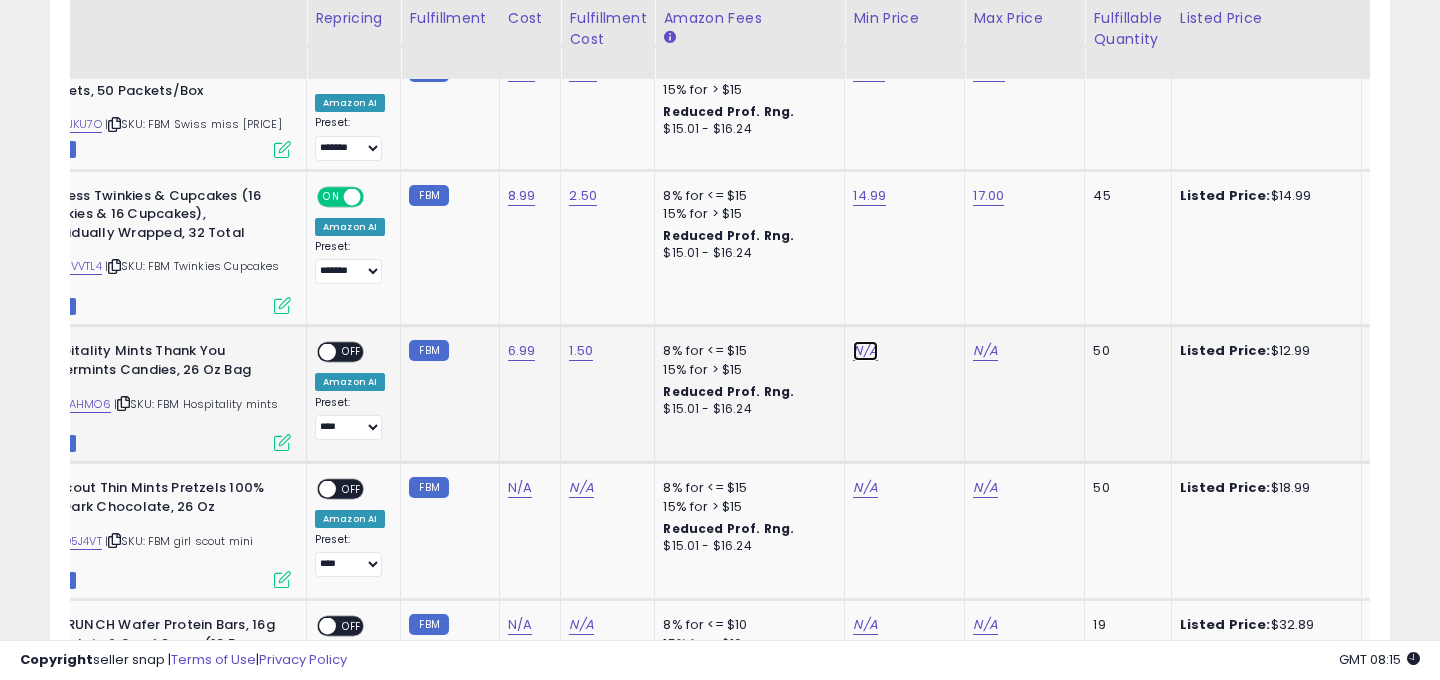 click on "N/A" at bounding box center [865, -1596] 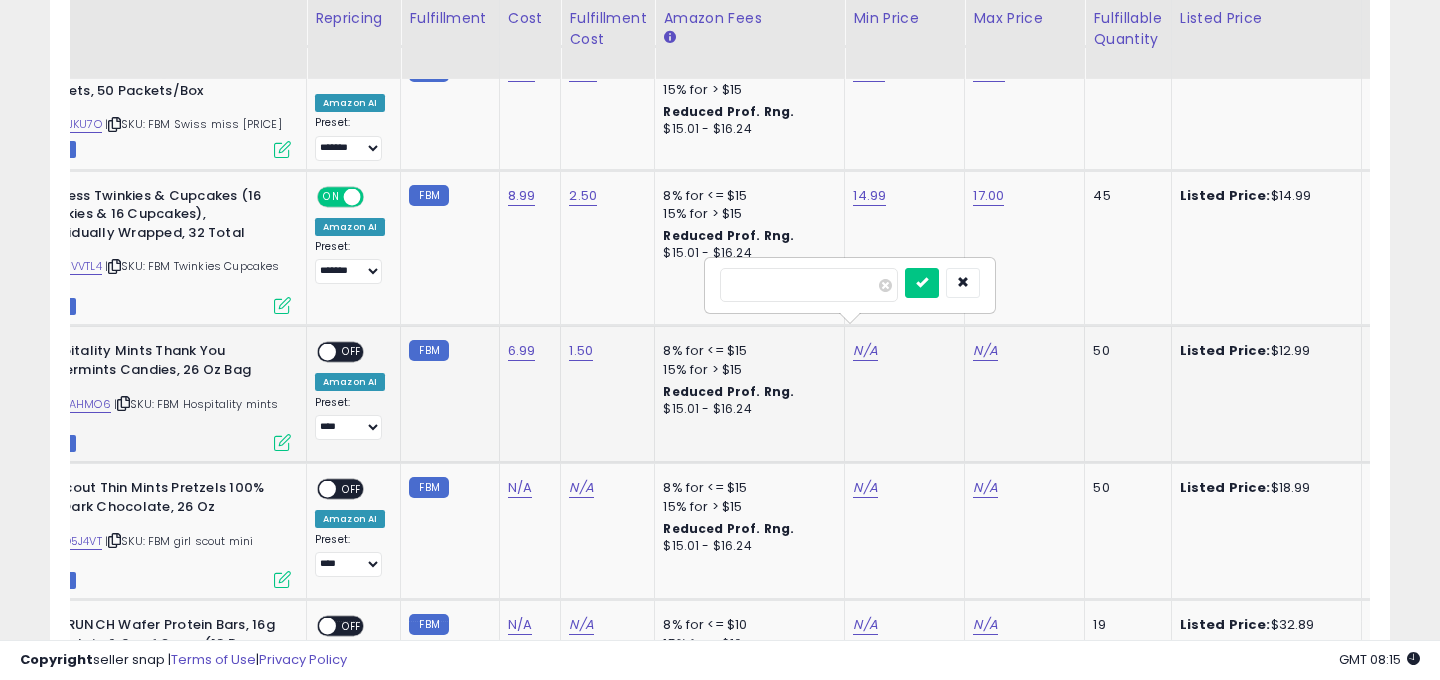 type on "*****" 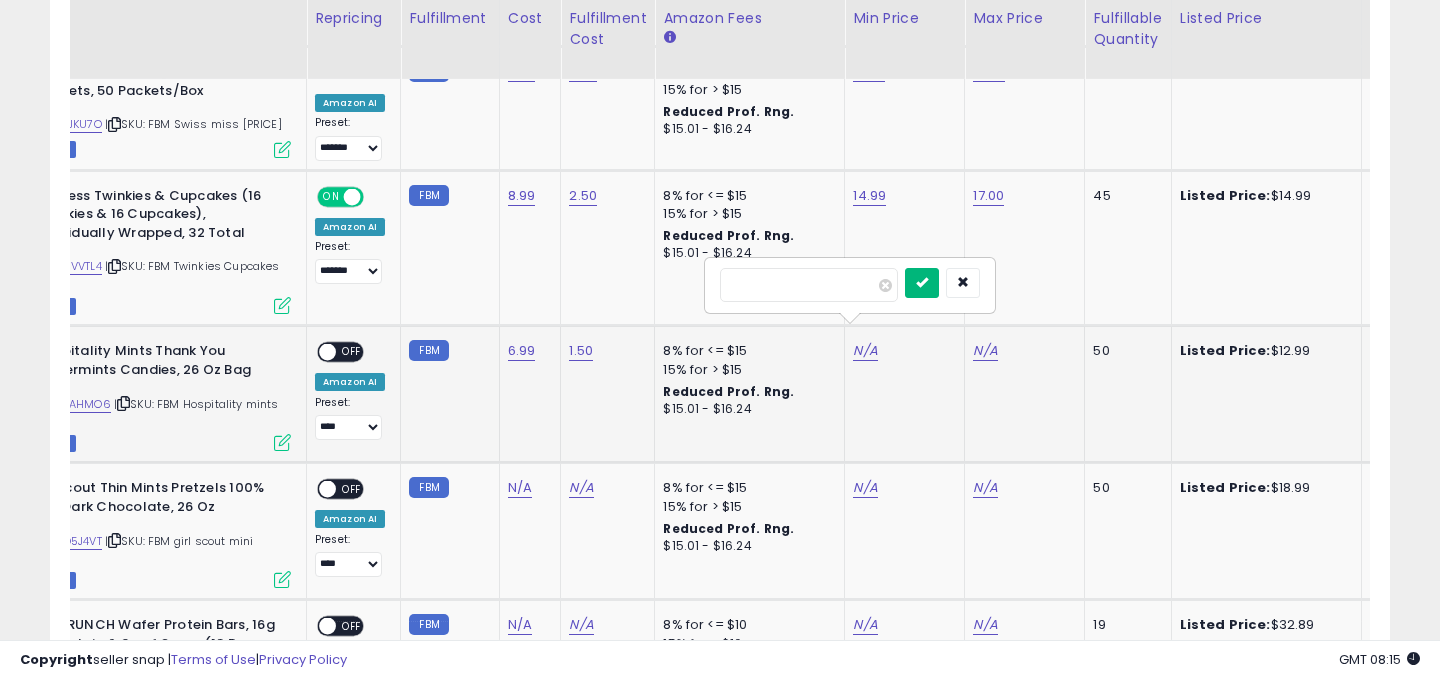 click at bounding box center [922, 283] 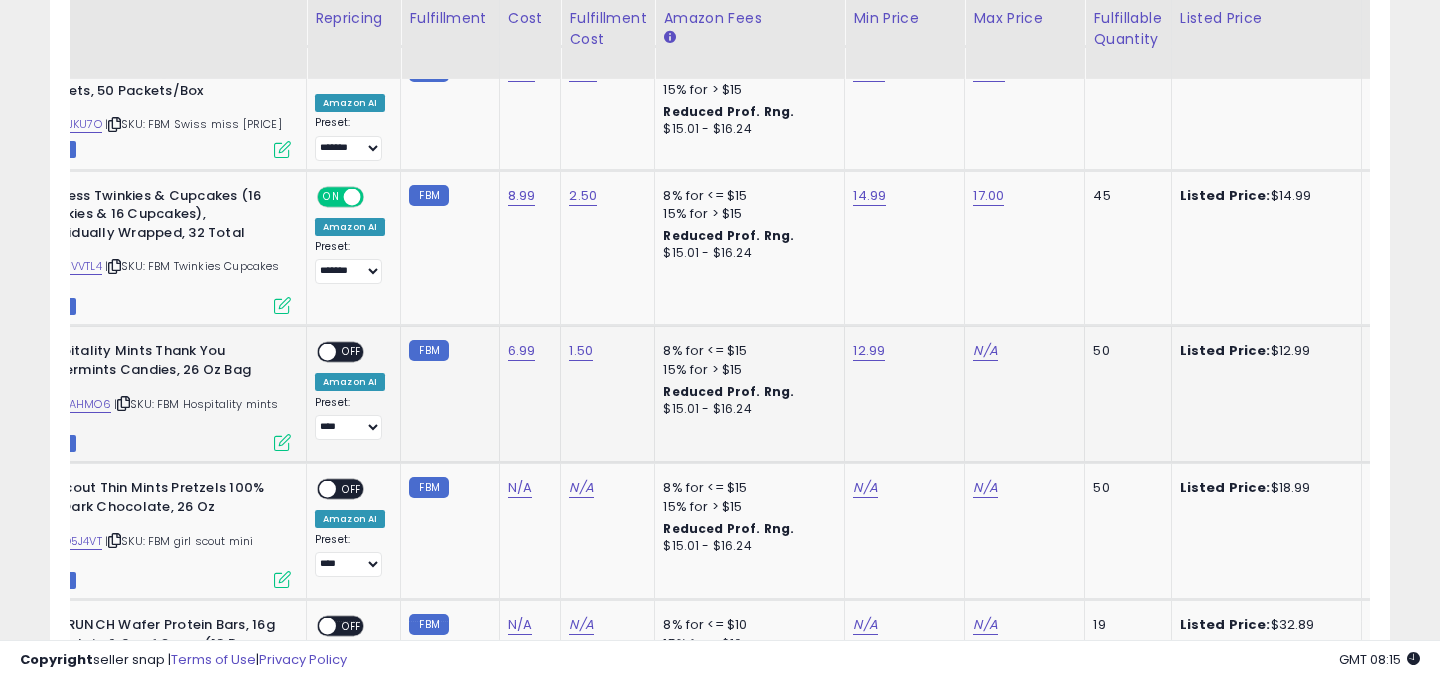 scroll, scrollTop: 0, scrollLeft: 322, axis: horizontal 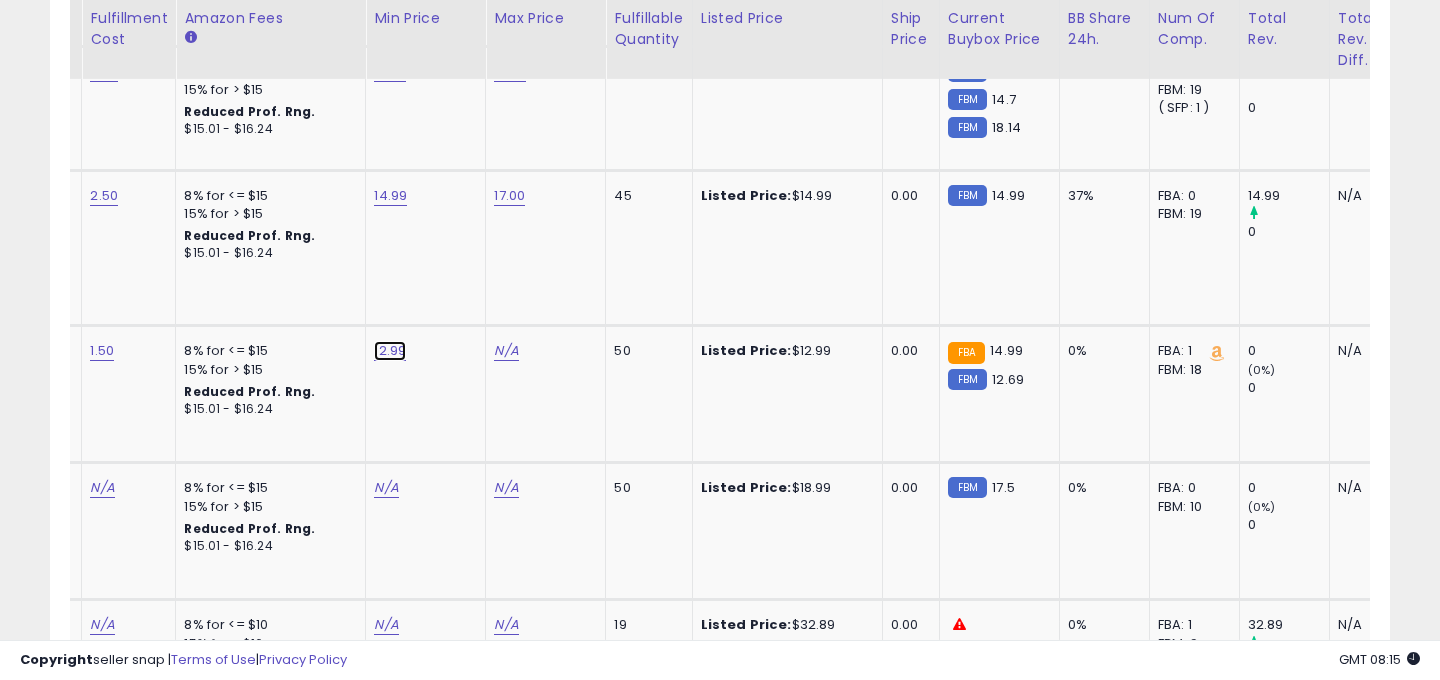 click on "12.99" at bounding box center [386, -1596] 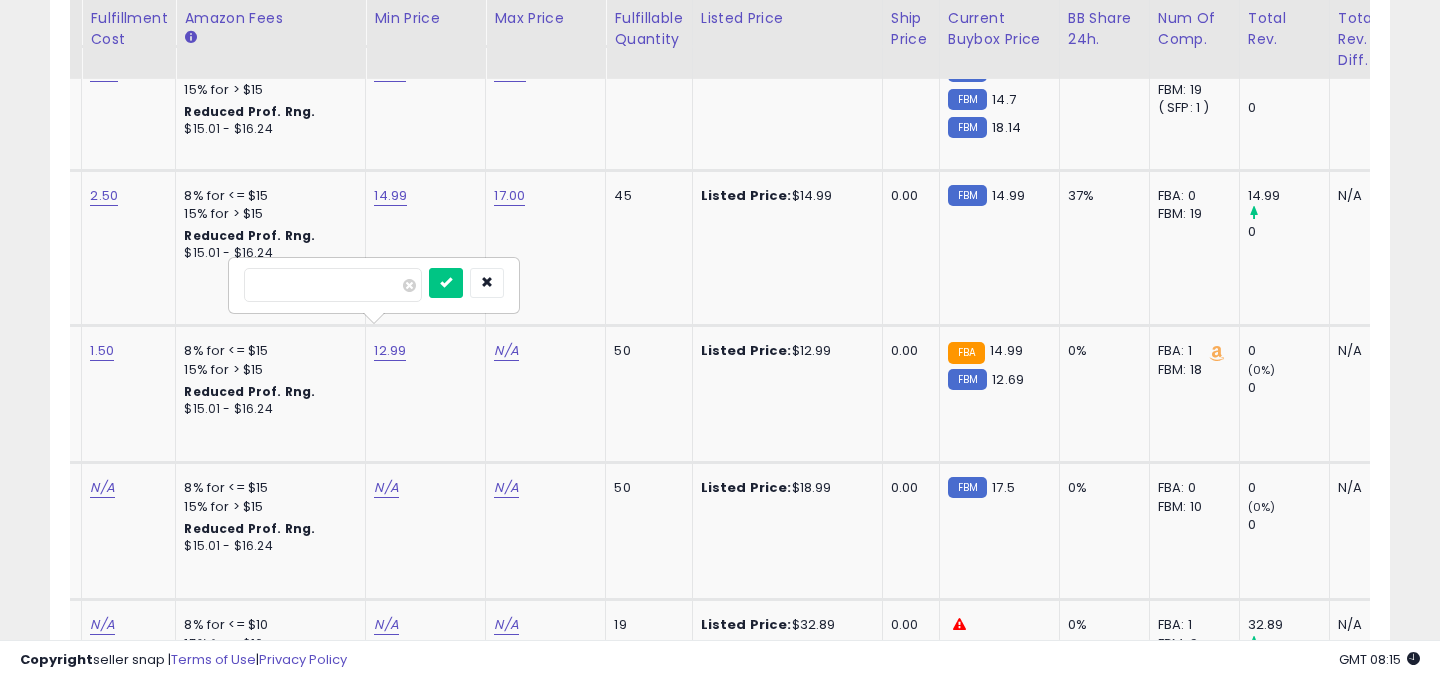 type on "*****" 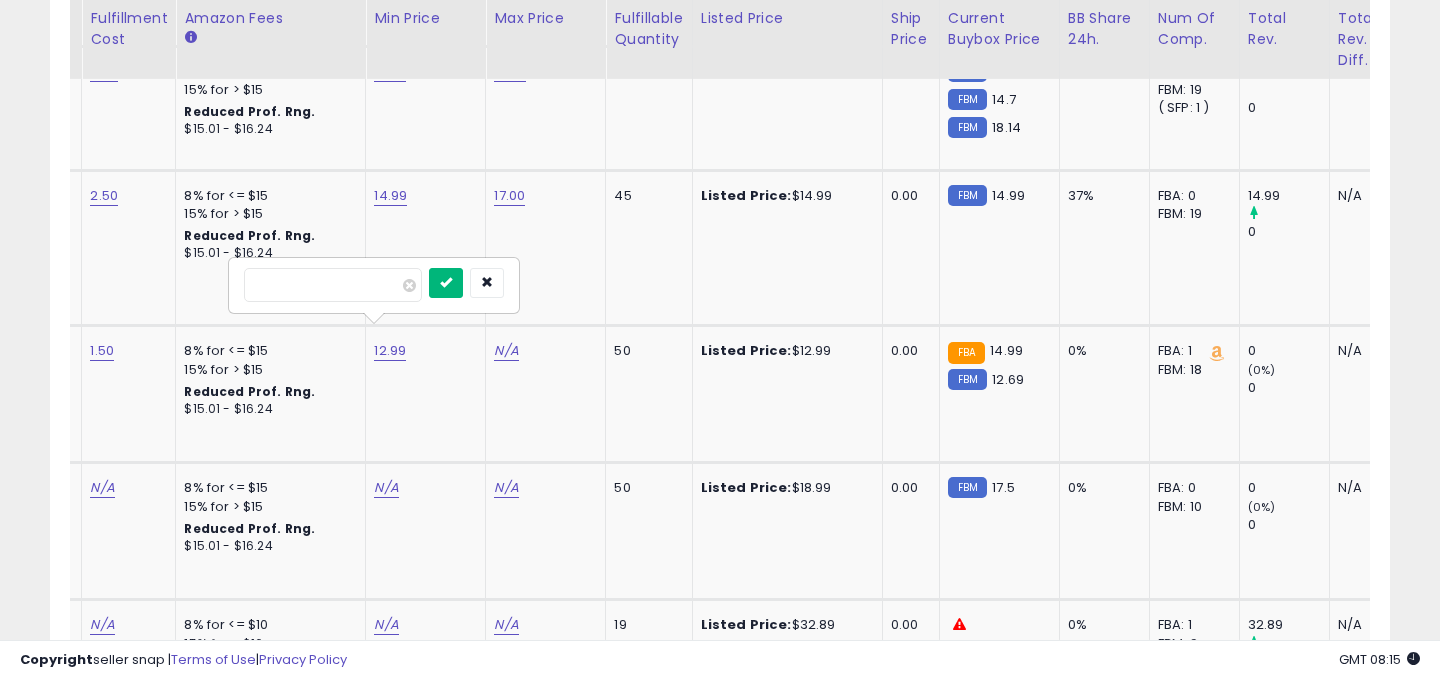 click at bounding box center (446, 282) 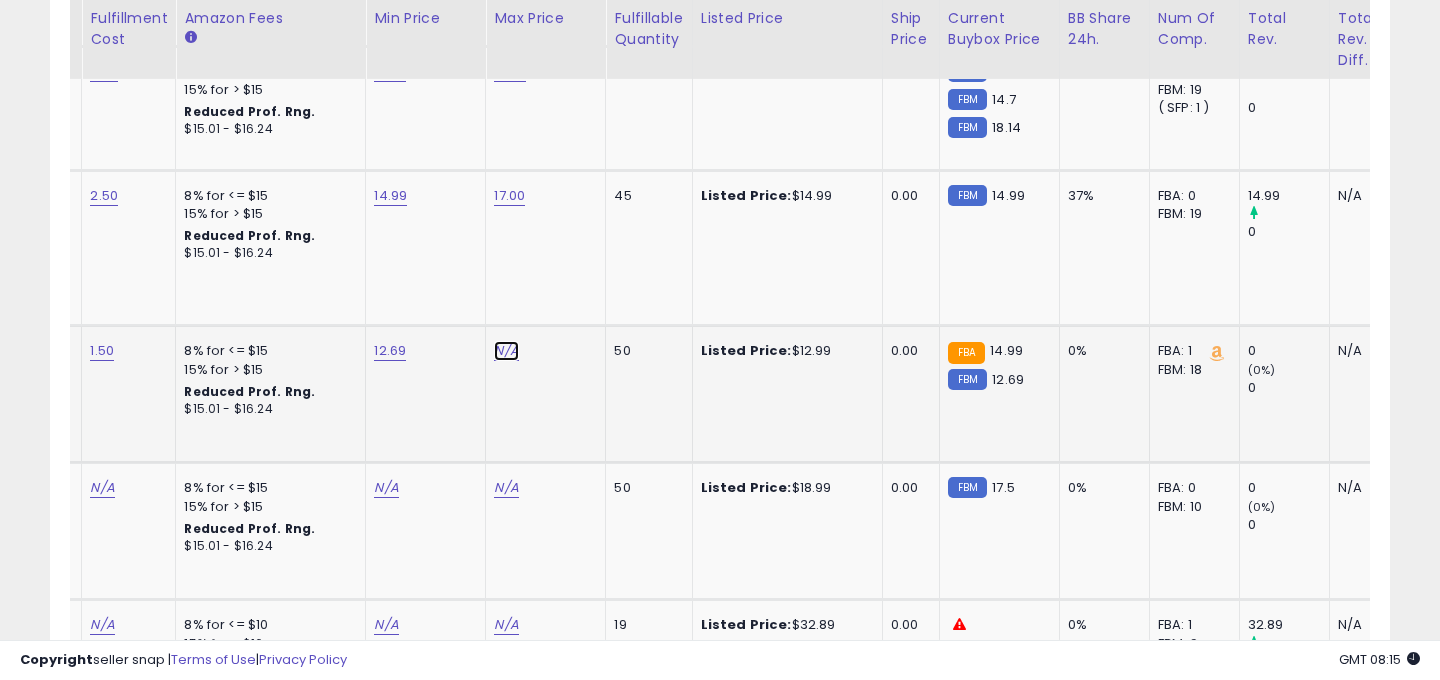 click on "N/A" at bounding box center (506, -1596) 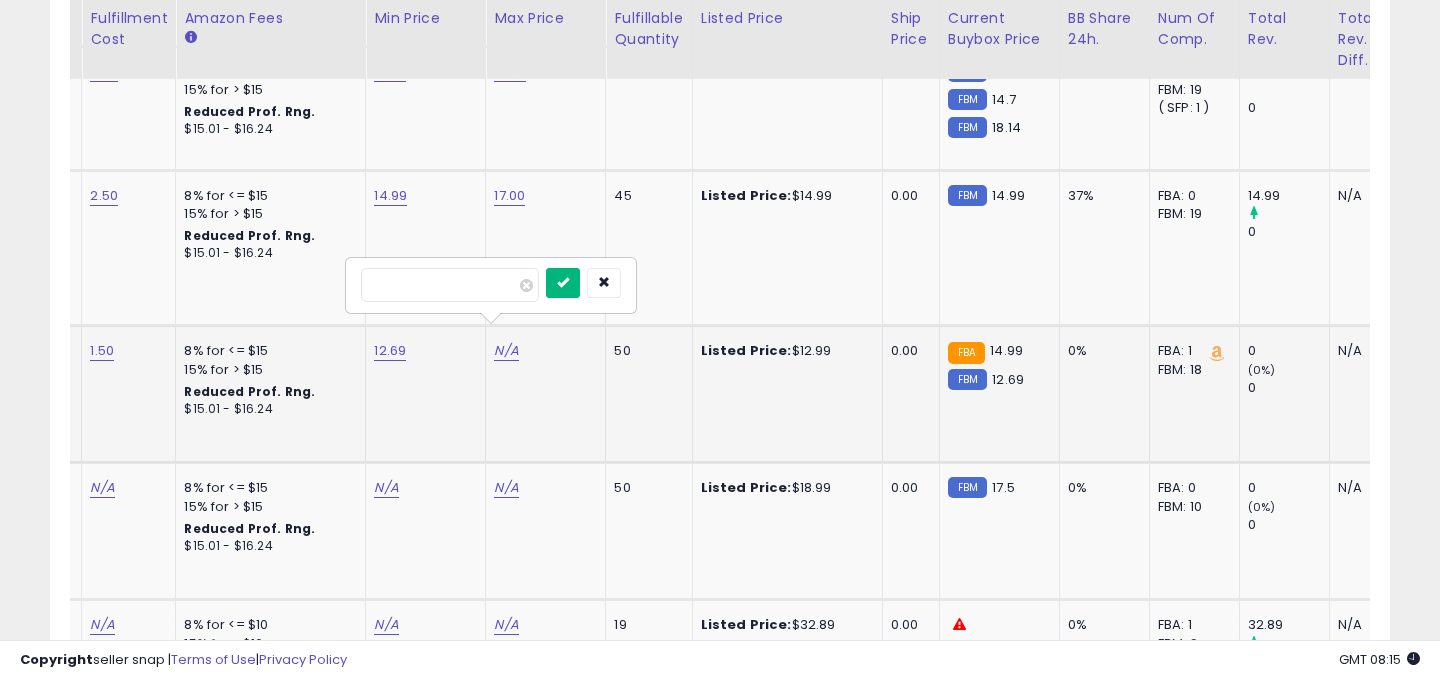 type on "*****" 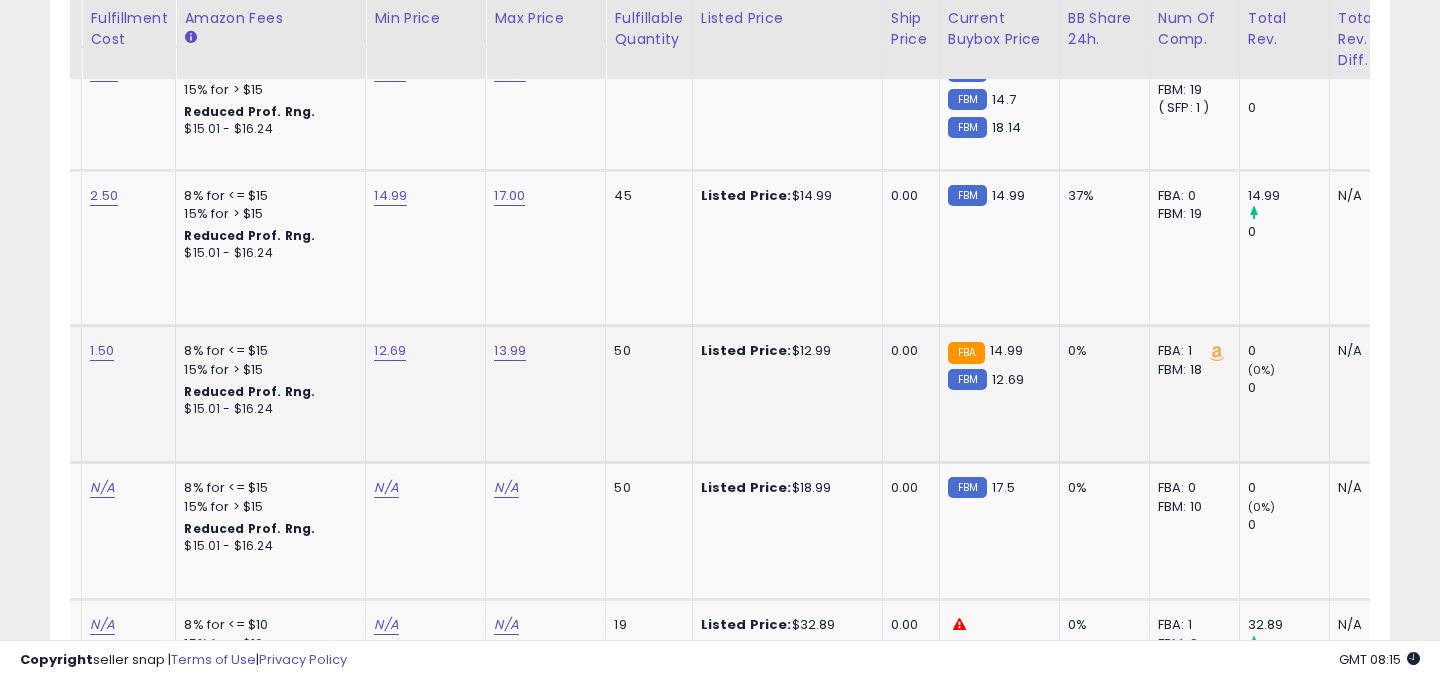 scroll, scrollTop: 0, scrollLeft: 486, axis: horizontal 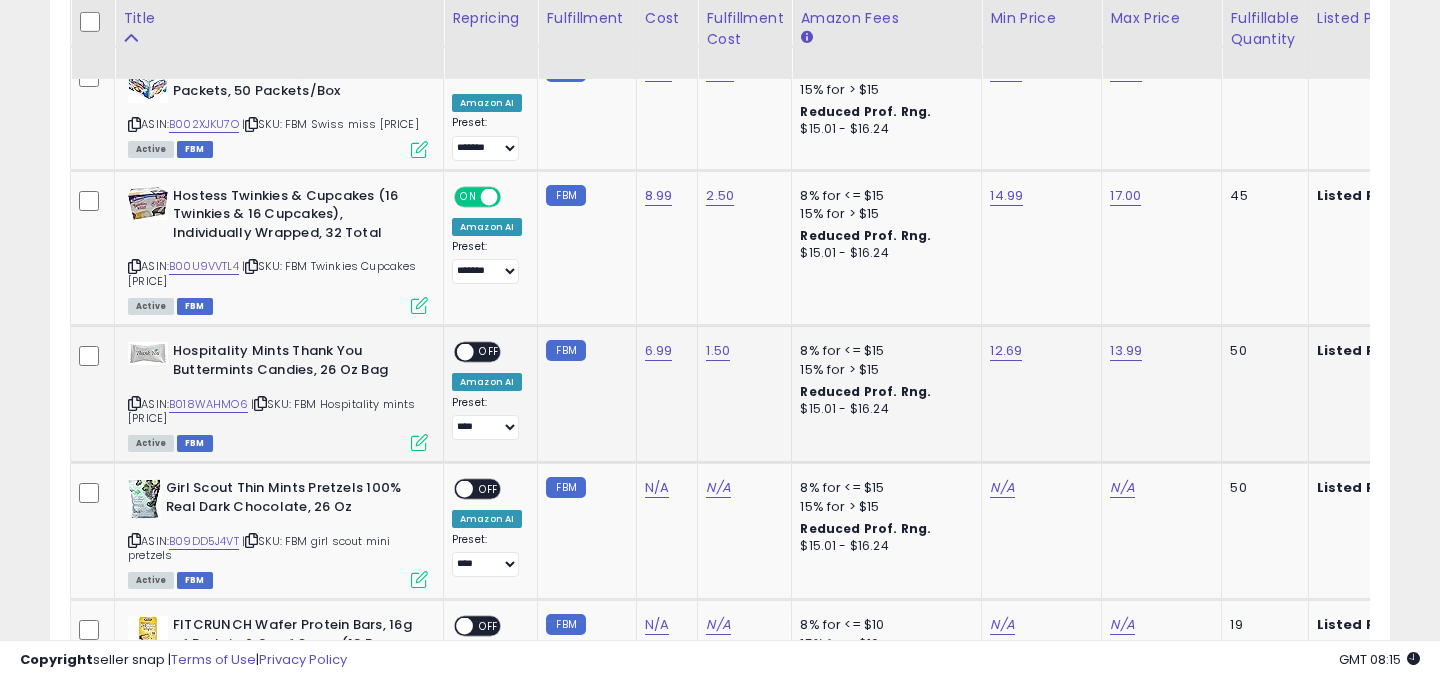click at bounding box center (465, 352) 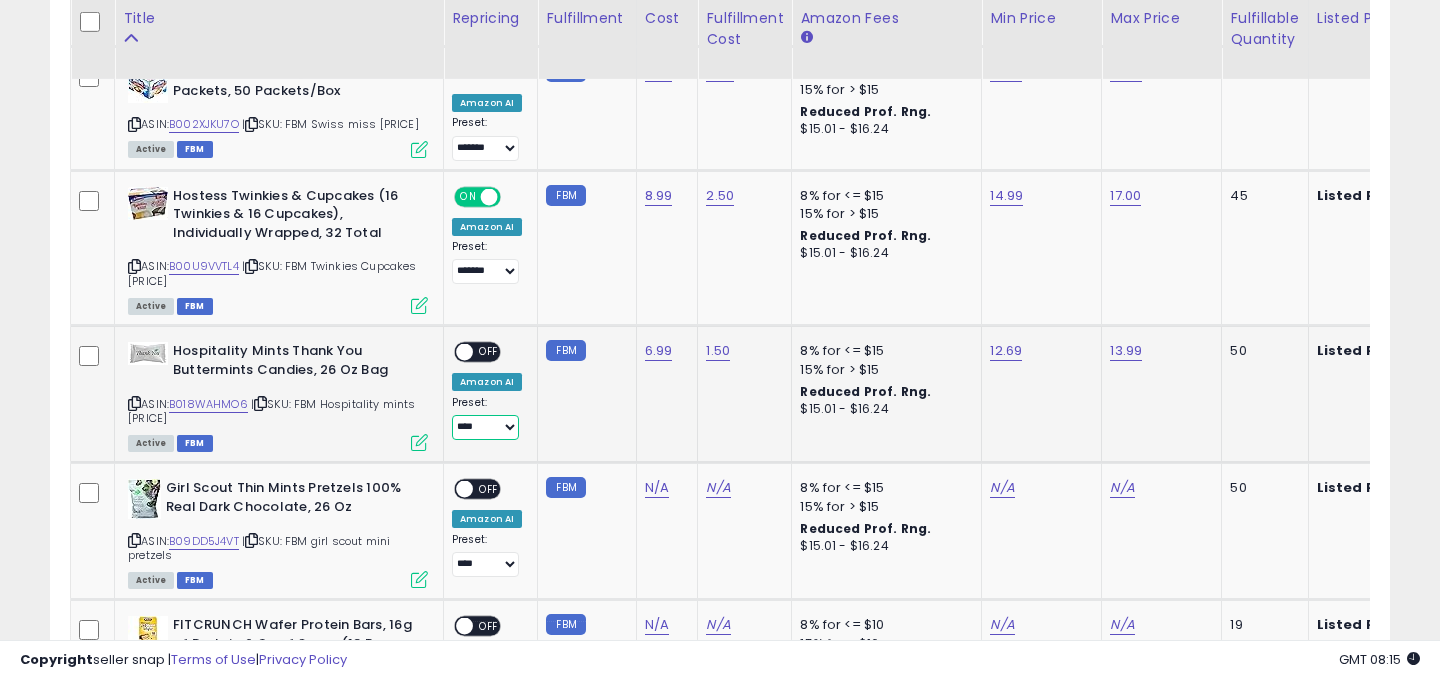 click on "**********" at bounding box center [485, 427] 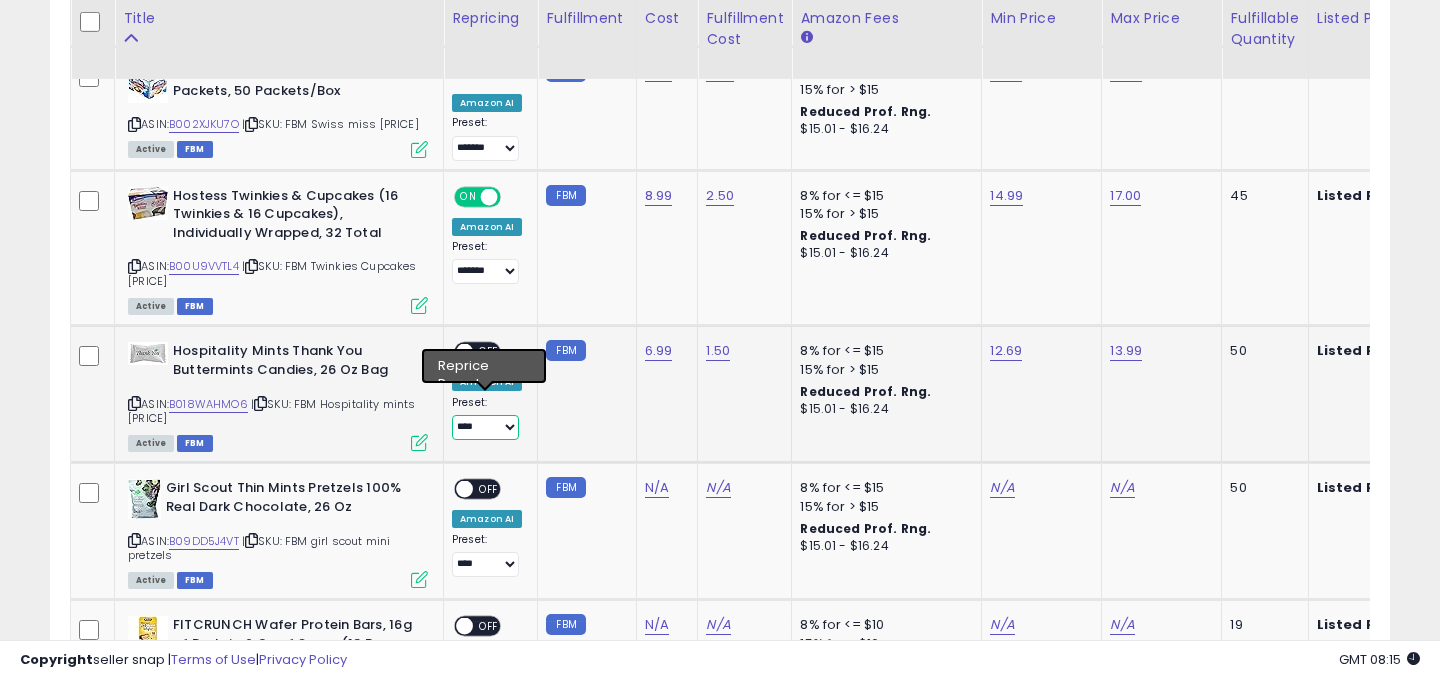 select on "*******" 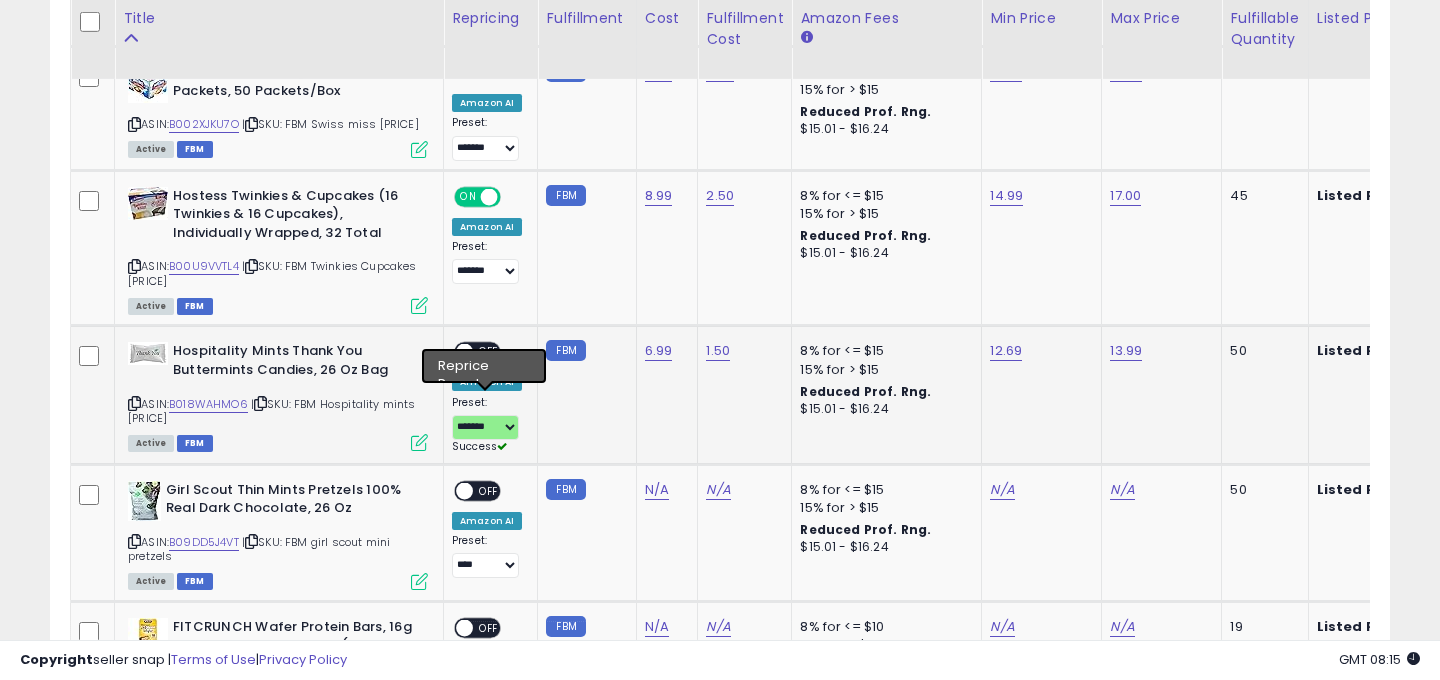 click on "**********" 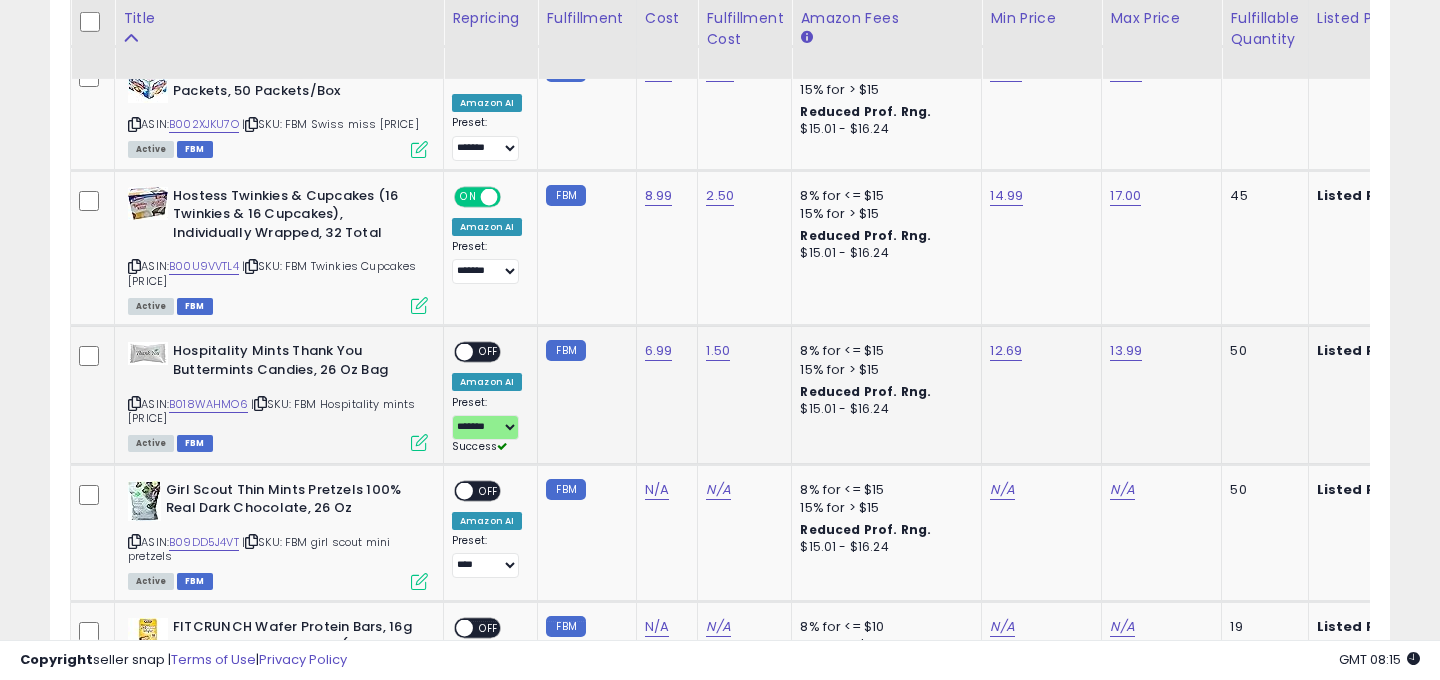click on "ON   OFF" at bounding box center [455, 352] 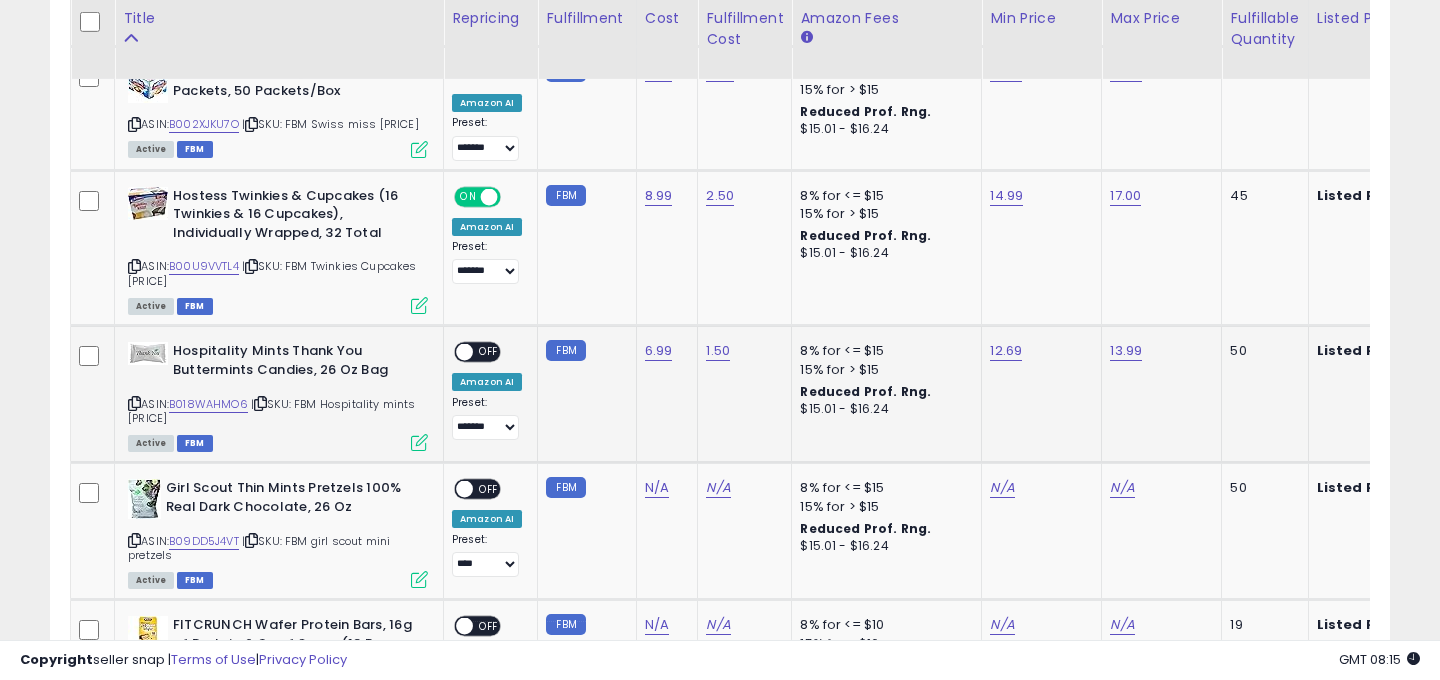 click on "OFF" at bounding box center (489, 352) 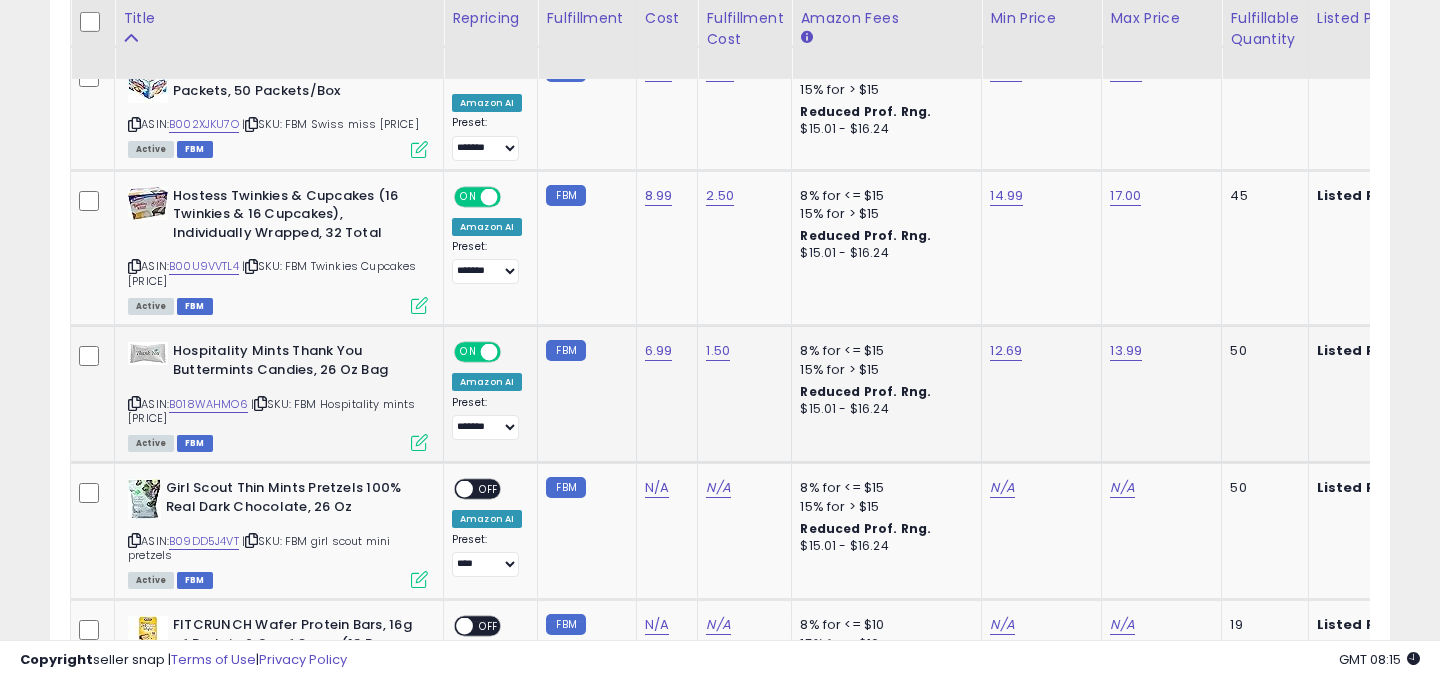 scroll, scrollTop: 0, scrollLeft: 223, axis: horizontal 